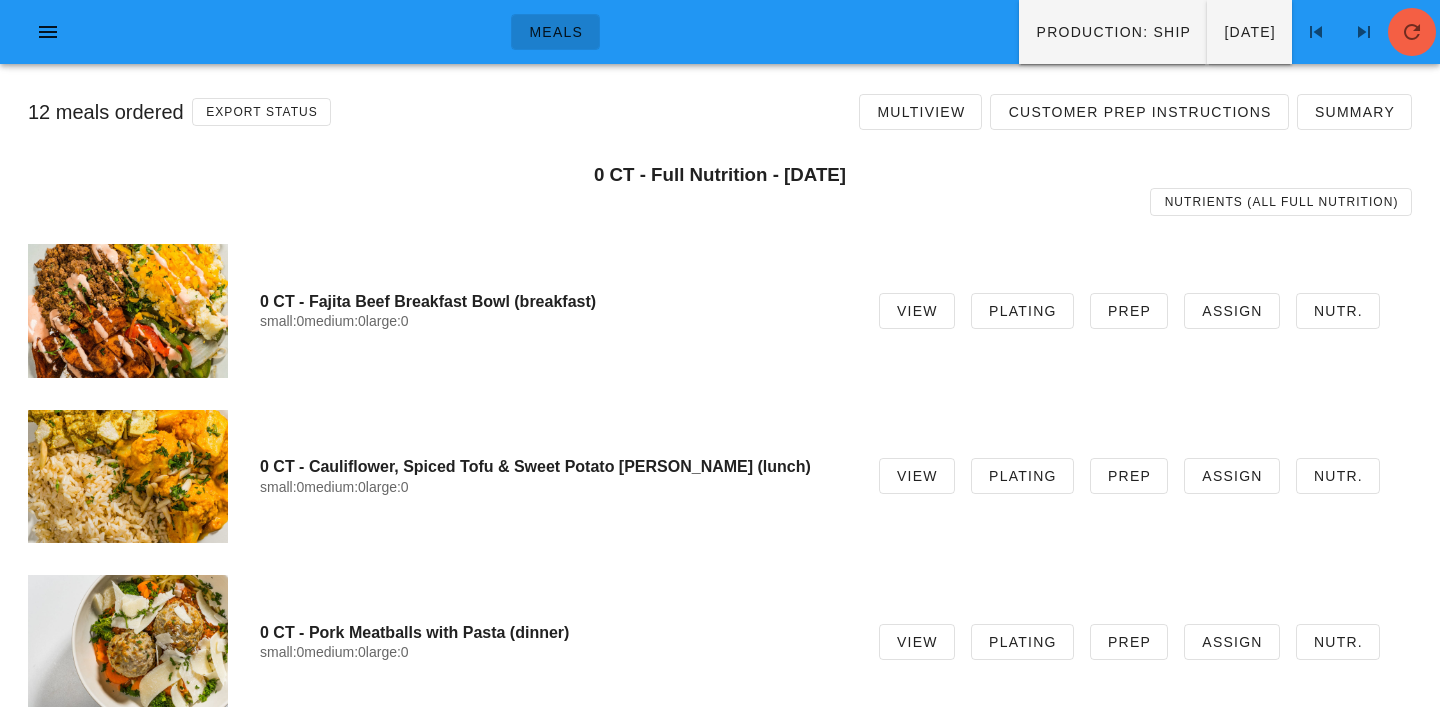 scroll, scrollTop: 0, scrollLeft: 0, axis: both 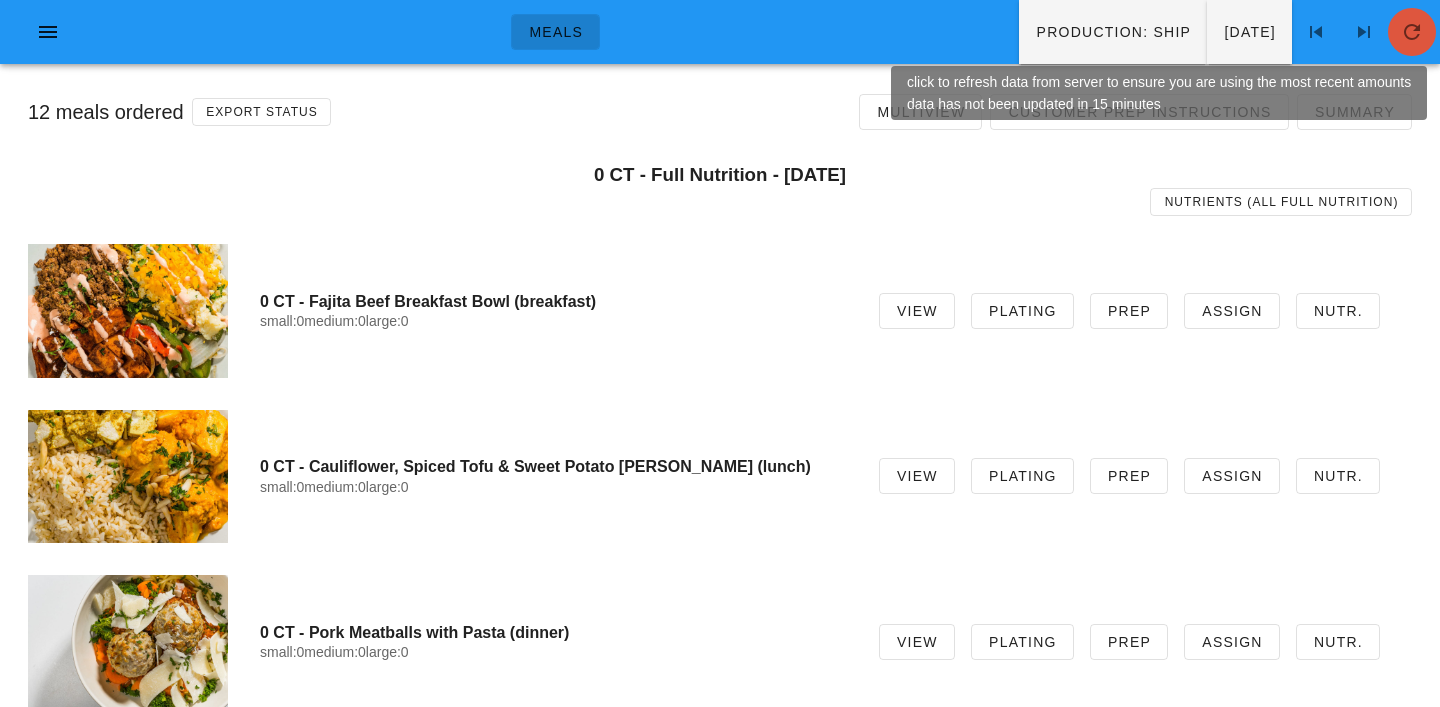 click at bounding box center [1412, 32] 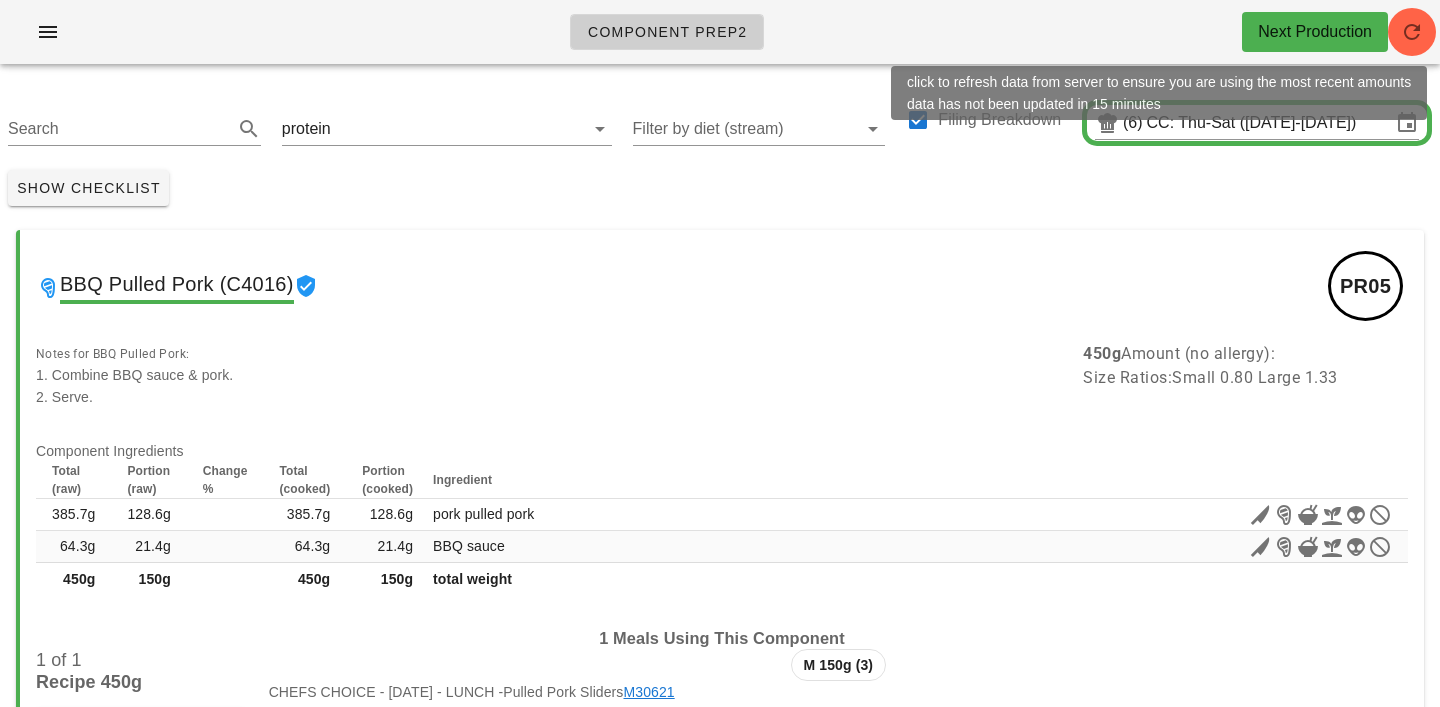 scroll, scrollTop: 0, scrollLeft: 0, axis: both 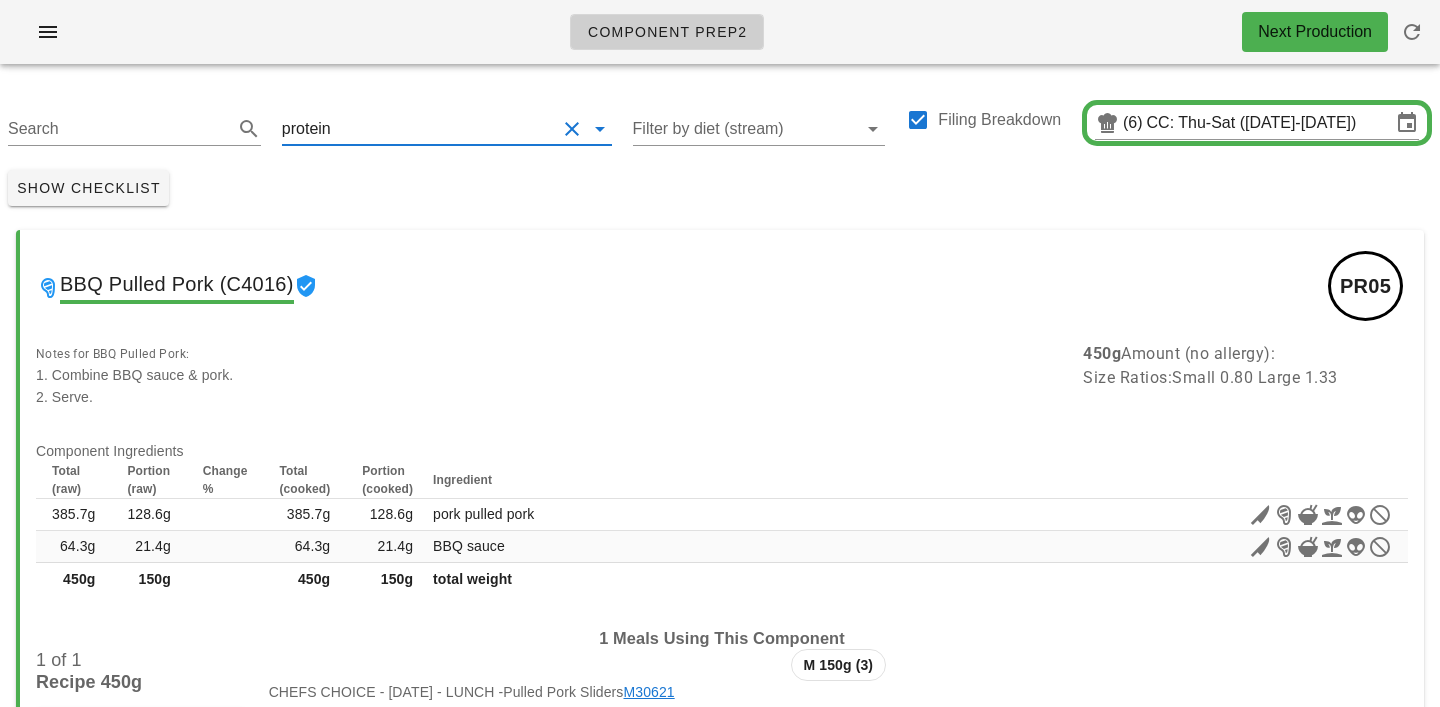 click at bounding box center [445, 129] 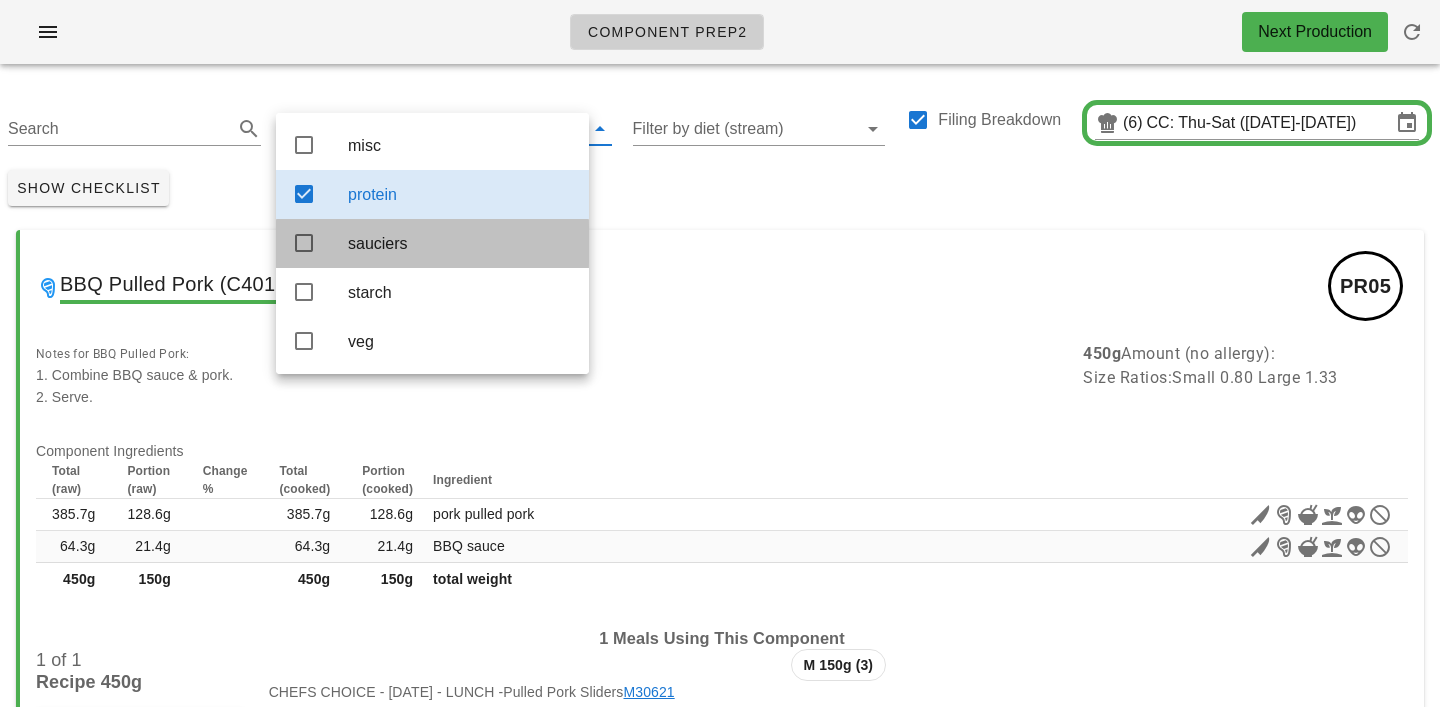 click on "sauciers" at bounding box center [460, 243] 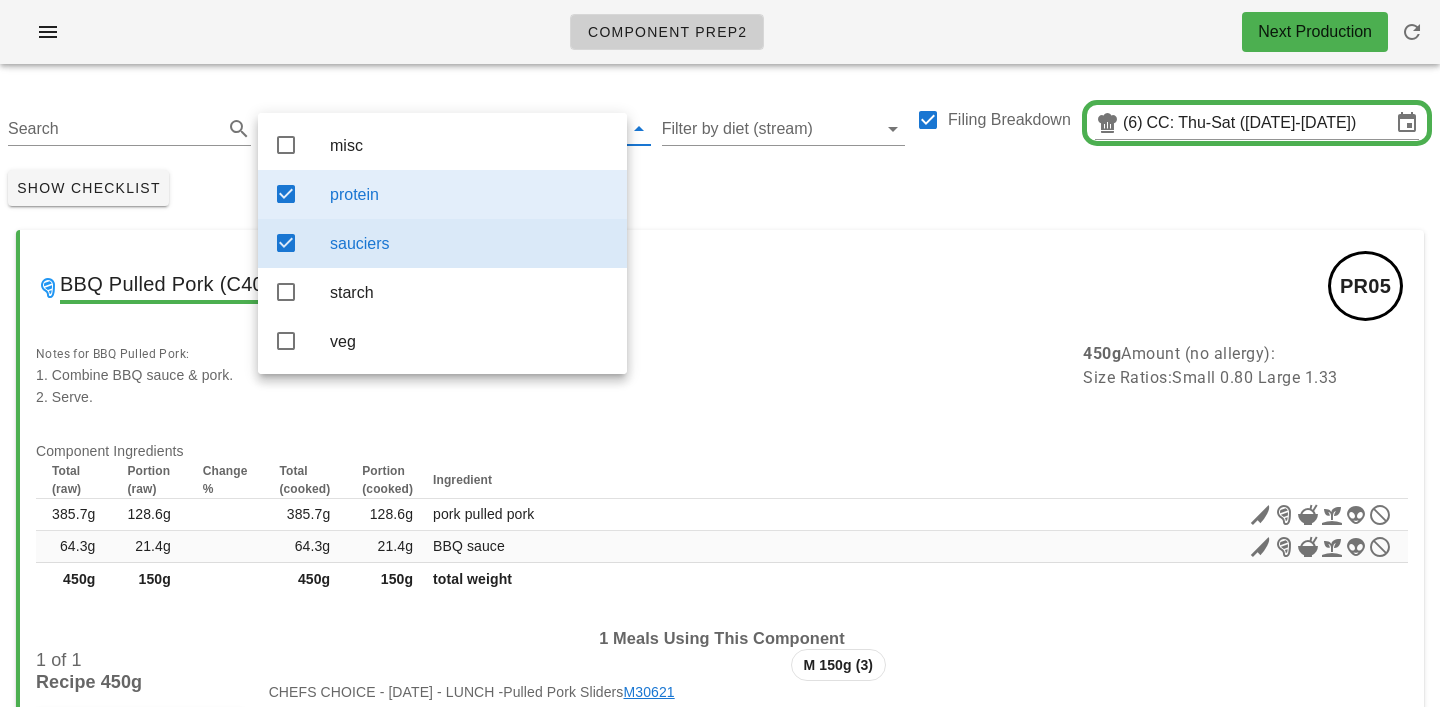 click on "protein" at bounding box center [470, 194] 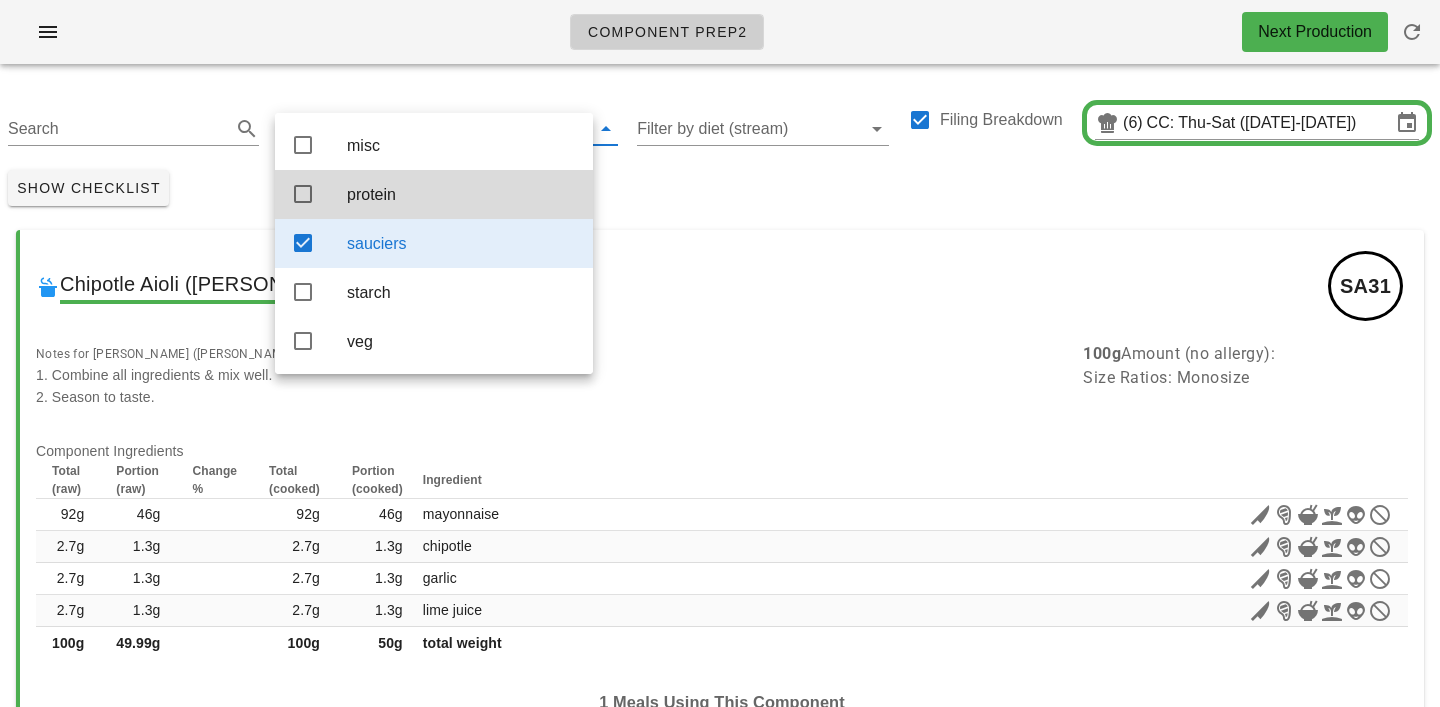 click on "Search sauciers Filter by diet (stream) Filing Breakdown (6) CC: Thu-Sat (Jul 24-Jul 26)" at bounding box center [720, 121] 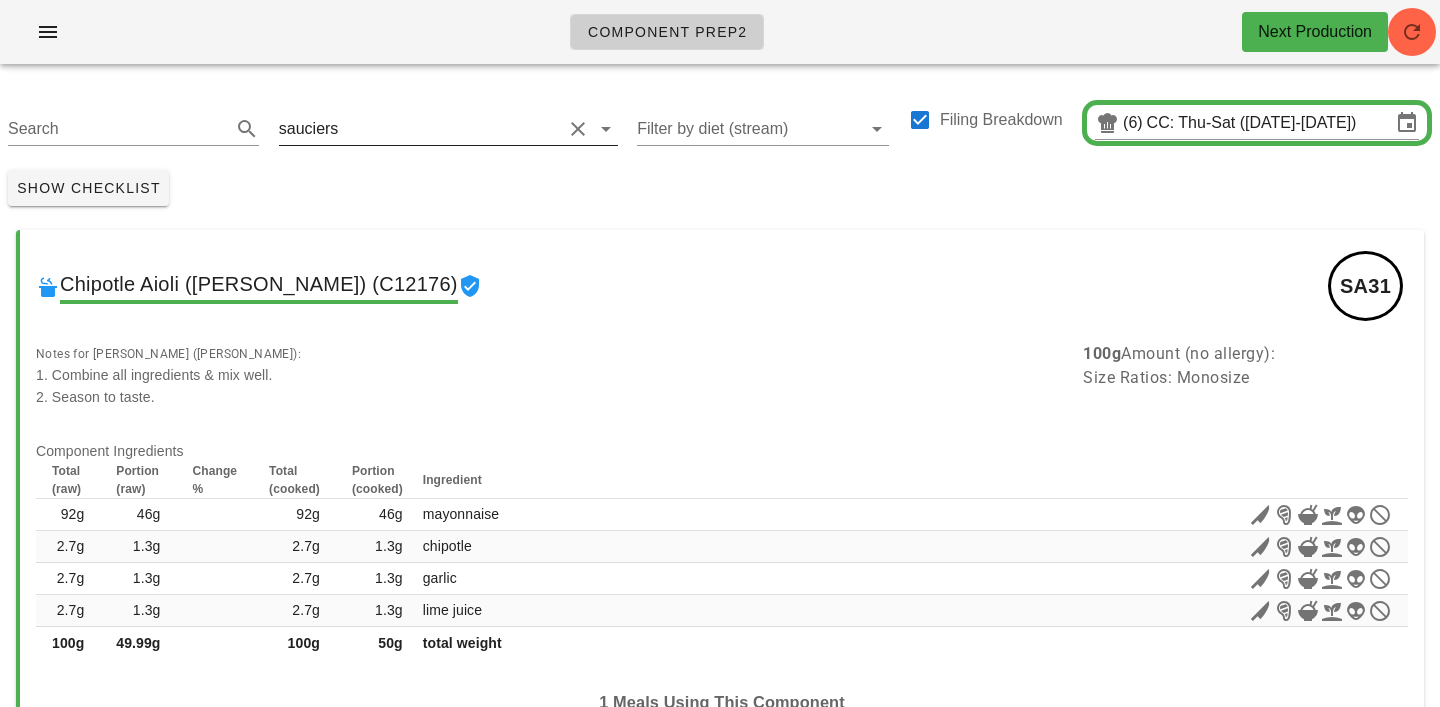 click at bounding box center (451, 129) 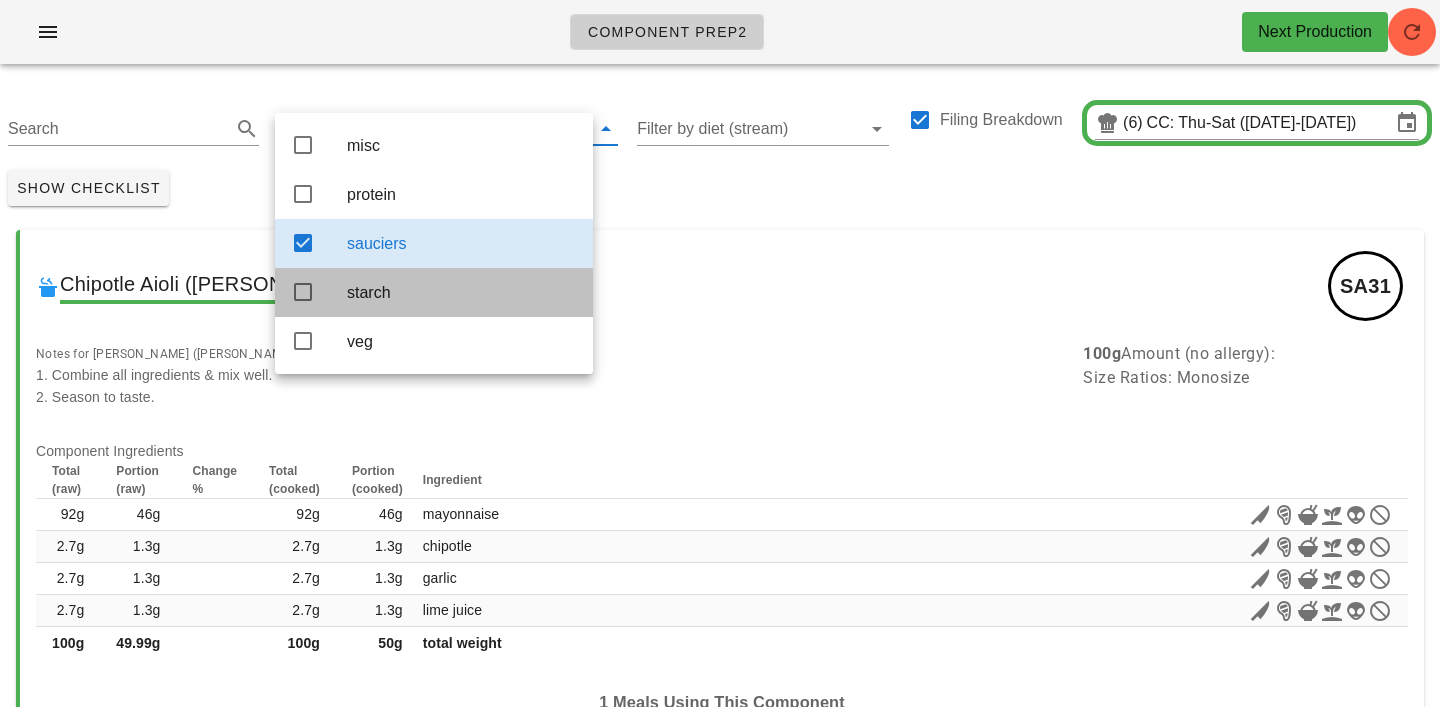 click on "starch" at bounding box center (462, 292) 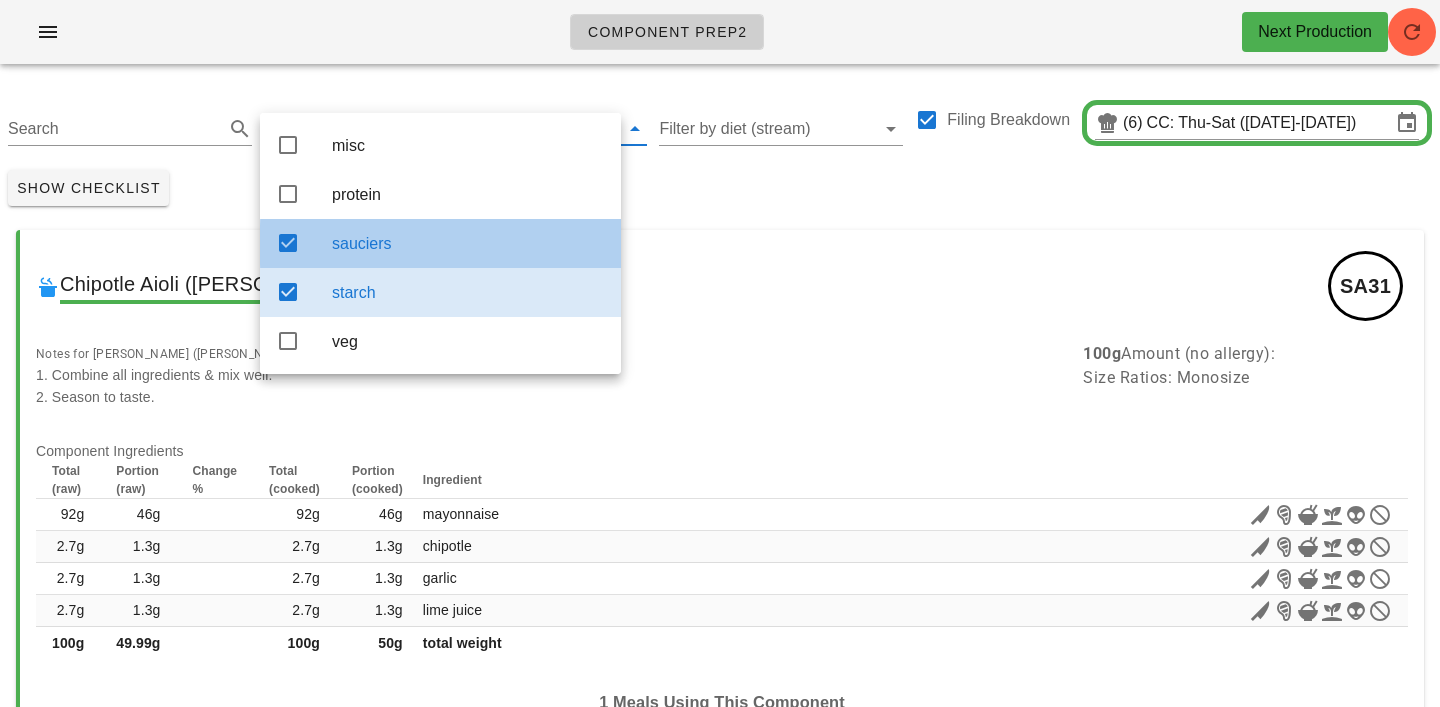 click on "sauciers" at bounding box center (468, 243) 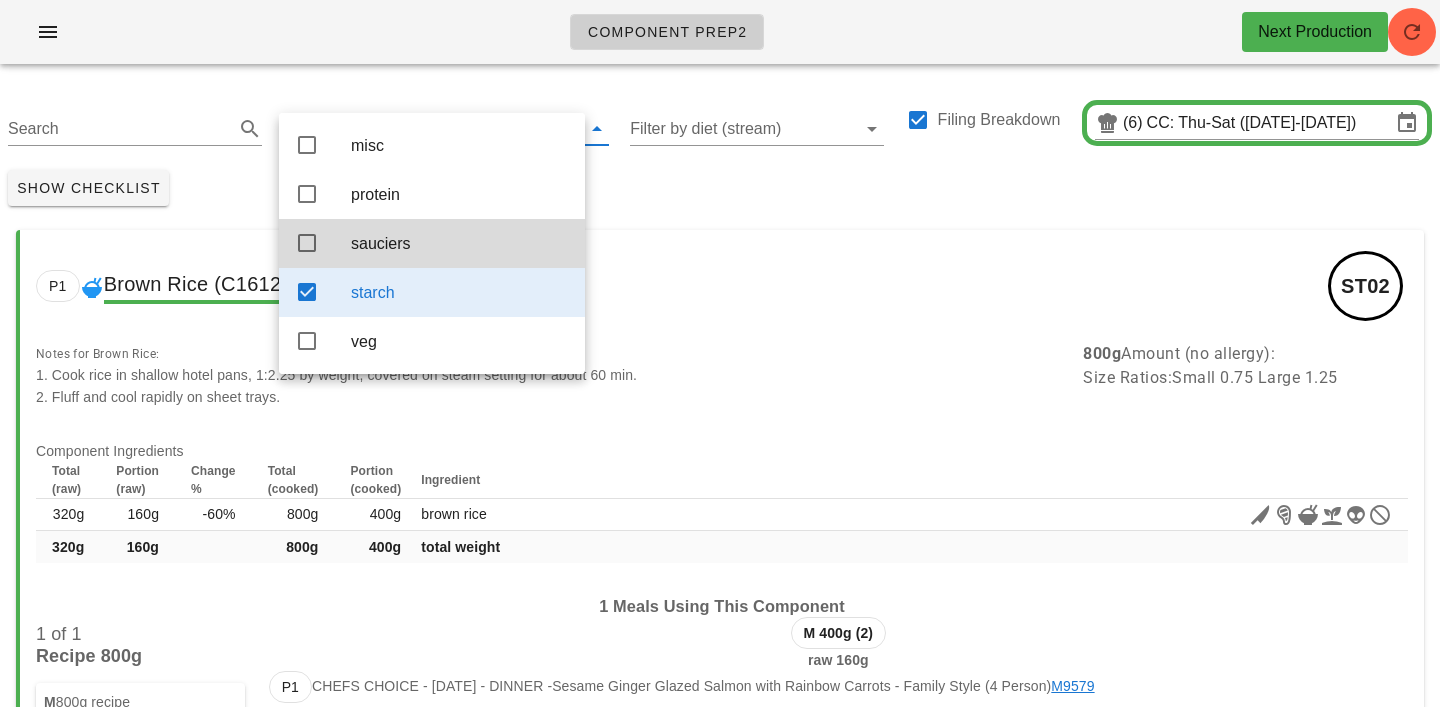 click on "Show Checklist" at bounding box center [720, 188] 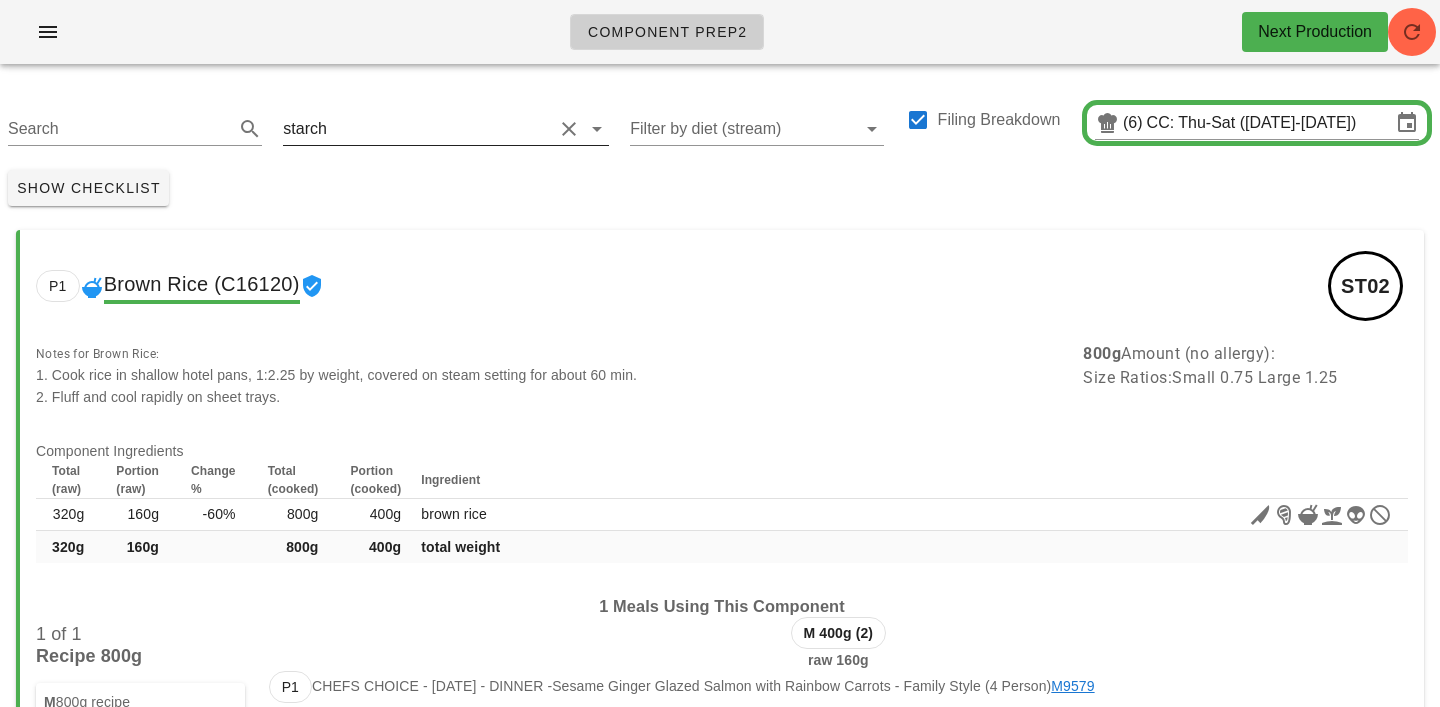 click at bounding box center (442, 129) 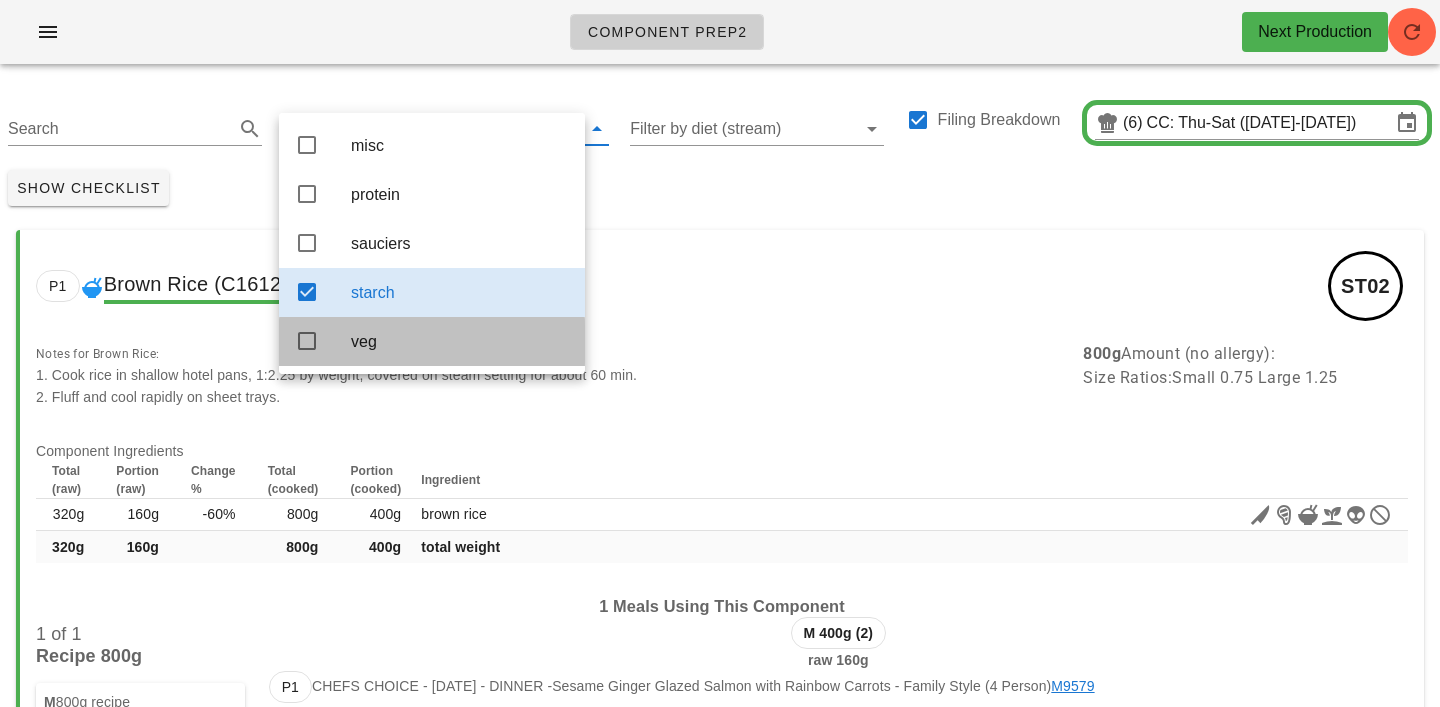 click on "veg" at bounding box center (460, 341) 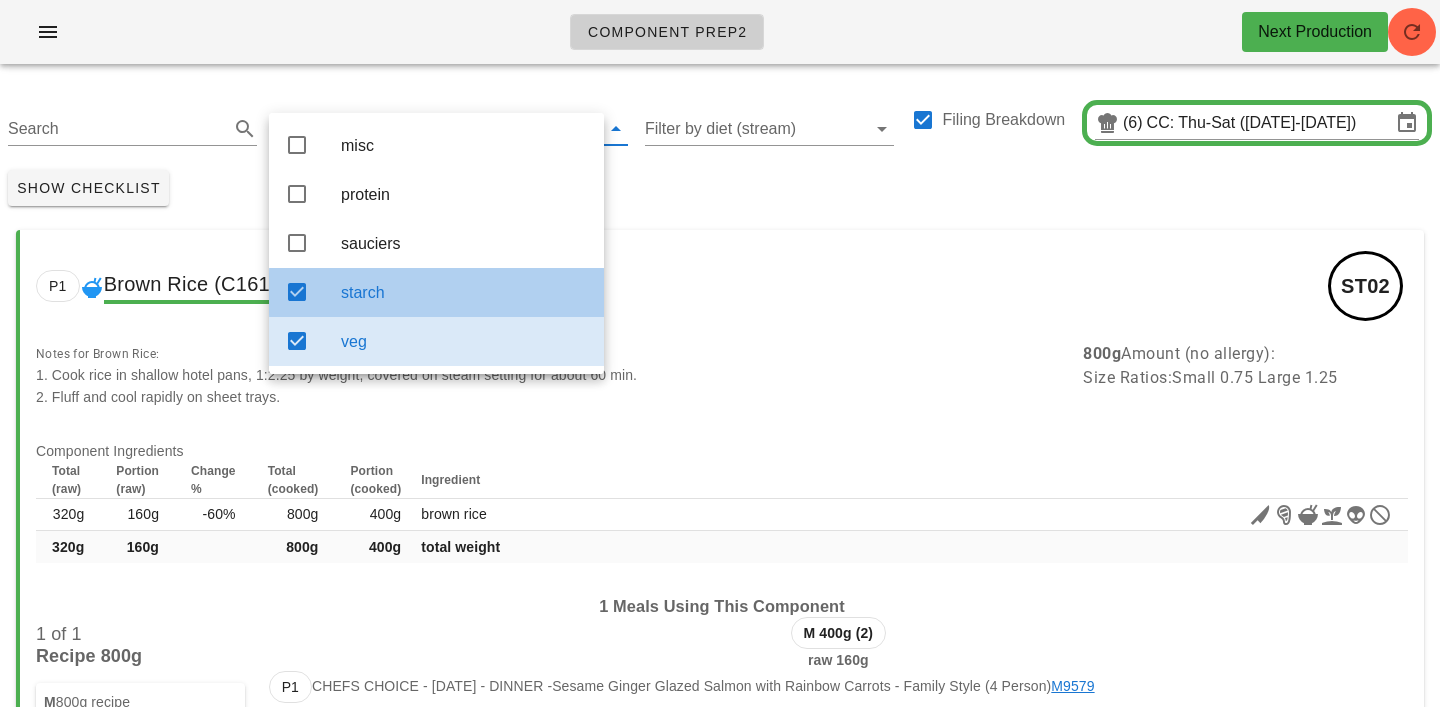 click on "starch" at bounding box center (464, 292) 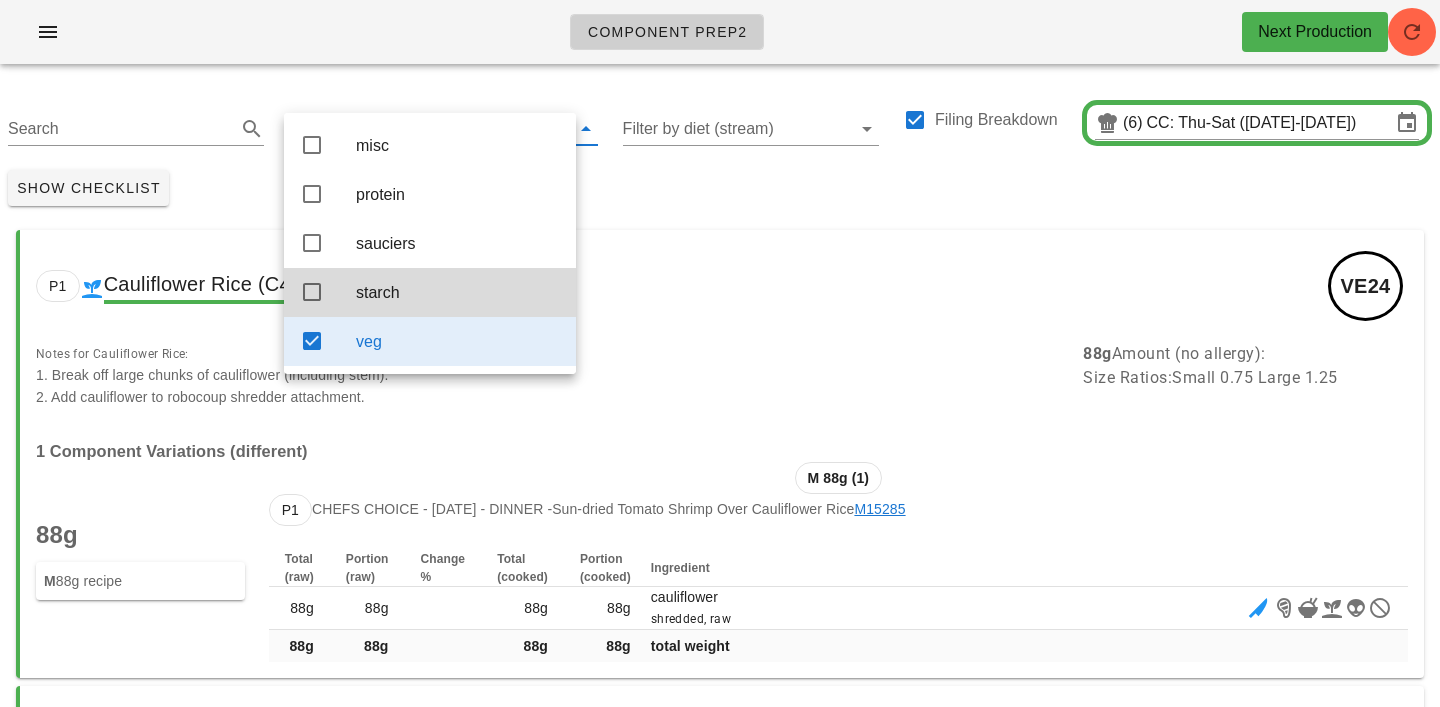 click on "Show Checklist" at bounding box center (720, 188) 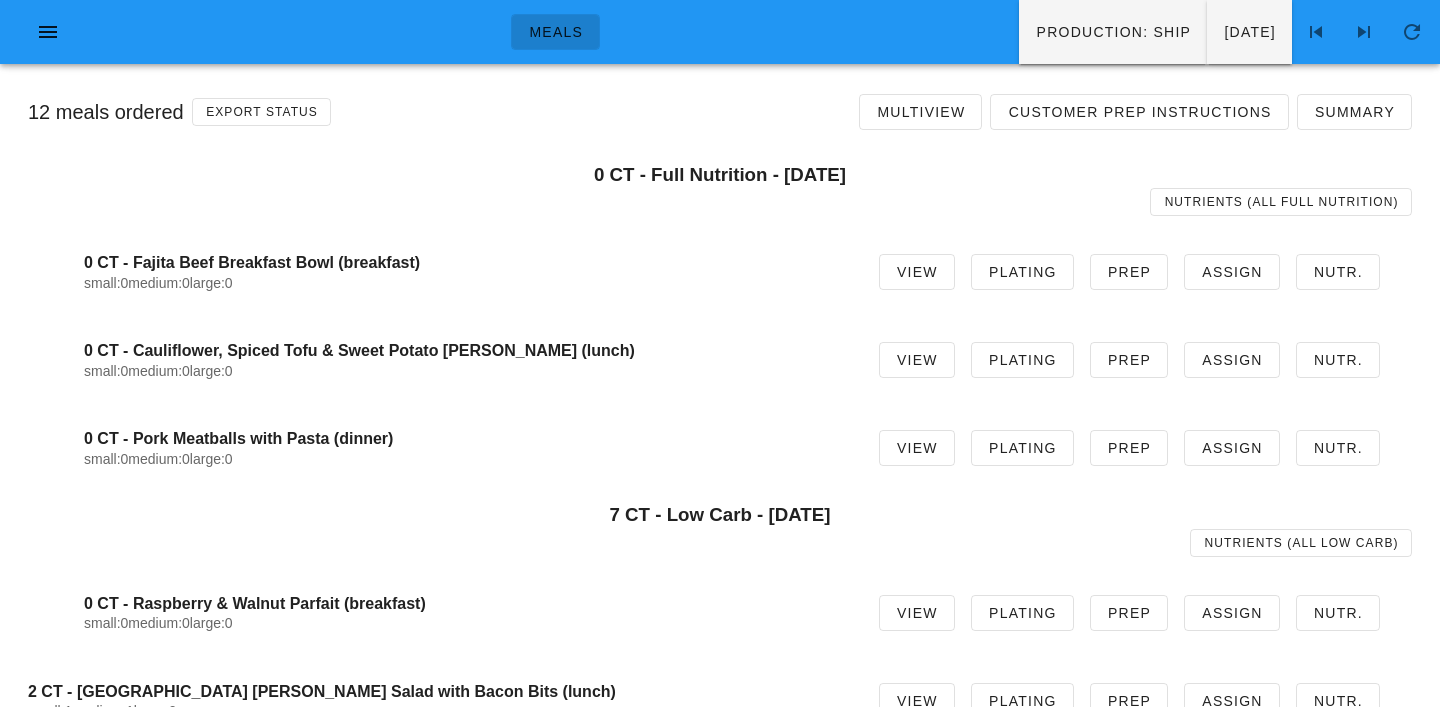 scroll, scrollTop: 0, scrollLeft: 0, axis: both 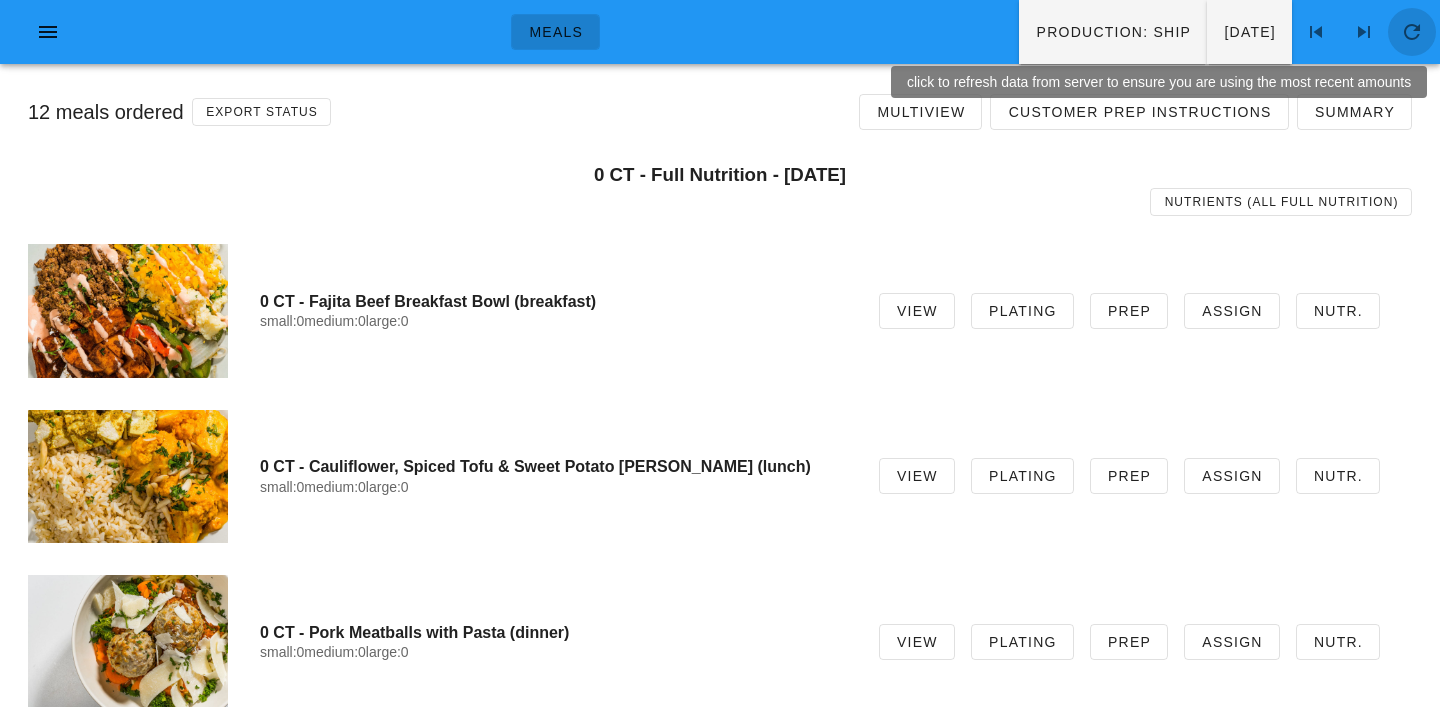 click at bounding box center [1412, 32] 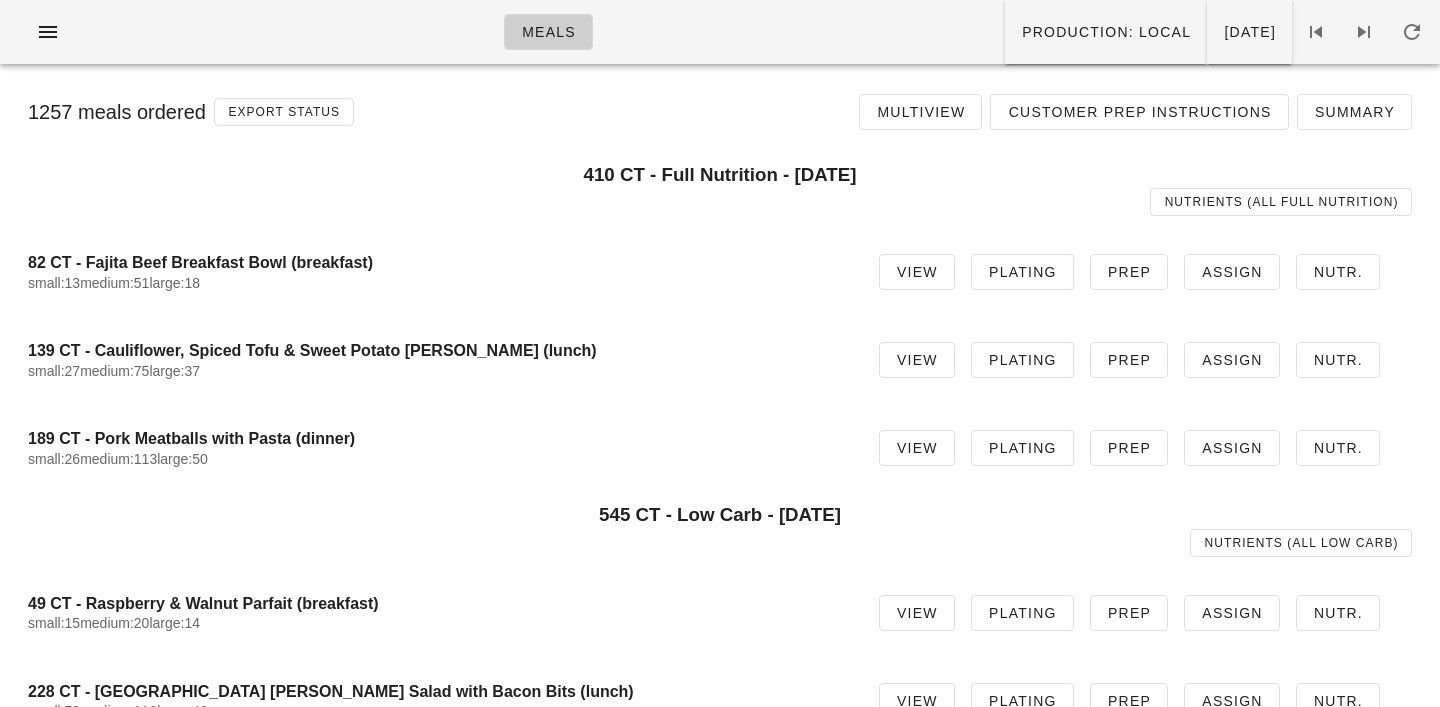 scroll, scrollTop: 0, scrollLeft: 0, axis: both 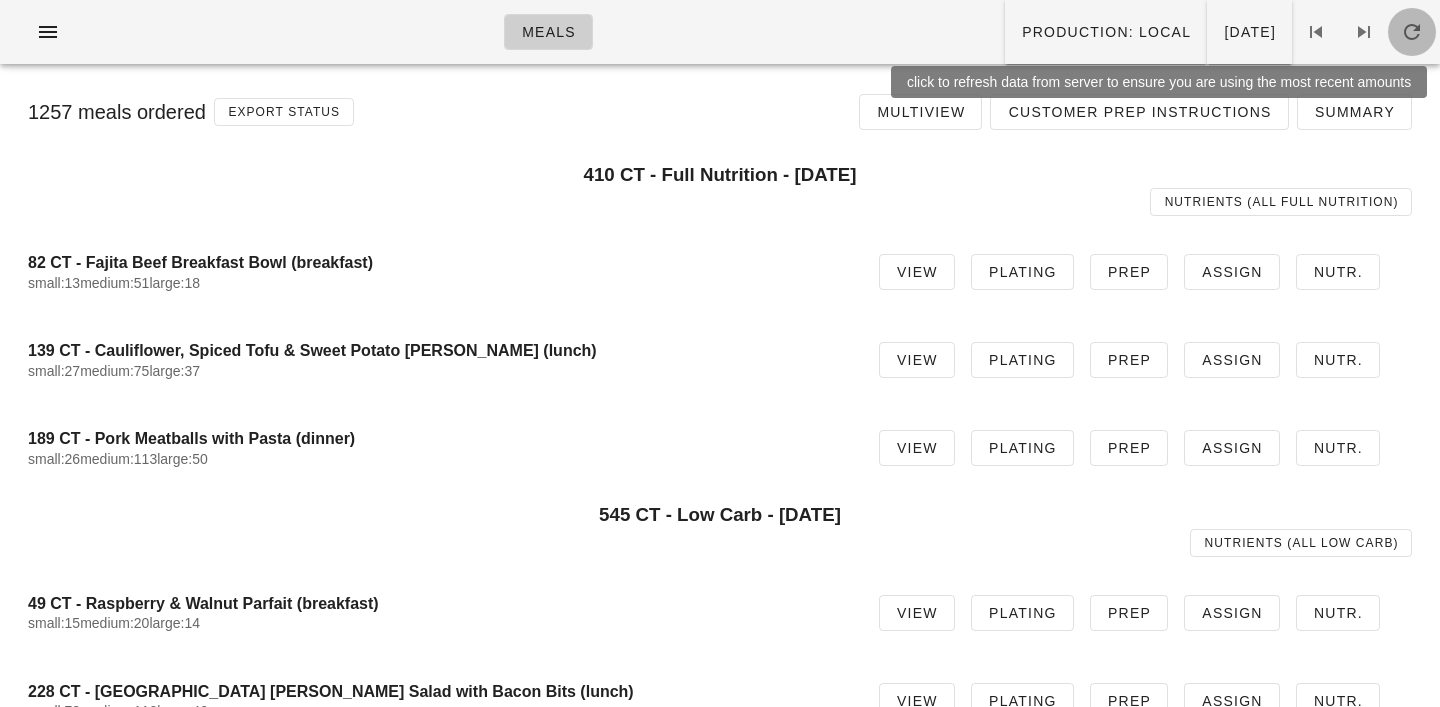 click at bounding box center (1412, 32) 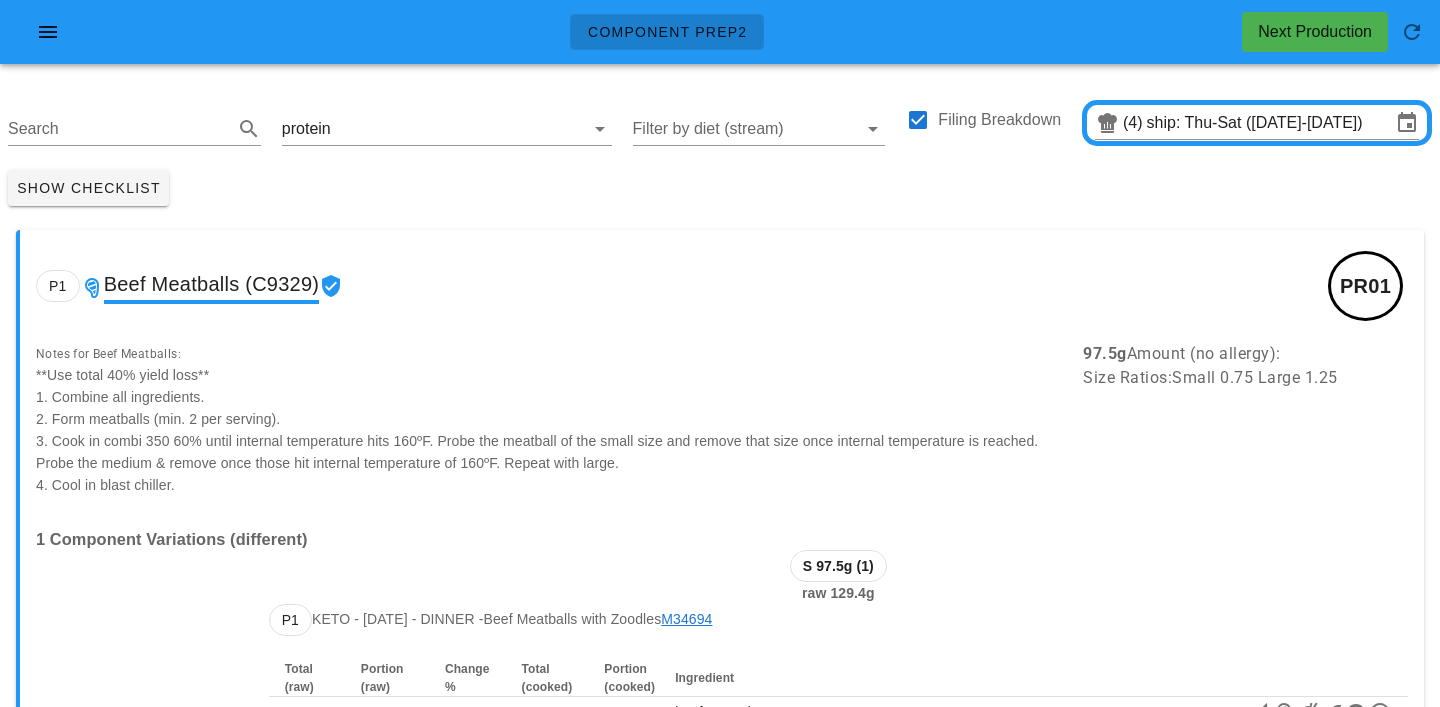 scroll, scrollTop: 0, scrollLeft: 0, axis: both 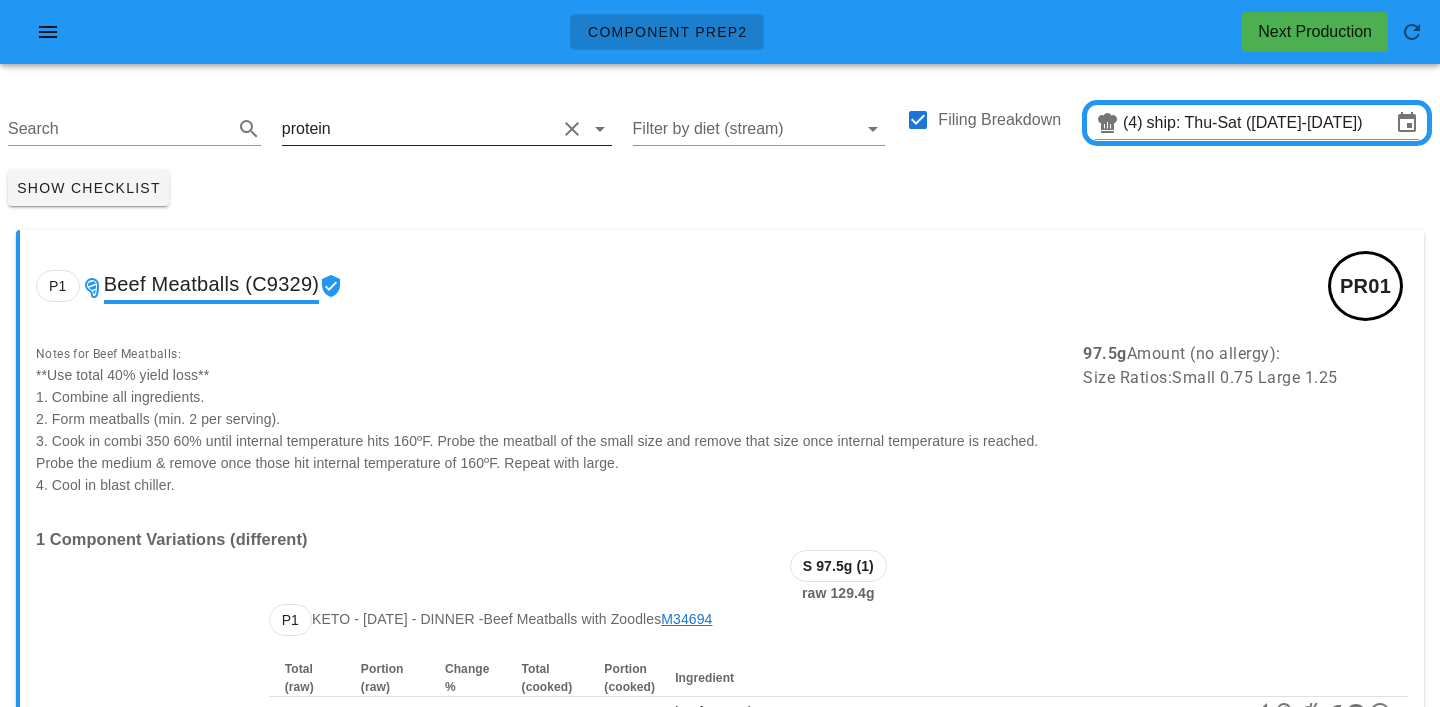 click at bounding box center (445, 129) 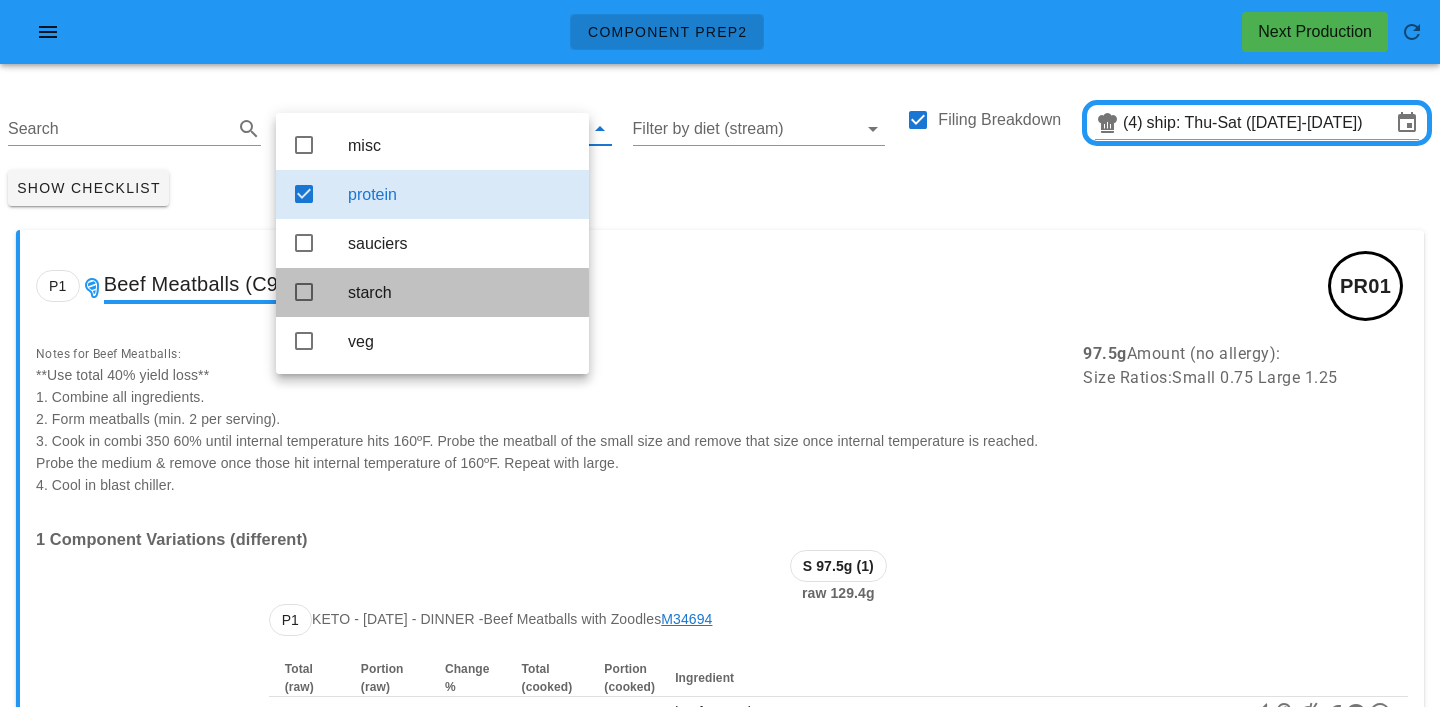 click on "starch" at bounding box center (460, 292) 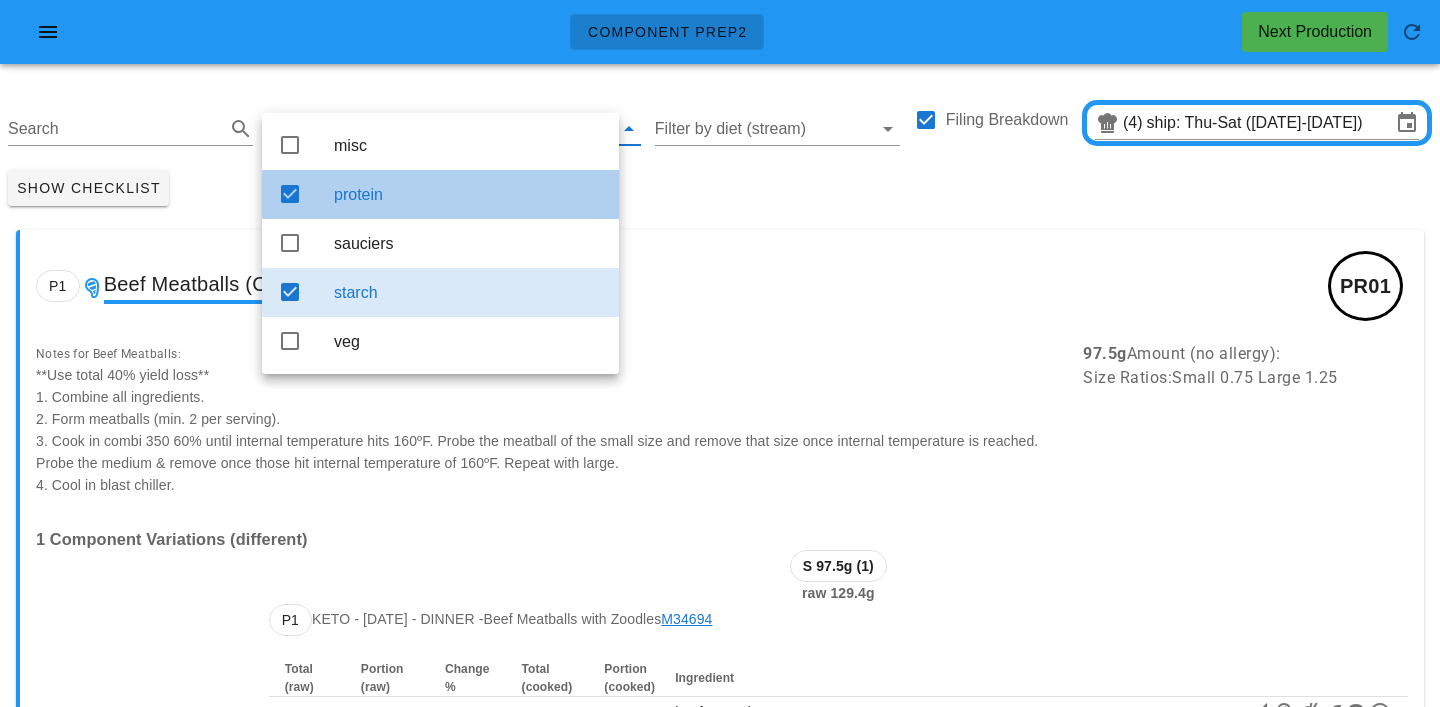 click on "protein" at bounding box center [468, 194] 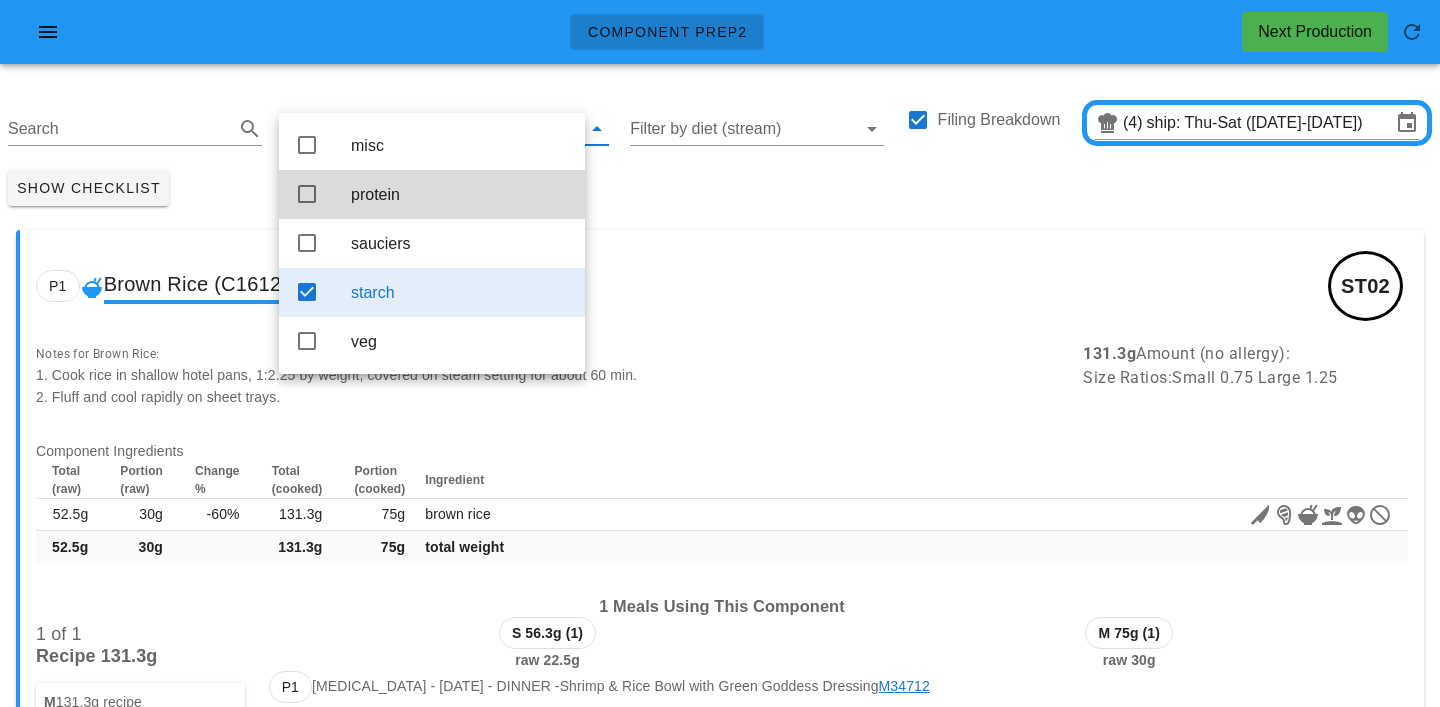 click on "Component Prep2 Next Production" at bounding box center (720, 40) 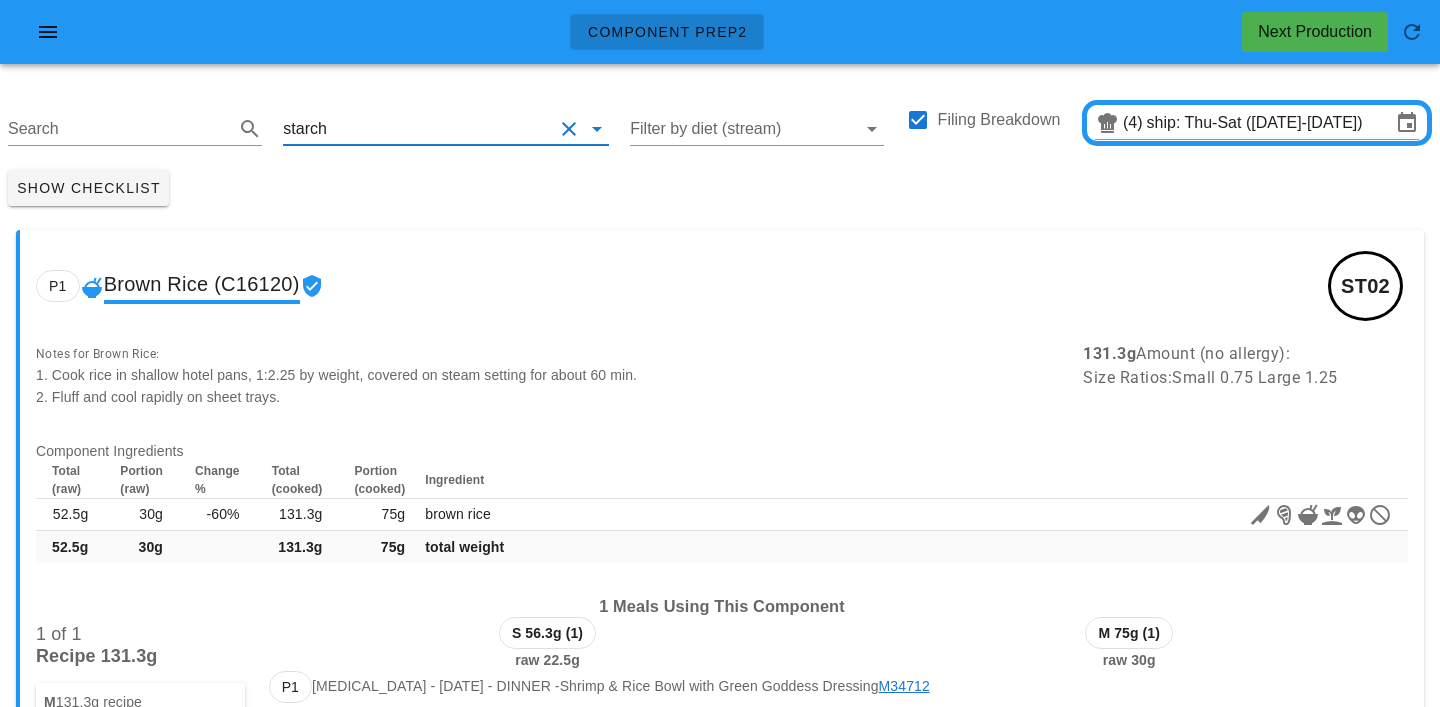 click at bounding box center (442, 129) 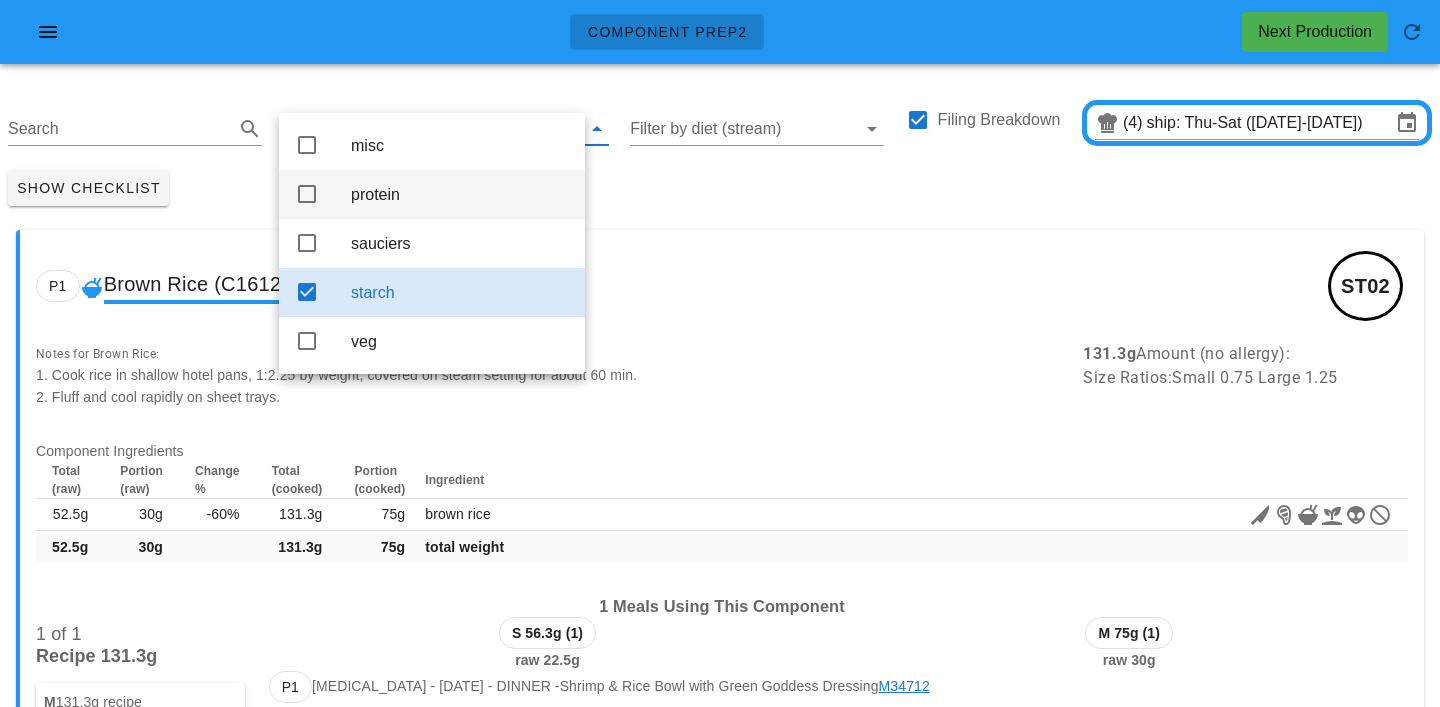 click on "protein" at bounding box center [460, 194] 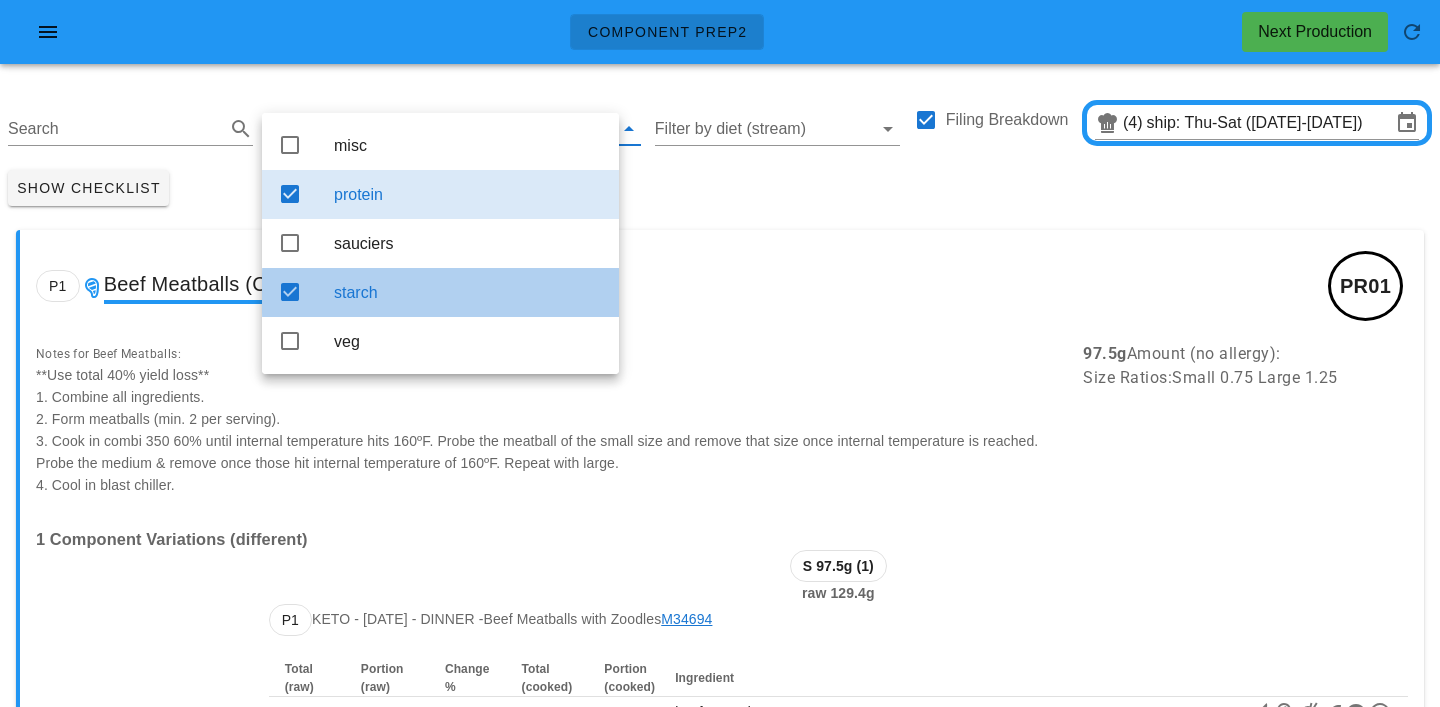 click on "starch" at bounding box center (468, 292) 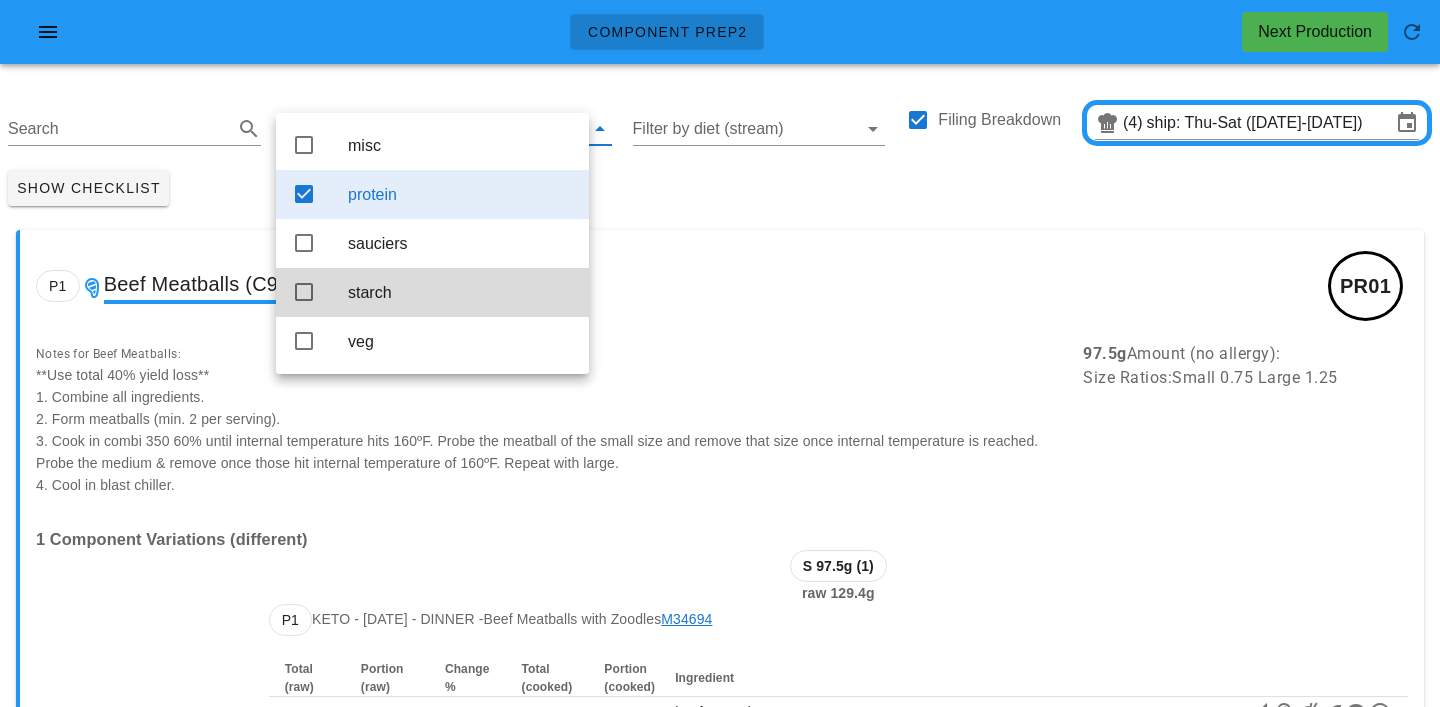 click on "Show Checklist" at bounding box center [720, 188] 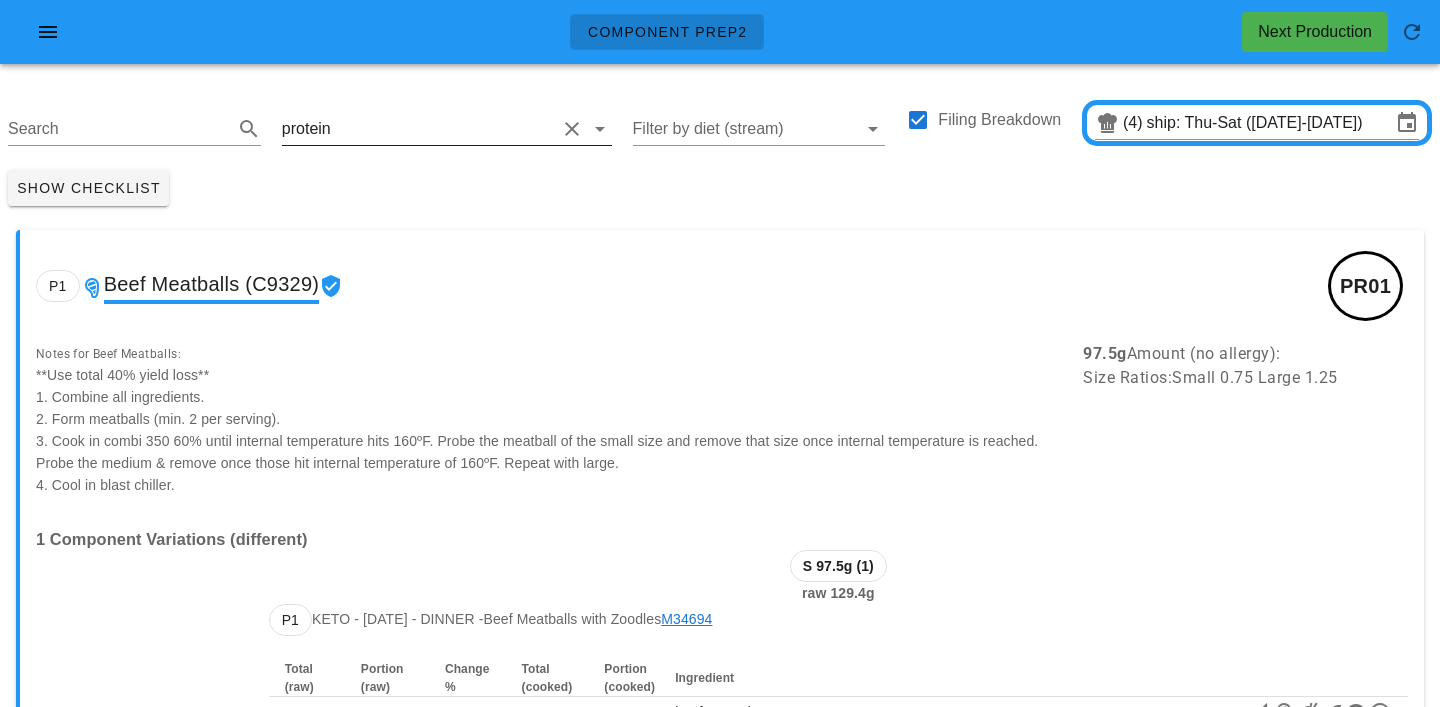 click at bounding box center [445, 129] 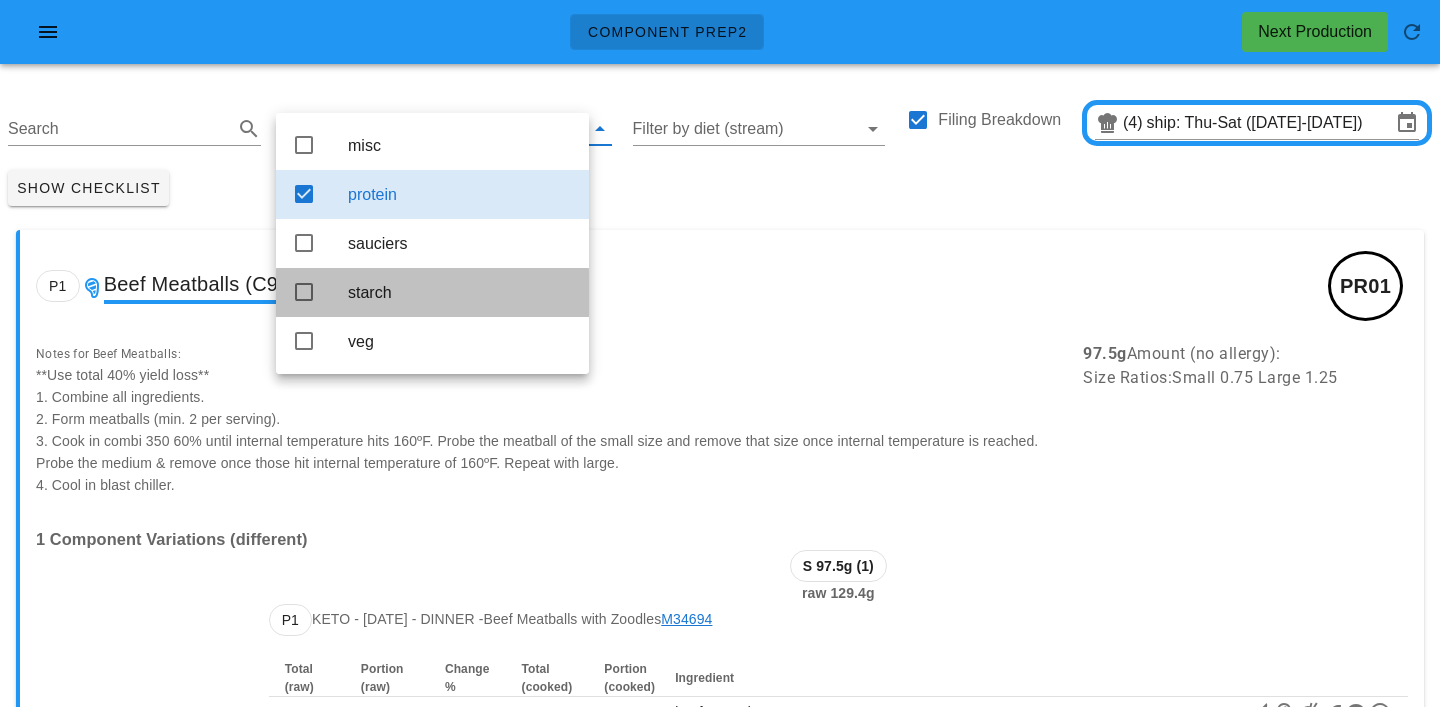 click on "starch" at bounding box center (460, 292) 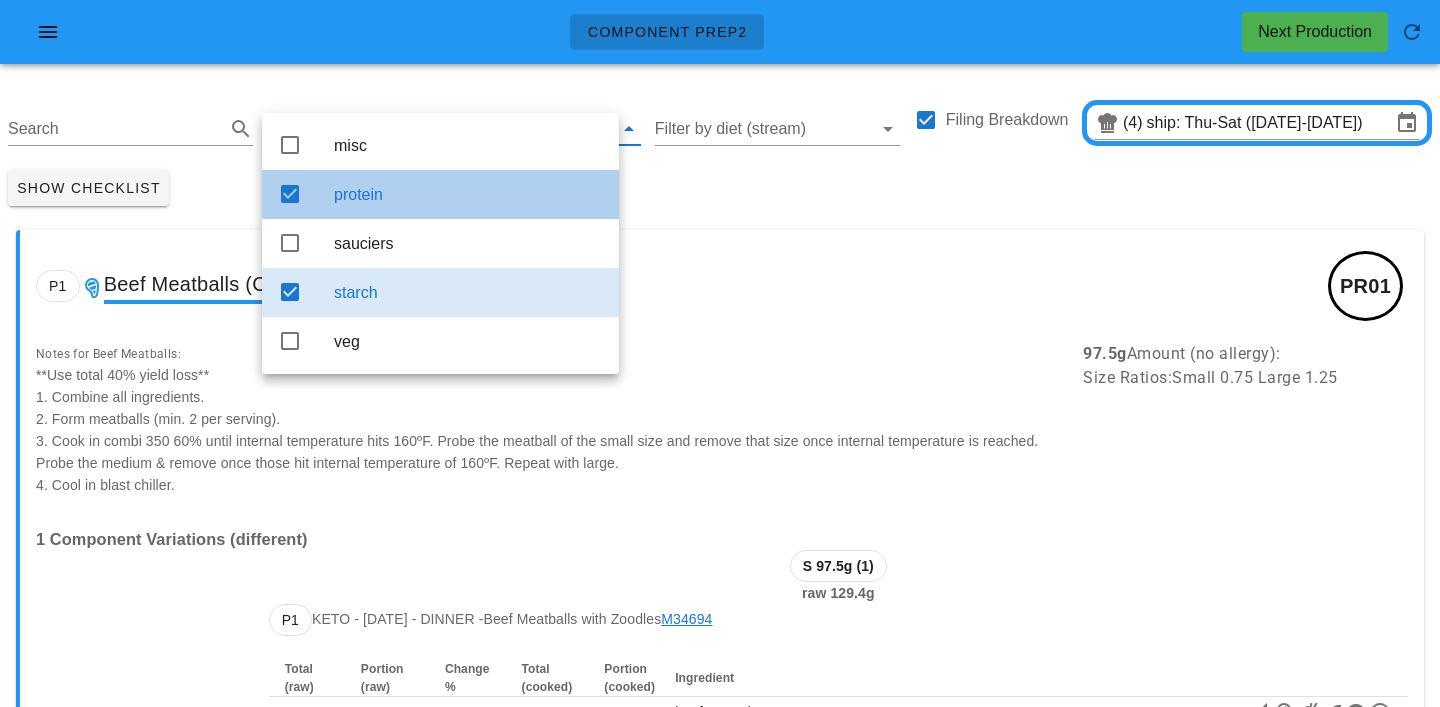 click on "protein" at bounding box center [468, 194] 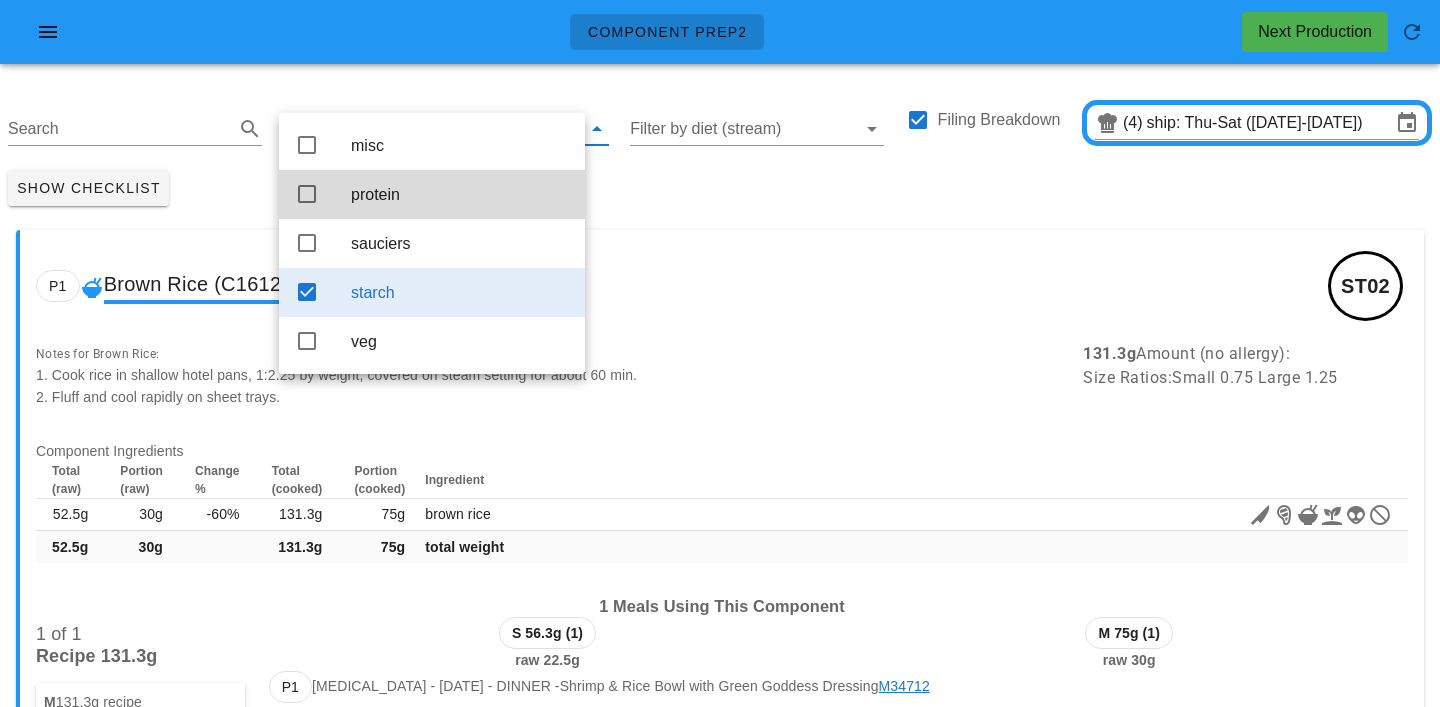 click on "Show Checklist" at bounding box center (720, 188) 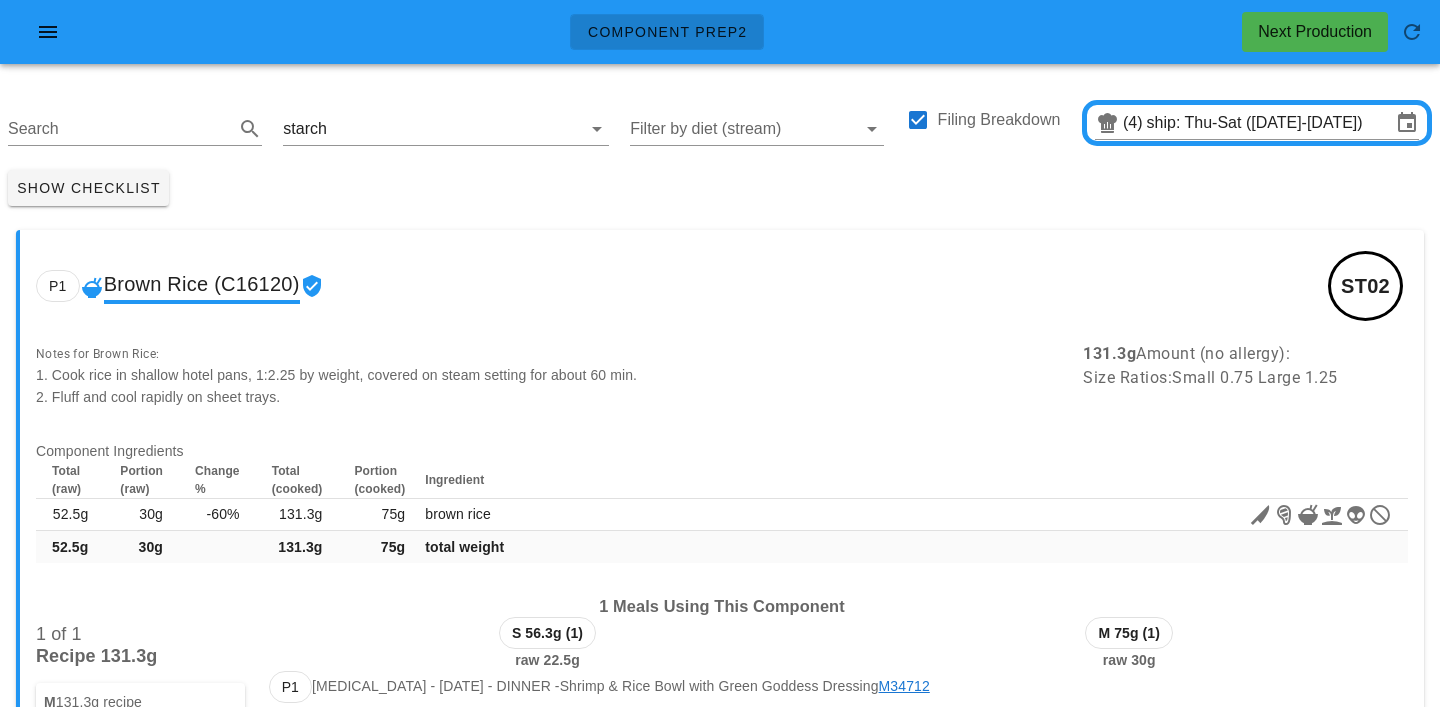 click on "Show Checklist" at bounding box center [720, 188] 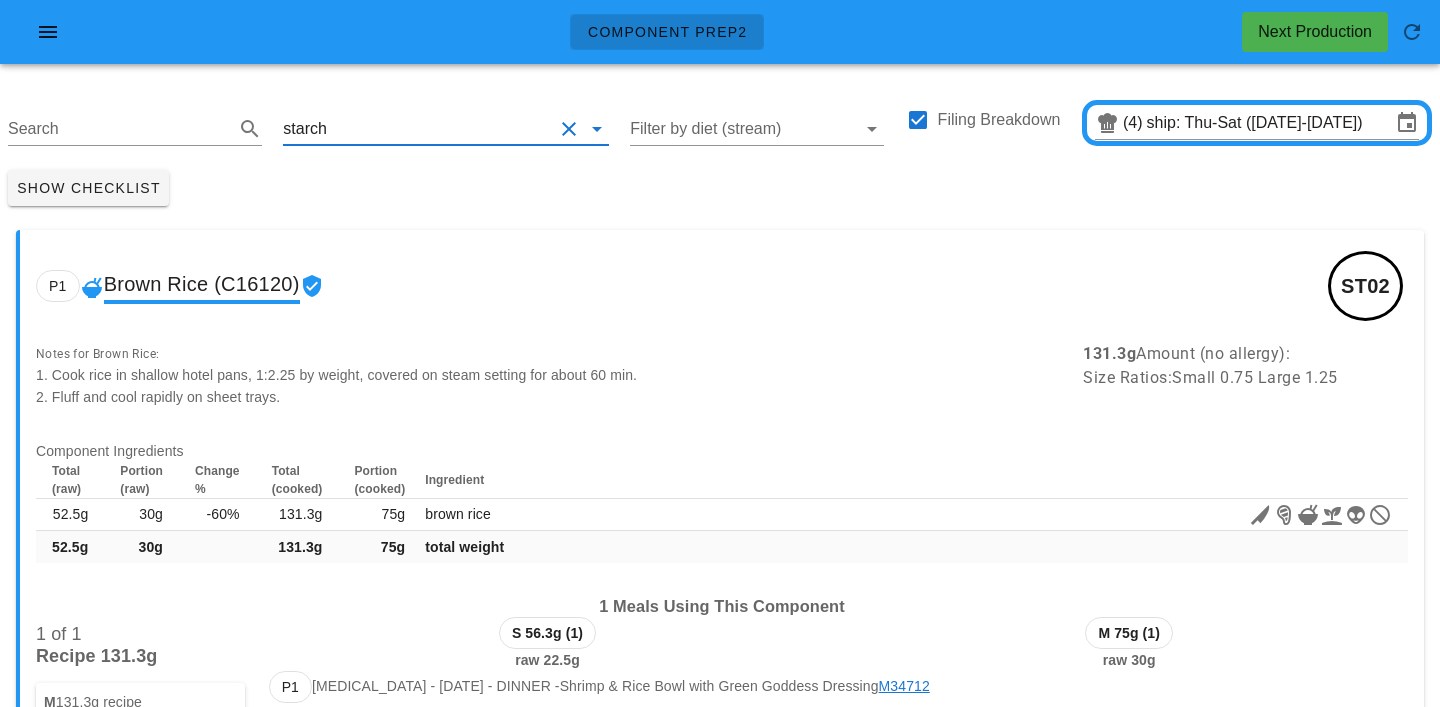 click at bounding box center [442, 129] 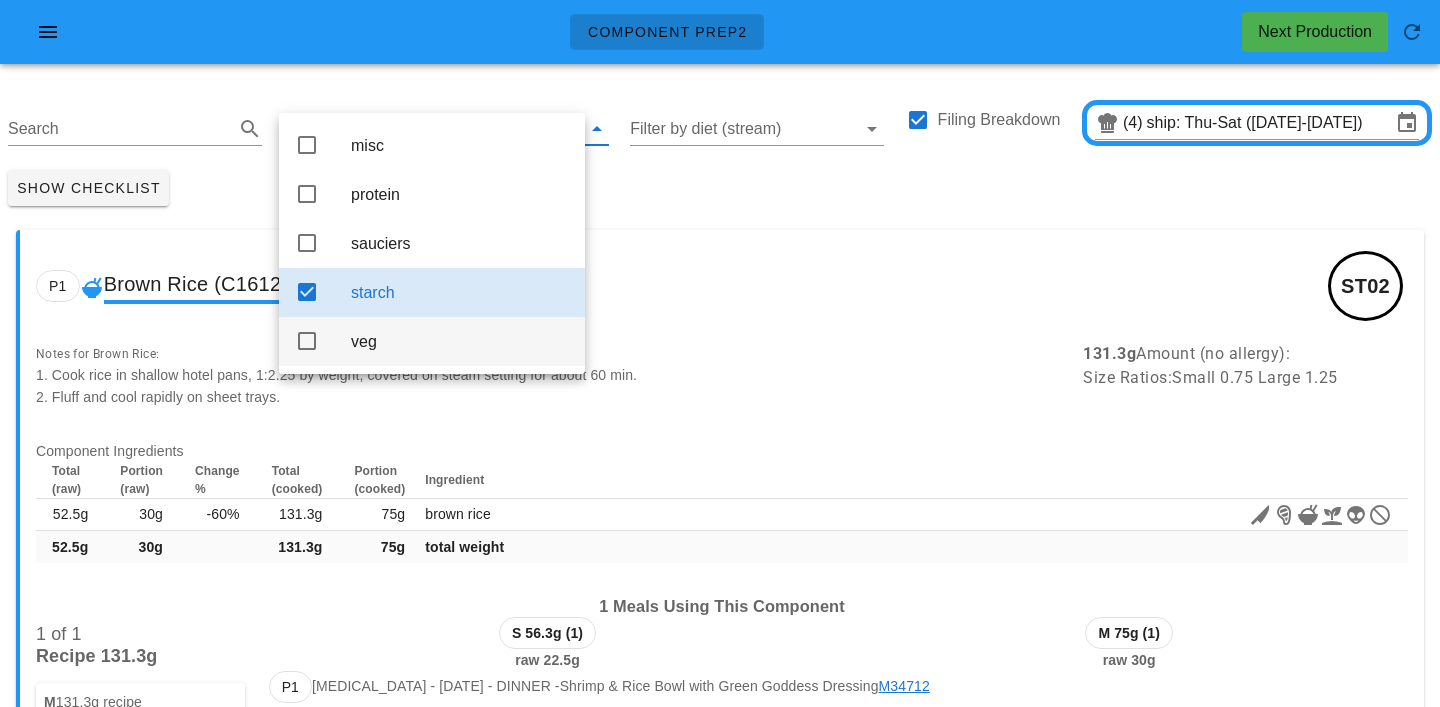 click on "veg" at bounding box center [460, 341] 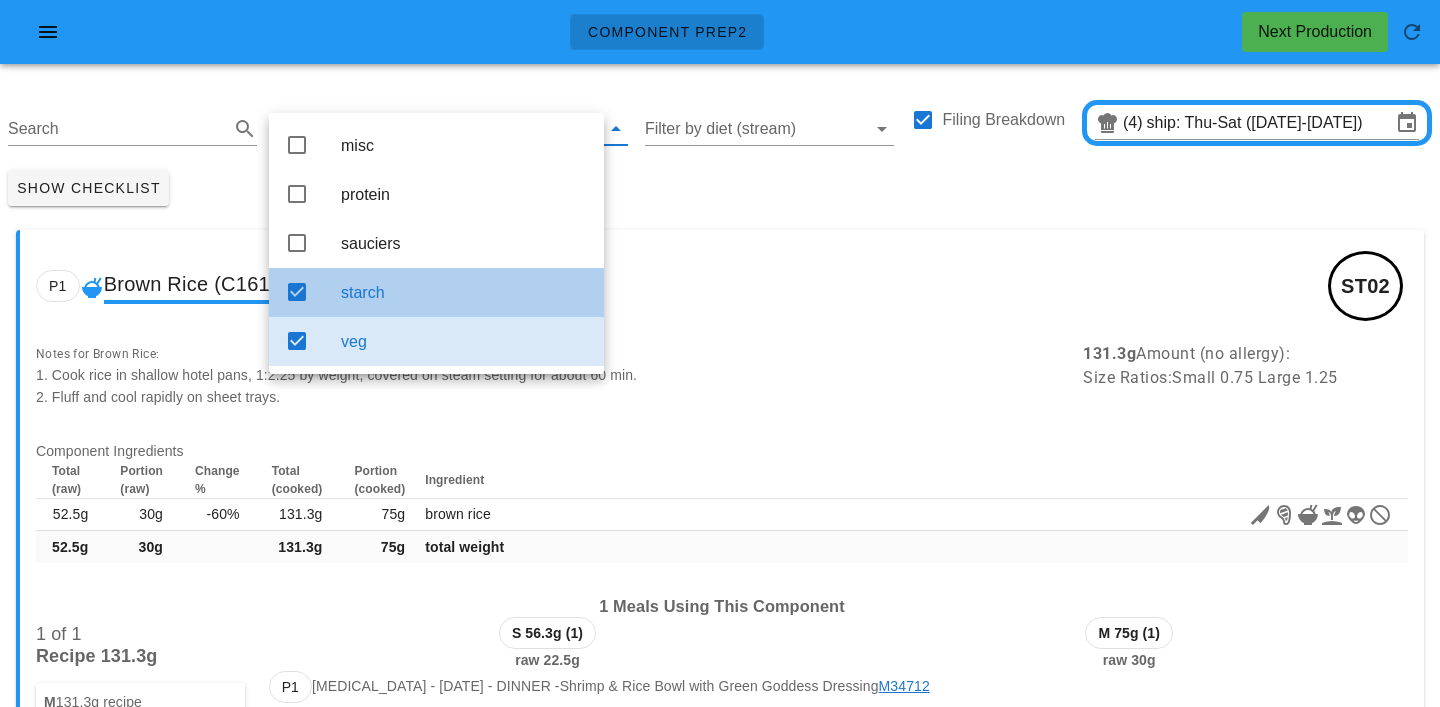 click on "starch" at bounding box center (464, 292) 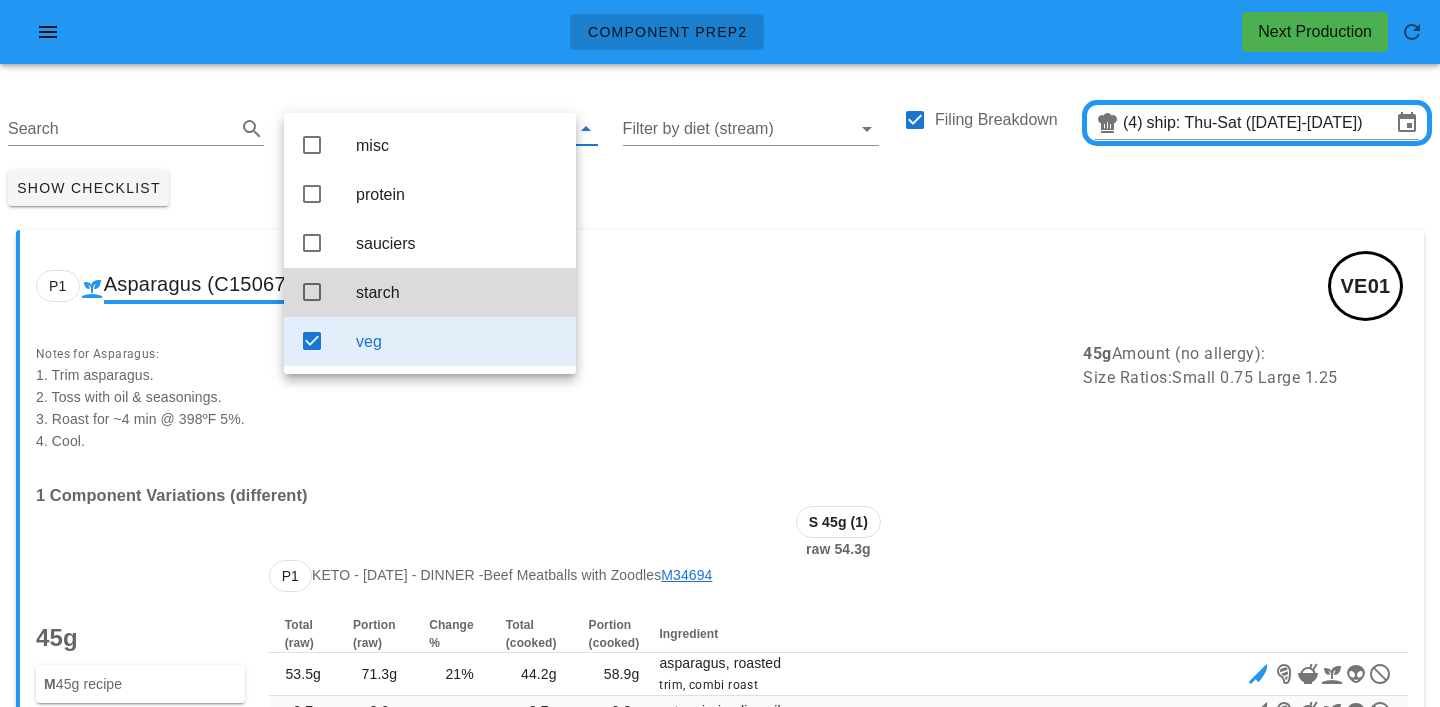 click on "Show Checklist" at bounding box center (720, 188) 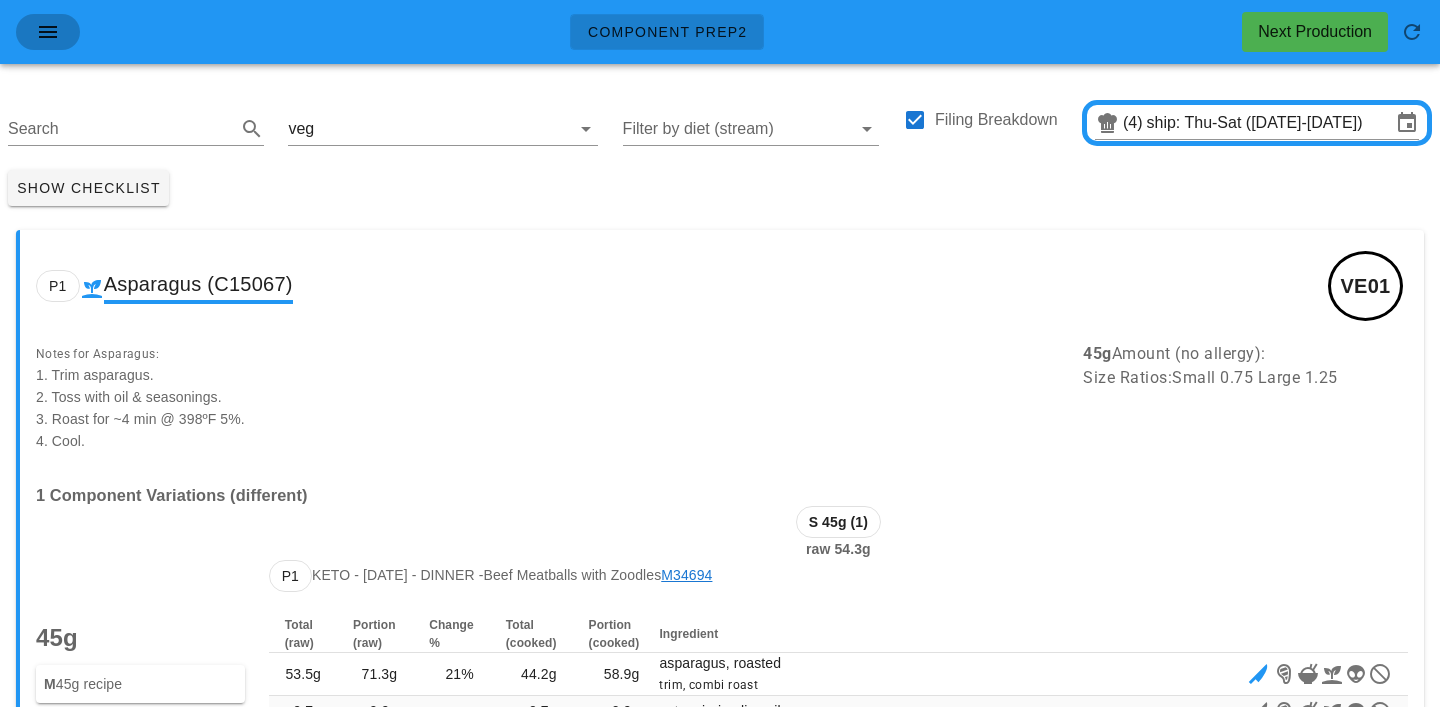 click at bounding box center [48, 32] 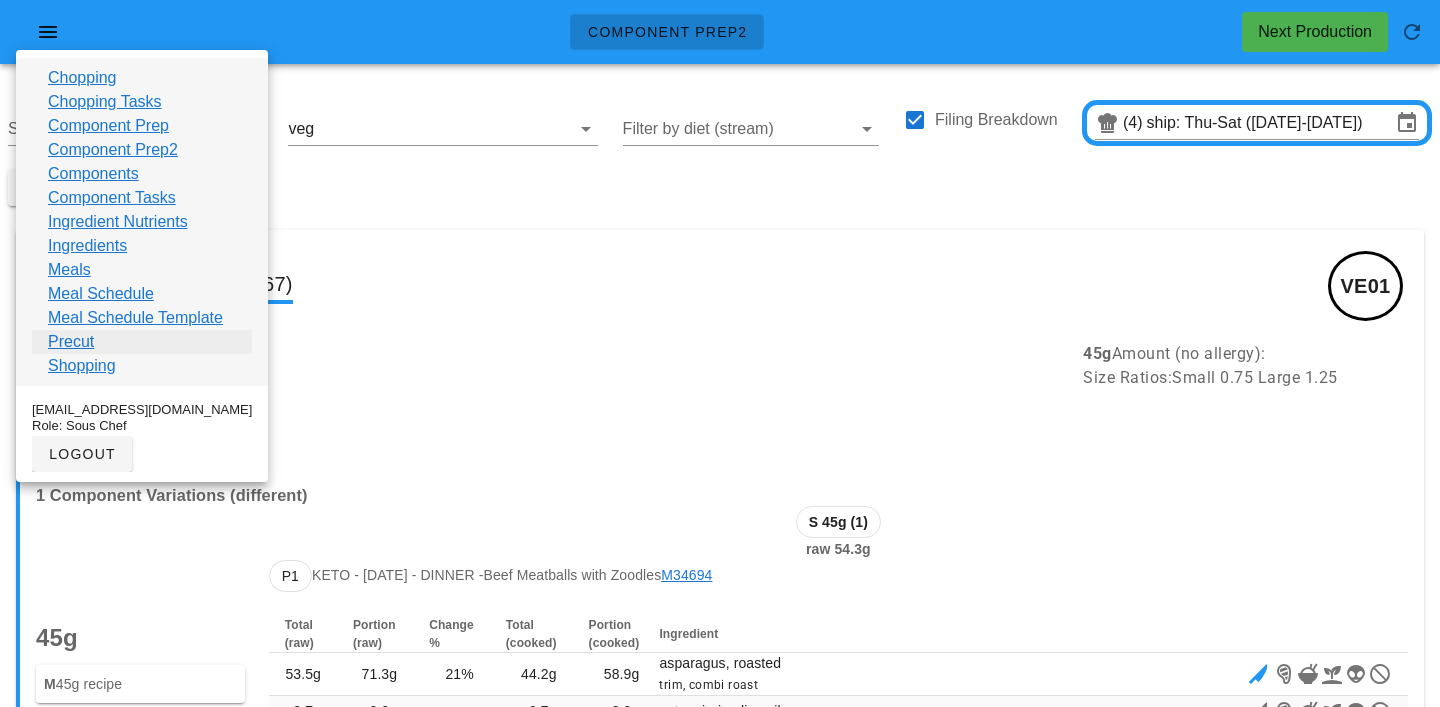 click on "Precut" at bounding box center (71, 342) 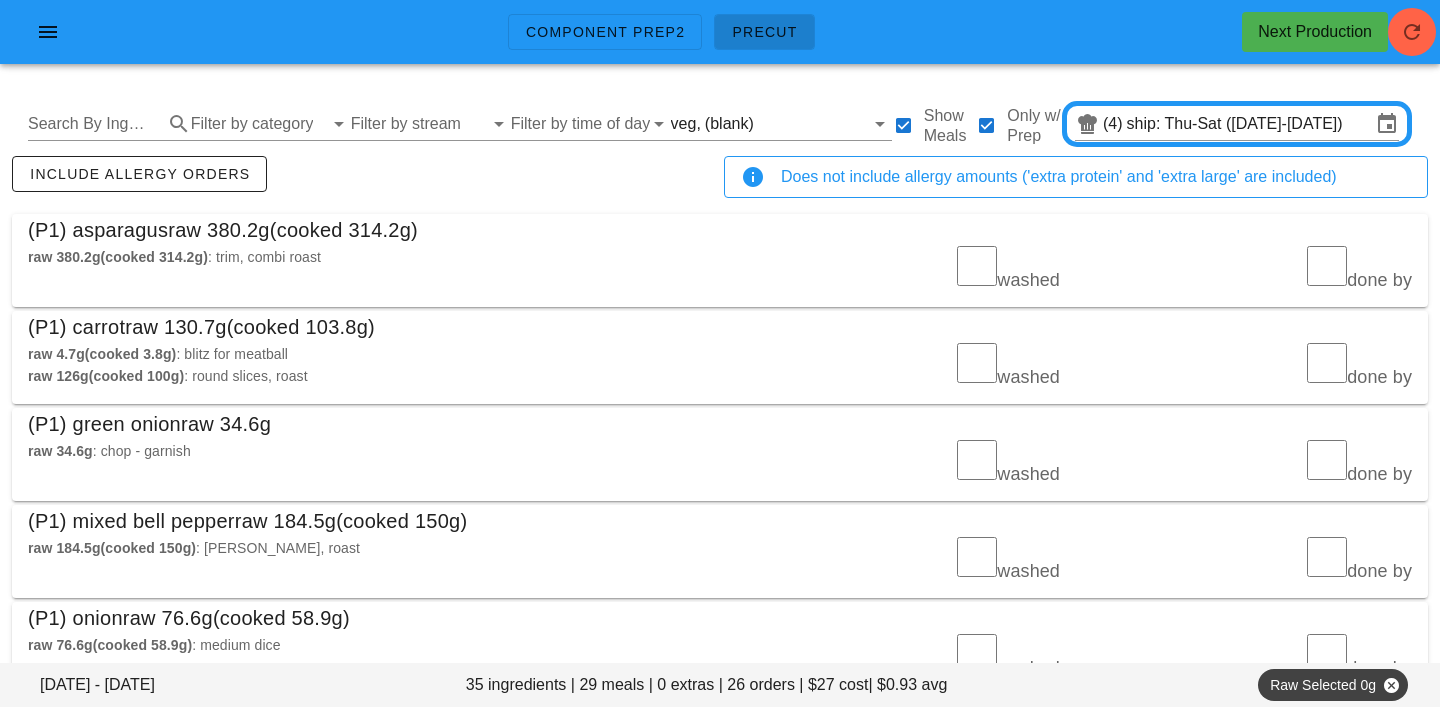 click on "Search By Ingredient Filter by category Filter by stream Filter by time of day veg,  (blank) Show Meals Only w/ Prep (4) ship: Thu-Sat (Jul 24-Jul 26)" at bounding box center (720, 124) 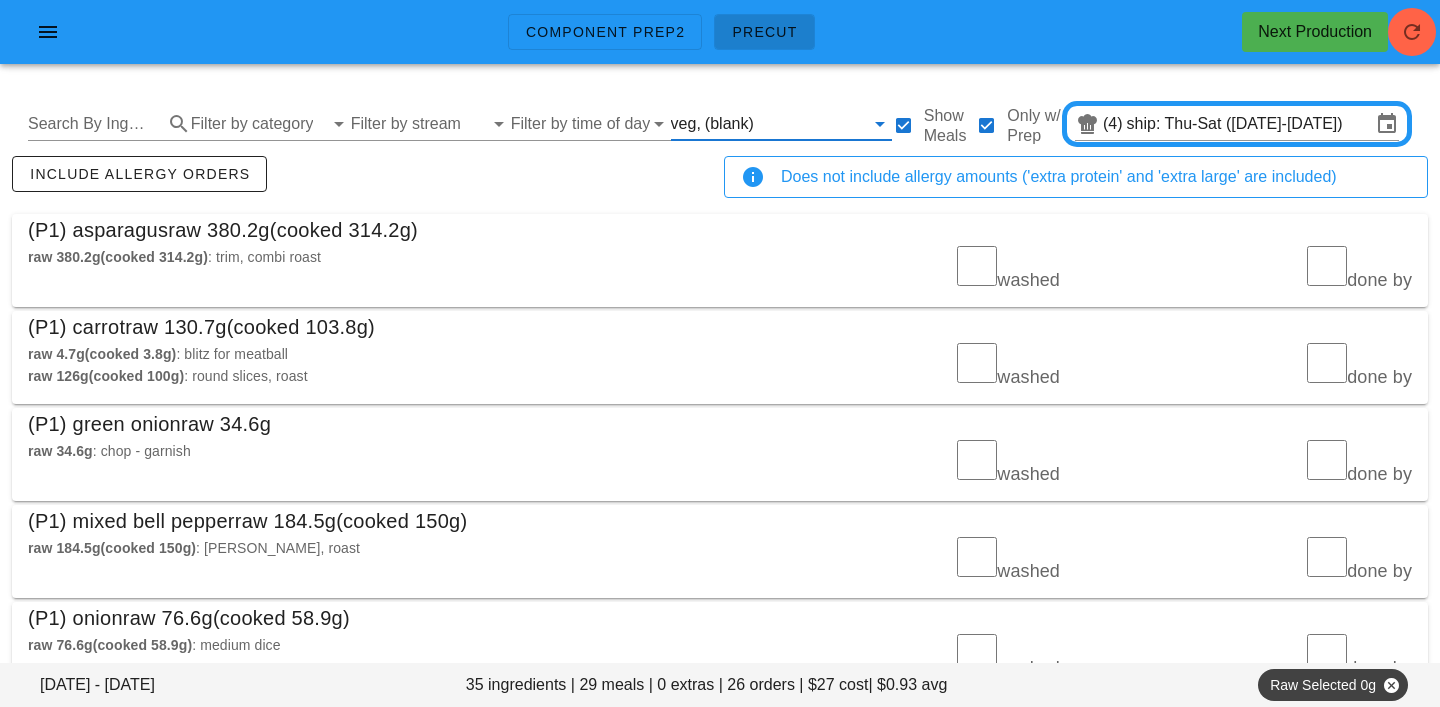 click at bounding box center [811, 124] 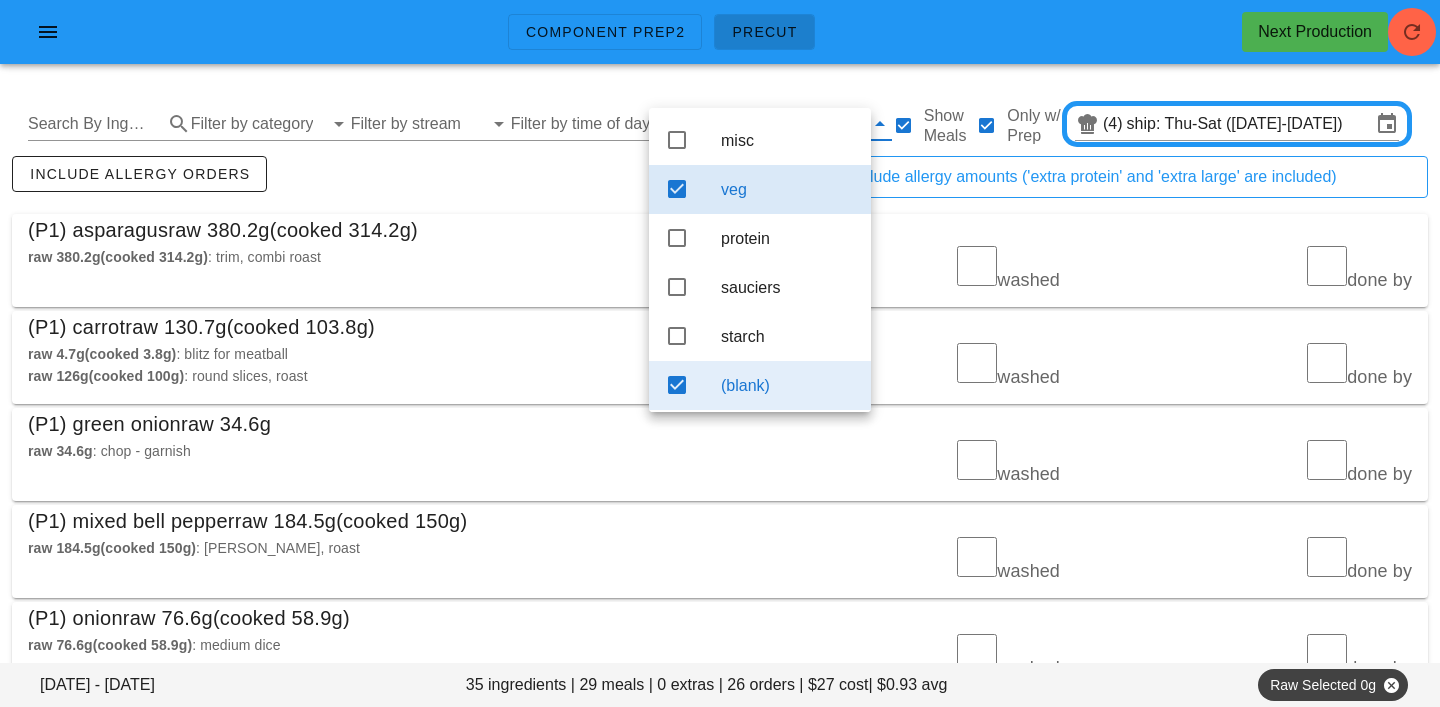 click on "(blank)" at bounding box center [788, 385] 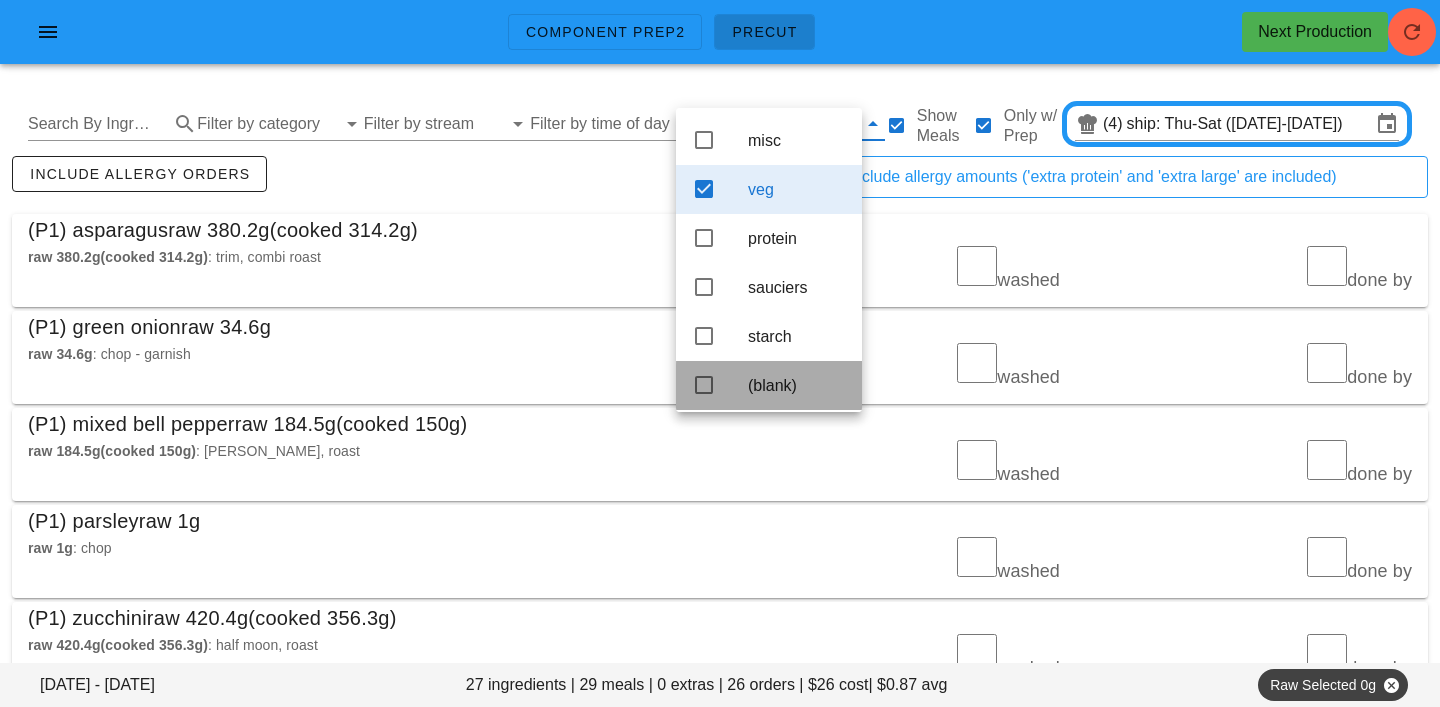 scroll, scrollTop: 18, scrollLeft: 0, axis: vertical 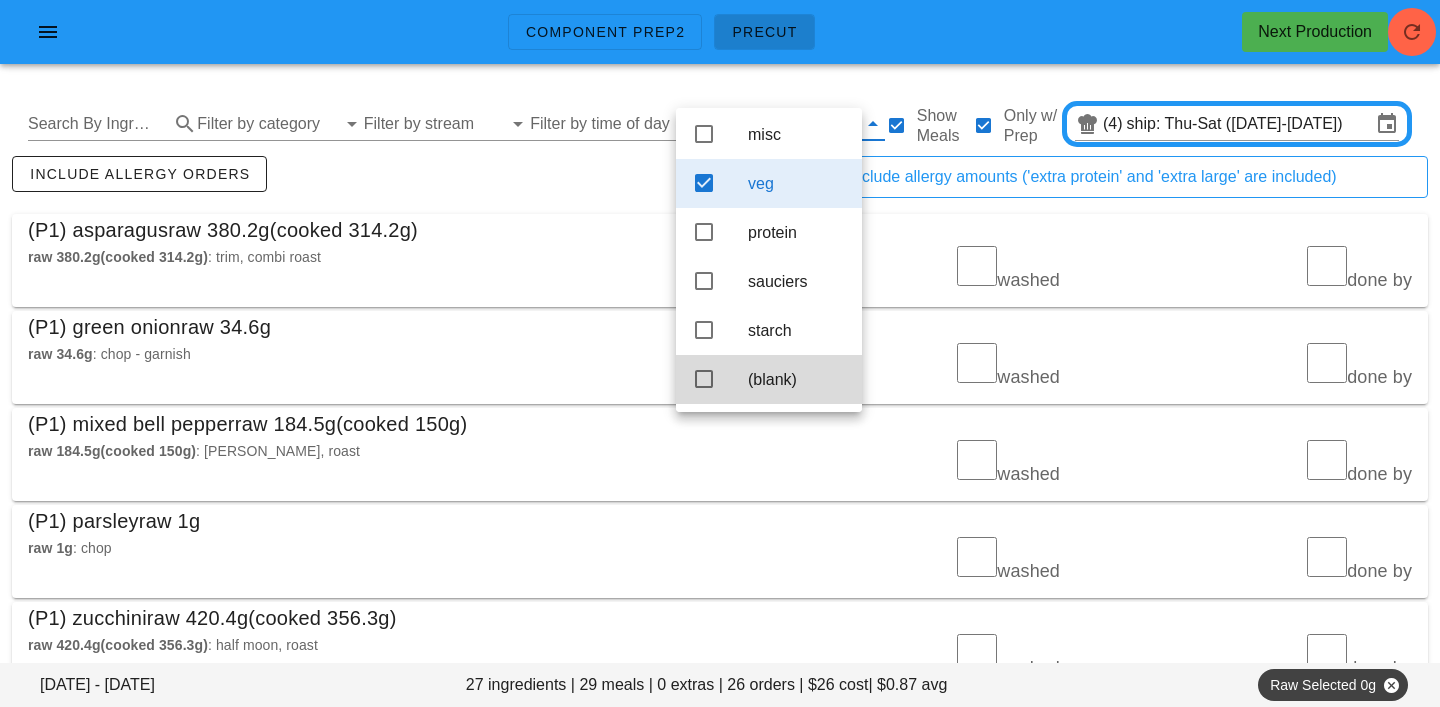 click on "include allergy orders" at bounding box center (364, 185) 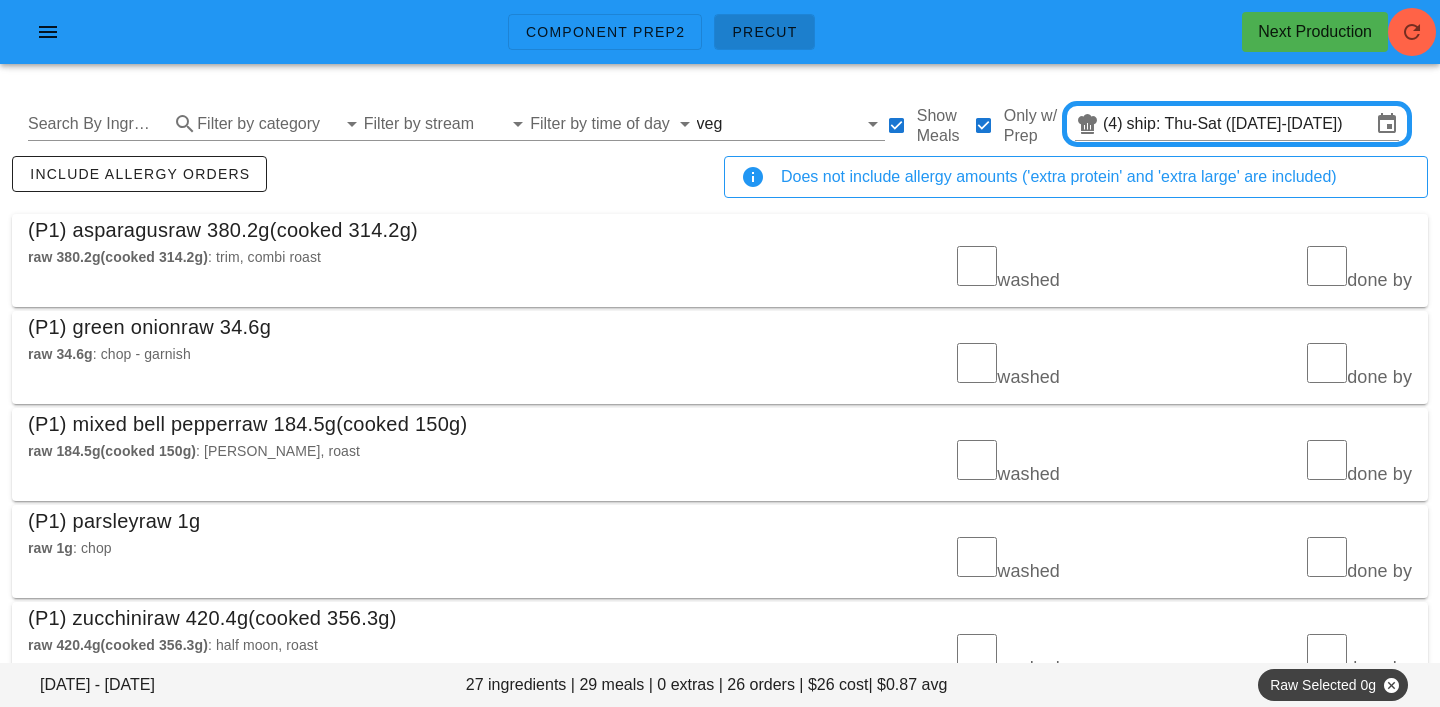 click on "include allergy orders" at bounding box center [364, 185] 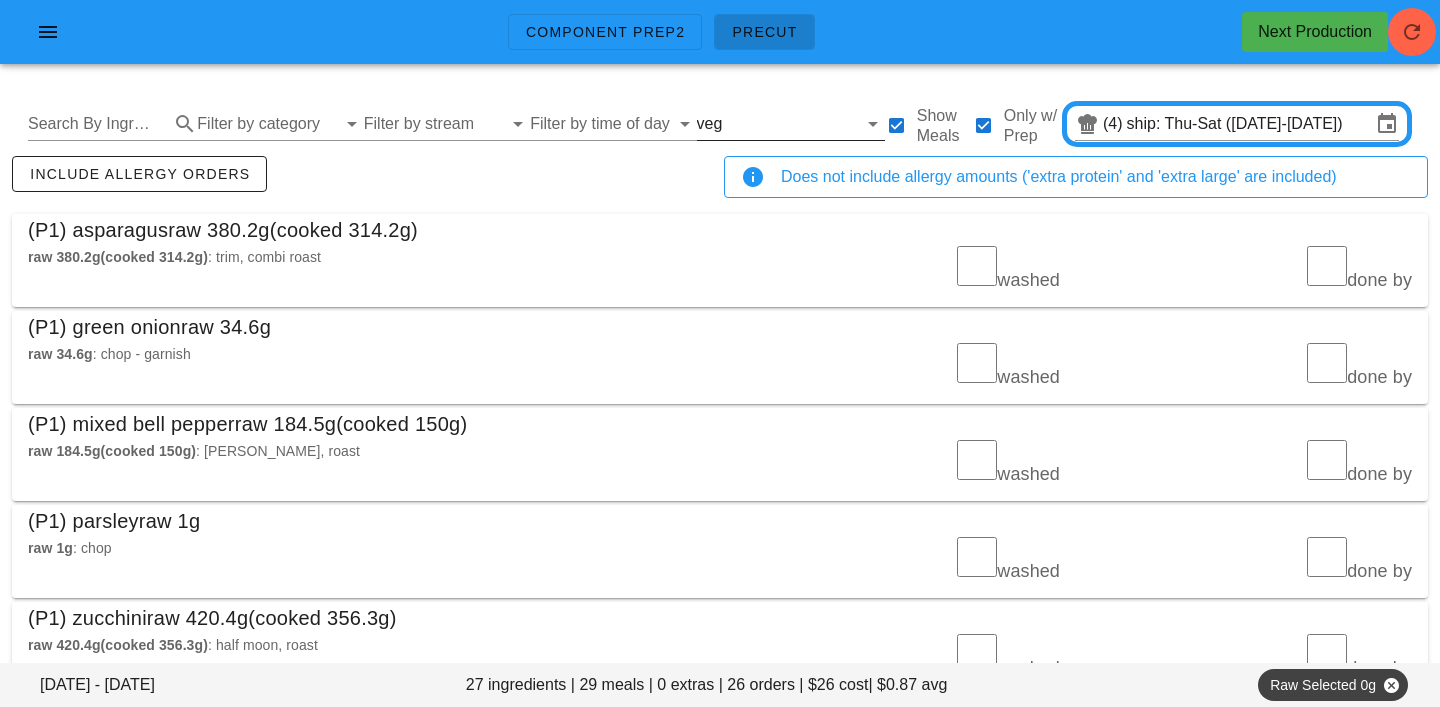 click at bounding box center (791, 124) 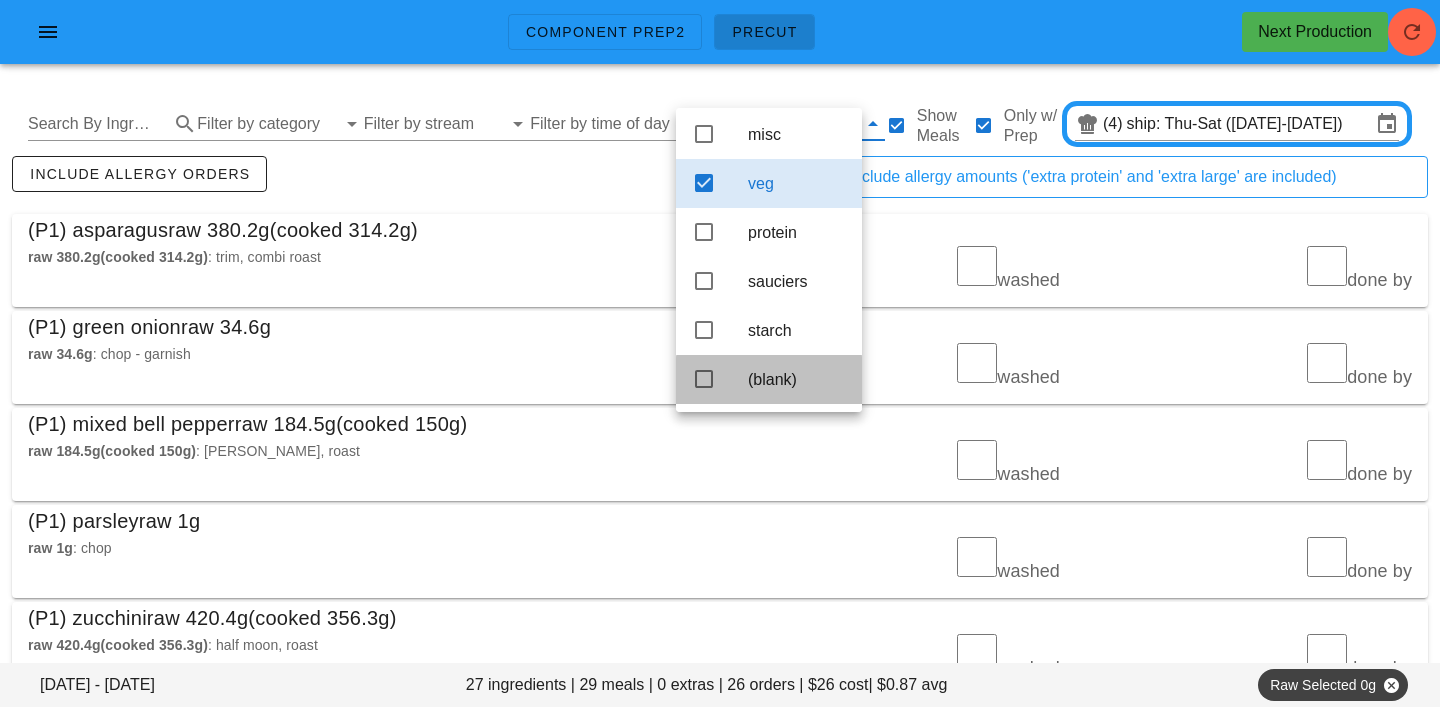 click on "(blank)" at bounding box center [797, 379] 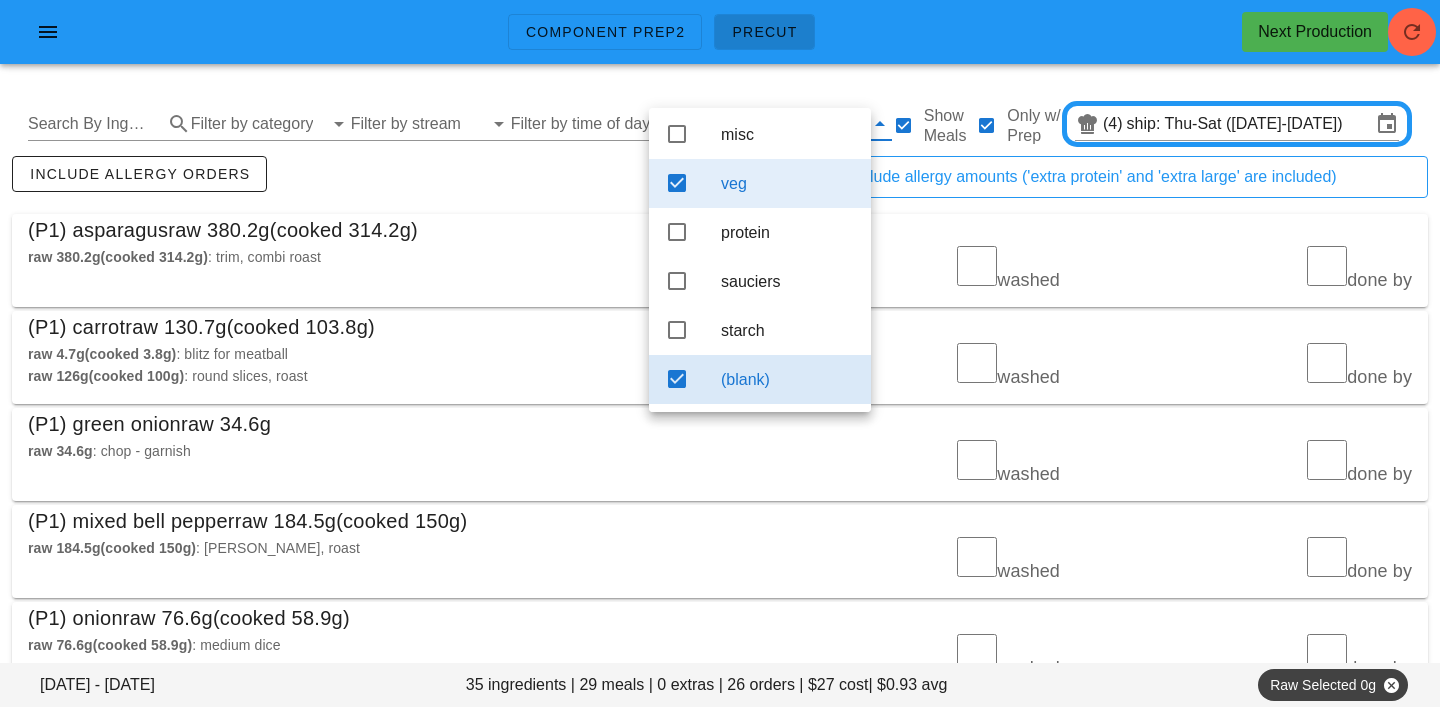 click on "veg" at bounding box center [788, 183] 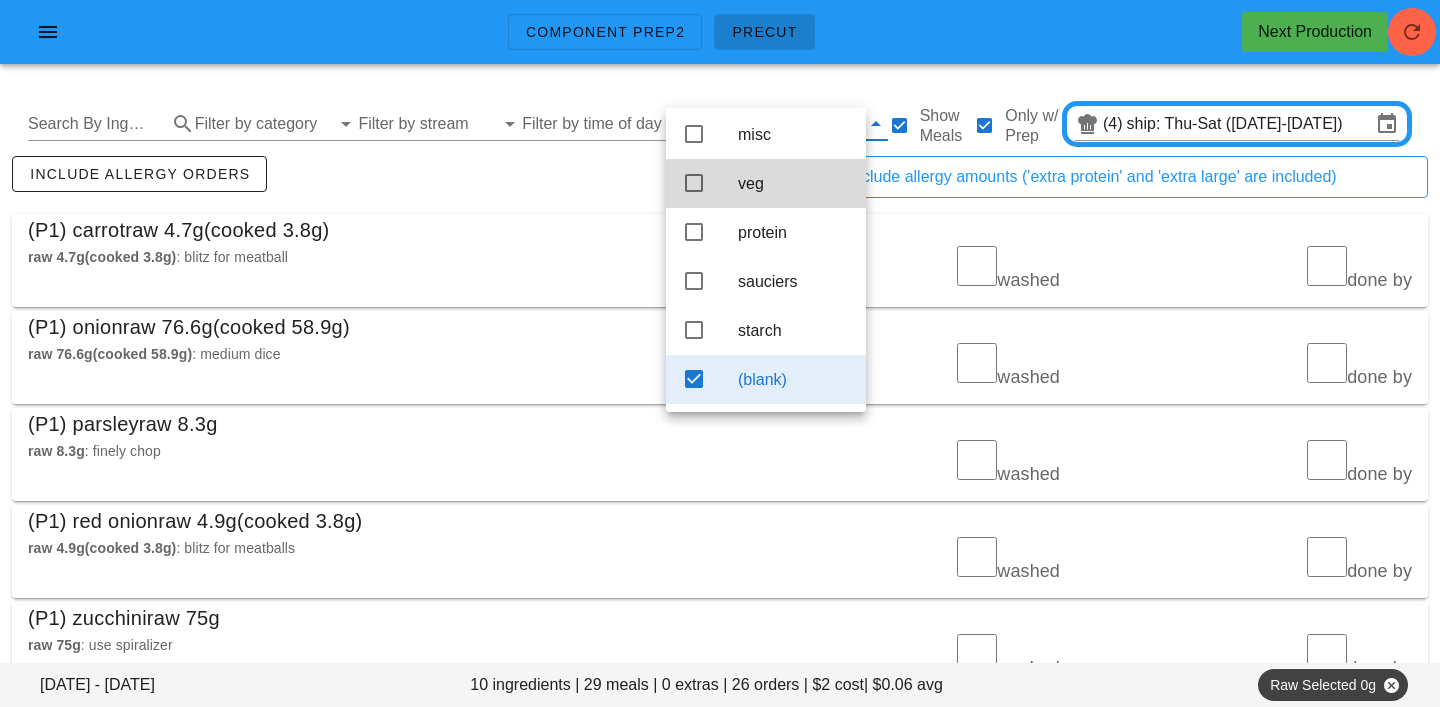 click on "include allergy orders" at bounding box center [364, 185] 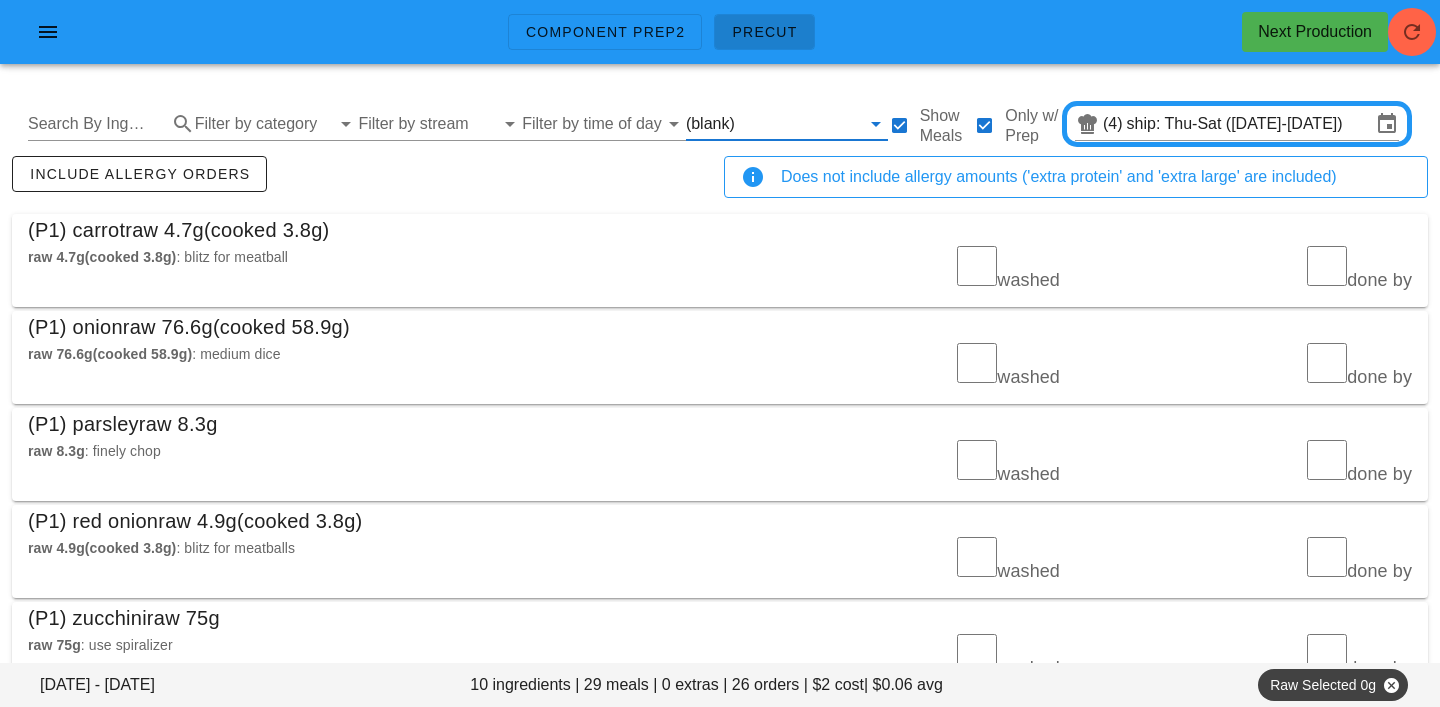 click at bounding box center (799, 124) 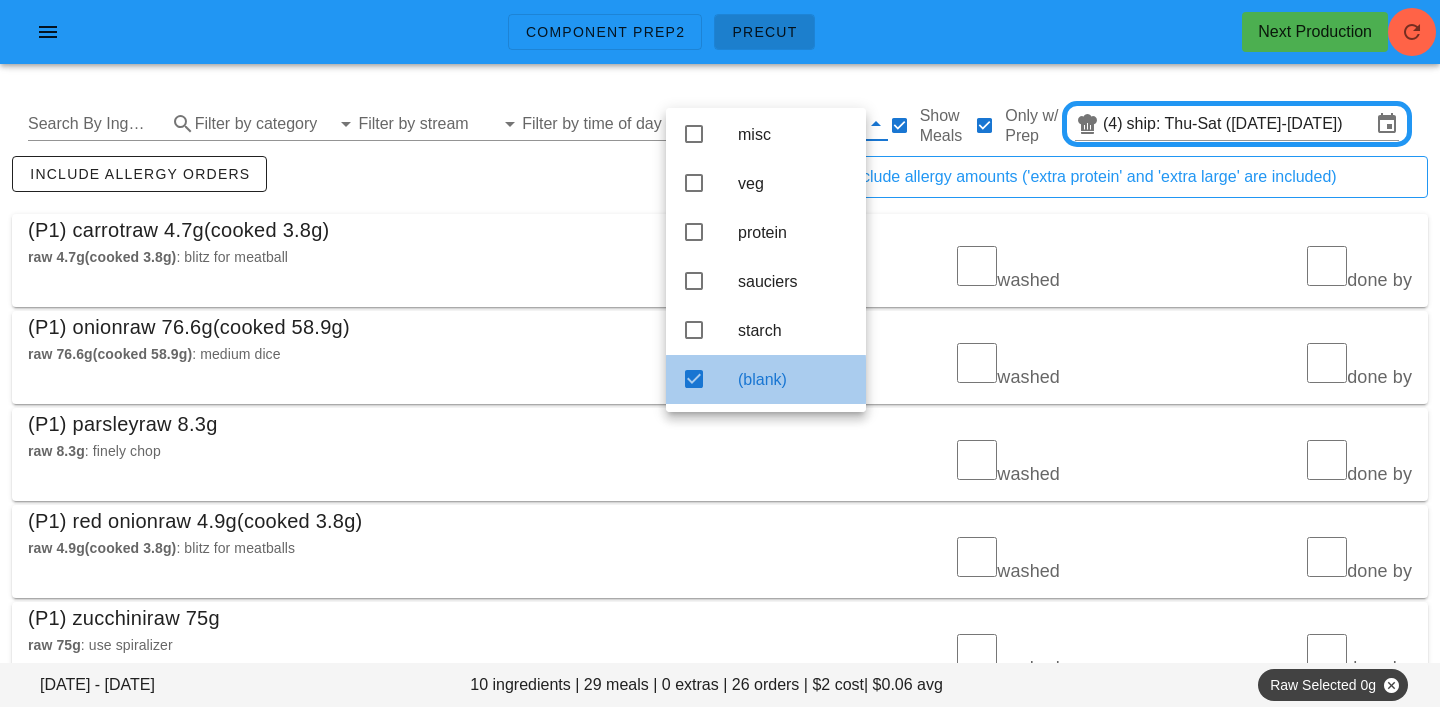 click on "(blank)" at bounding box center [794, 379] 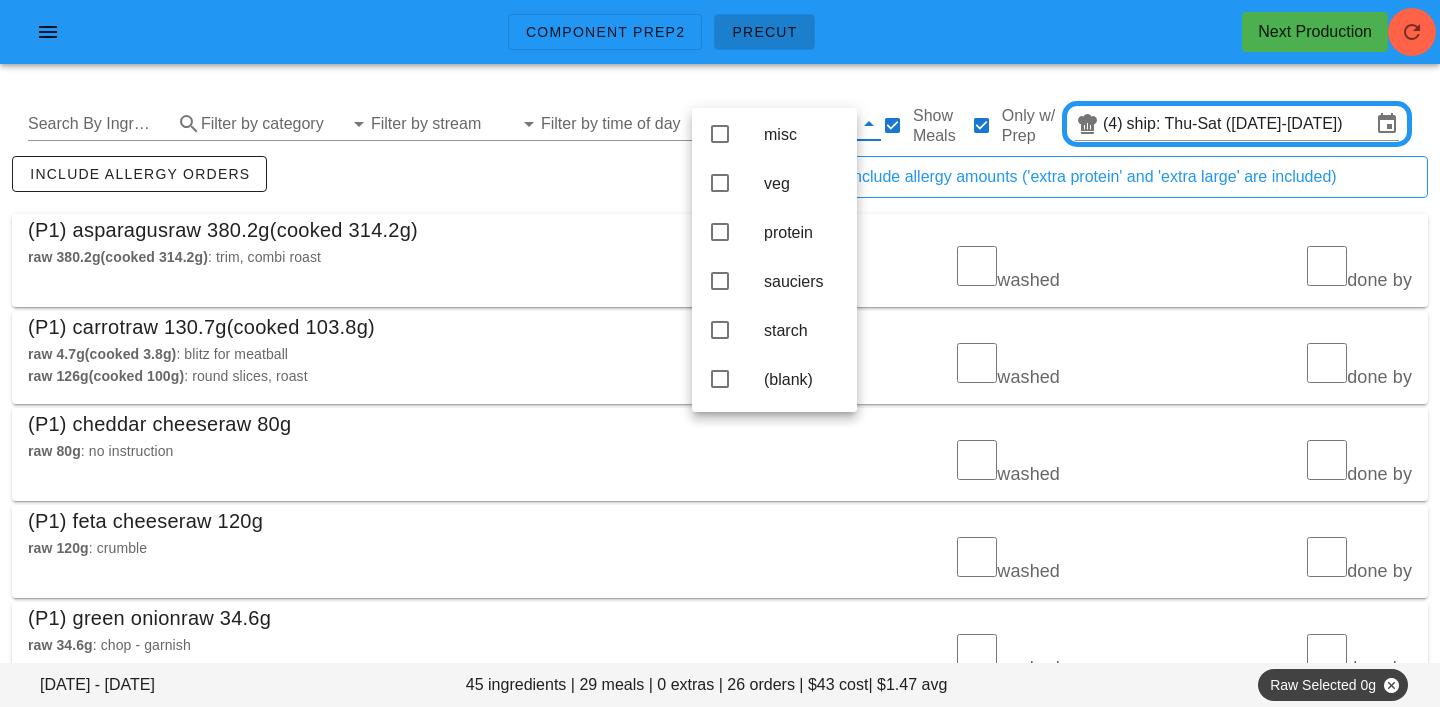 click on "include allergy orders" at bounding box center [364, 185] 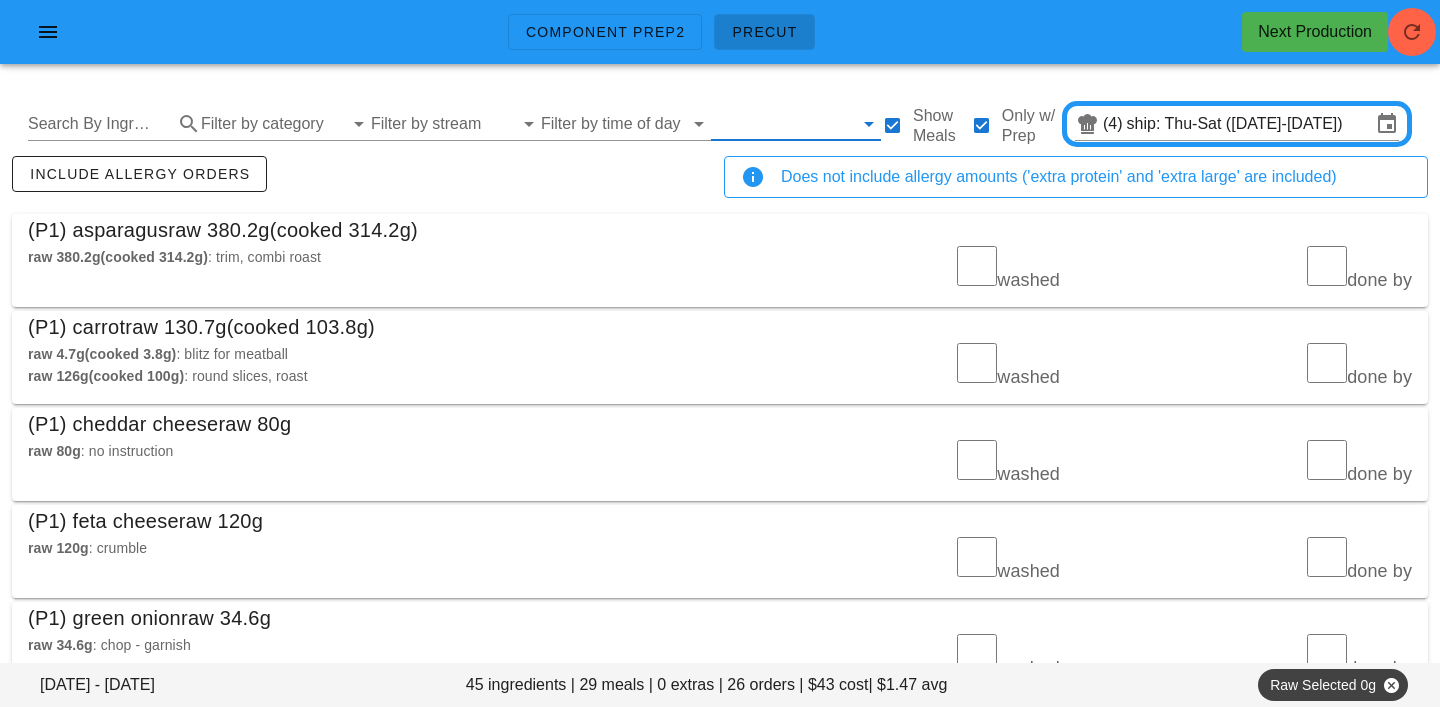 click at bounding box center (782, 124) 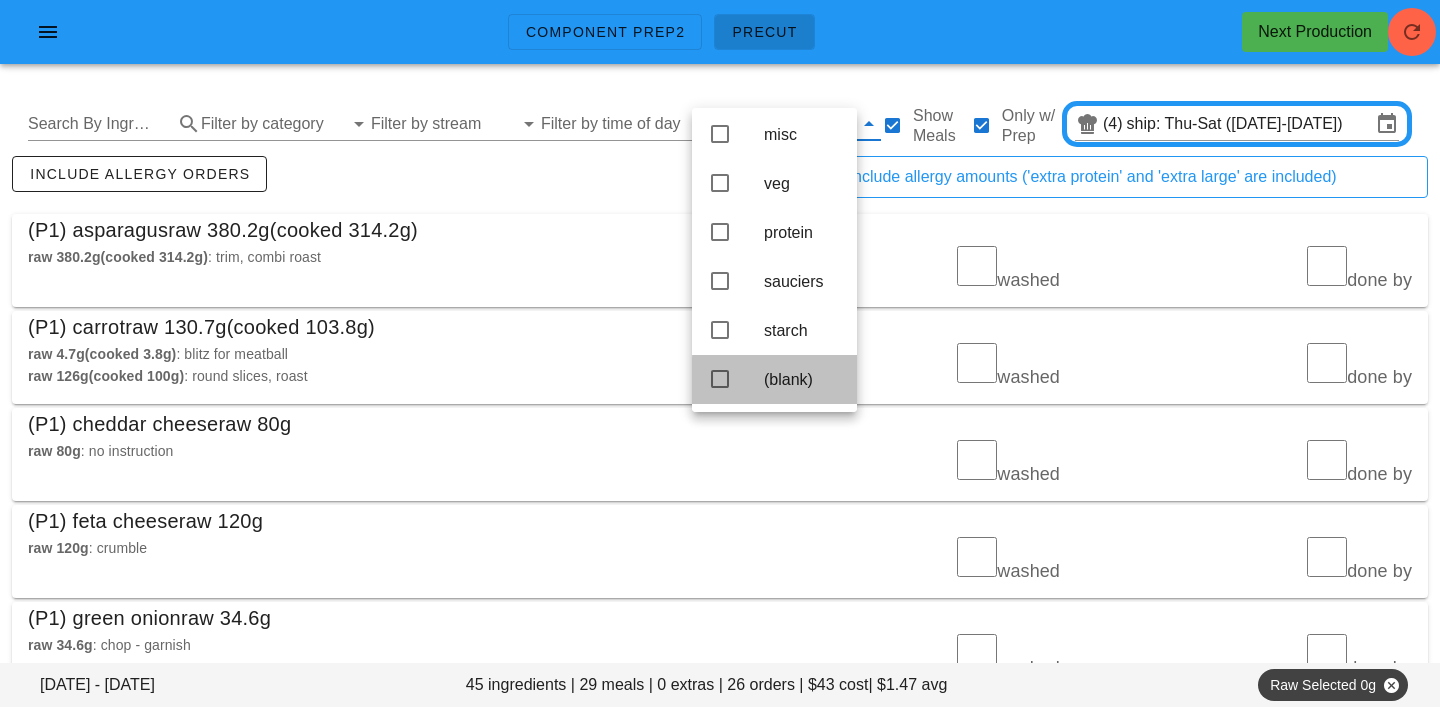 click on "(blank)" at bounding box center [802, 379] 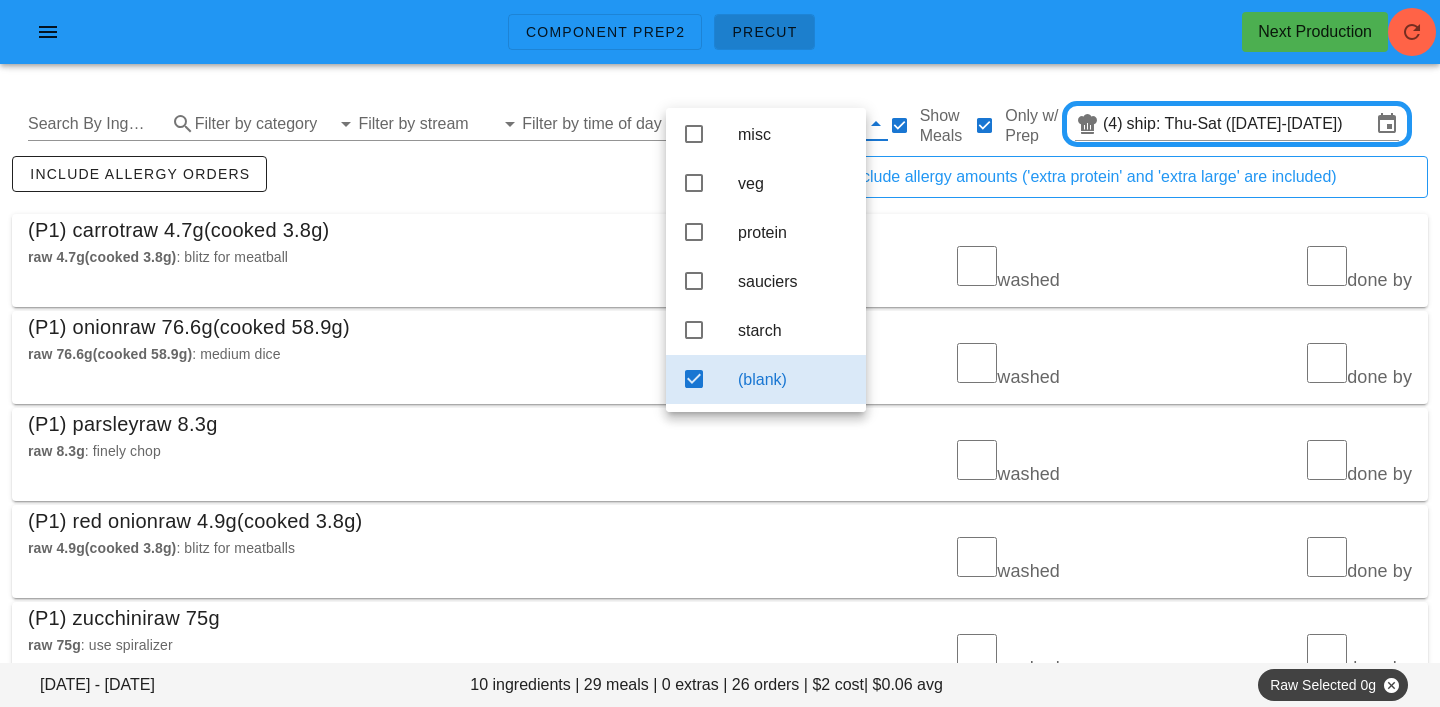 click on "include allergy orders" at bounding box center [364, 185] 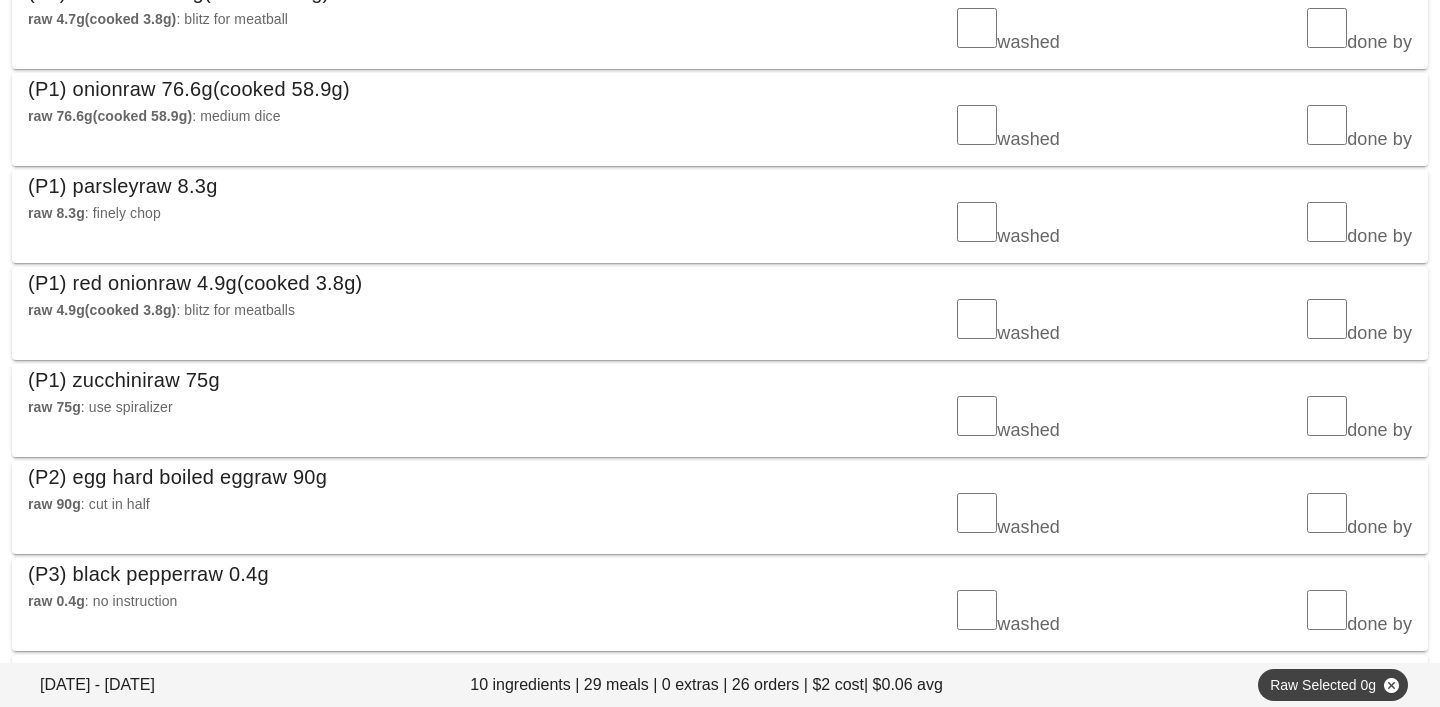 scroll, scrollTop: 0, scrollLeft: 0, axis: both 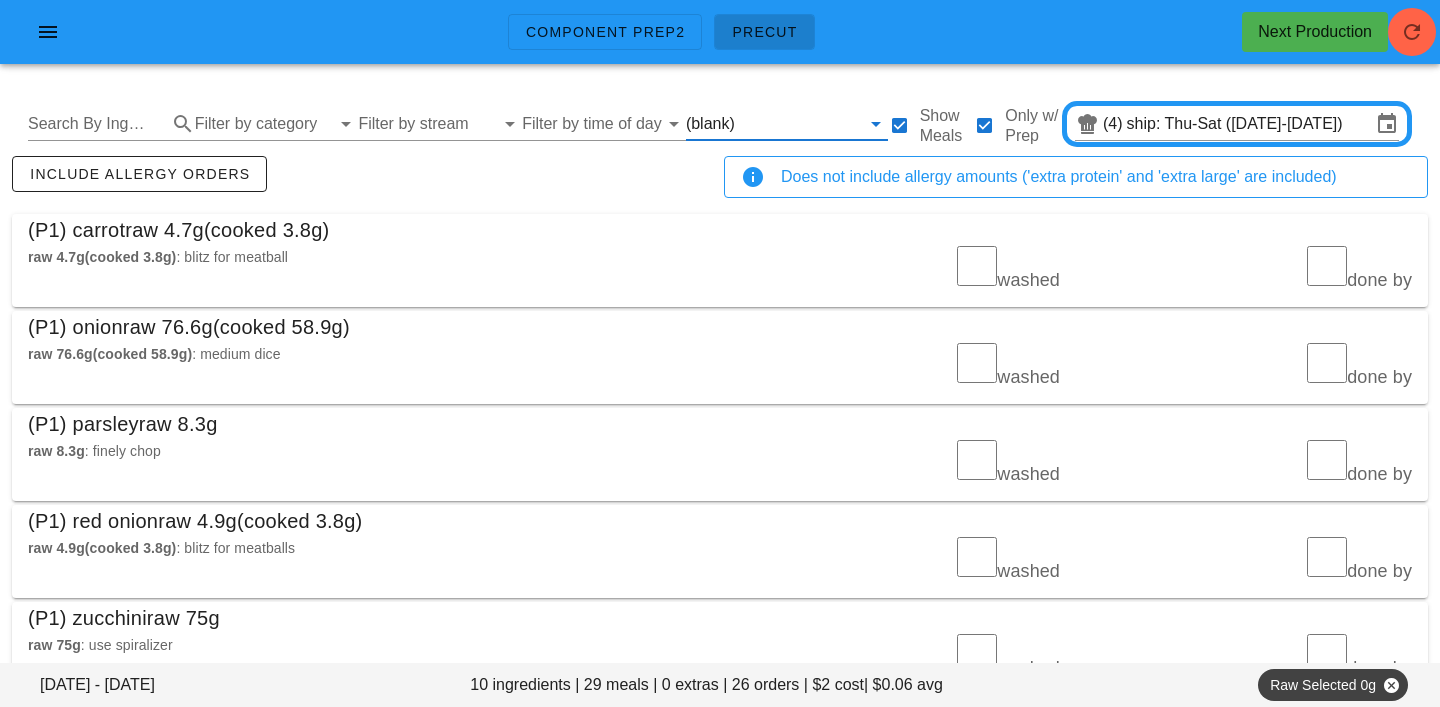 click at bounding box center [799, 124] 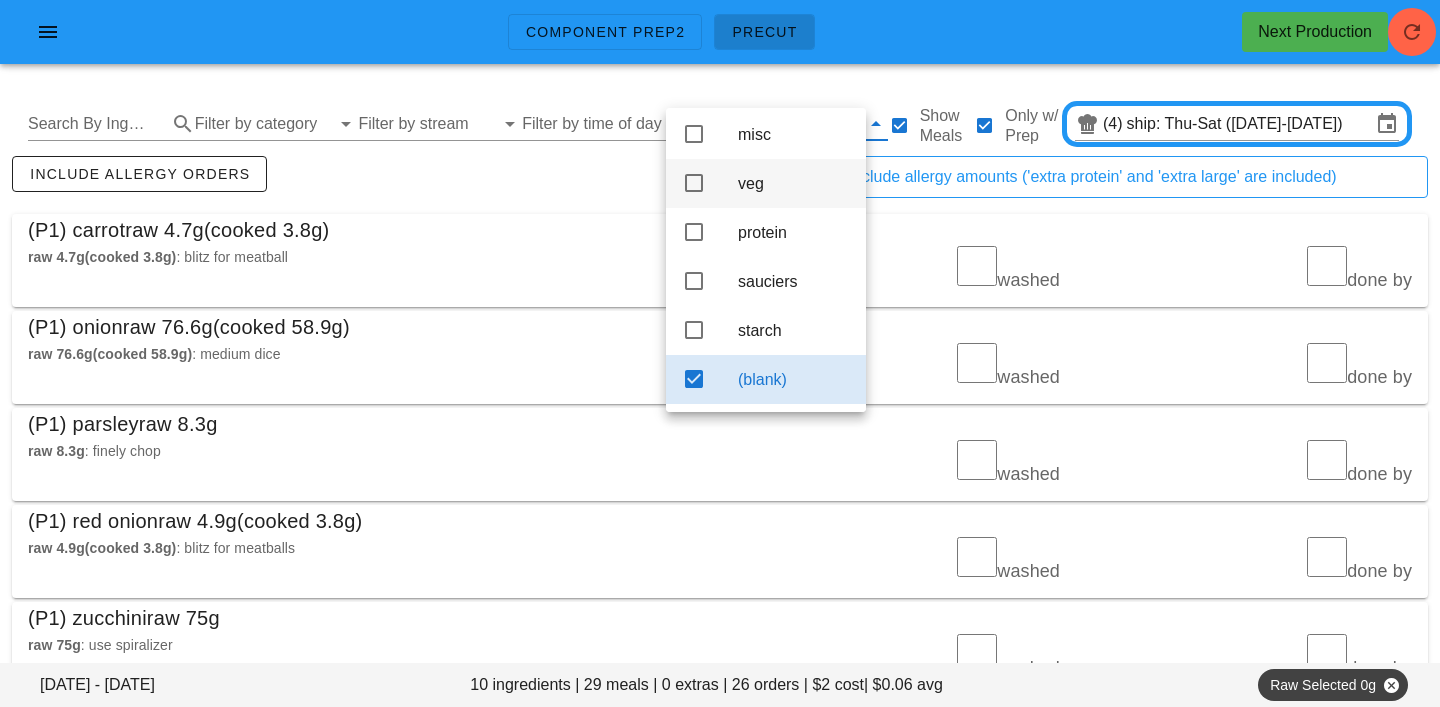 click on "veg" at bounding box center [794, 183] 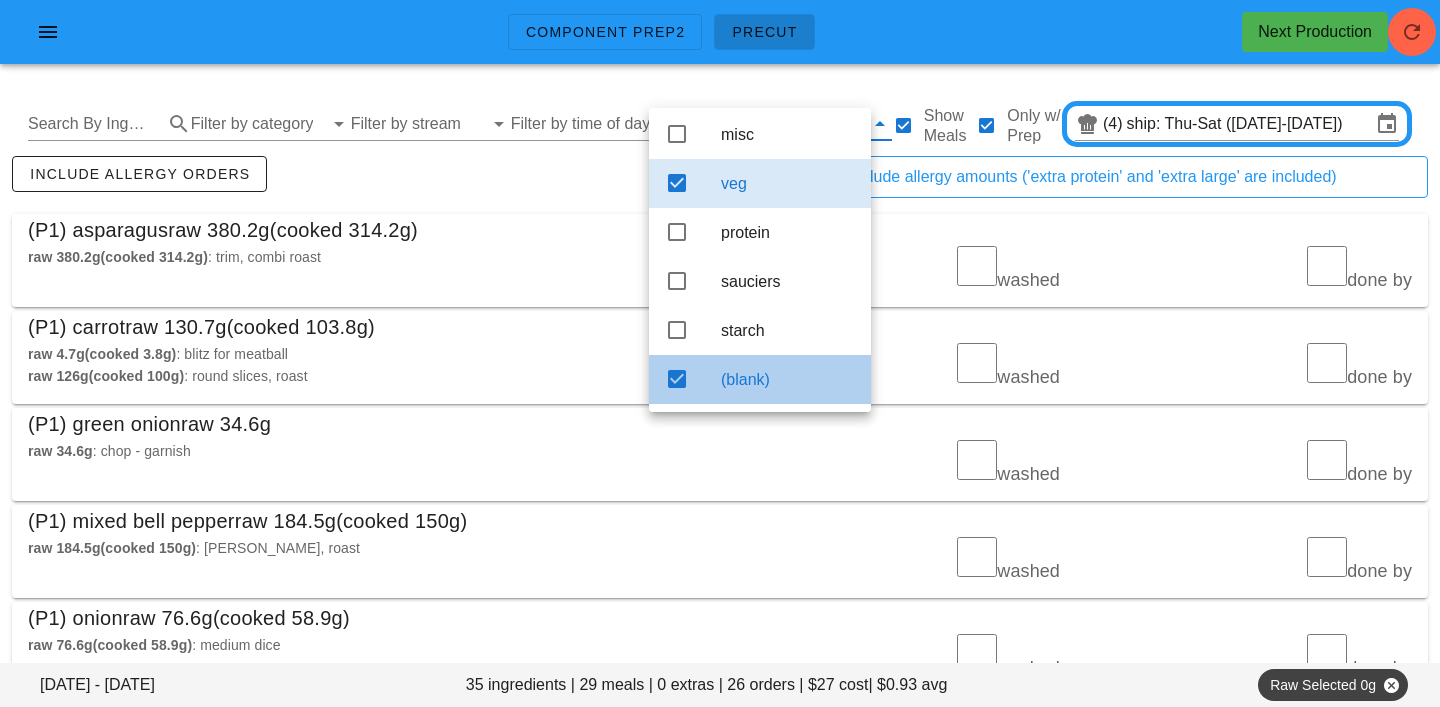 click on "(blank)" at bounding box center (788, 379) 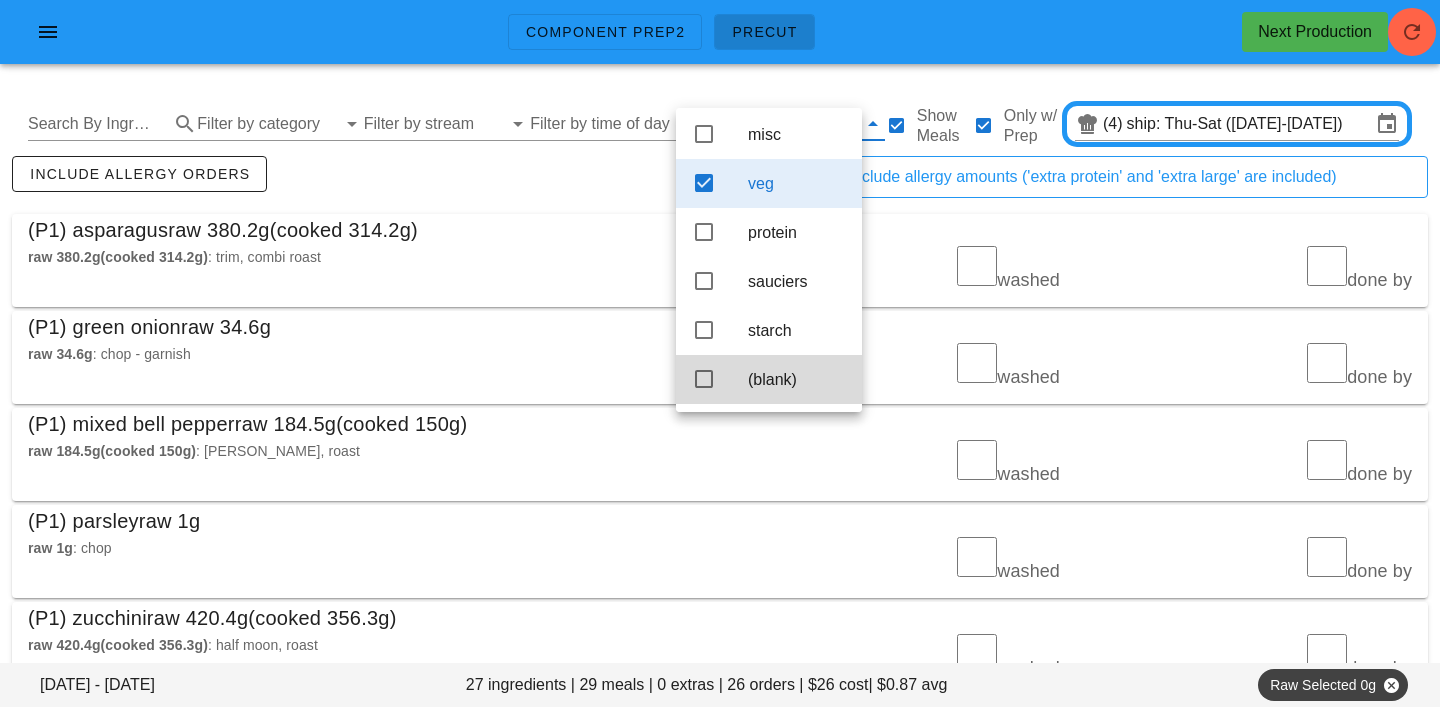 click on "include allergy orders" at bounding box center [364, 185] 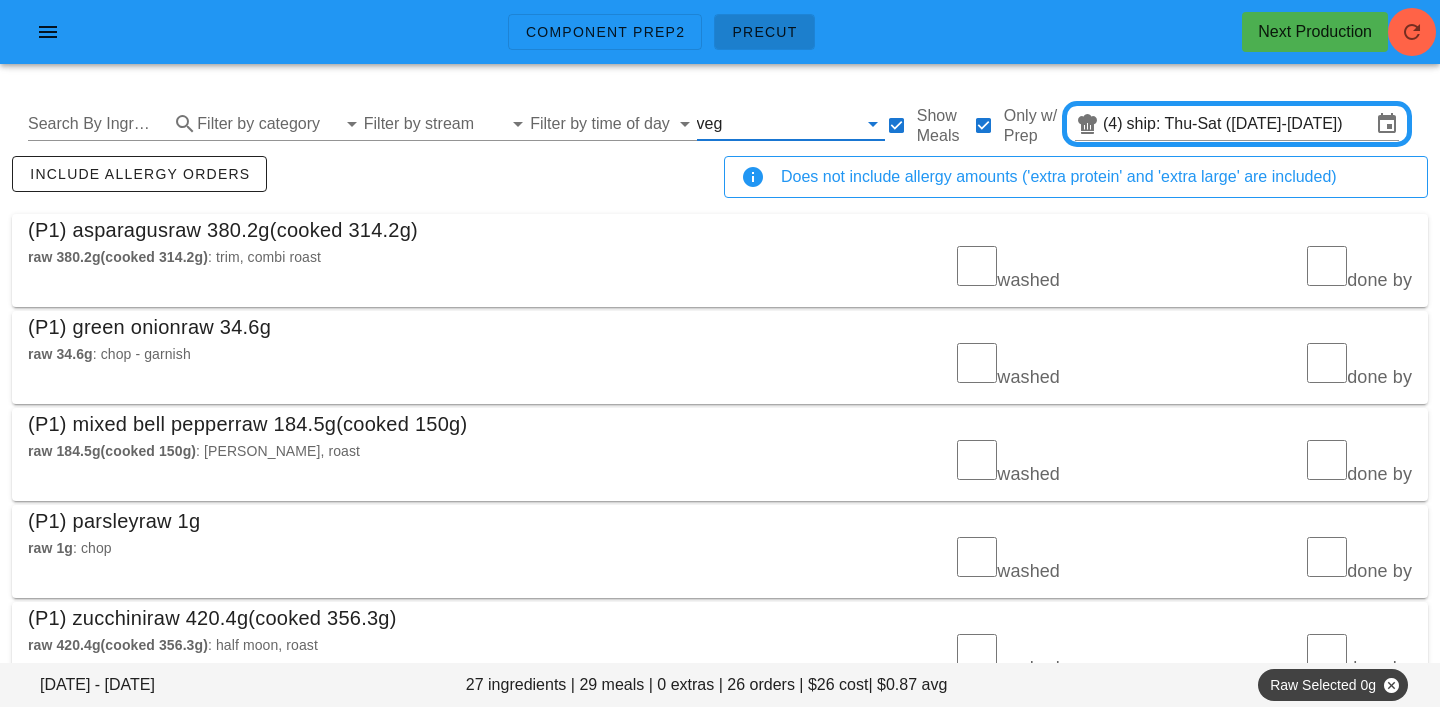 click at bounding box center (791, 124) 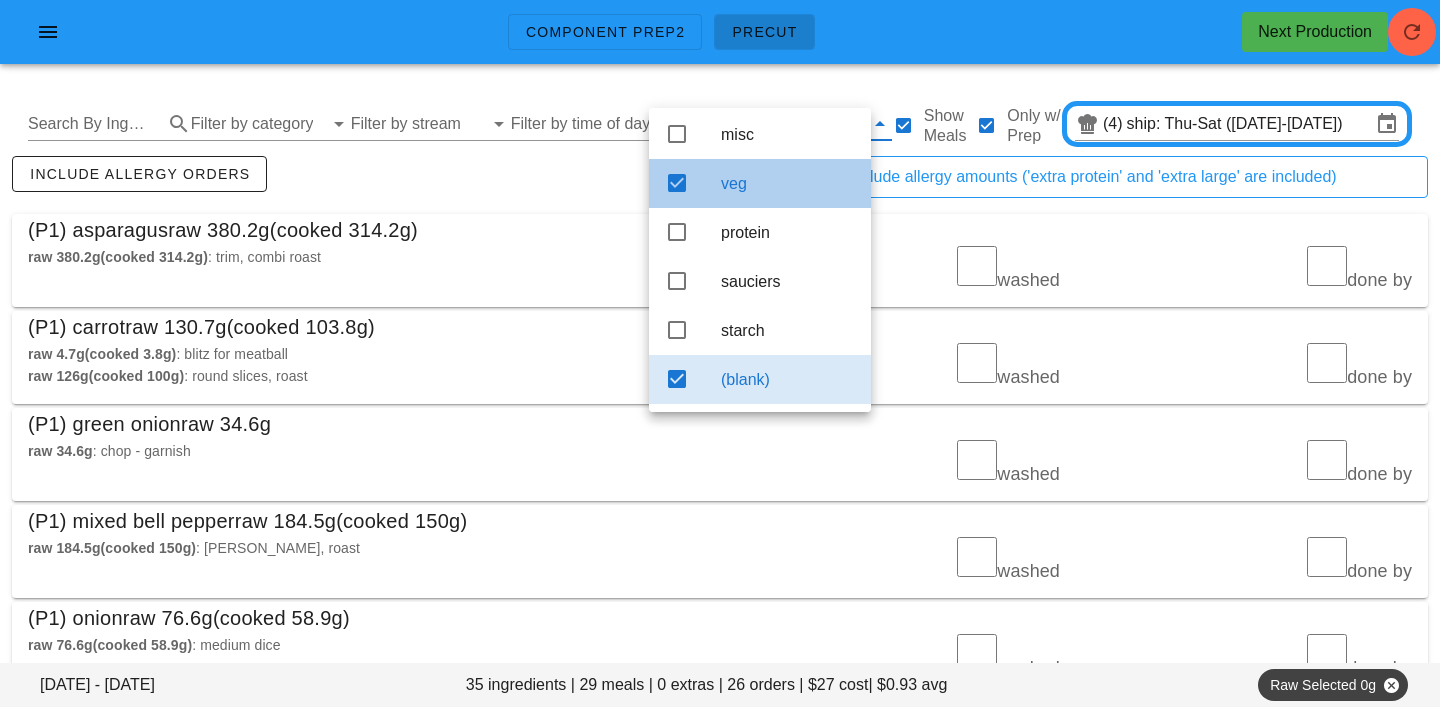 click on "veg" at bounding box center [788, 183] 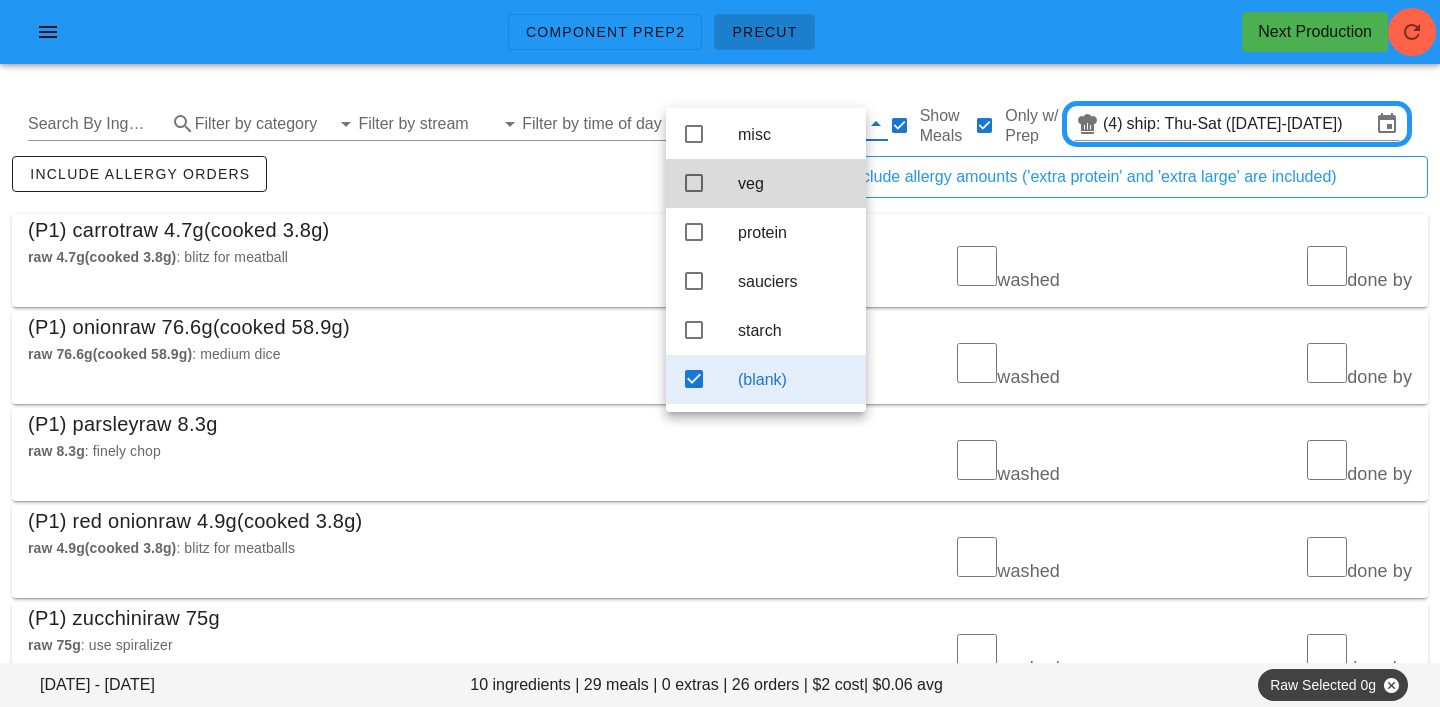 click on "include allergy orders" at bounding box center (364, 185) 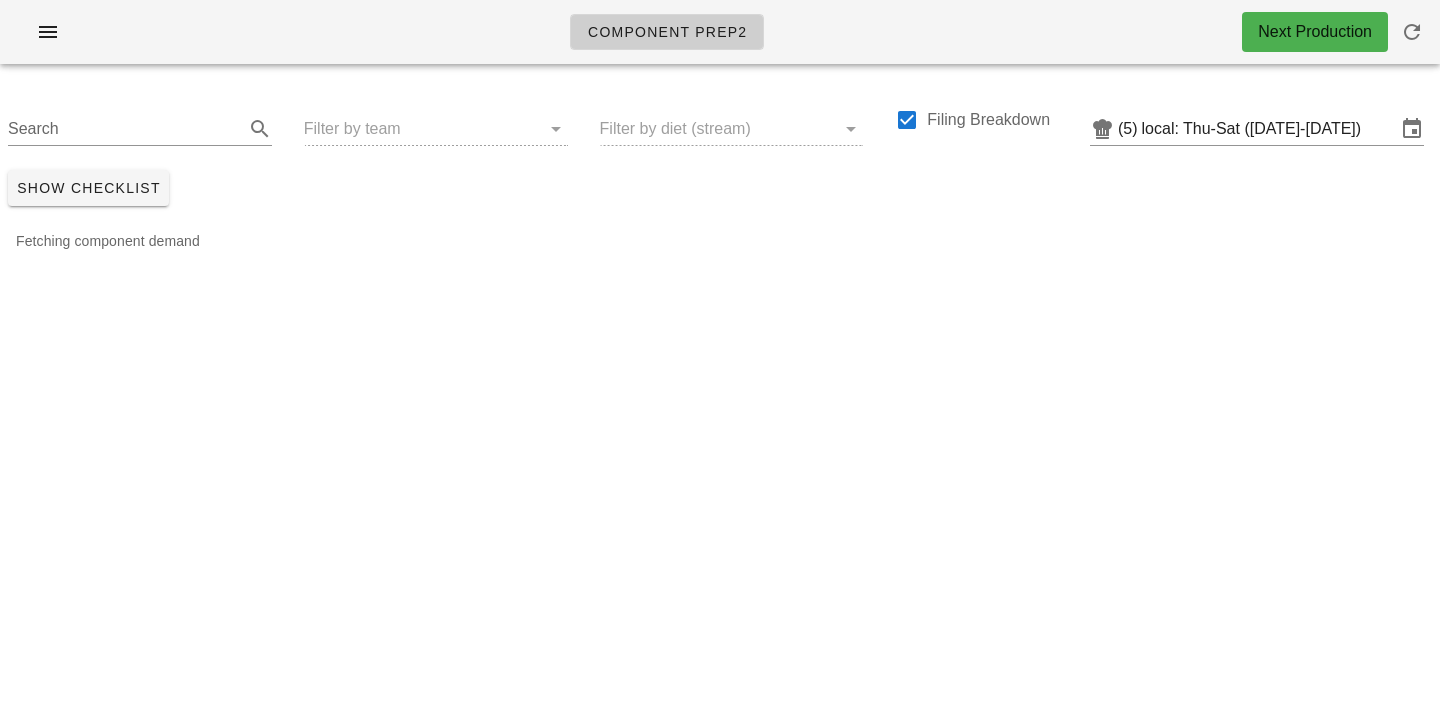 scroll, scrollTop: 0, scrollLeft: 0, axis: both 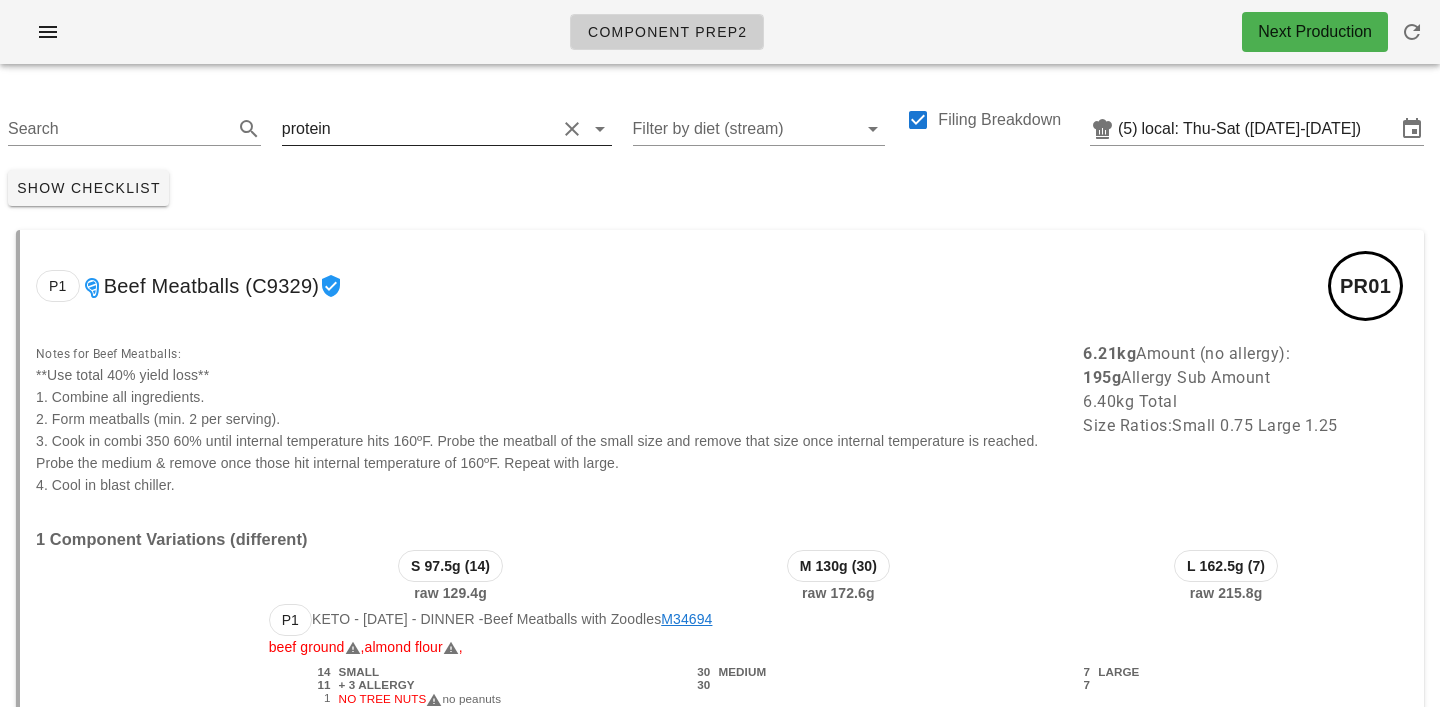 click at bounding box center (445, 129) 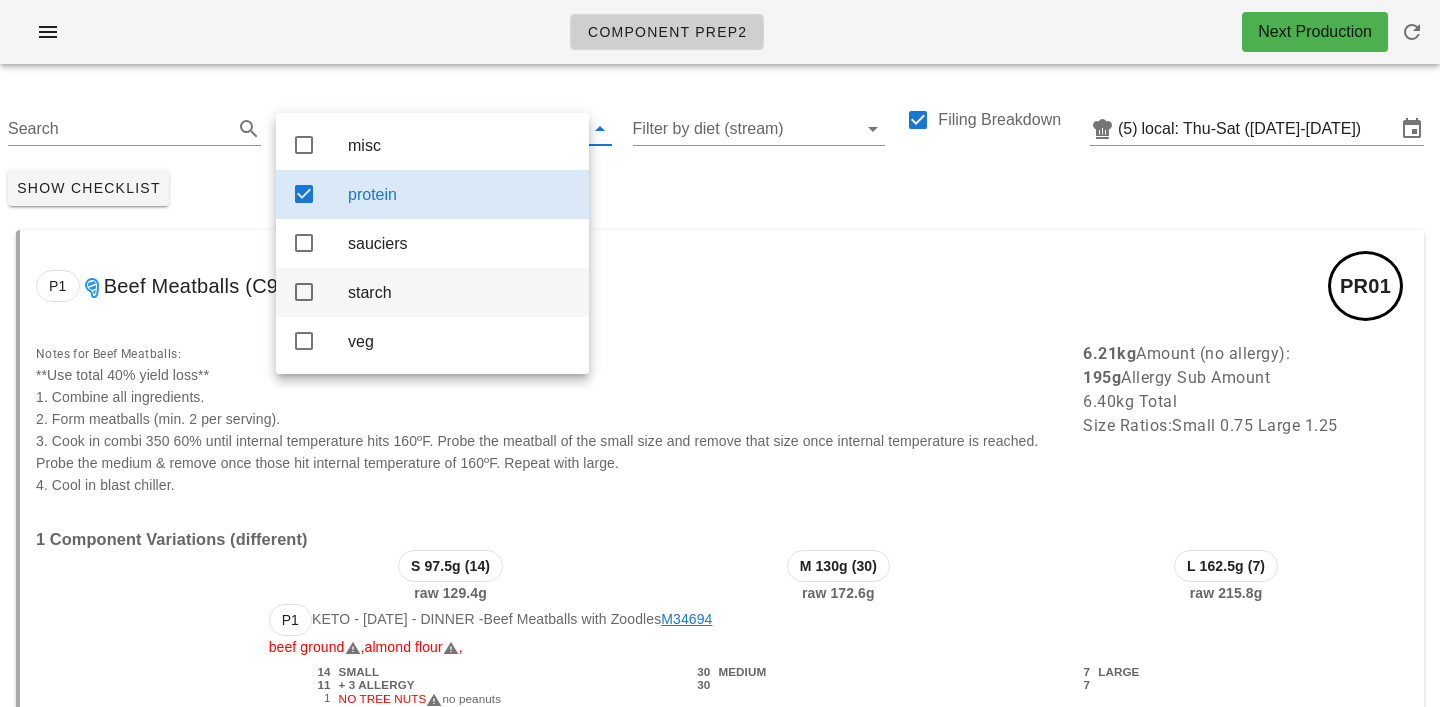 click on "starch" at bounding box center [460, 292] 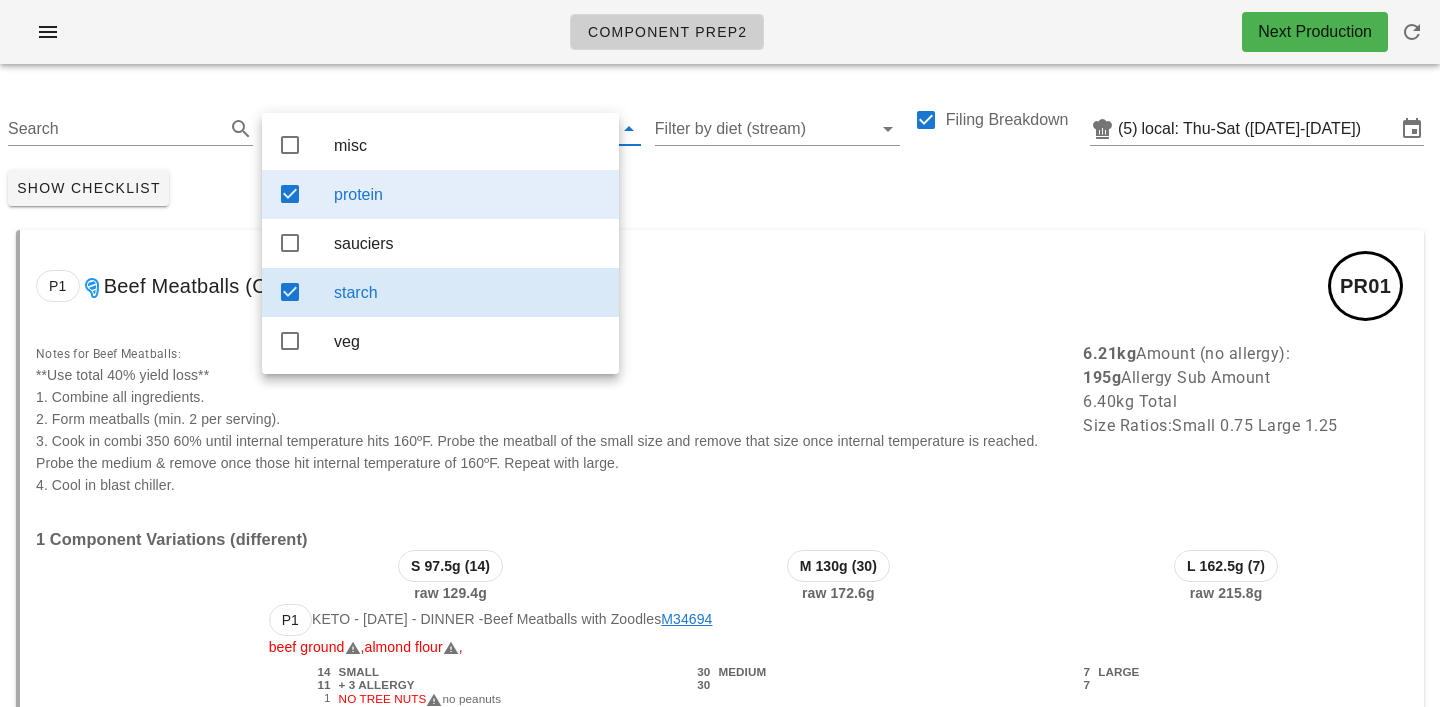 click on "protein" at bounding box center (468, 194) 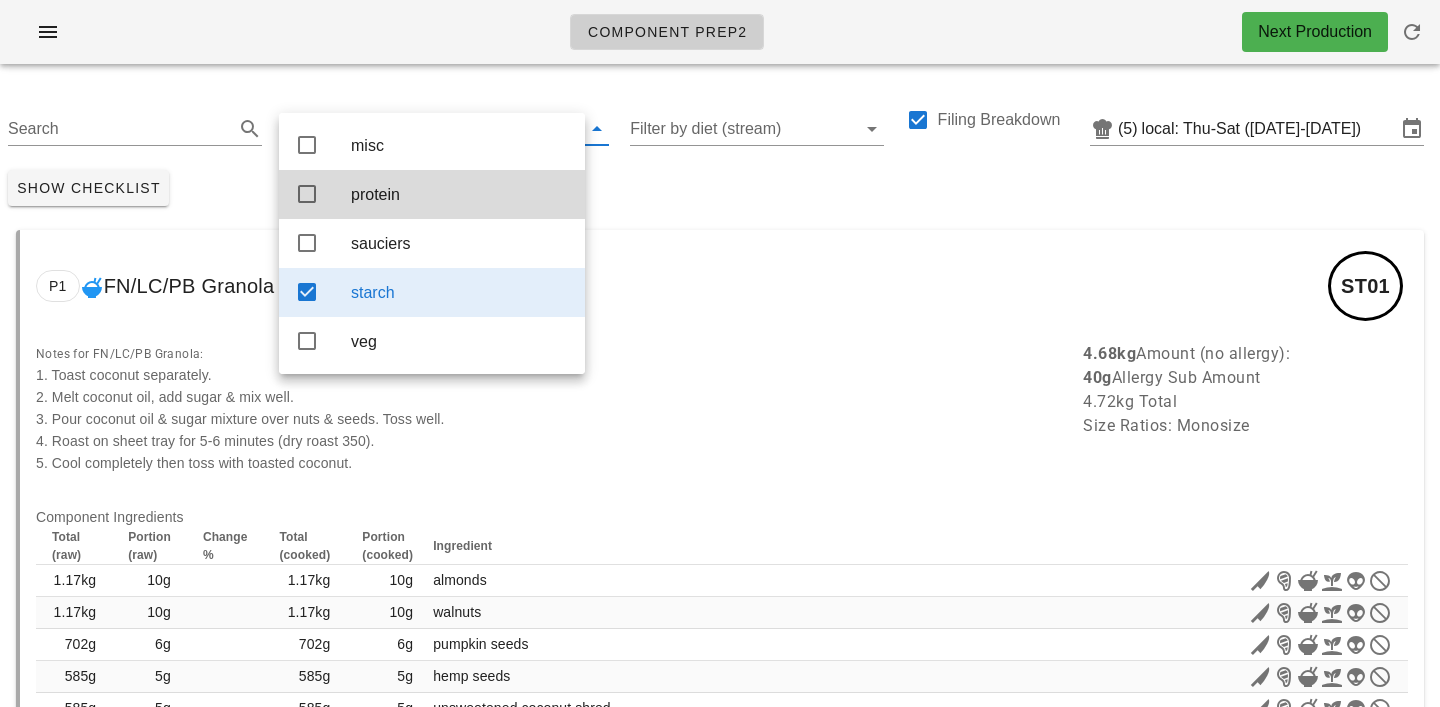 click on "Show Checklist" at bounding box center [720, 188] 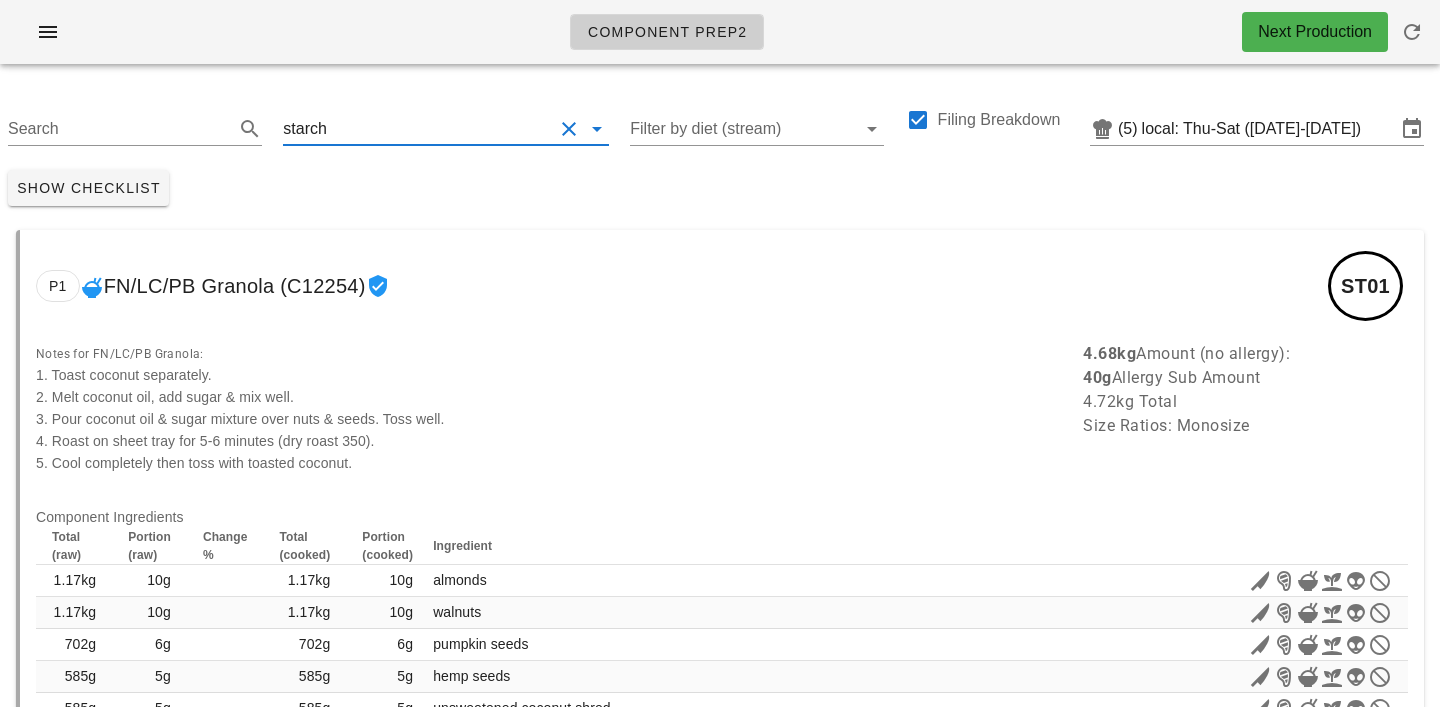 click at bounding box center (442, 129) 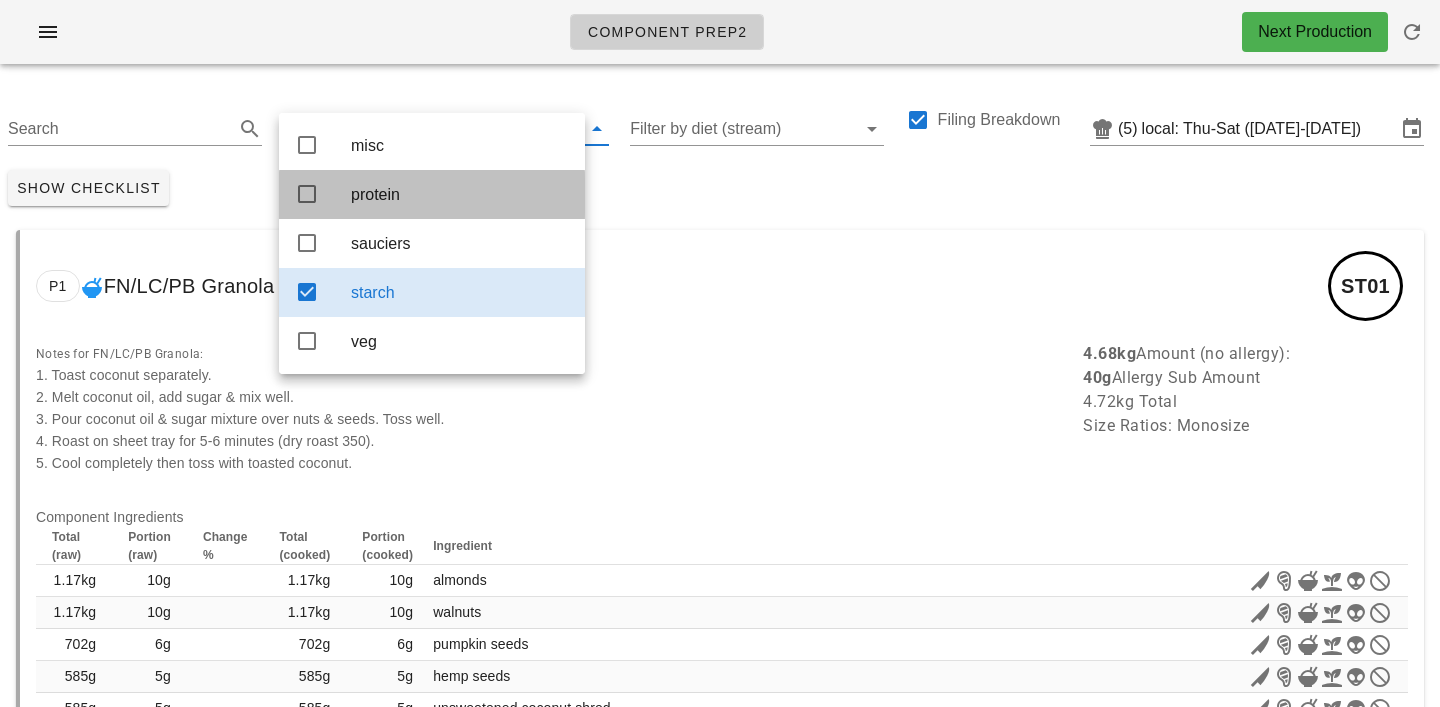 click on "protein" at bounding box center [460, 194] 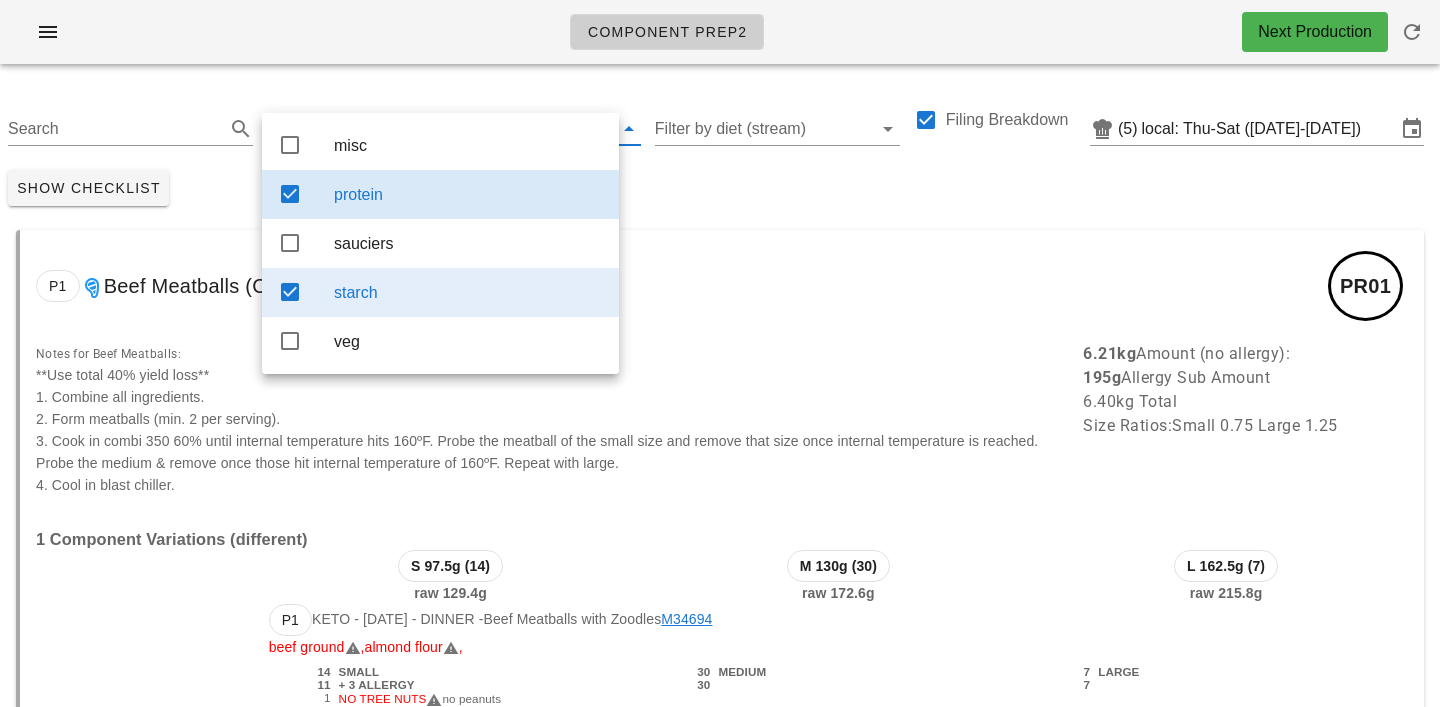 click on "starch" at bounding box center [468, 292] 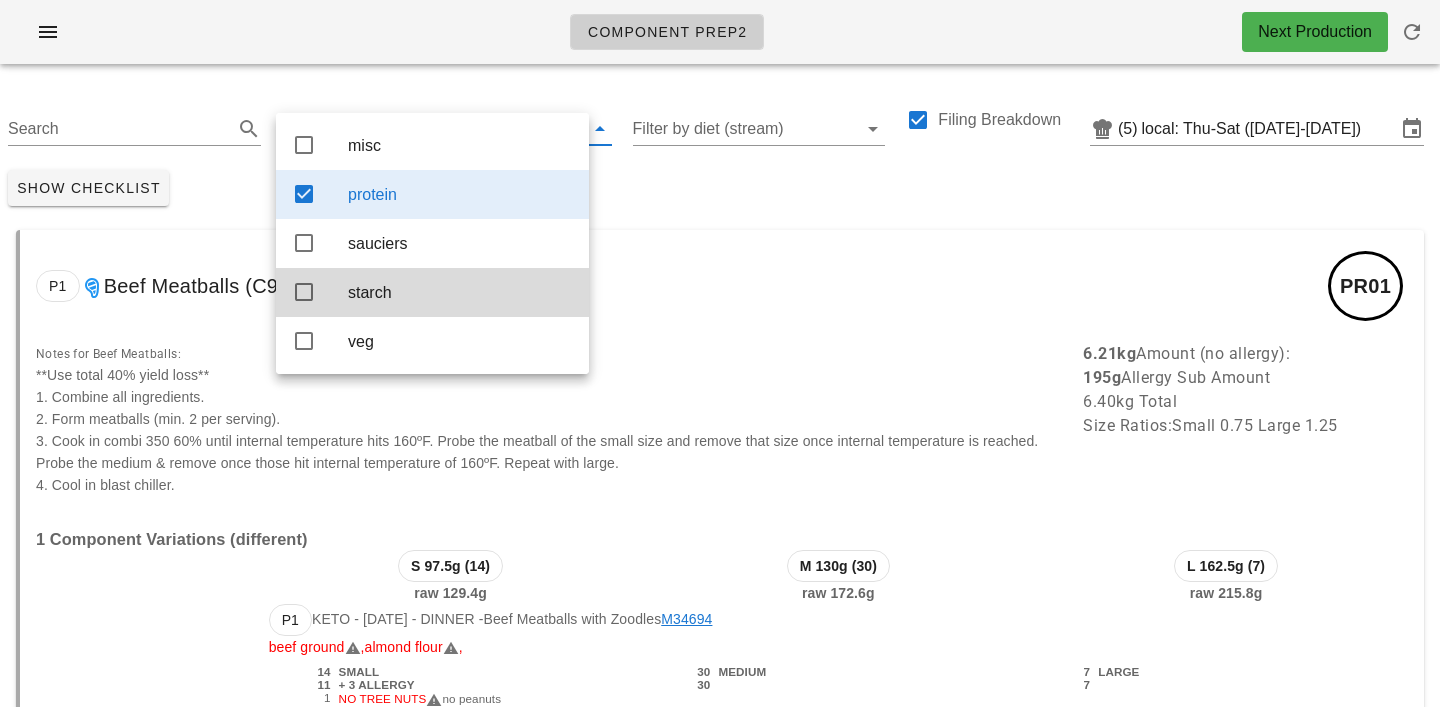 click on "Show Checklist" at bounding box center (720, 188) 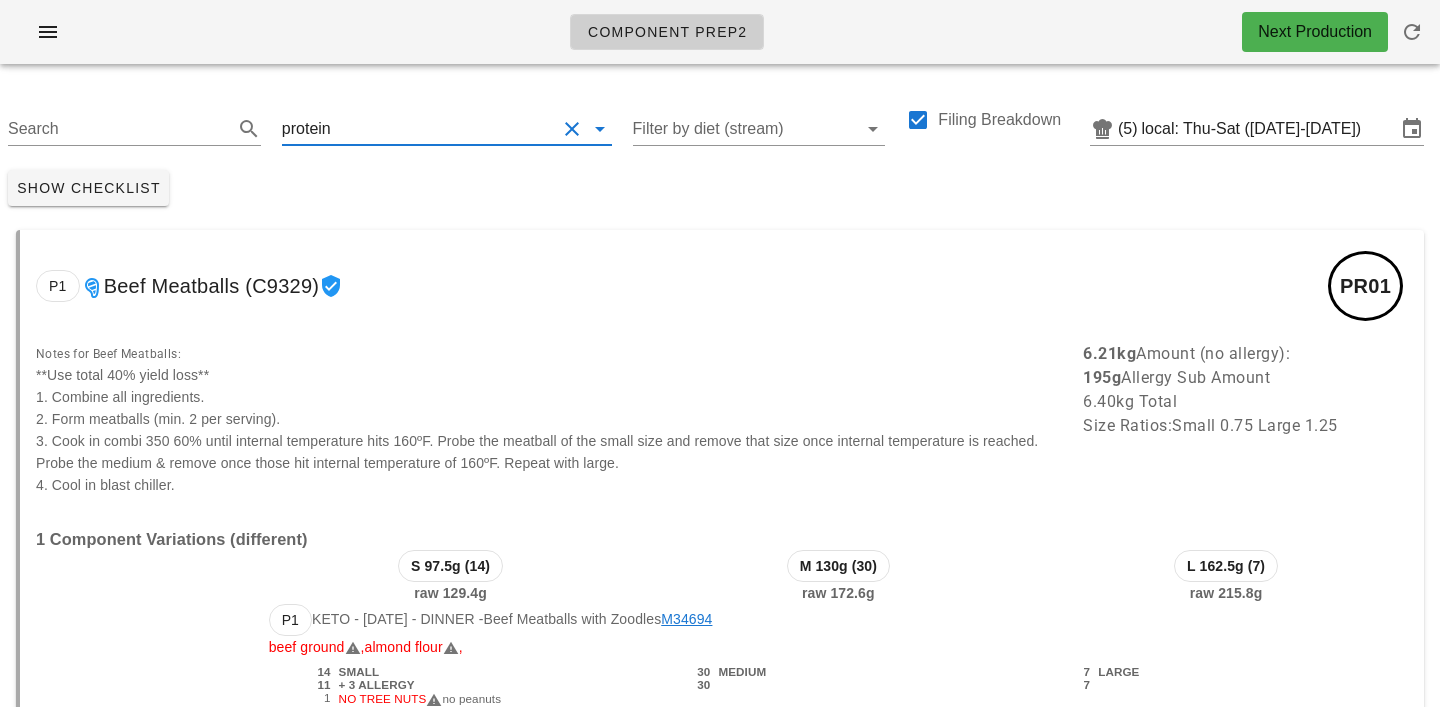 click at bounding box center [445, 129] 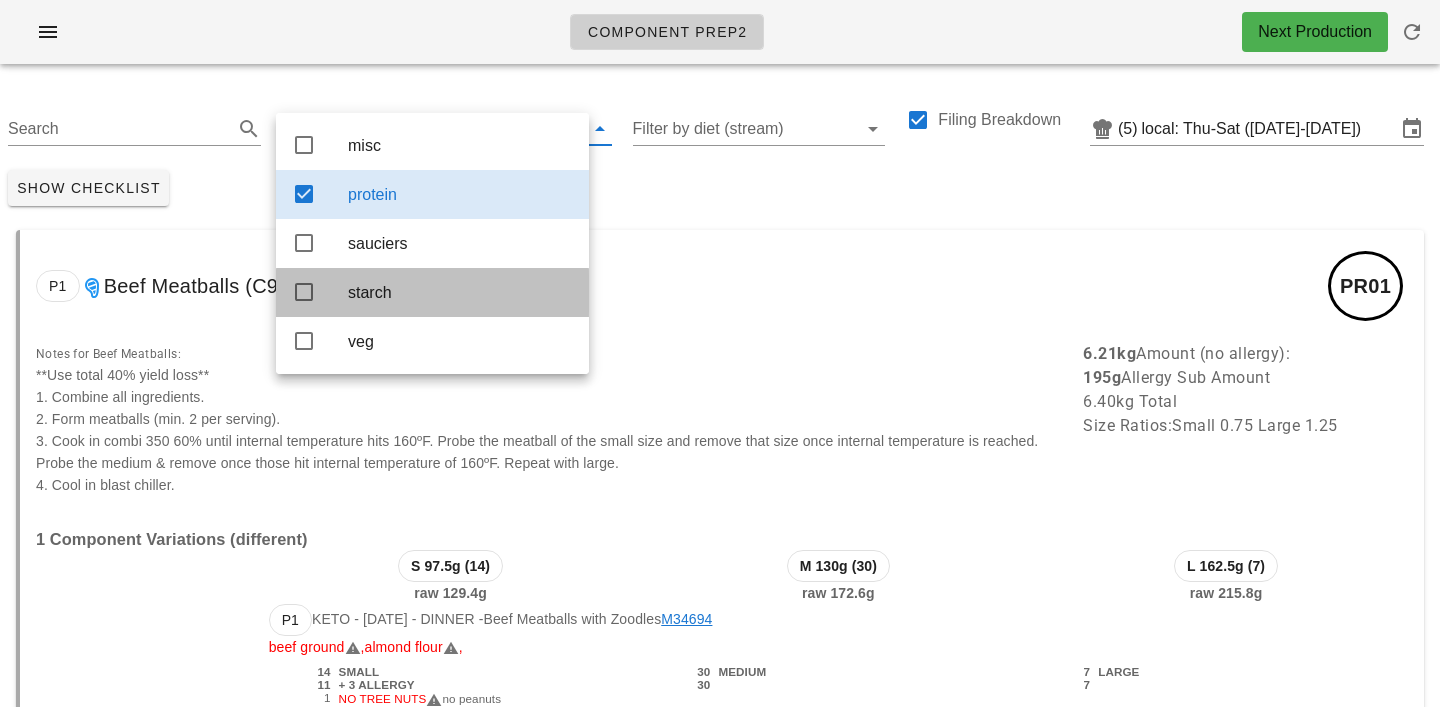 click on "starch" at bounding box center [460, 292] 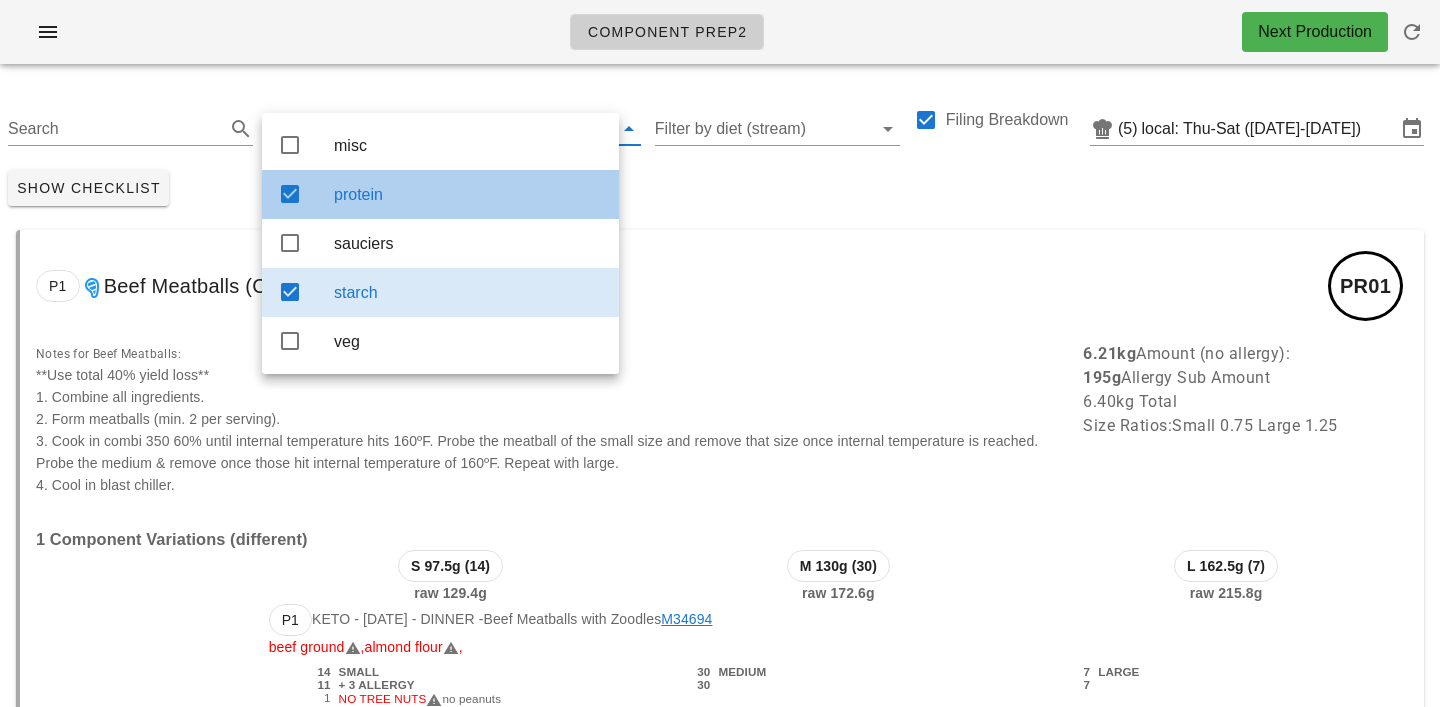 click on "protein" at bounding box center (468, 194) 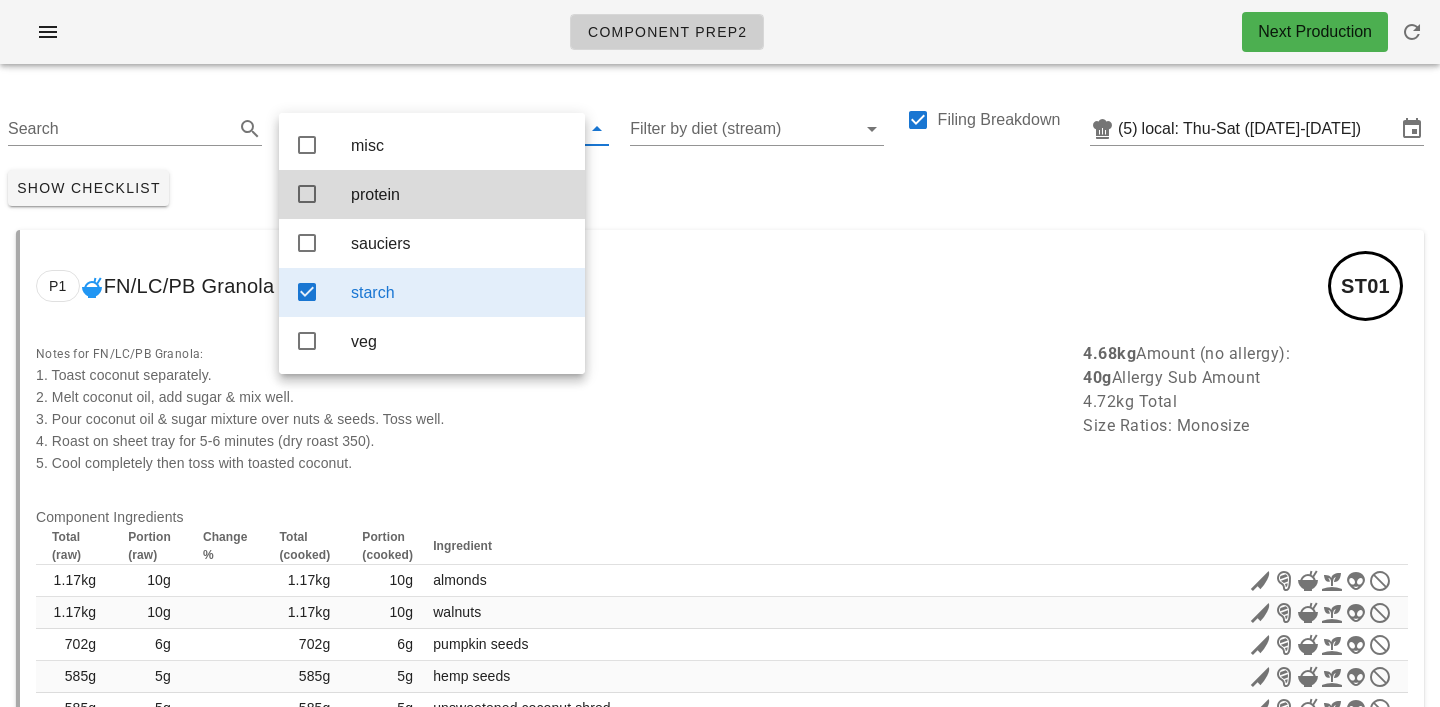 click on "Show Checklist" at bounding box center [720, 188] 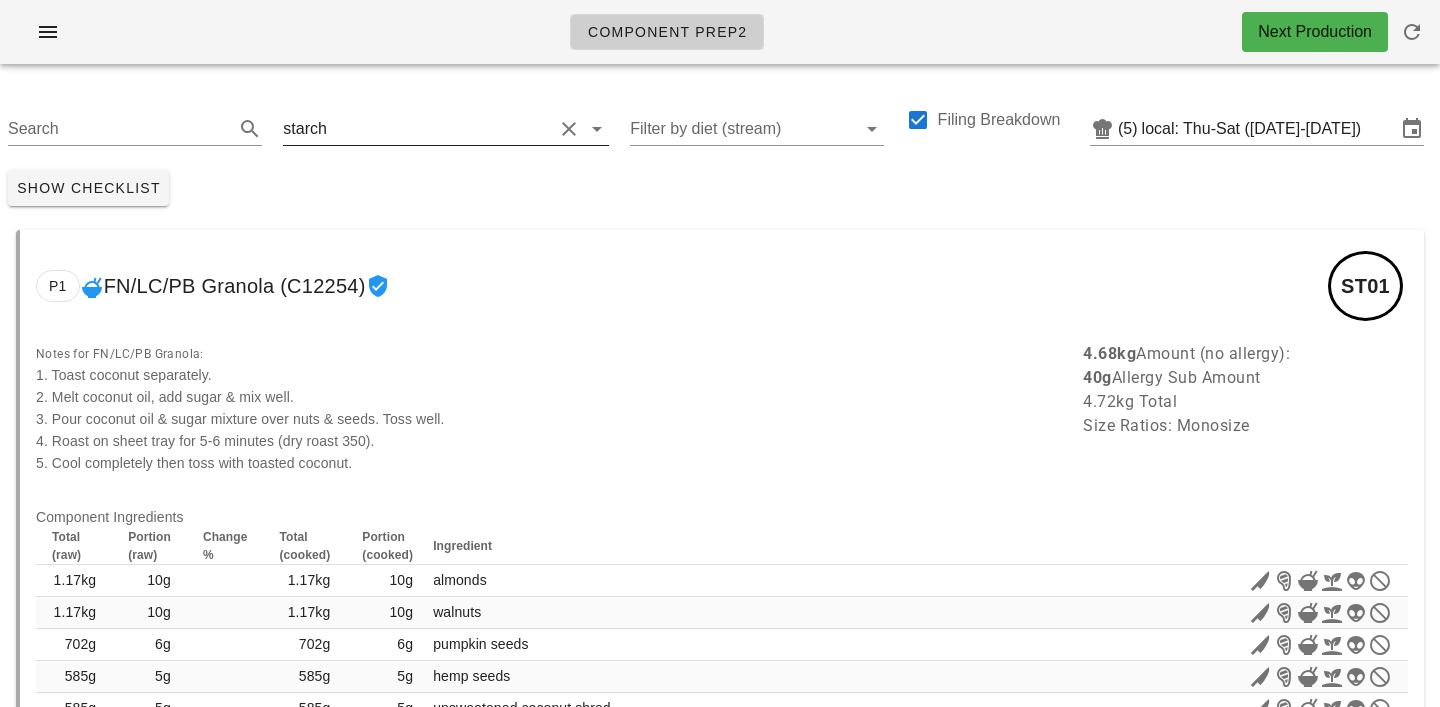click at bounding box center [442, 129] 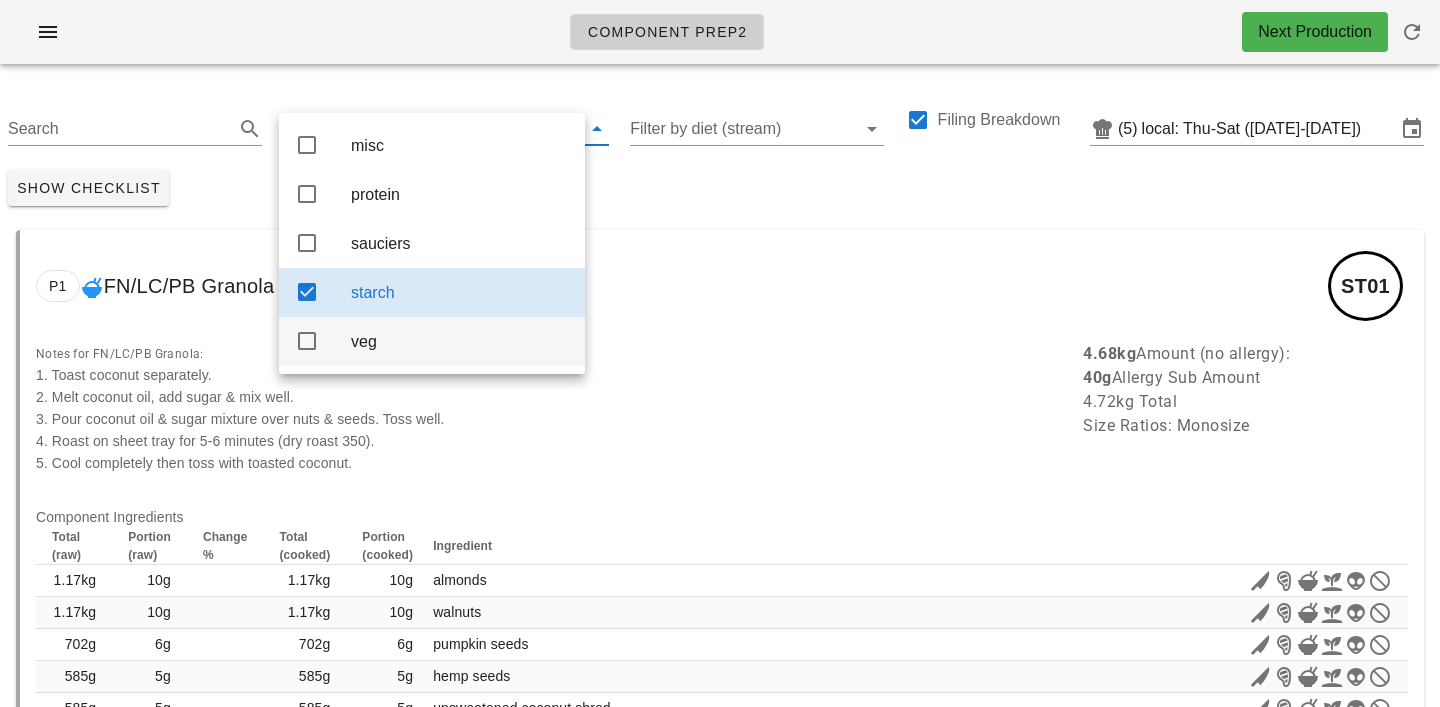 click on "veg" at bounding box center [460, 341] 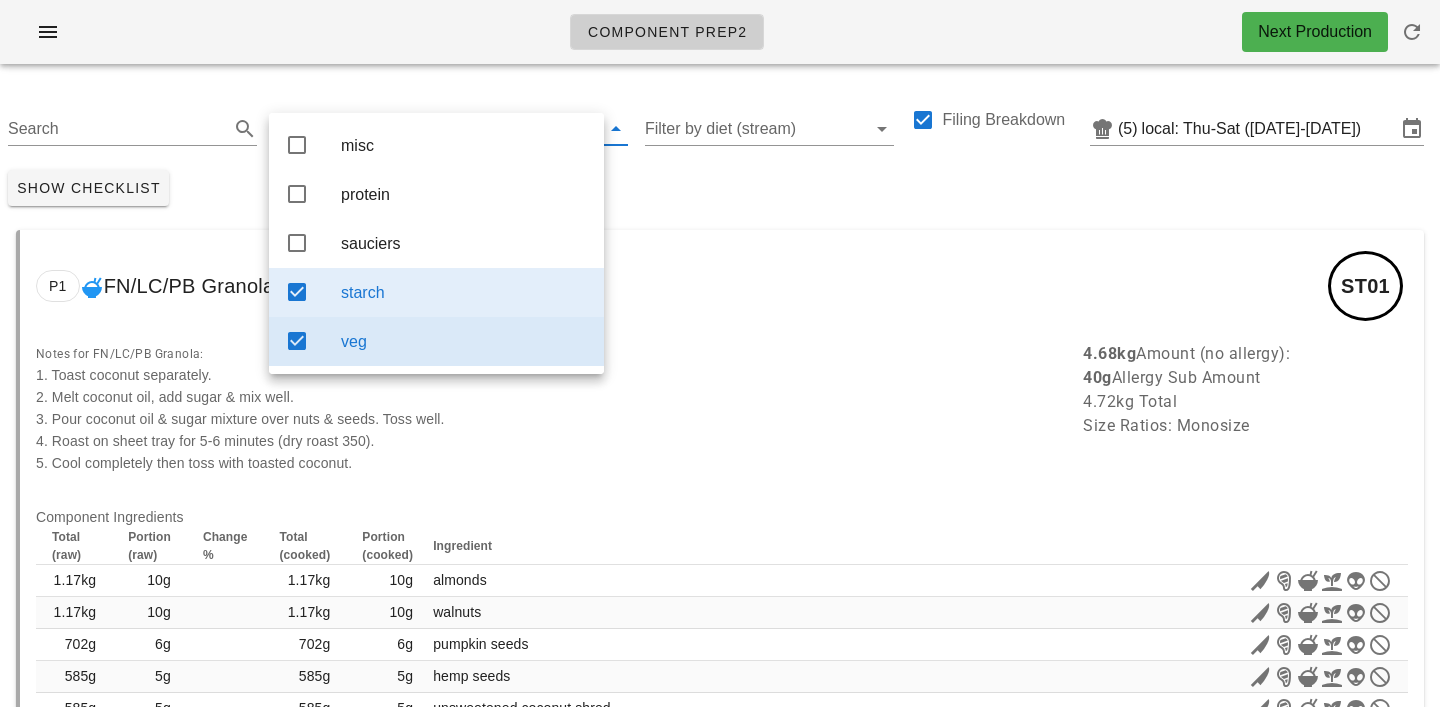 click on "starch" at bounding box center [464, 292] 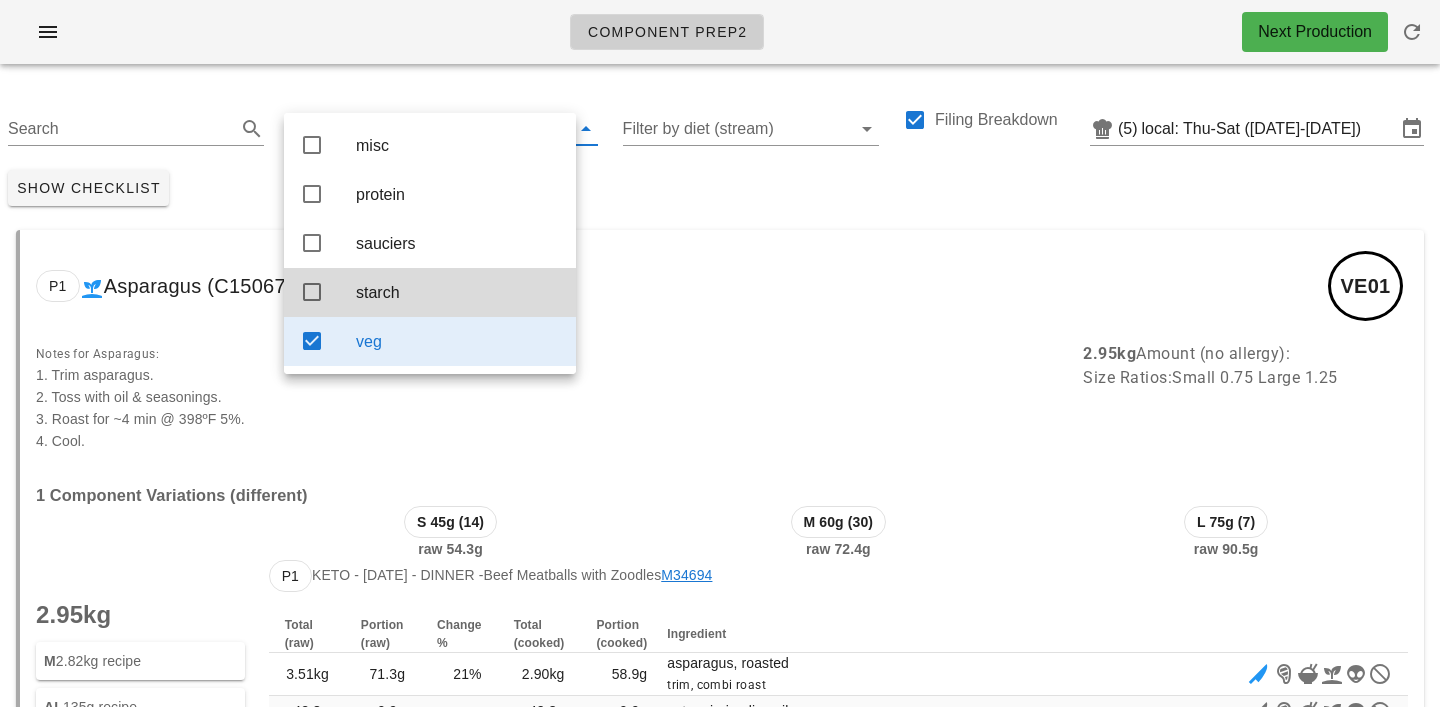 click on "P1 Asparagus (C15067) VE01" at bounding box center (722, 286) 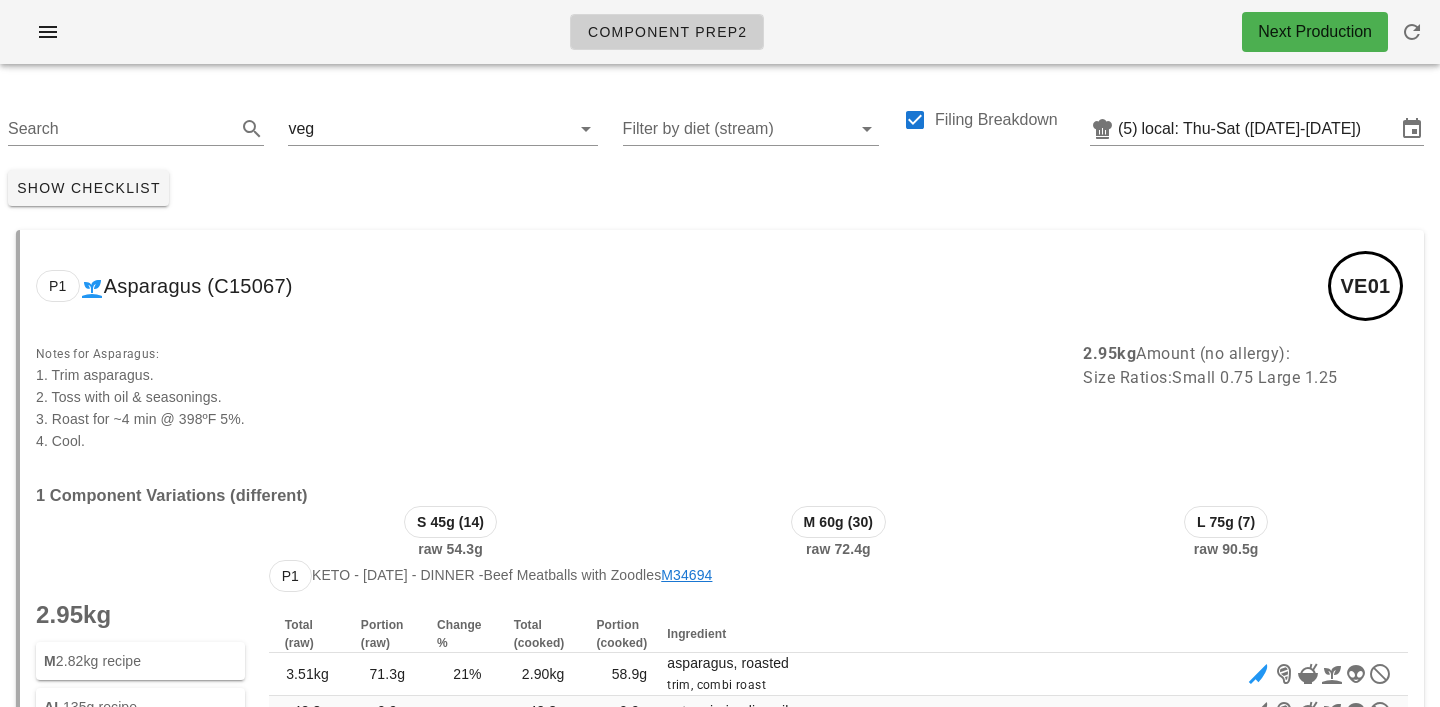drag, startPoint x: 200, startPoint y: 81, endPoint x: 176, endPoint y: 93, distance: 26.832815 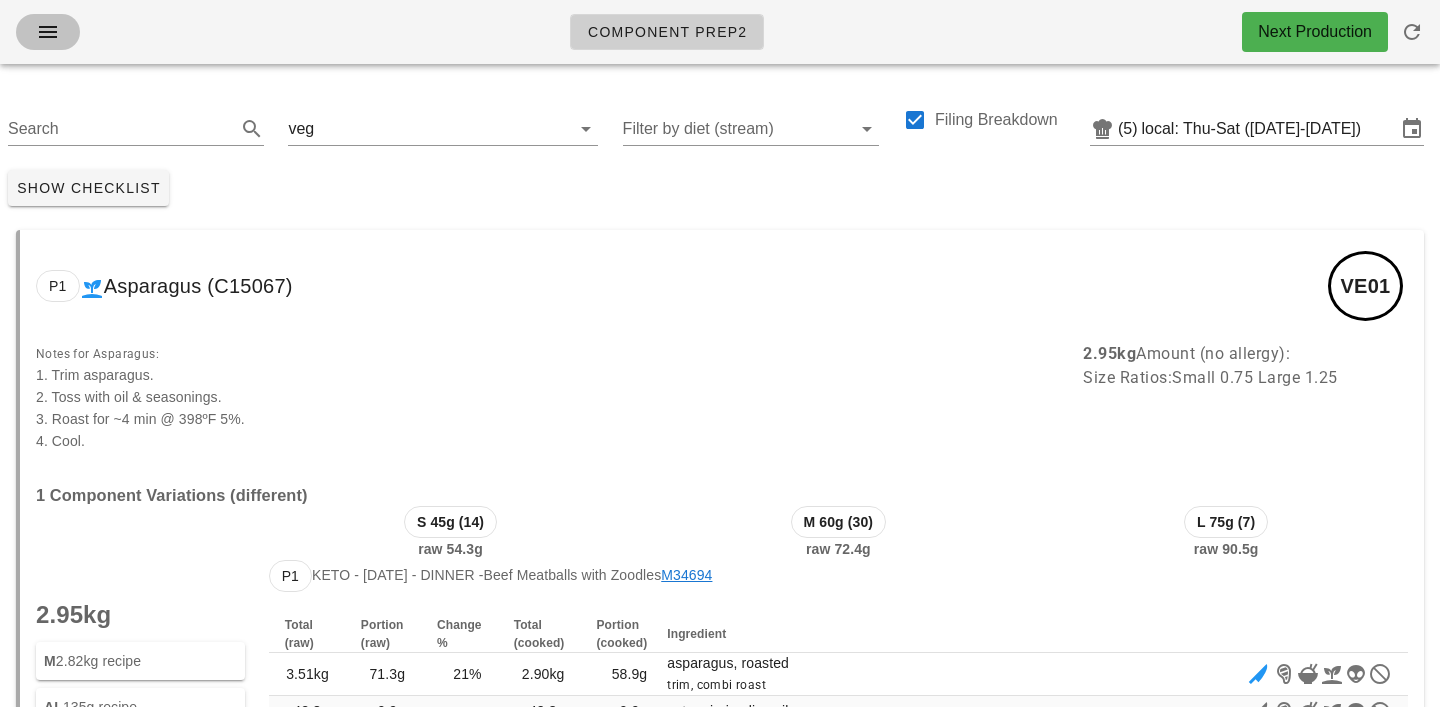 click at bounding box center (48, 32) 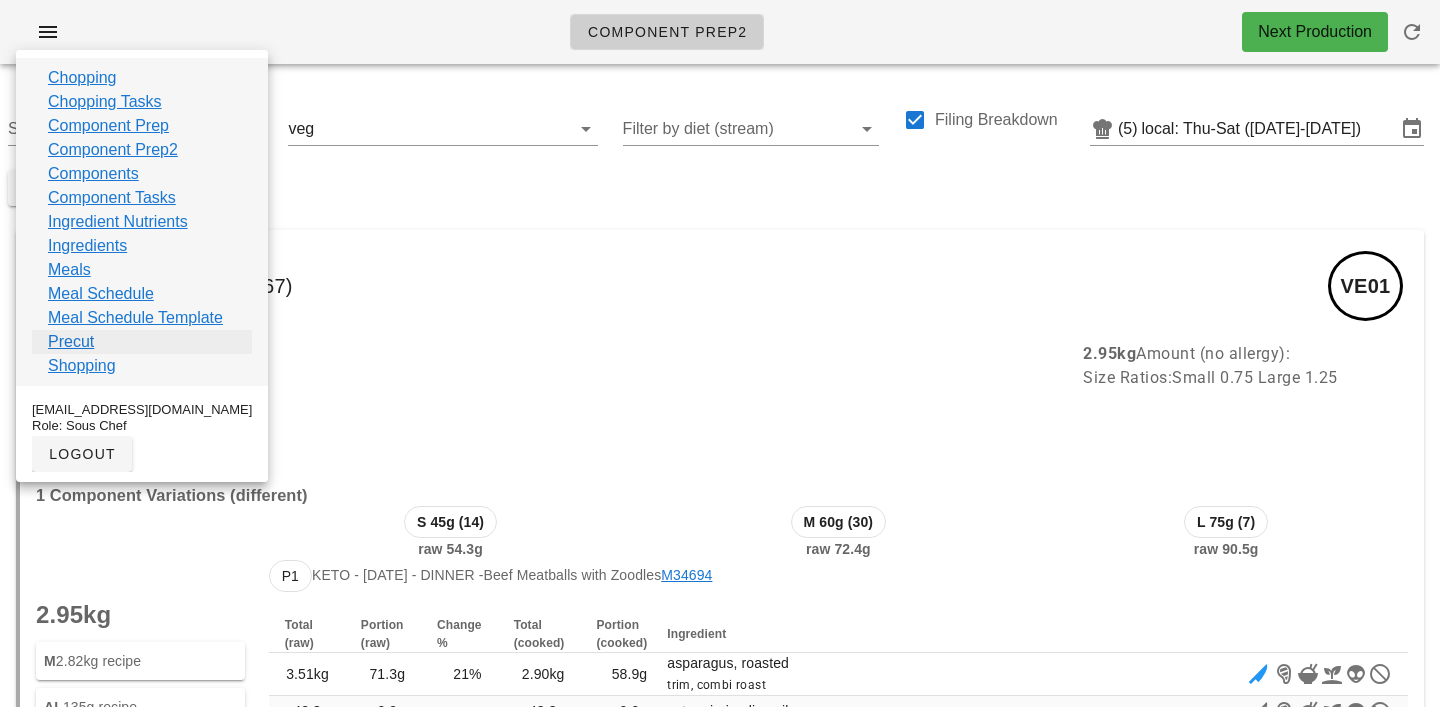 click on "Precut" at bounding box center [71, 342] 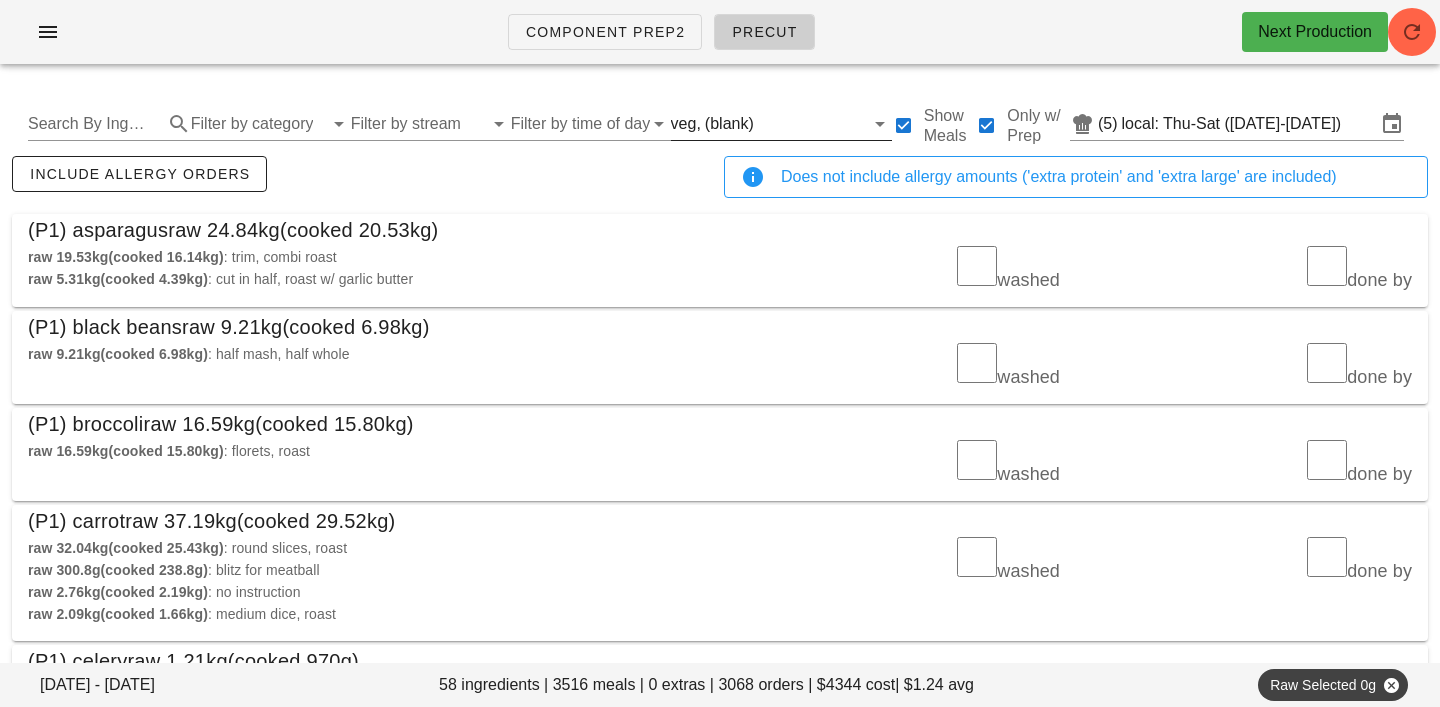 click at bounding box center [811, 124] 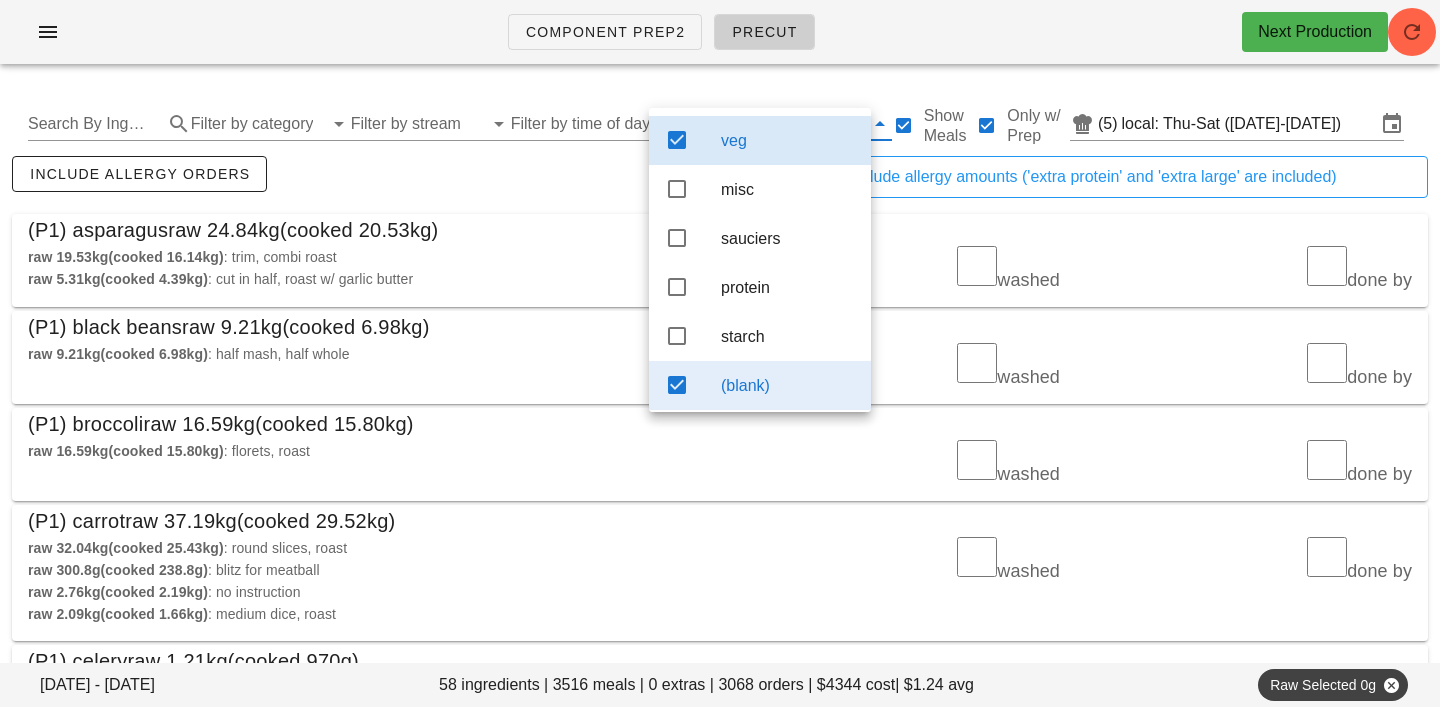 click on "(blank)" at bounding box center [788, 385] 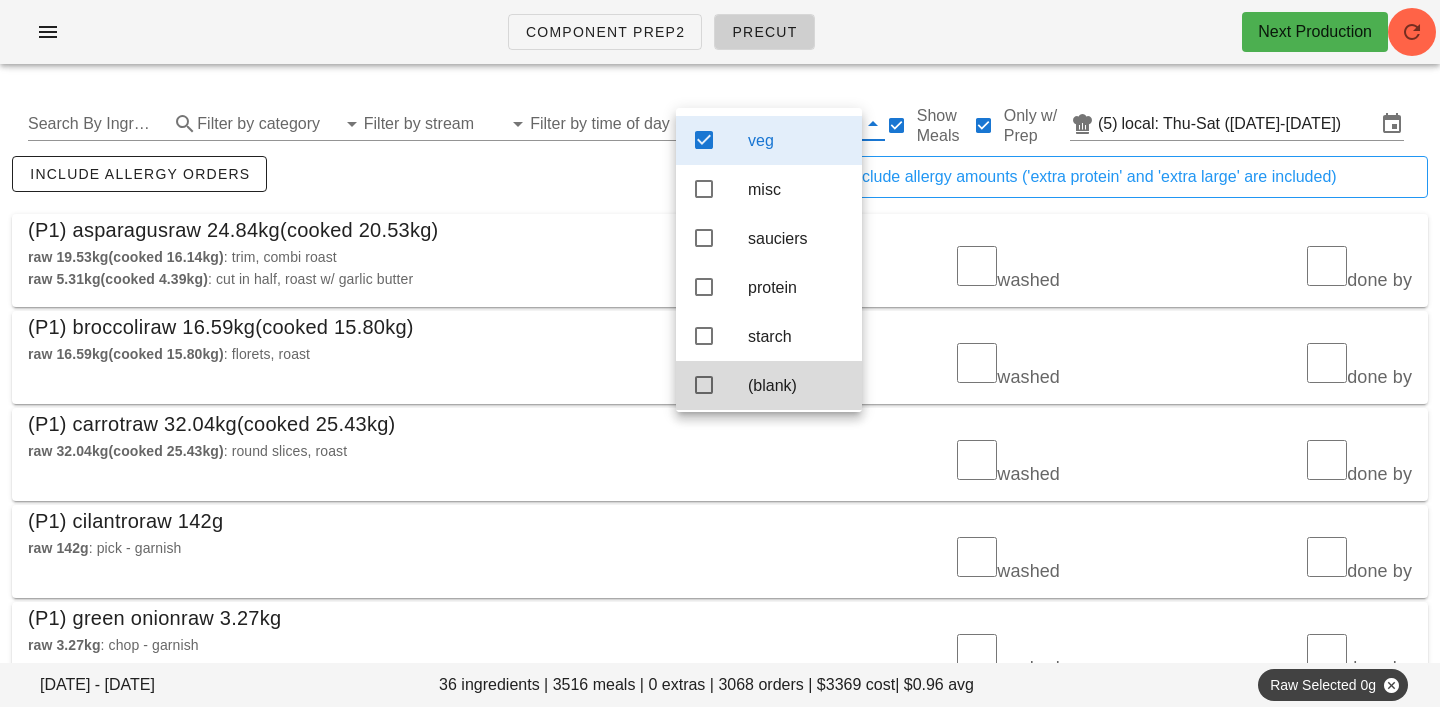 scroll, scrollTop: 18, scrollLeft: 0, axis: vertical 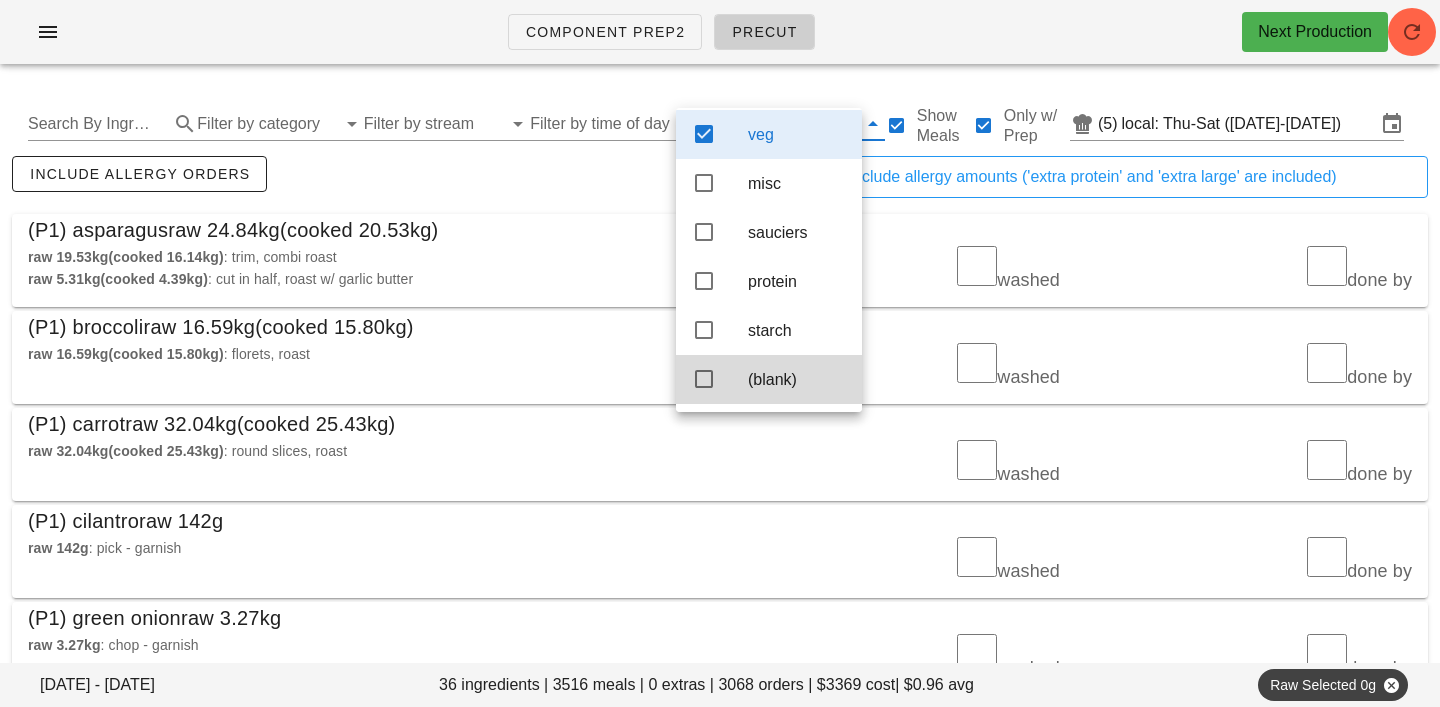 click on "include allergy orders" at bounding box center [364, 185] 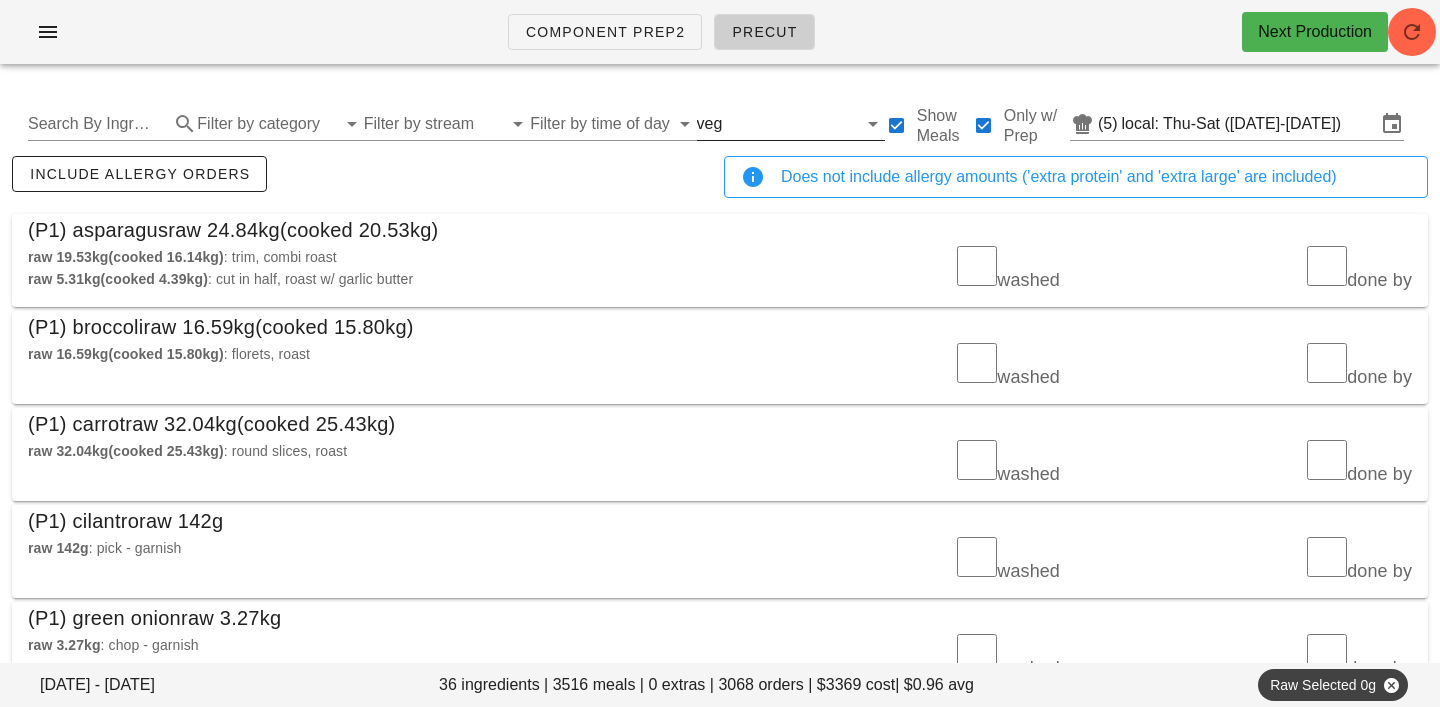 click at bounding box center [791, 124] 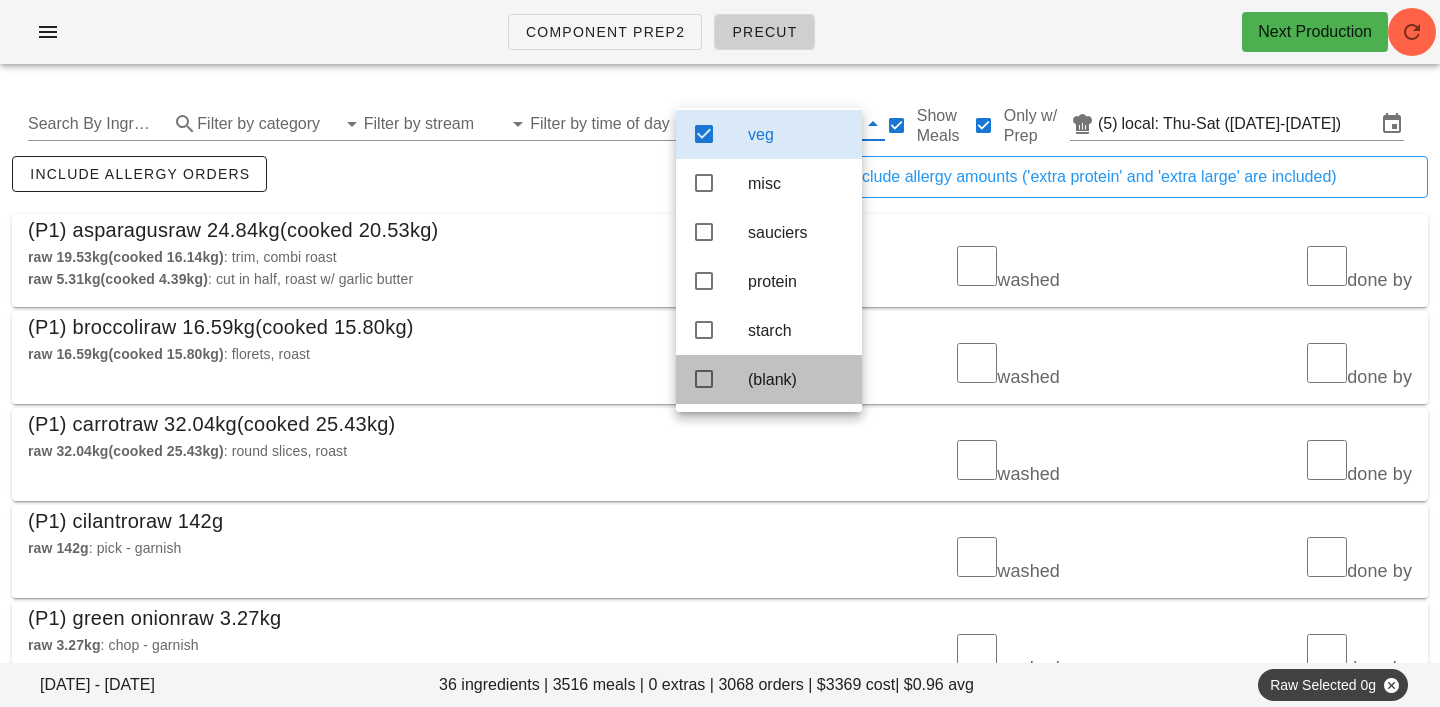 click on "(blank)" at bounding box center [797, 379] 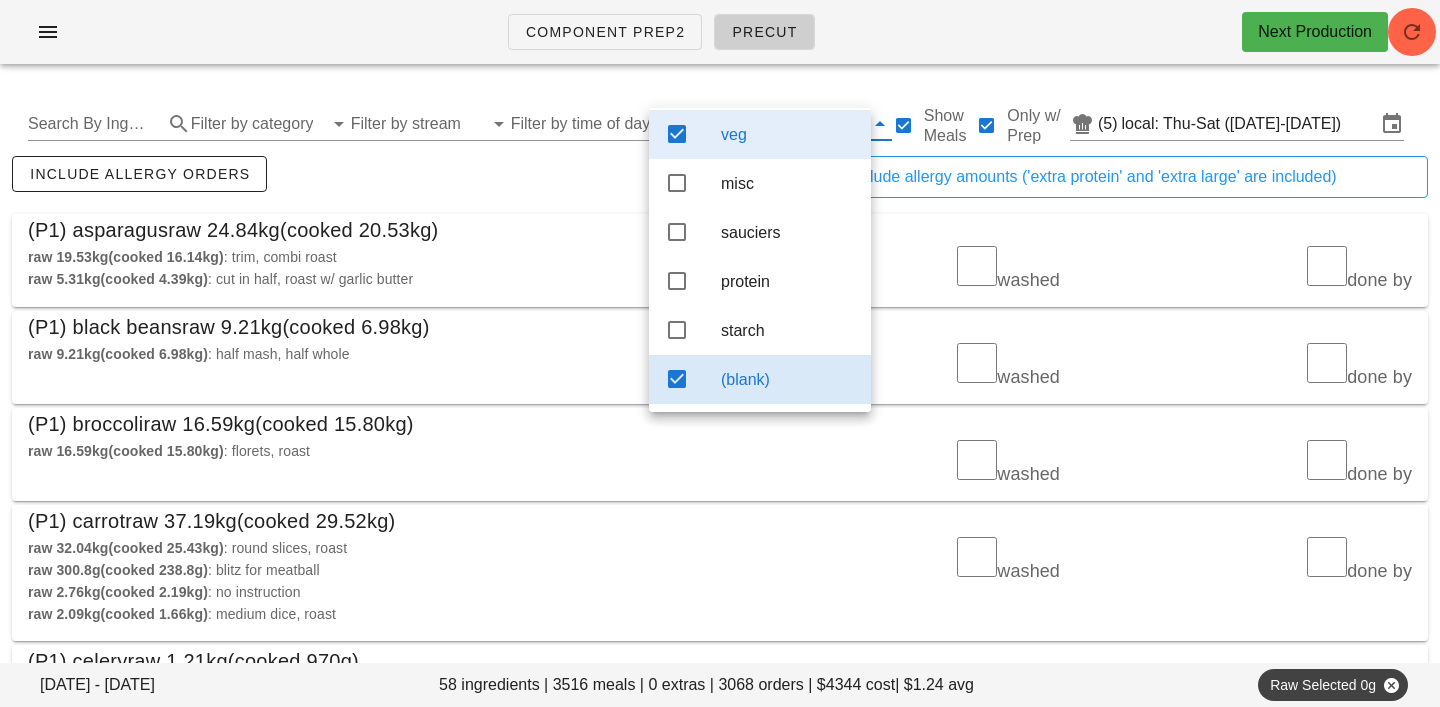 click on "veg" at bounding box center [788, 134] 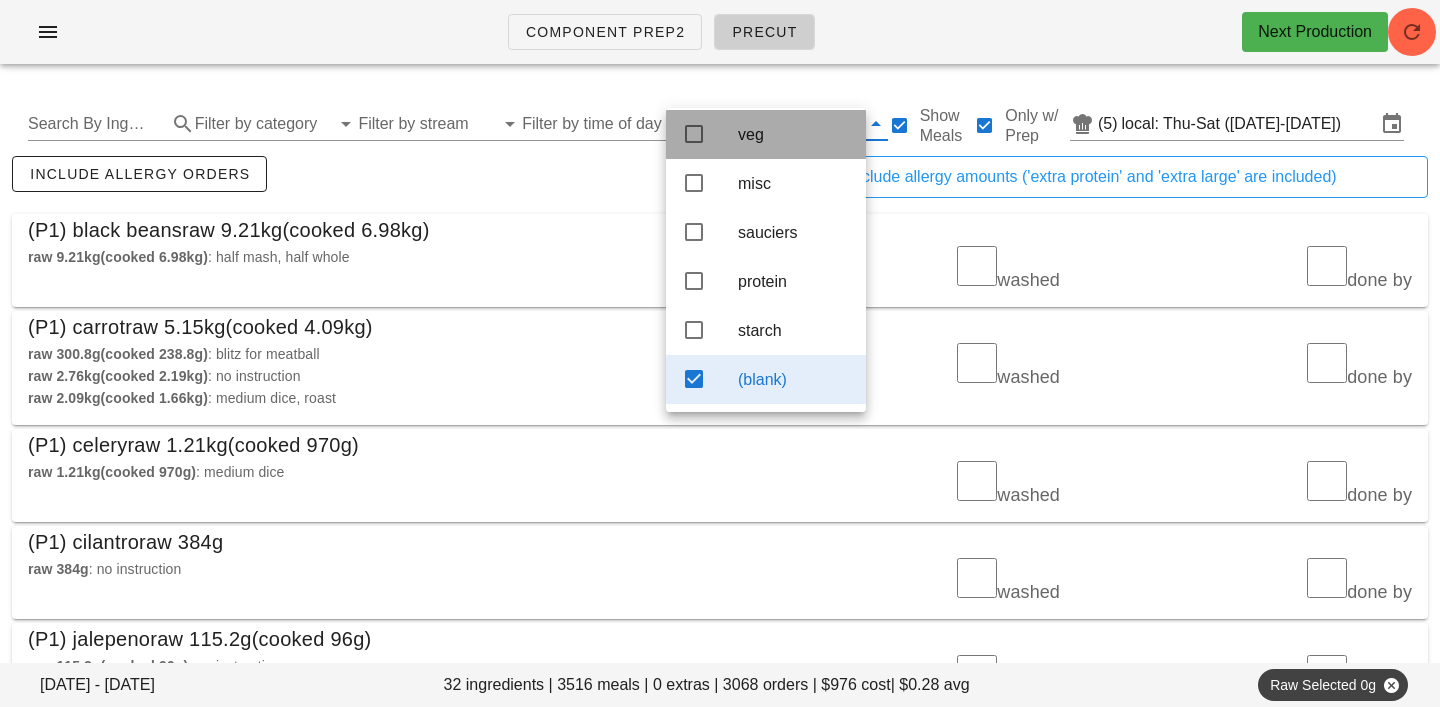 scroll, scrollTop: 0, scrollLeft: 0, axis: both 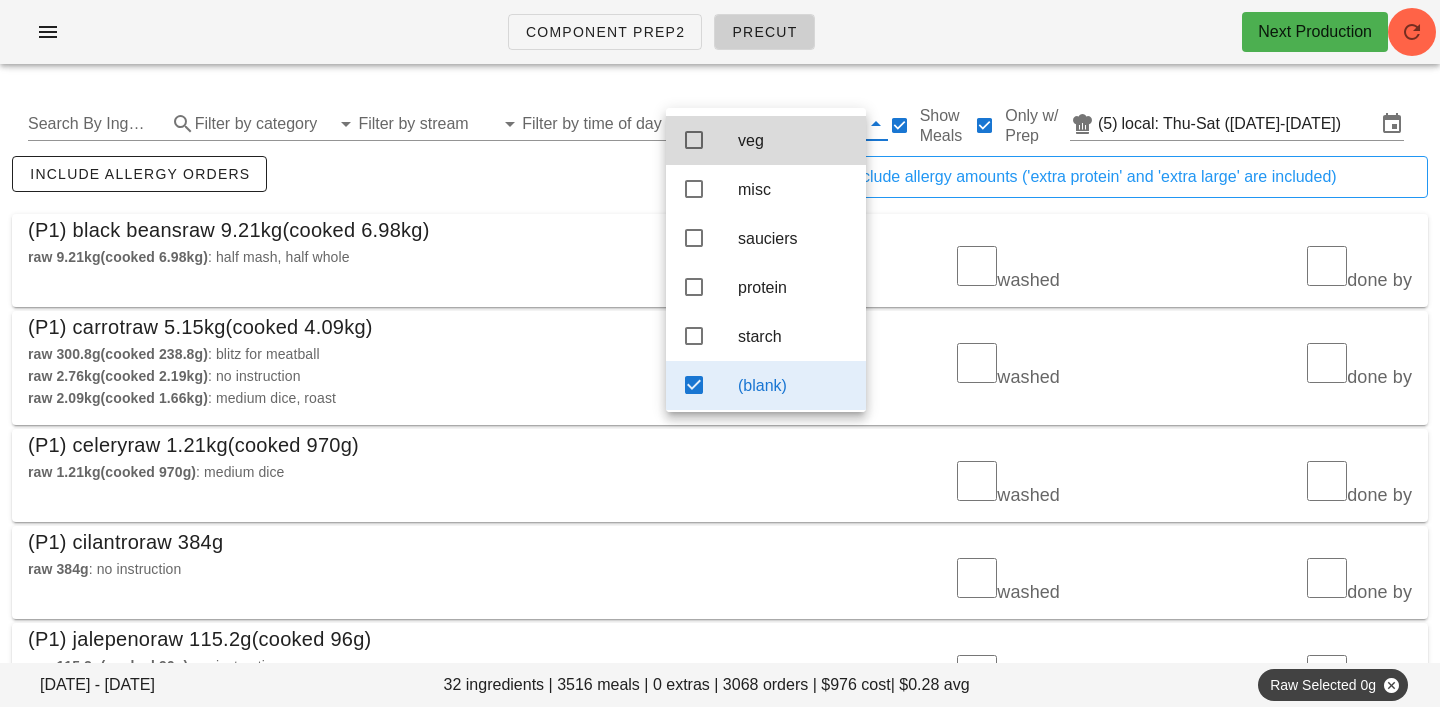 click on "include allergy orders" at bounding box center [364, 185] 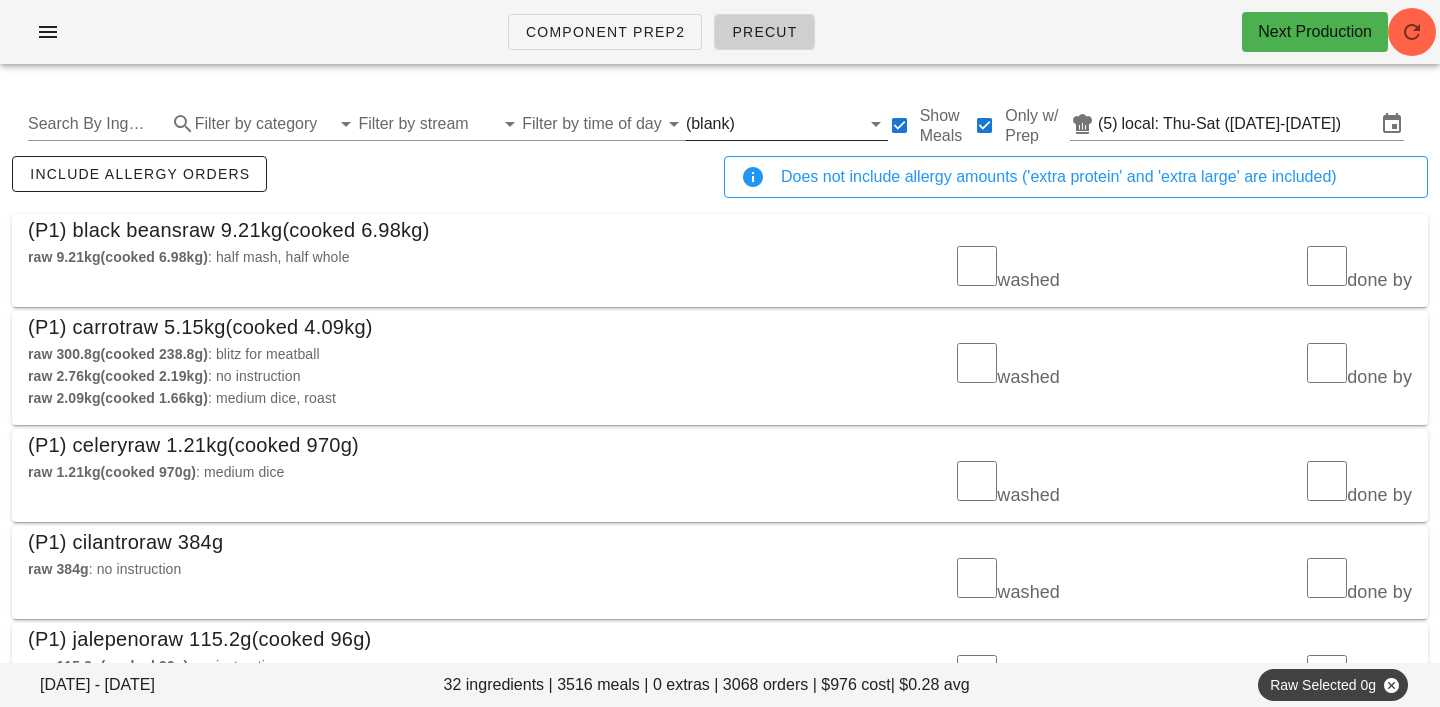 click at bounding box center (799, 124) 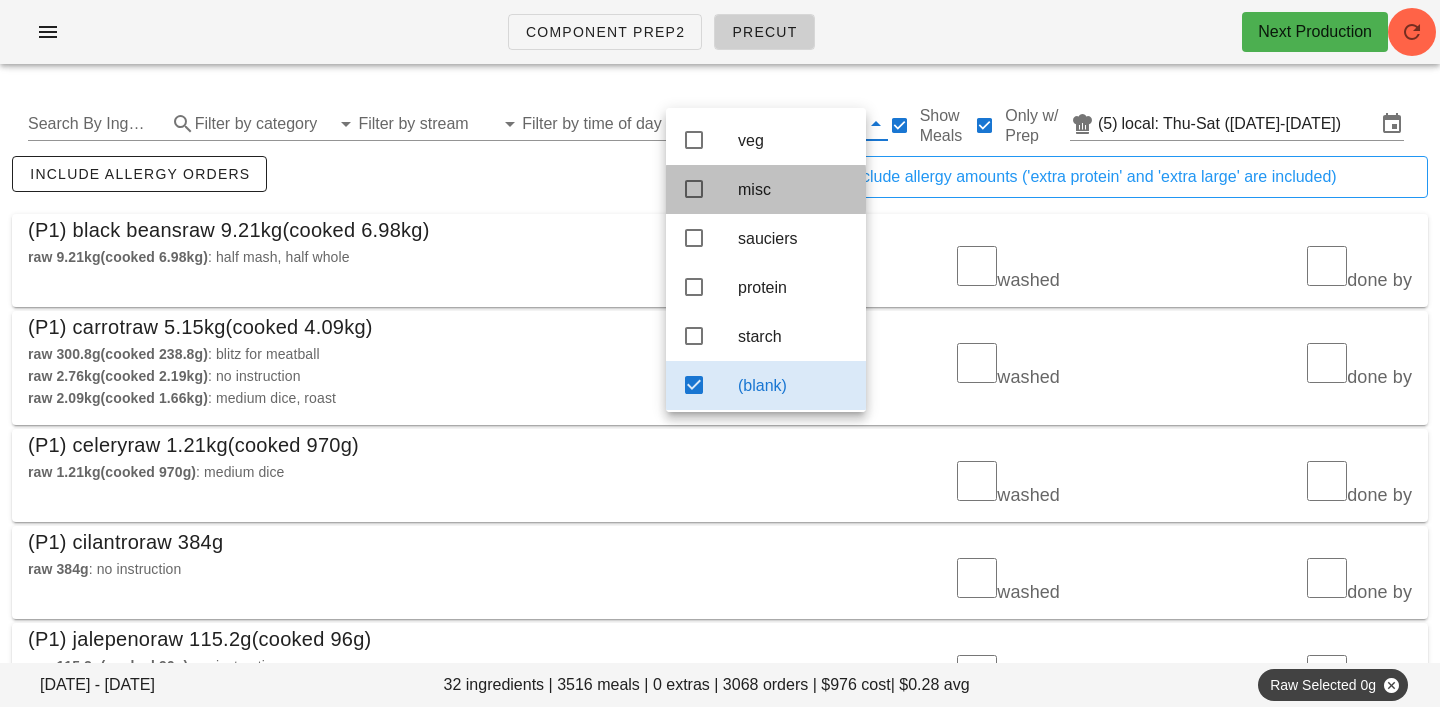 click on "misc" at bounding box center [794, 189] 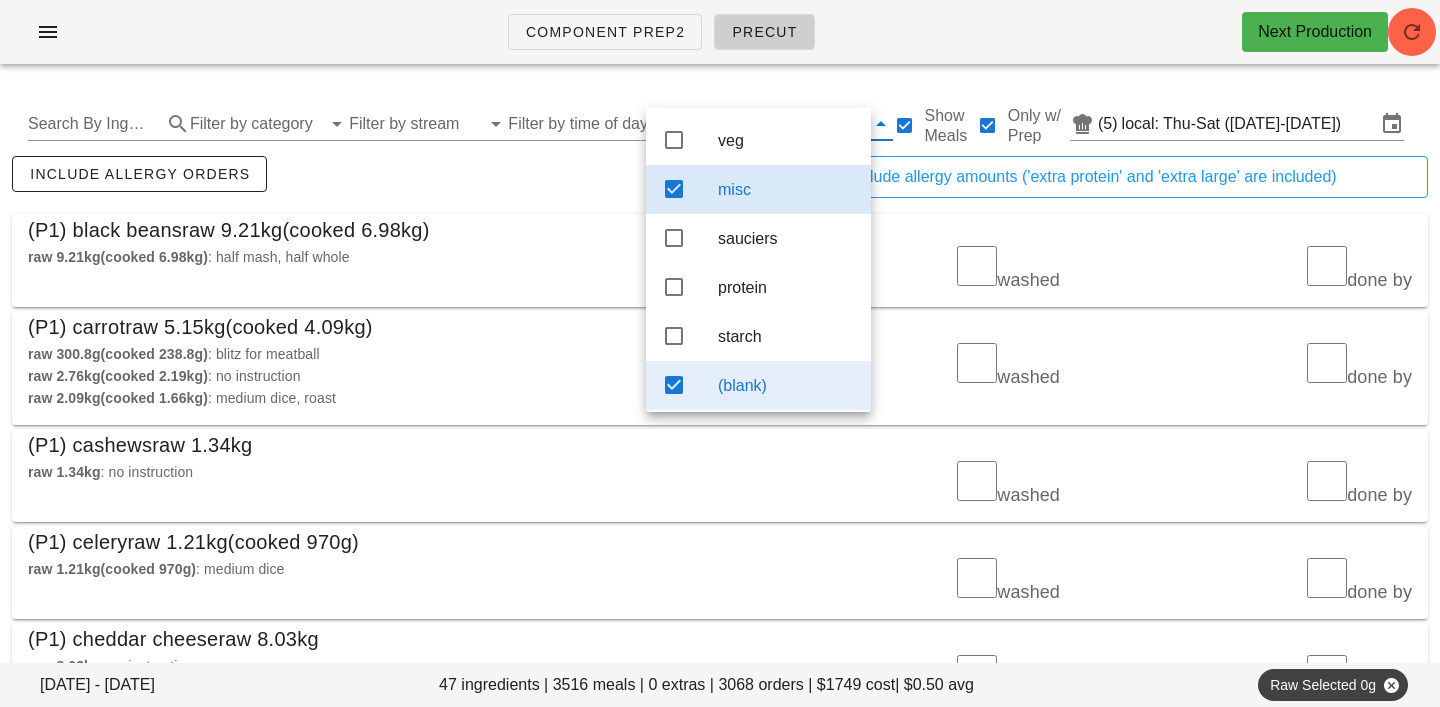 click on "(blank)" at bounding box center [786, 385] 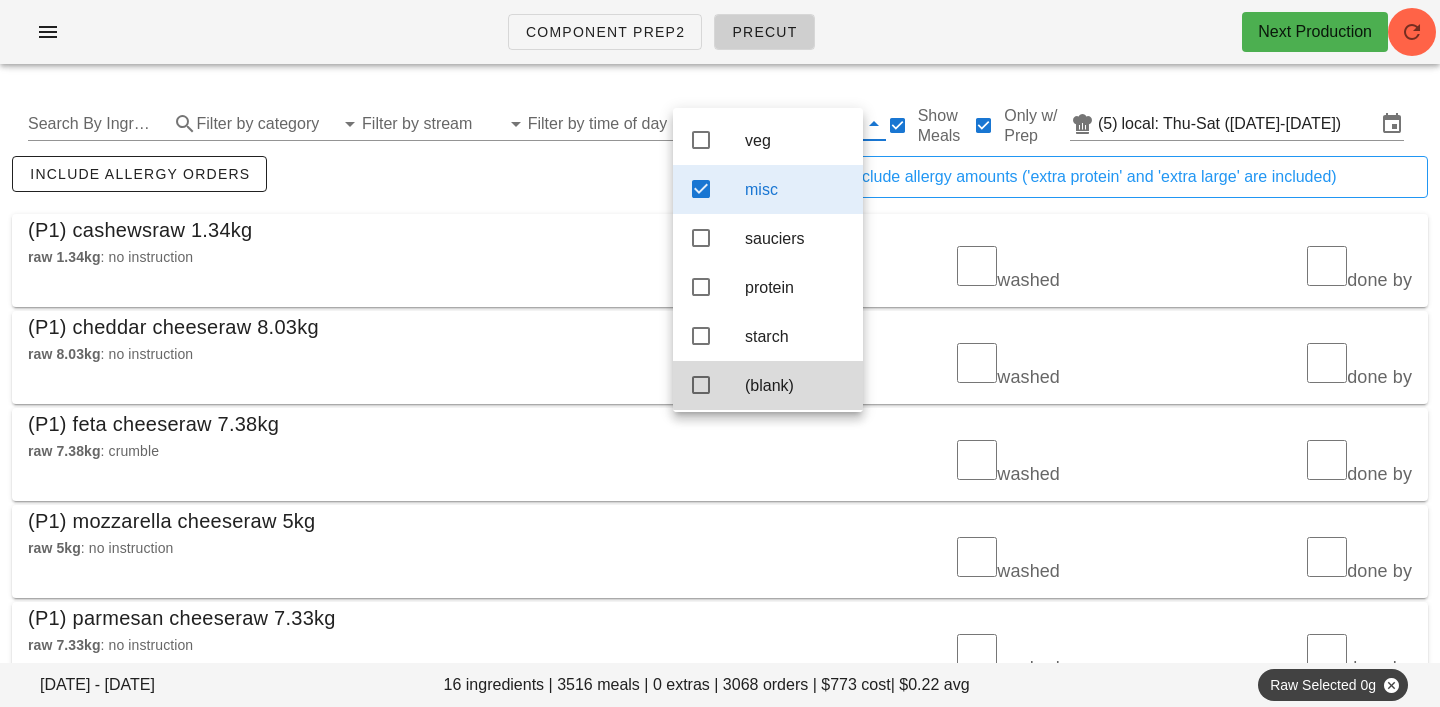 scroll, scrollTop: 18, scrollLeft: 0, axis: vertical 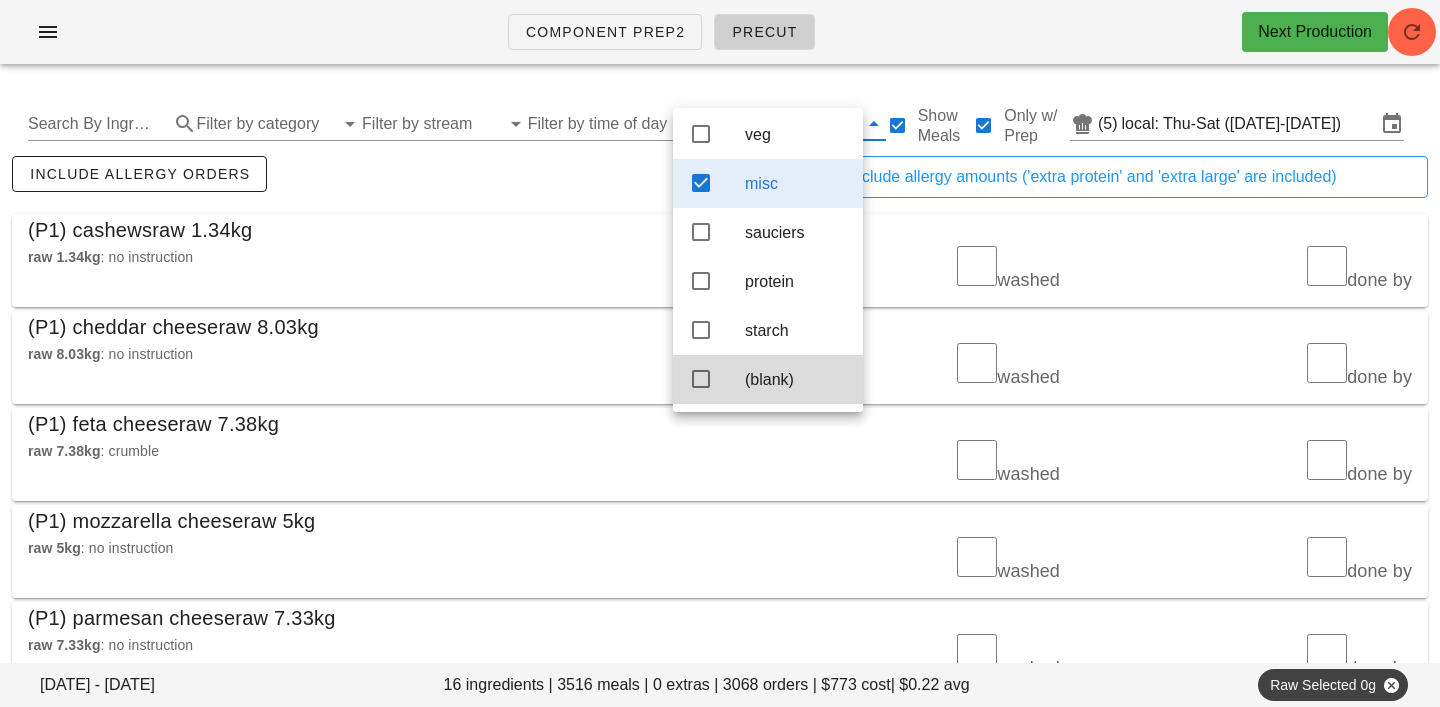 click on "include allergy orders" at bounding box center (364, 185) 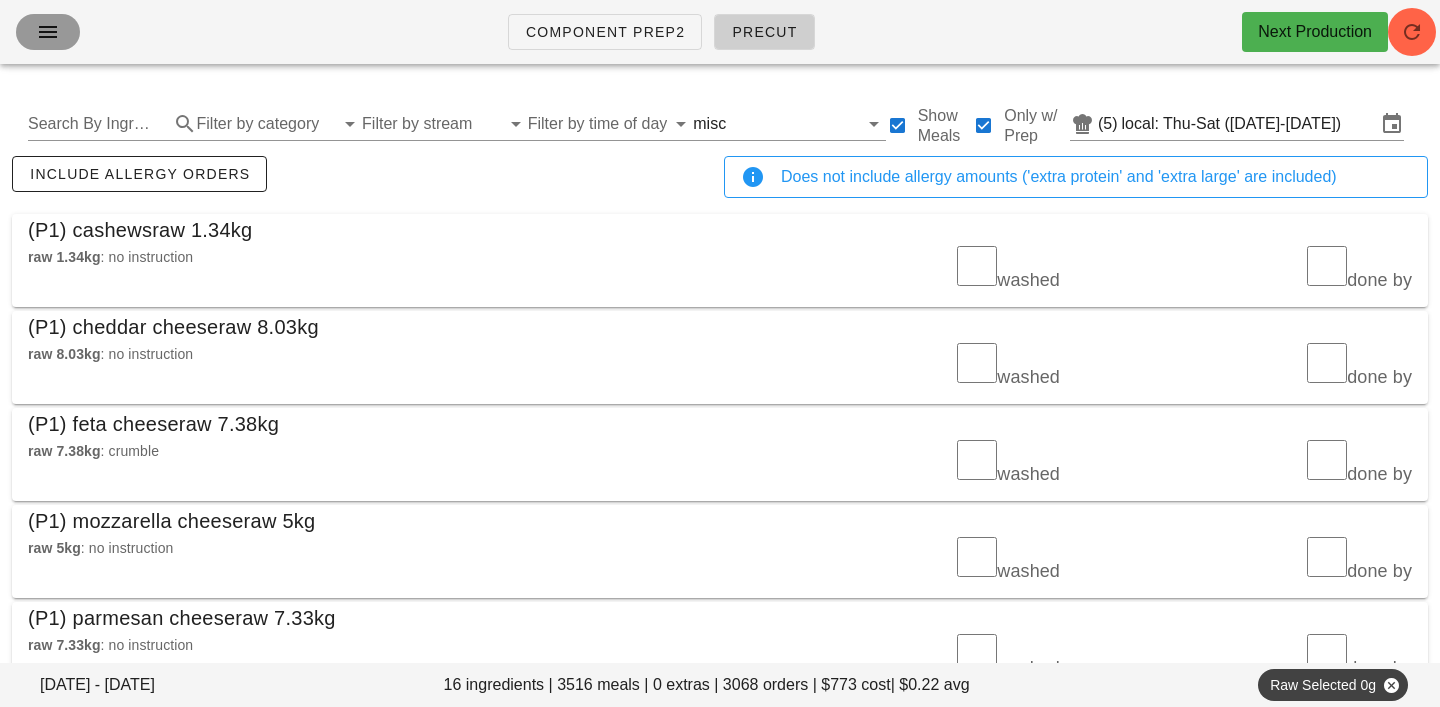 click at bounding box center (48, 32) 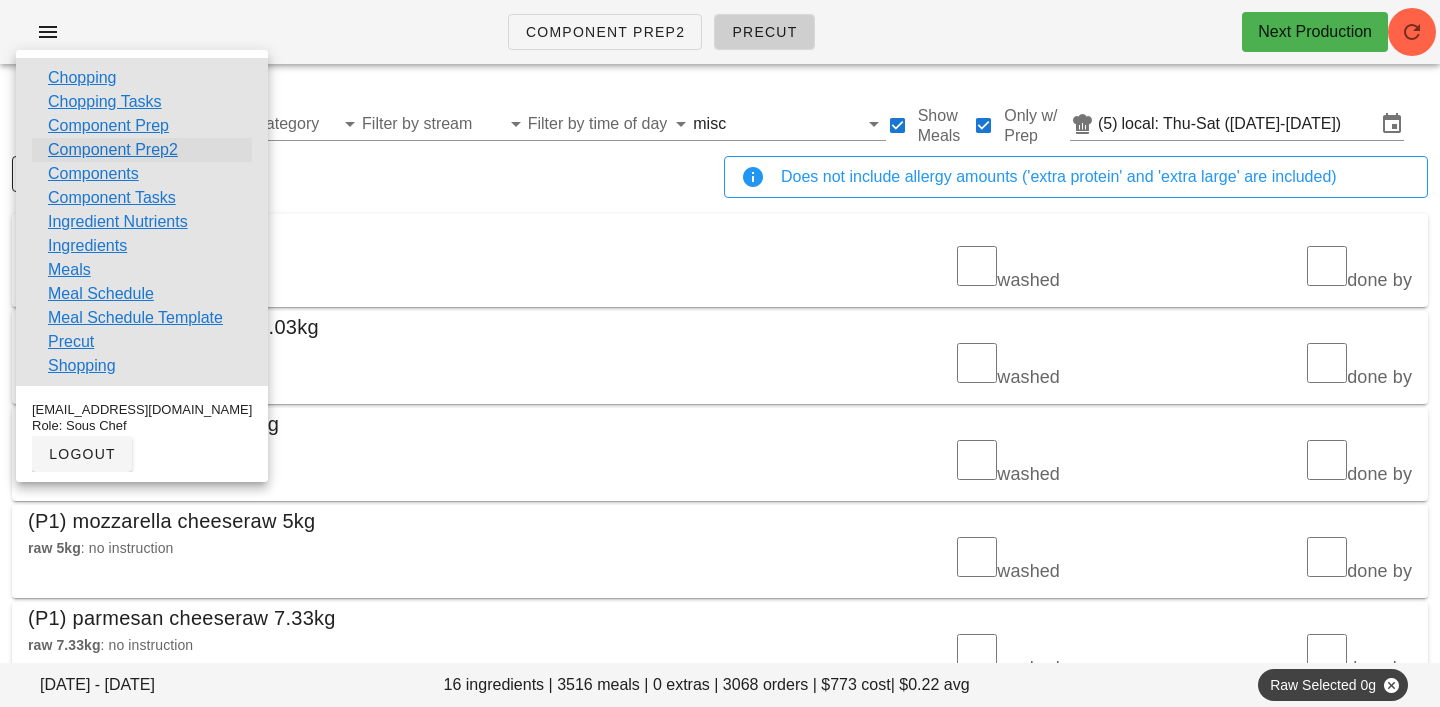 click on "Component Prep2" at bounding box center [113, 150] 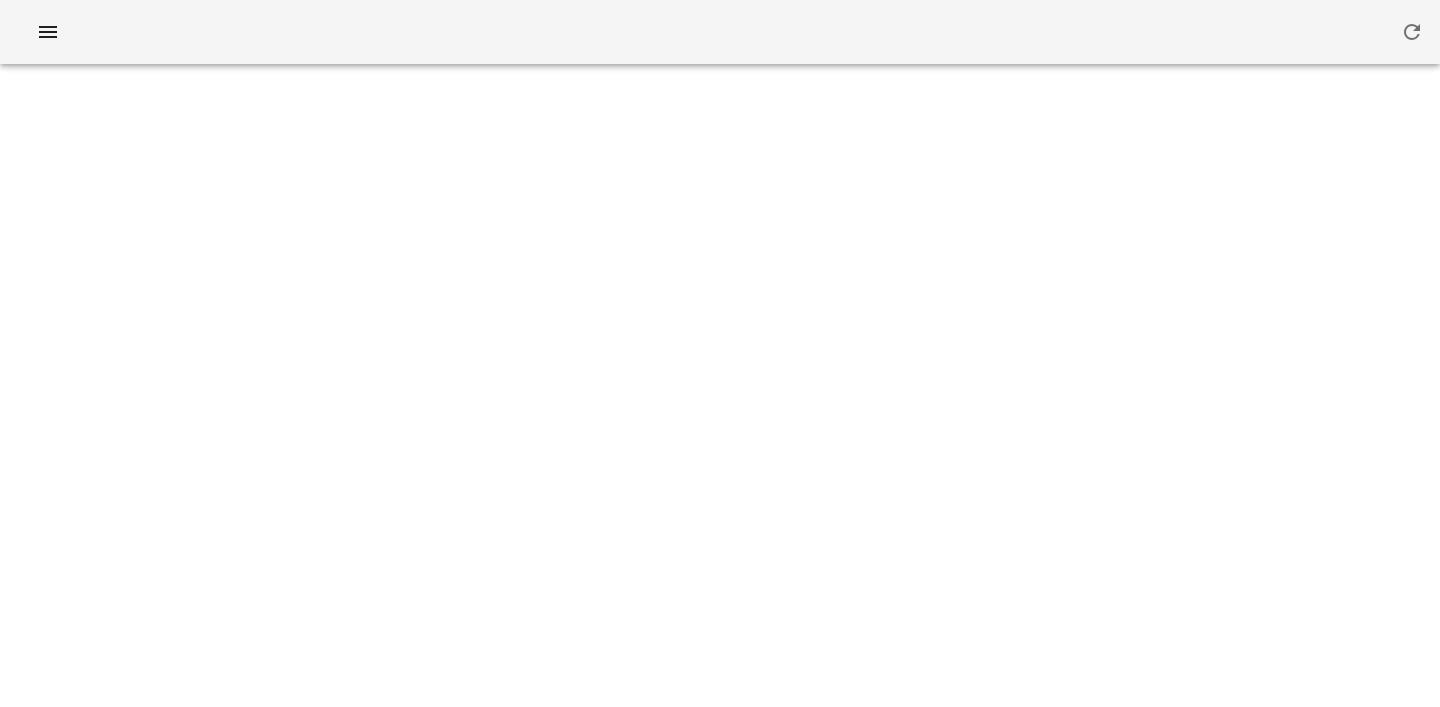 scroll, scrollTop: 0, scrollLeft: 0, axis: both 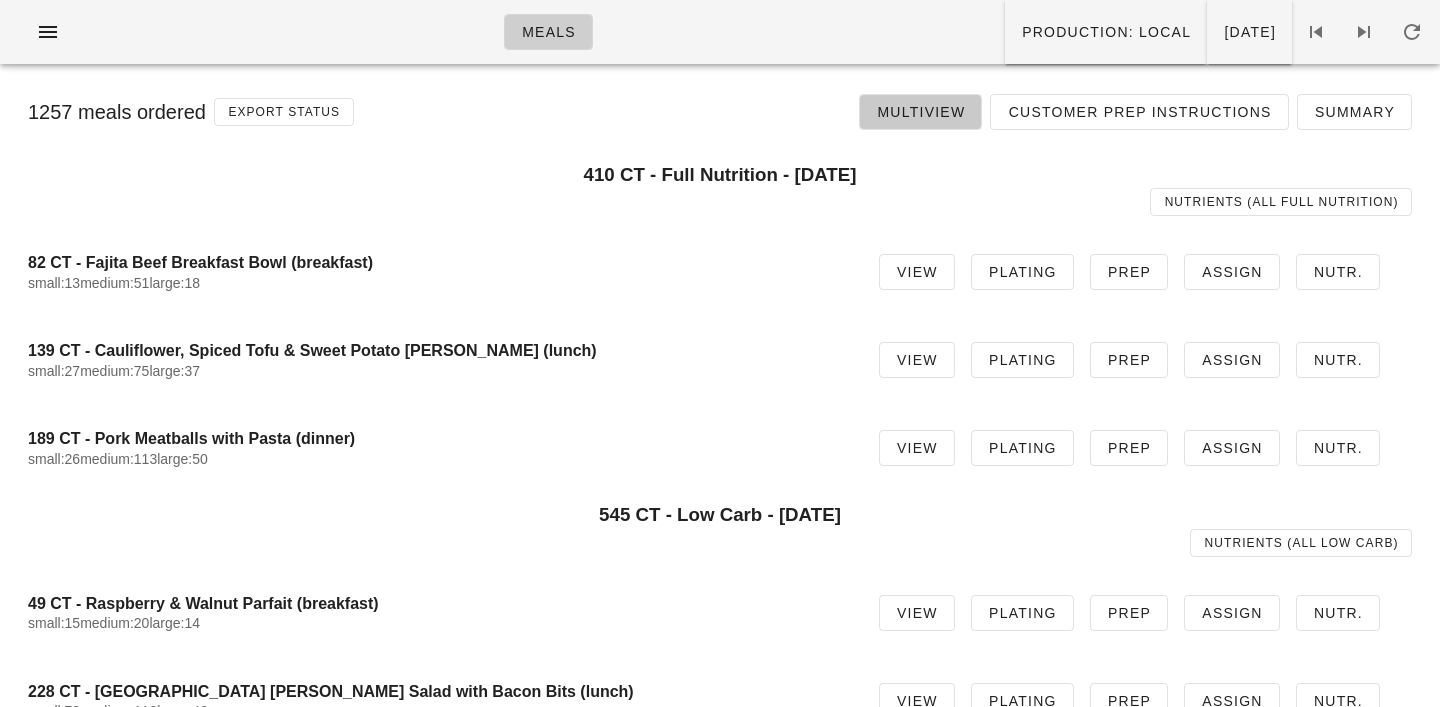 click on "Multiview" at bounding box center (920, 112) 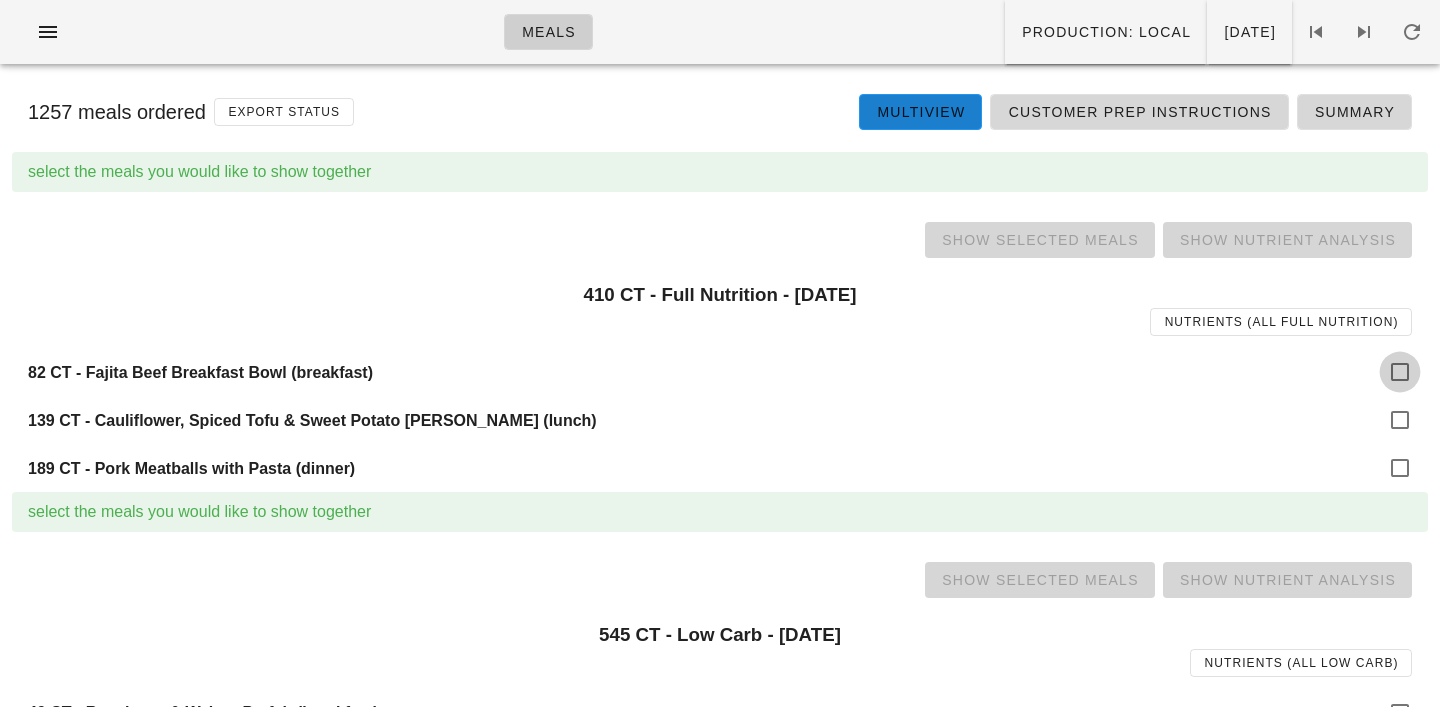 click at bounding box center [1400, 372] 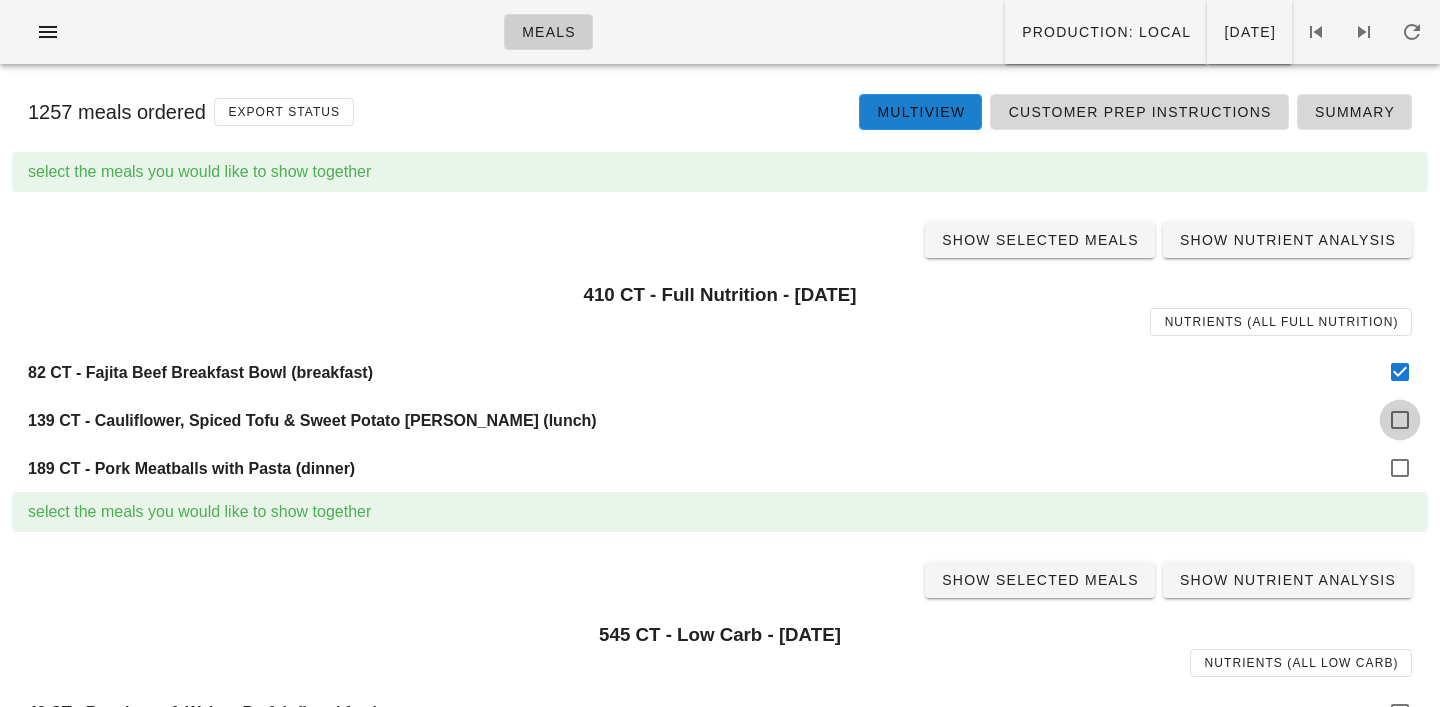 click at bounding box center (1400, 420) 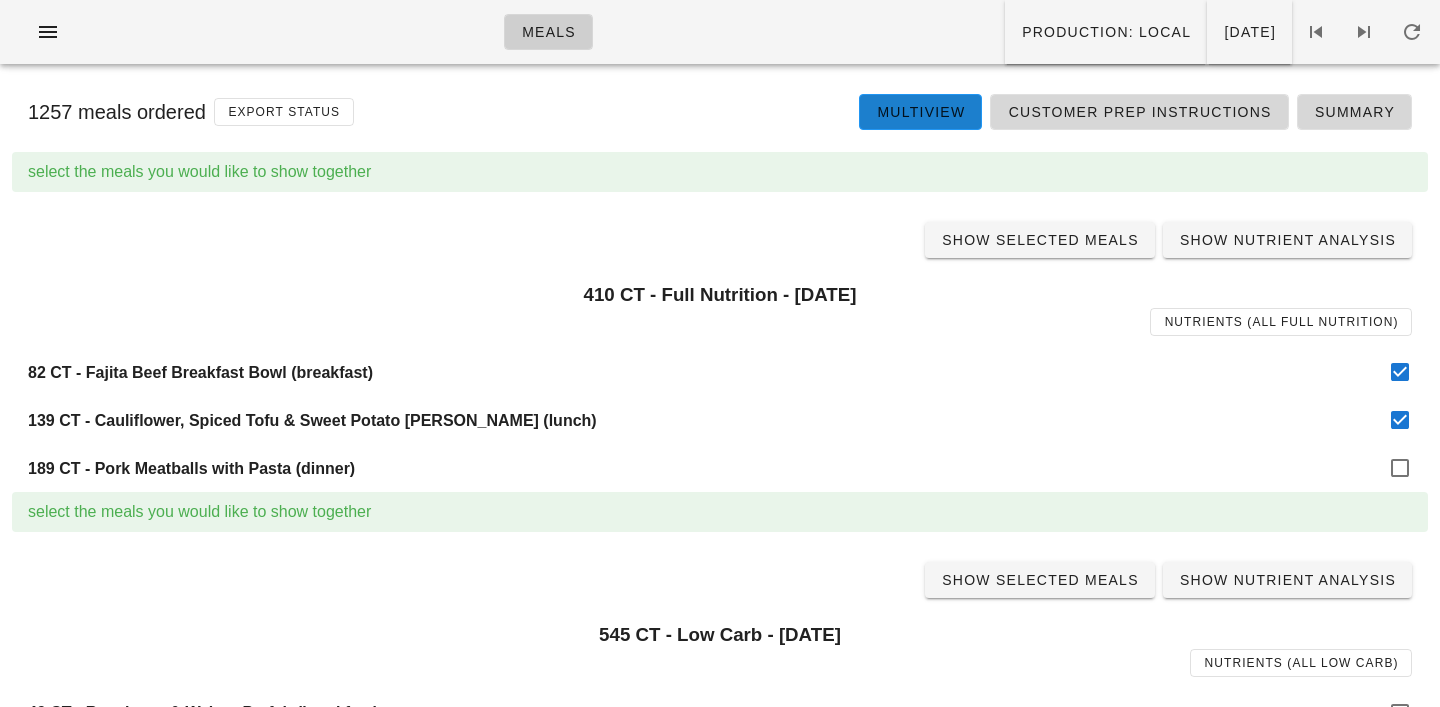 click on "189 CT - Pork Meatballs with Pasta (dinner)" at bounding box center (720, 468) 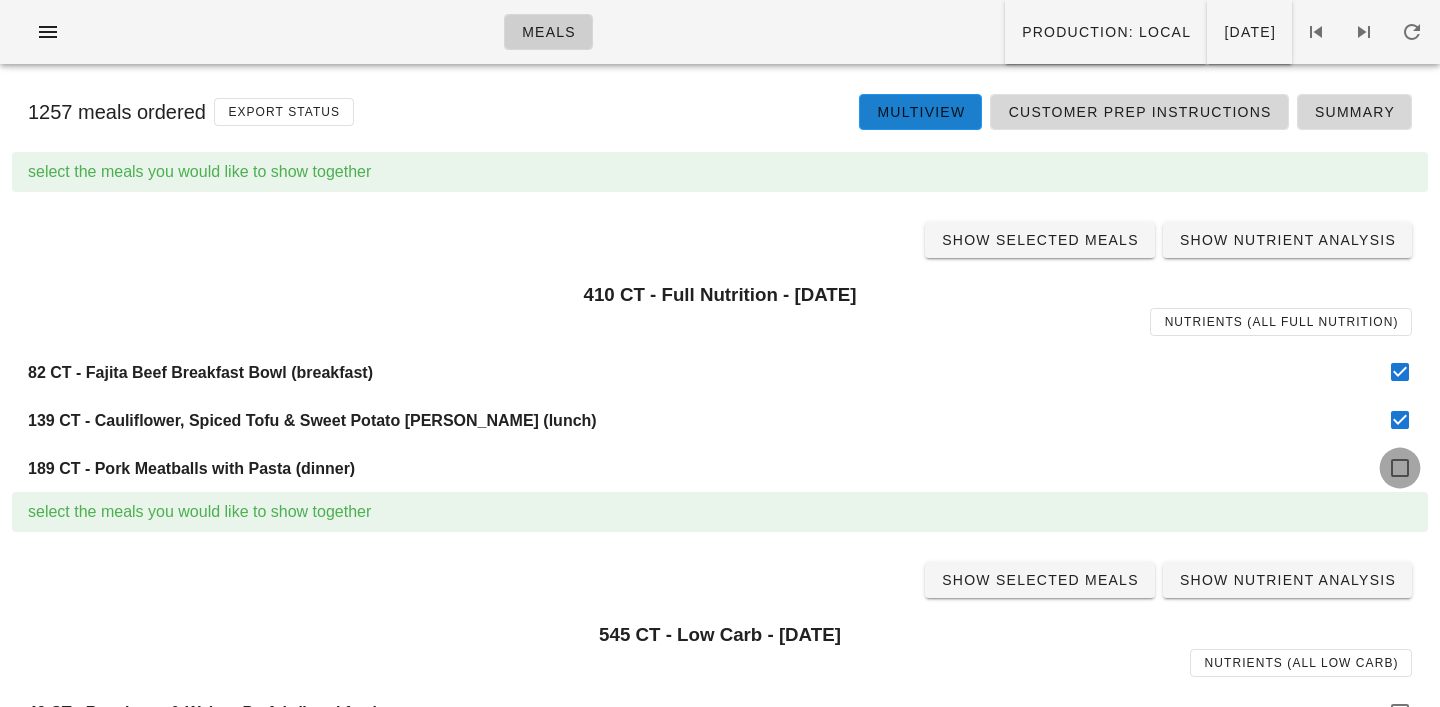 click at bounding box center [1400, 468] 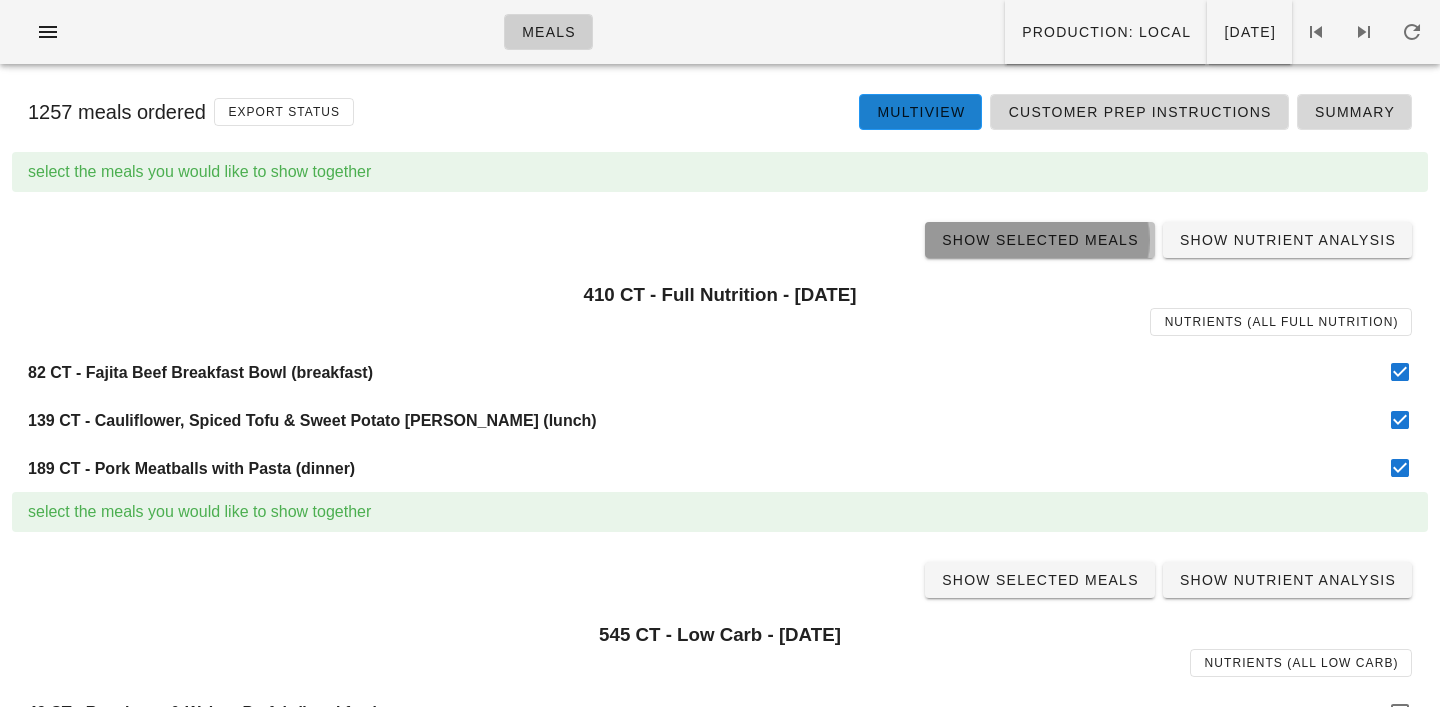 click on "Show Selected Meals" at bounding box center [1040, 240] 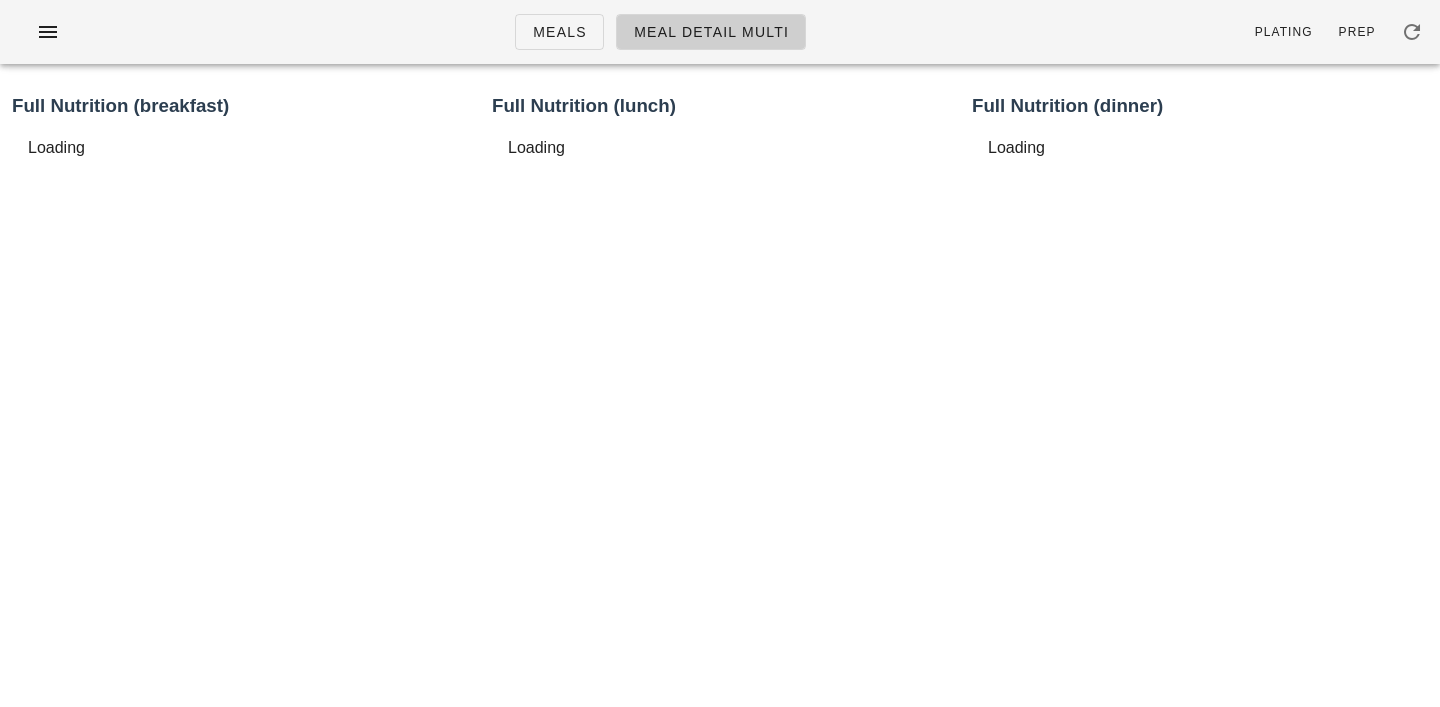 click on "Meals Meal Detail Multi Plating   Prep" at bounding box center (720, 32) 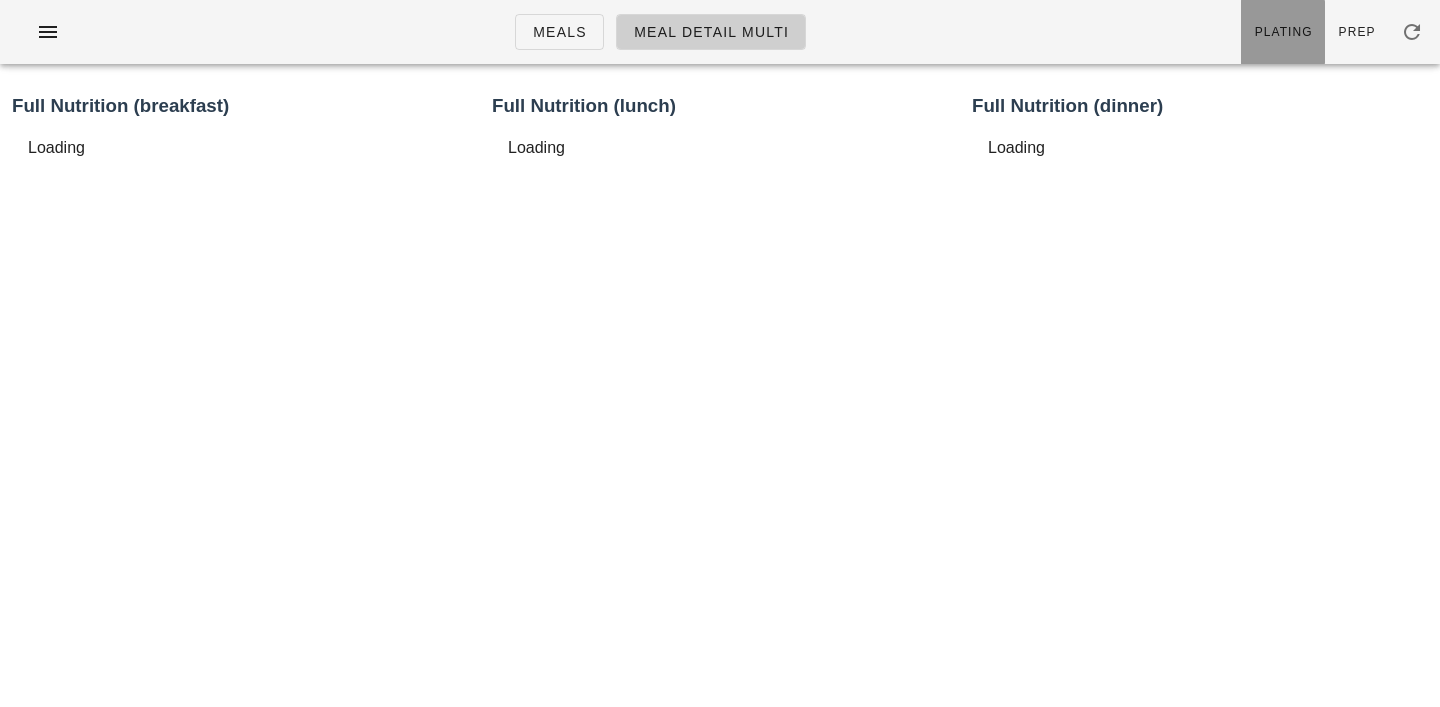 click on "Plating" at bounding box center [1283, 32] 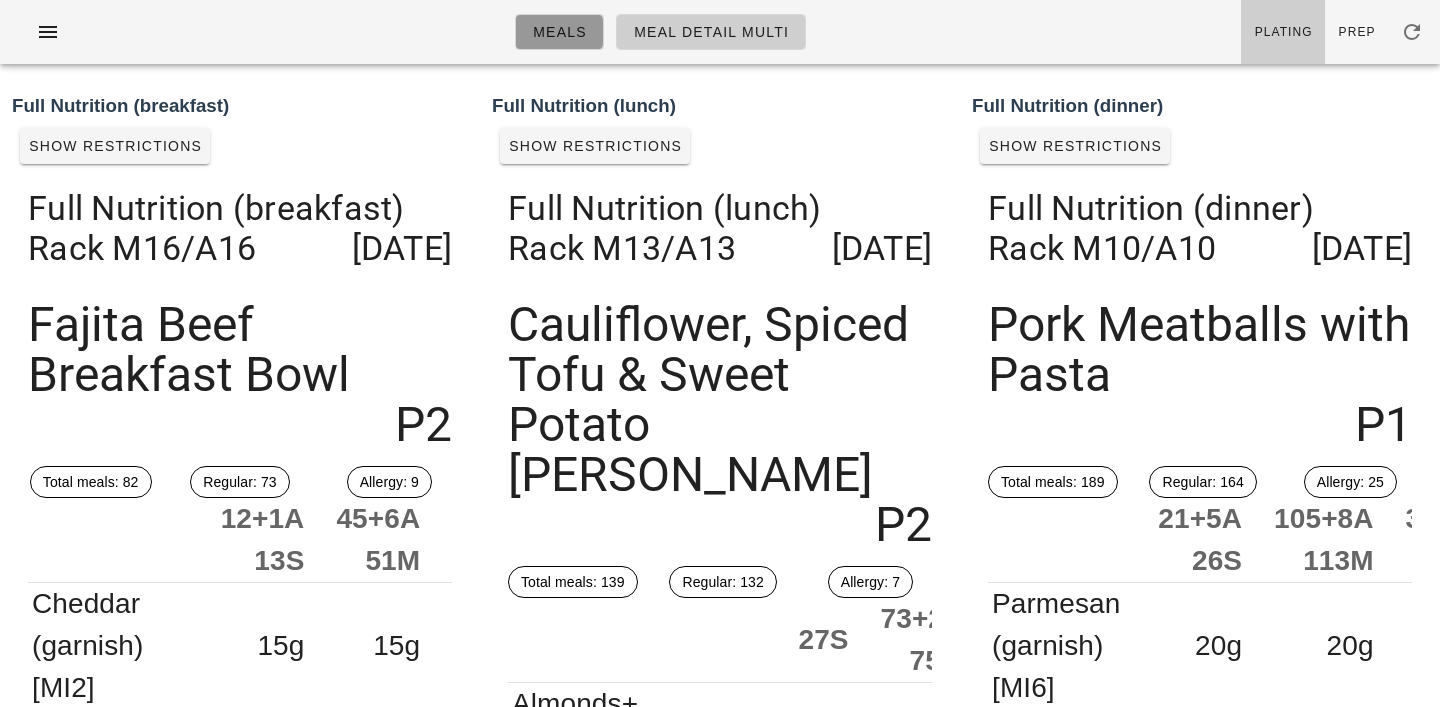 click on "Meals" at bounding box center [559, 32] 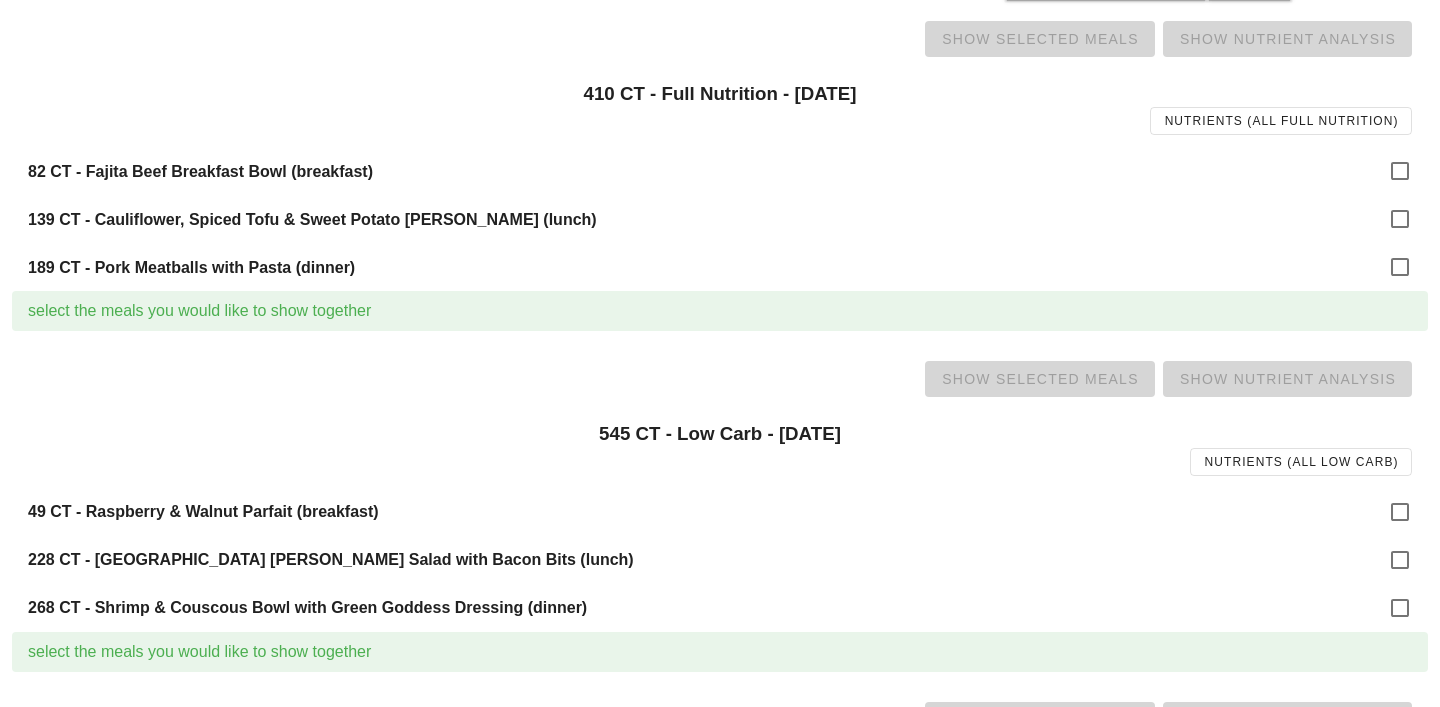 scroll, scrollTop: 350, scrollLeft: 0, axis: vertical 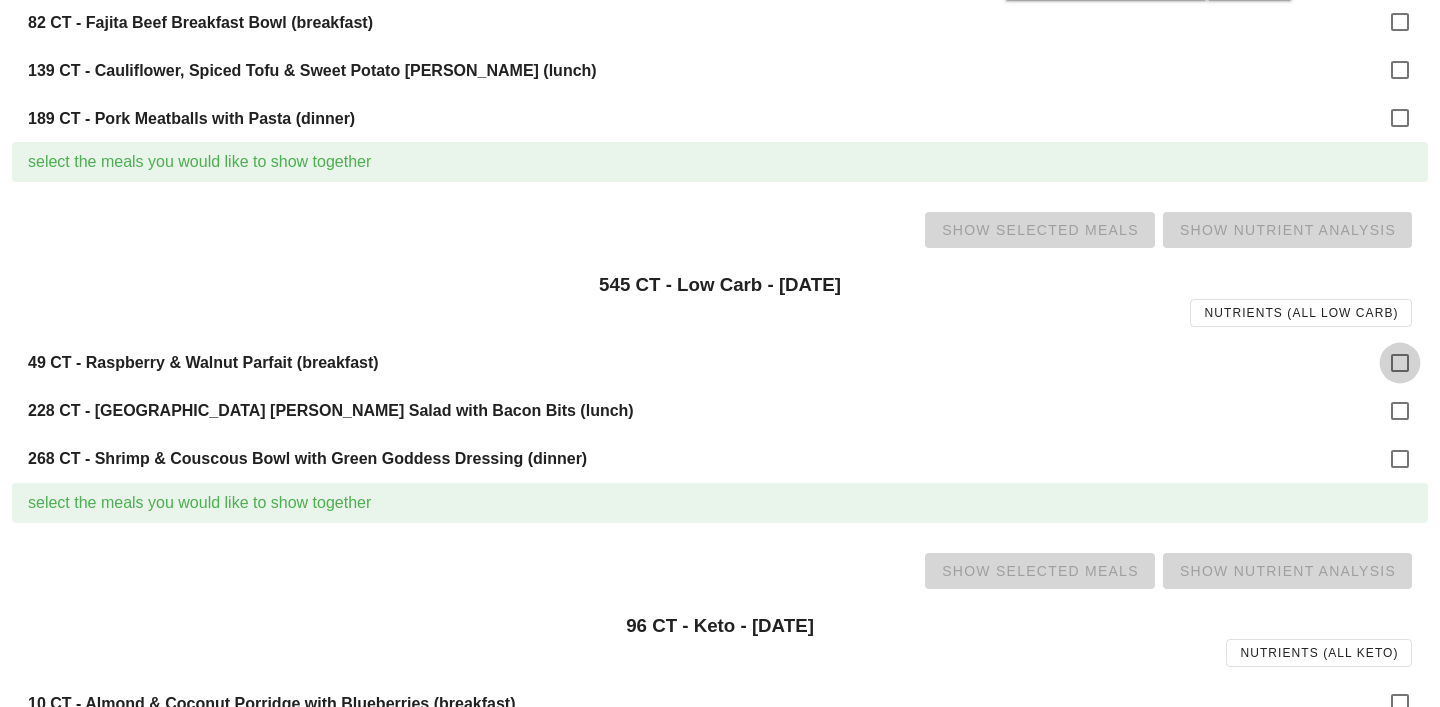 click at bounding box center (1400, 363) 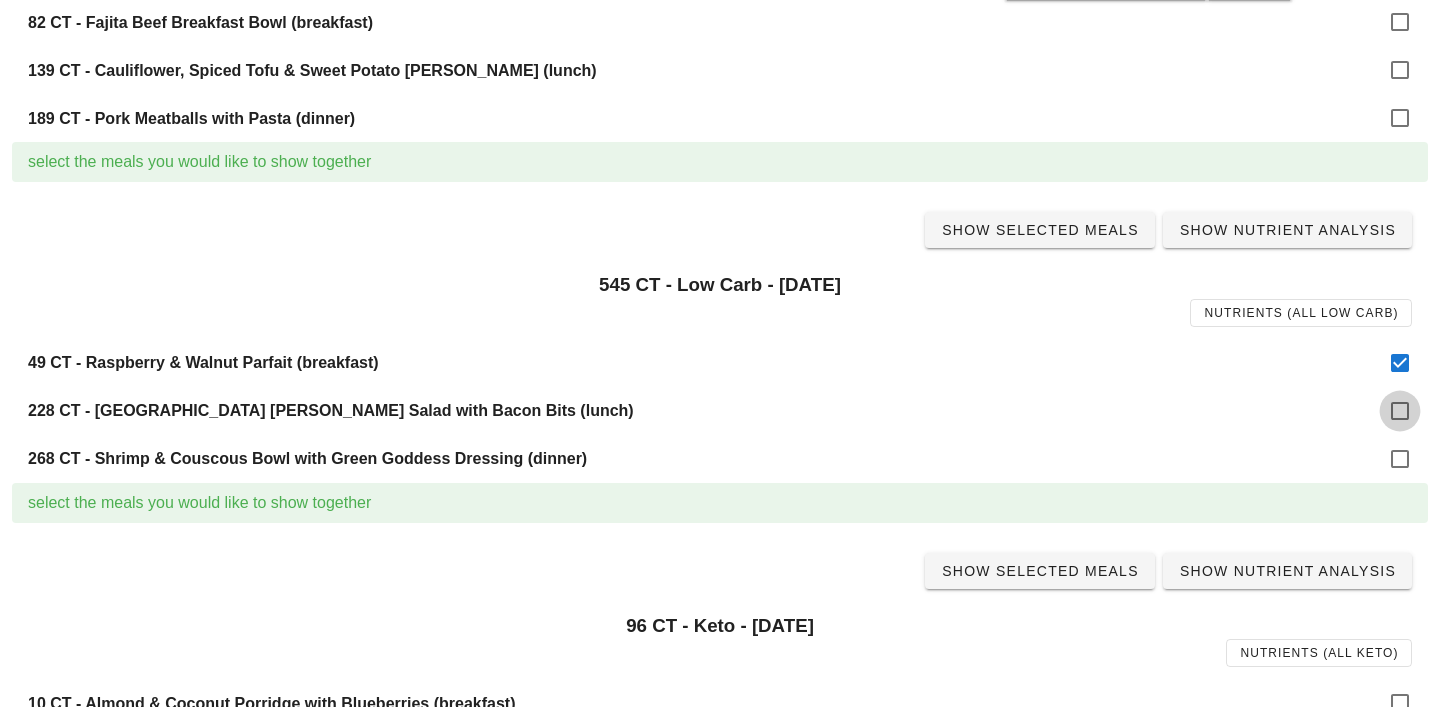 click at bounding box center [1400, 411] 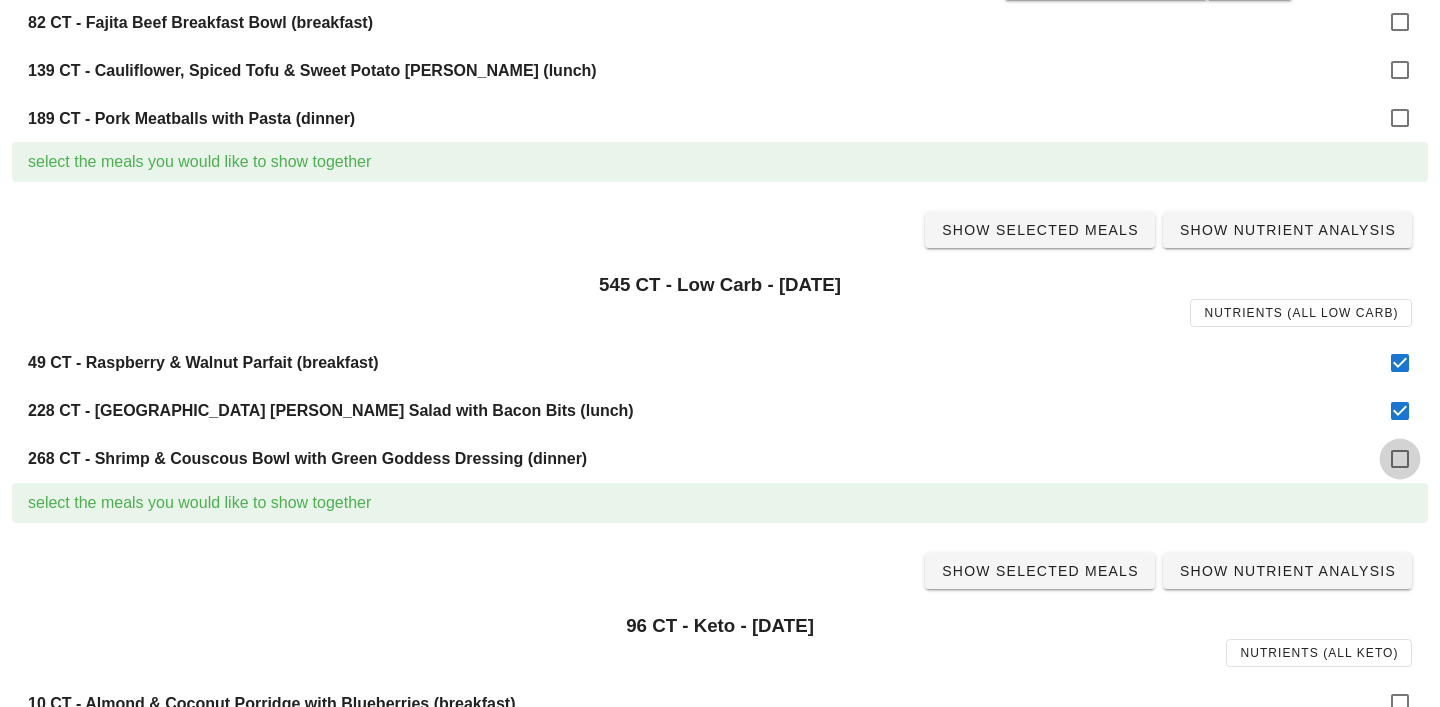 click at bounding box center (1400, 459) 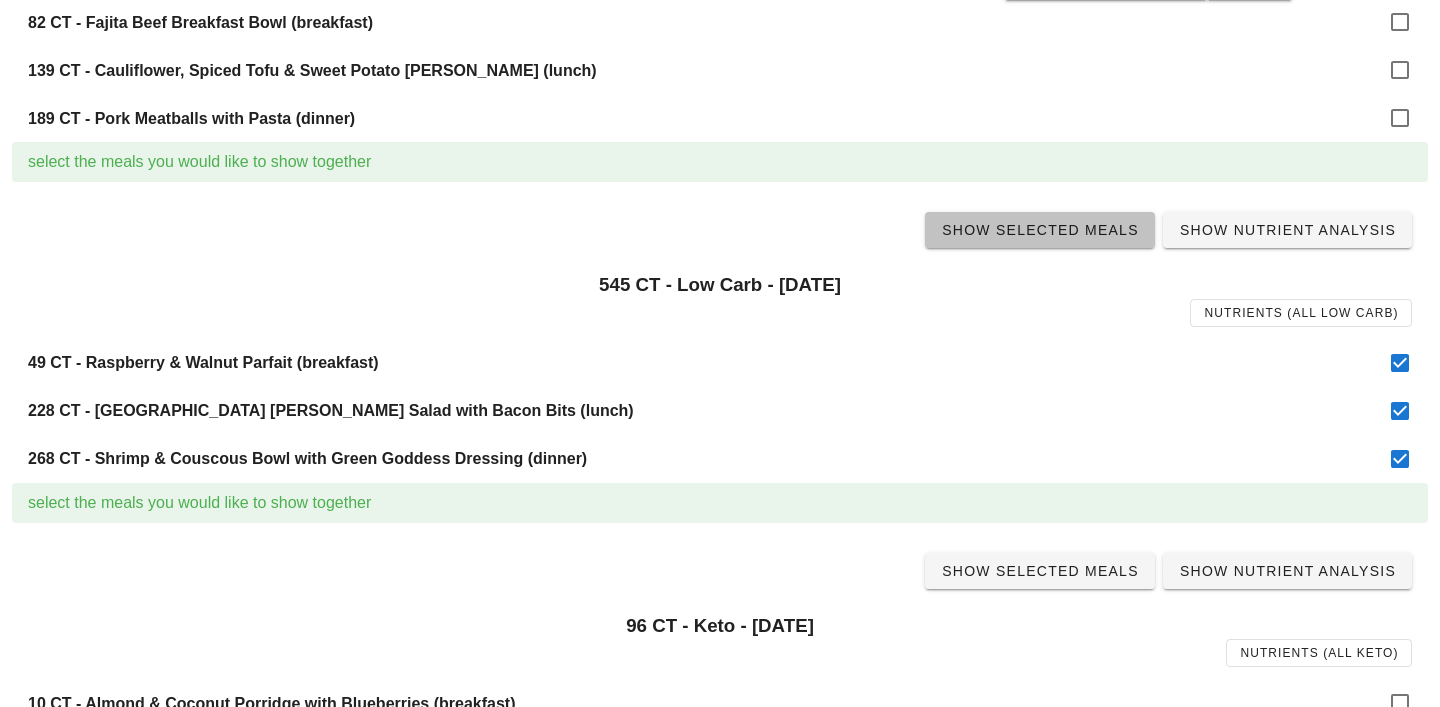 click on "Show Selected Meals" at bounding box center (1040, 230) 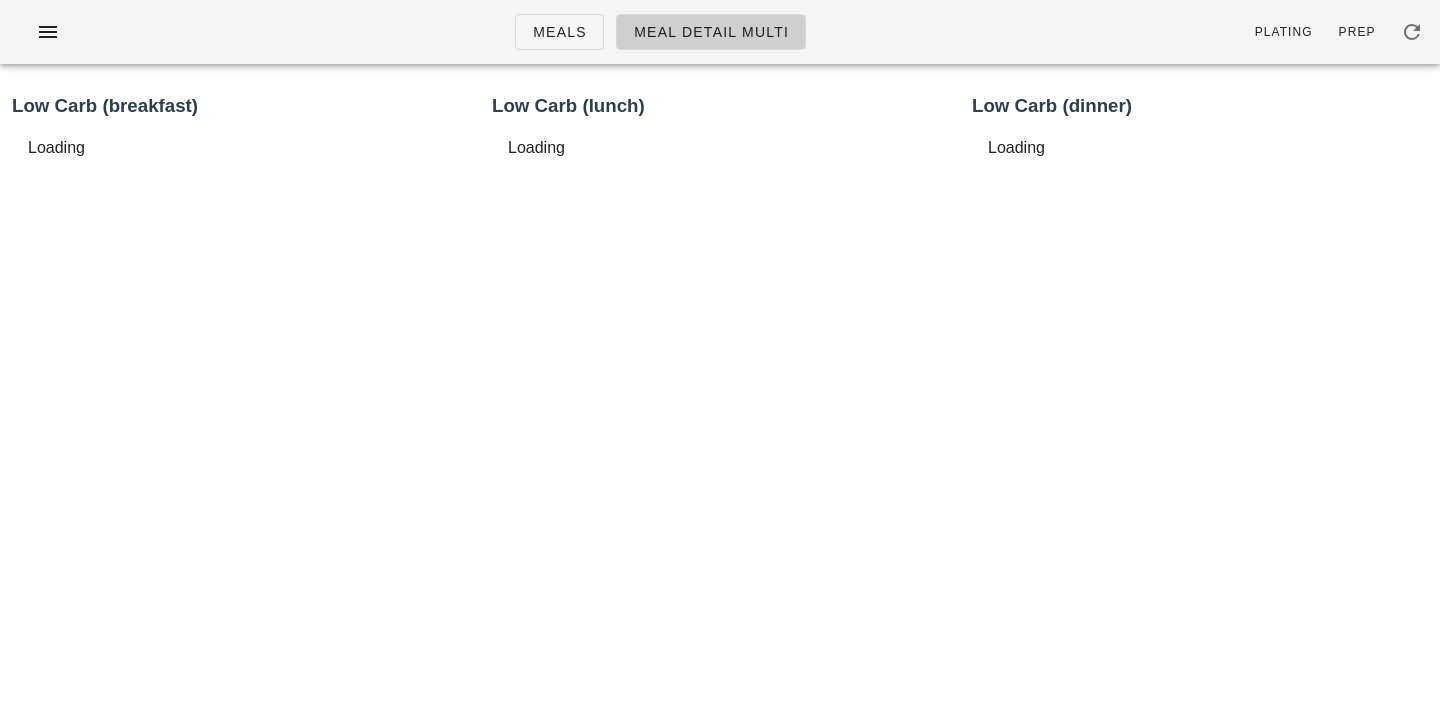 scroll, scrollTop: 0, scrollLeft: 0, axis: both 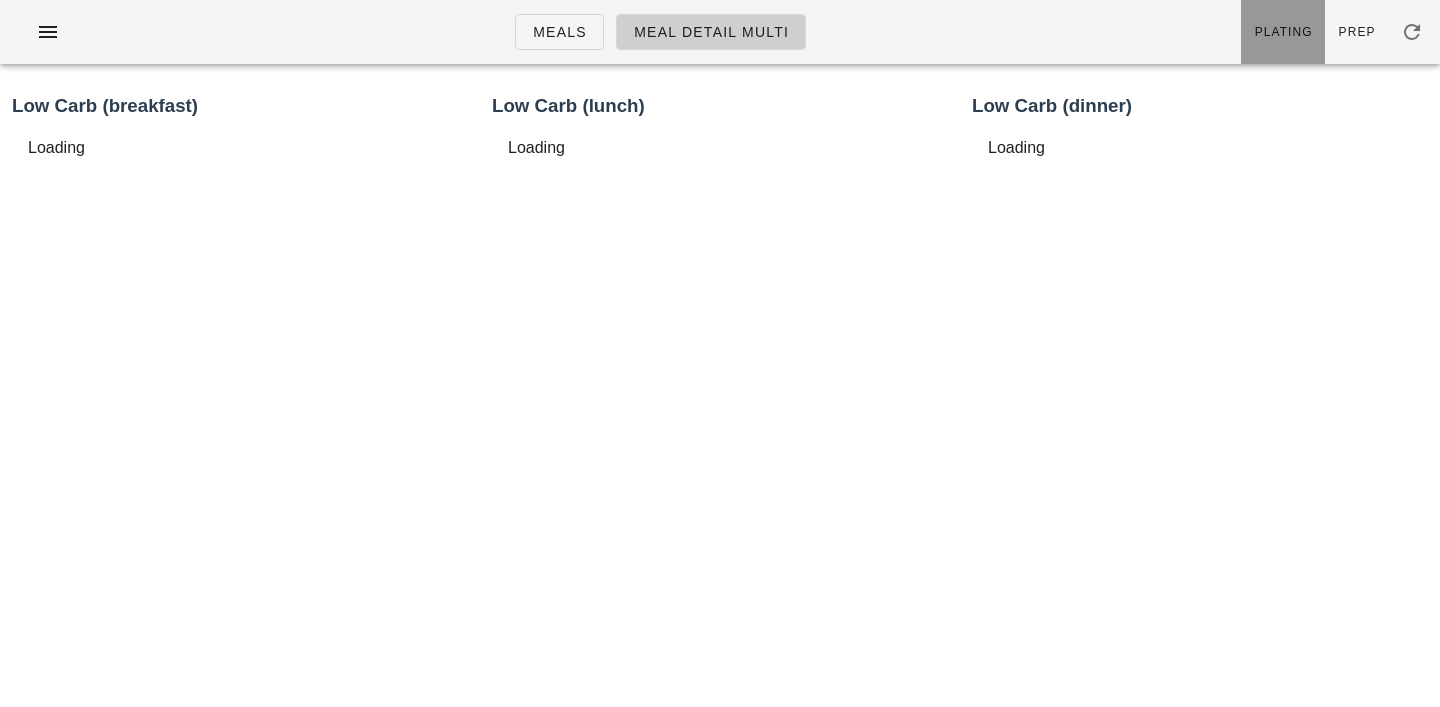 click on "Plating" at bounding box center [1283, 32] 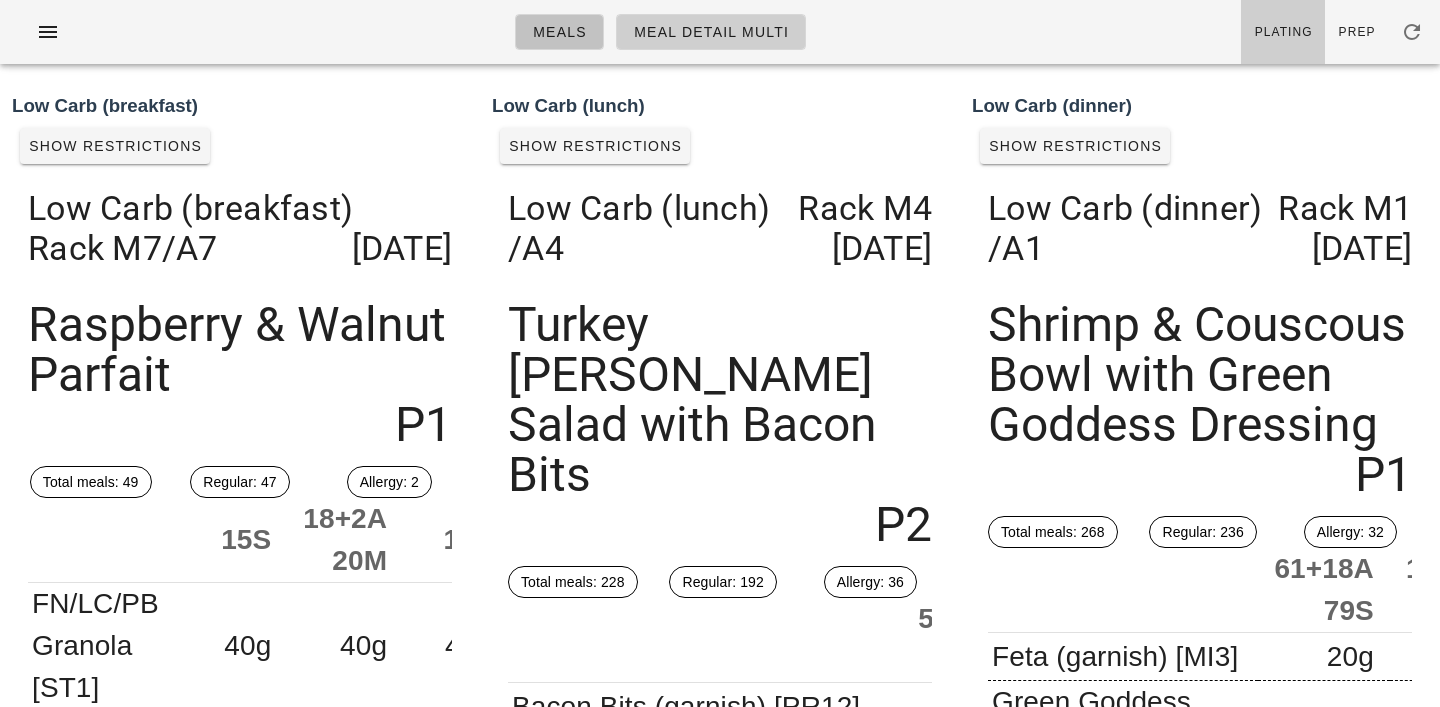 click on "Meals" at bounding box center [559, 32] 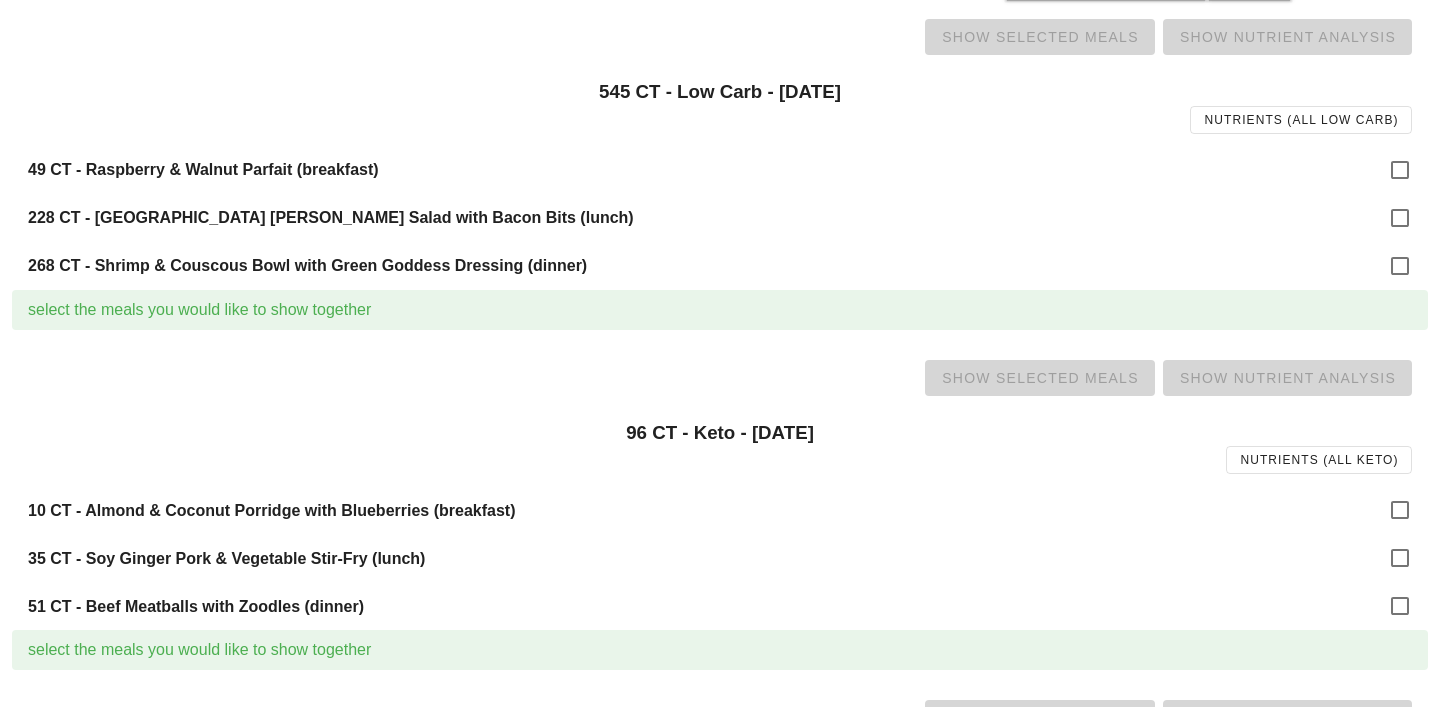 scroll, scrollTop: 617, scrollLeft: 0, axis: vertical 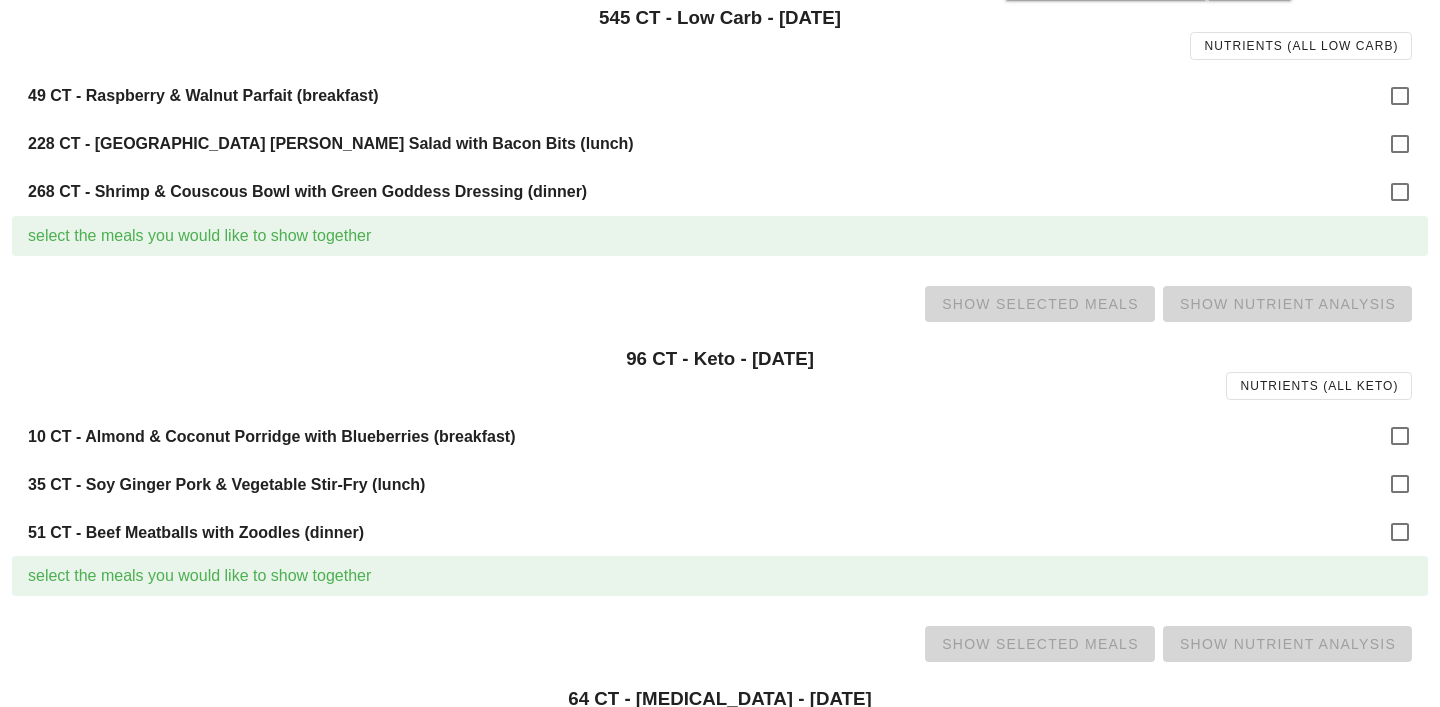 click on "10 CT - Almond & Coconut Porridge with Blueberries (breakfast)" at bounding box center (720, 436) 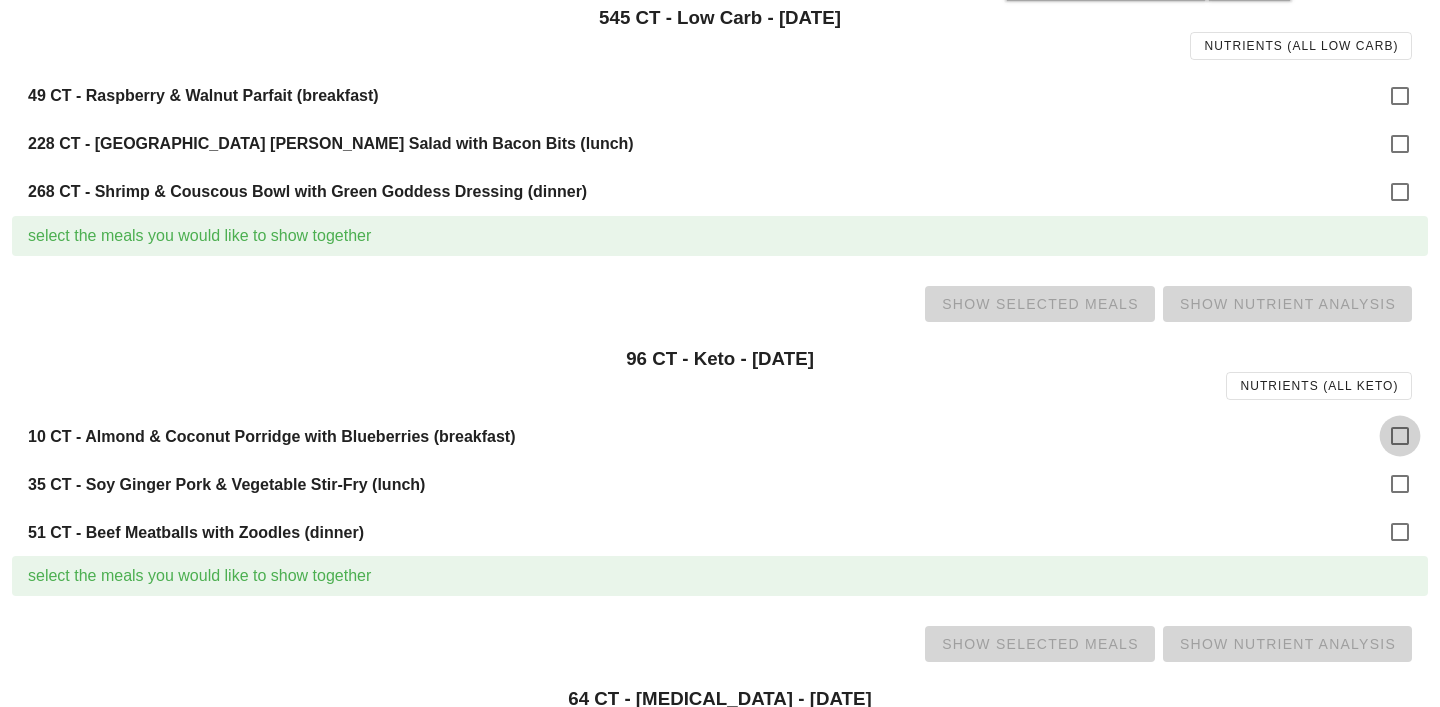 click at bounding box center [1400, 436] 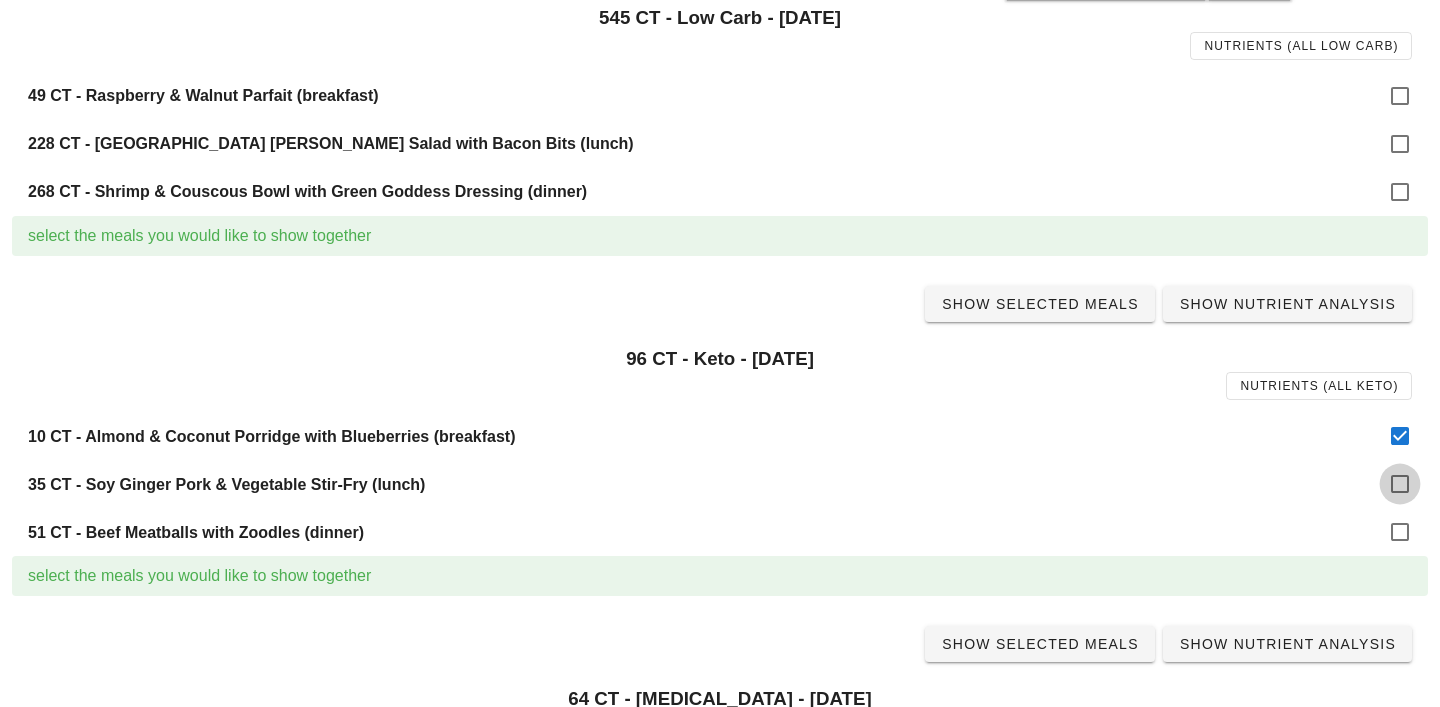 click at bounding box center (1400, 484) 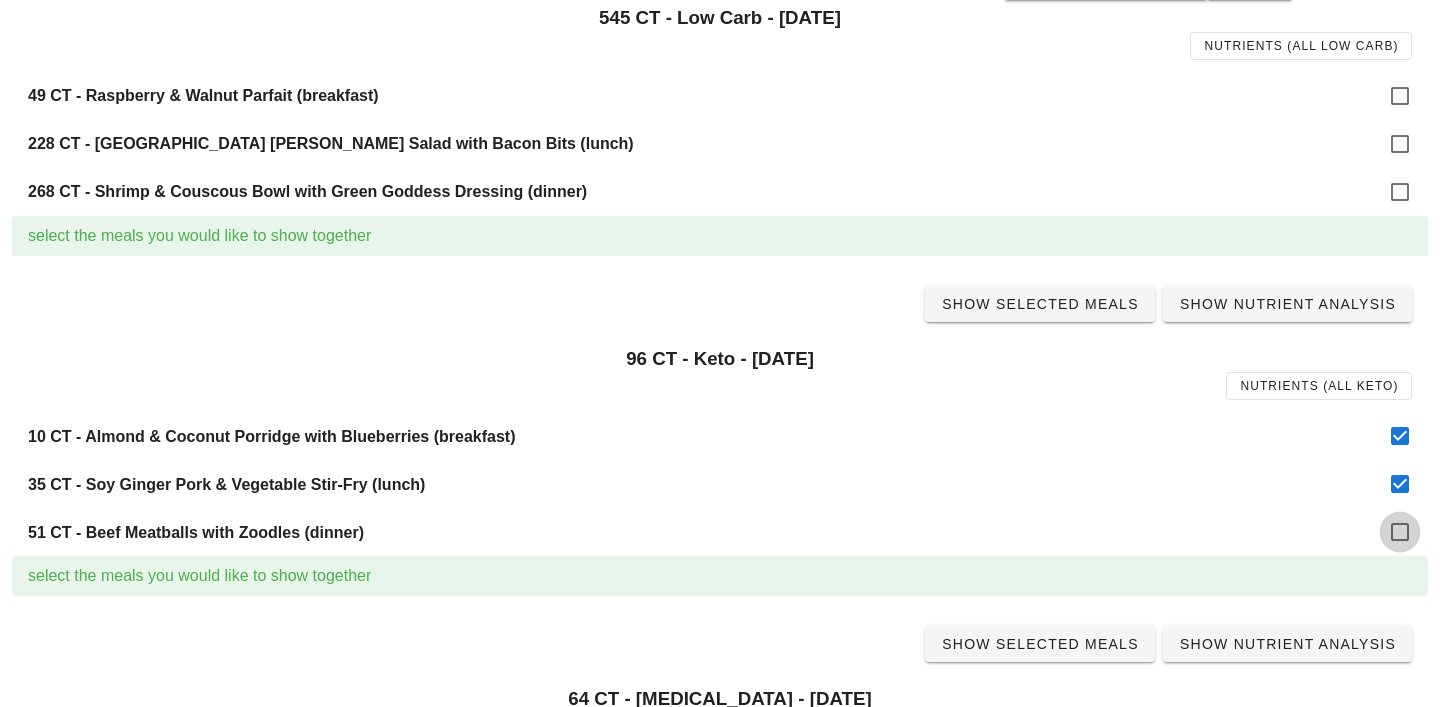 click at bounding box center (1400, 532) 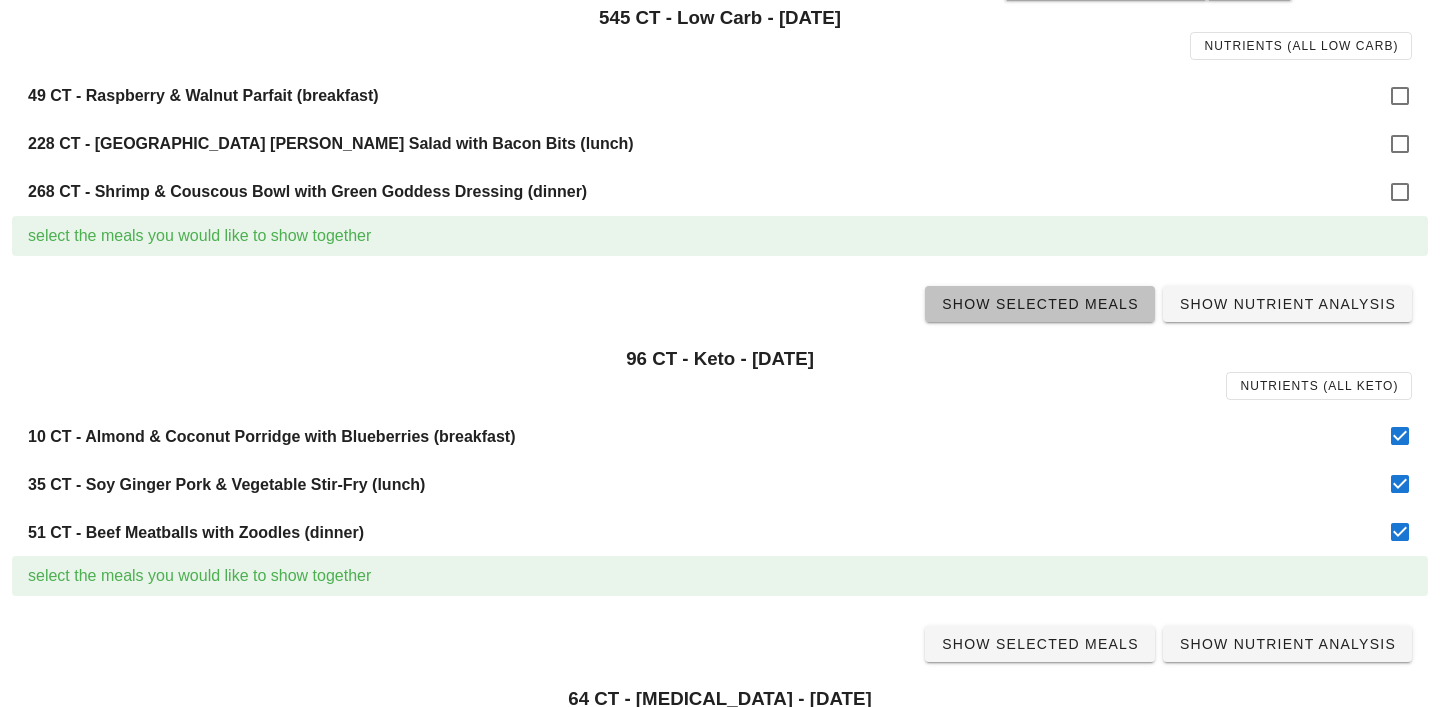 click on "Show Selected Meals" at bounding box center (1040, 304) 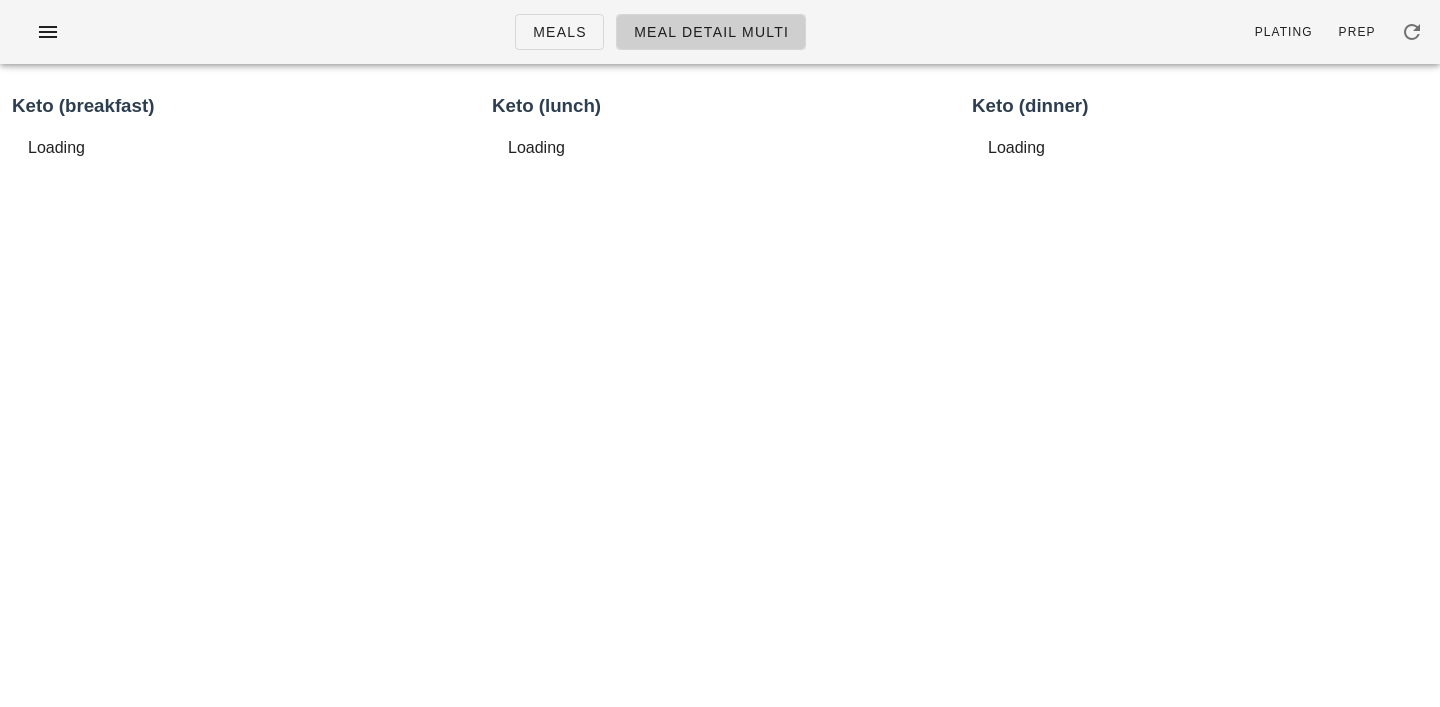 scroll, scrollTop: 0, scrollLeft: 0, axis: both 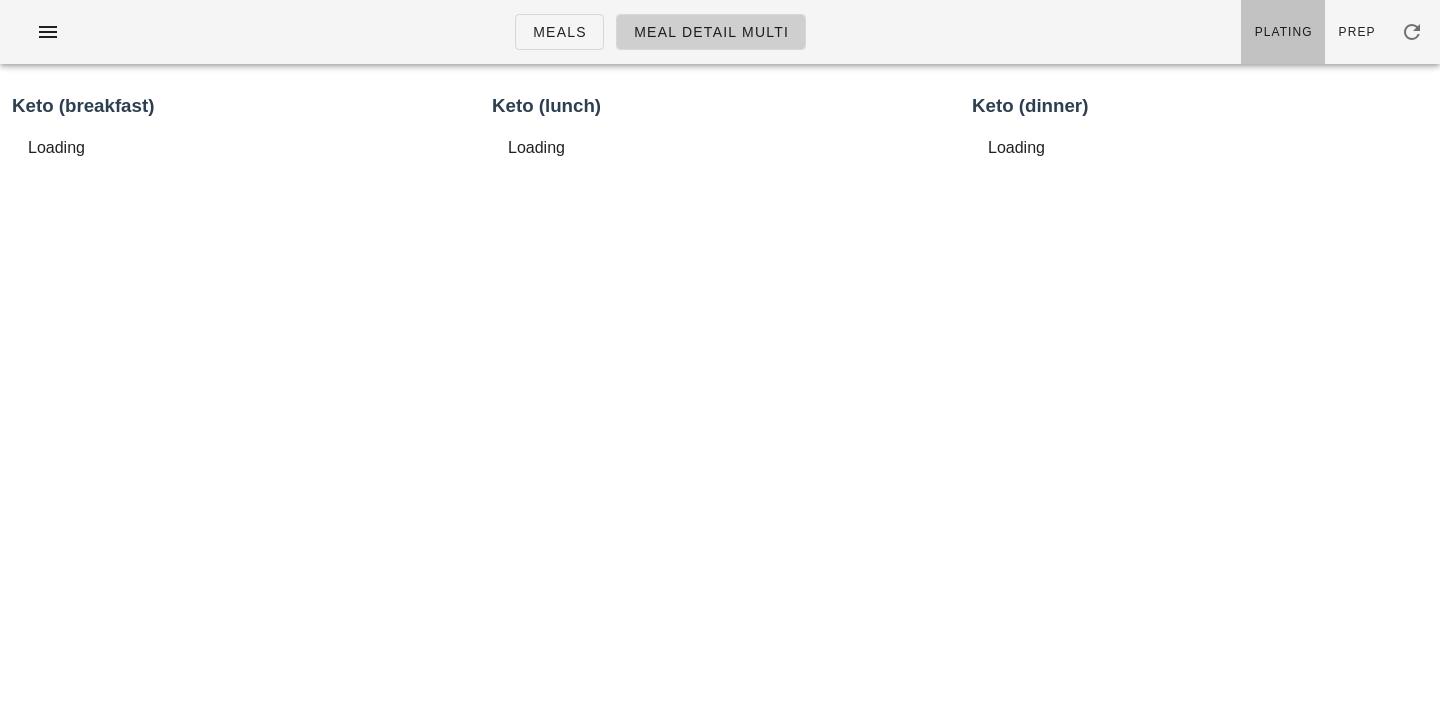 click on "Plating" at bounding box center [1283, 32] 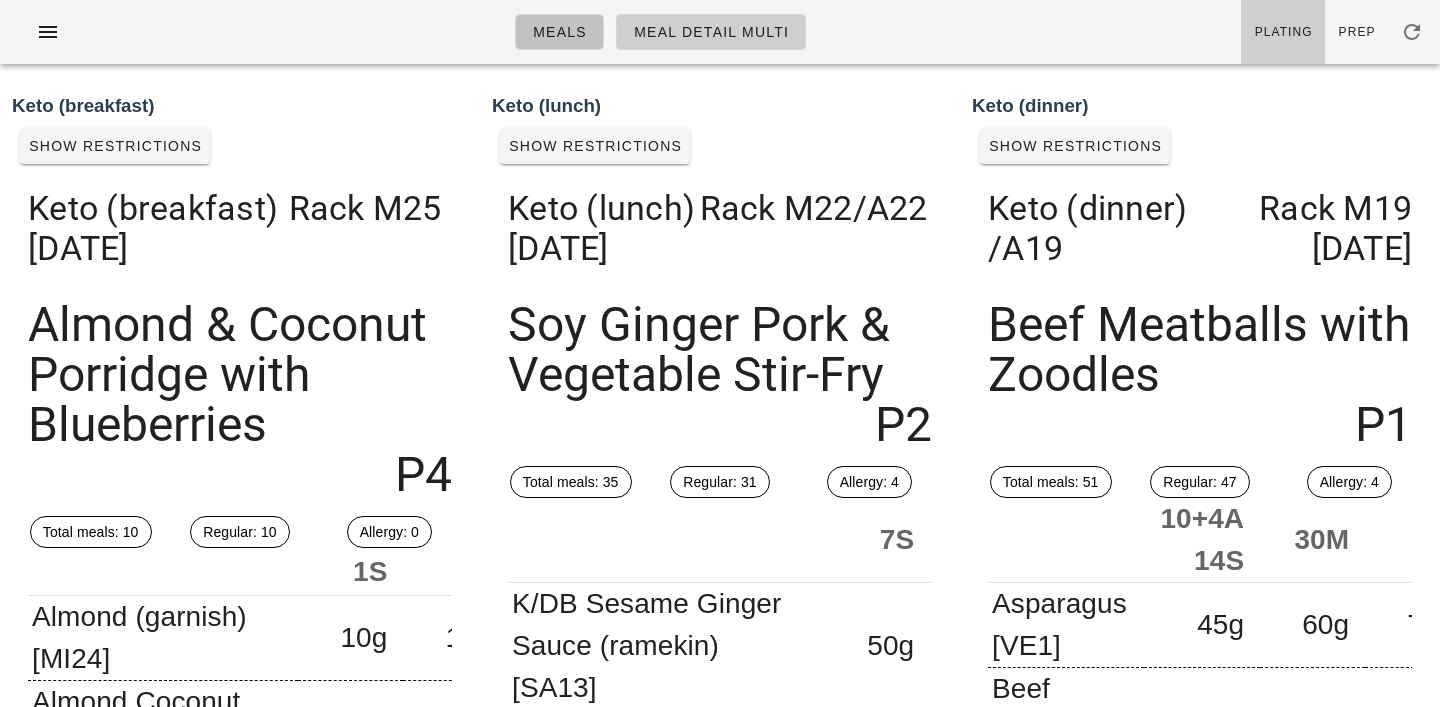 click on "Meals" at bounding box center (559, 32) 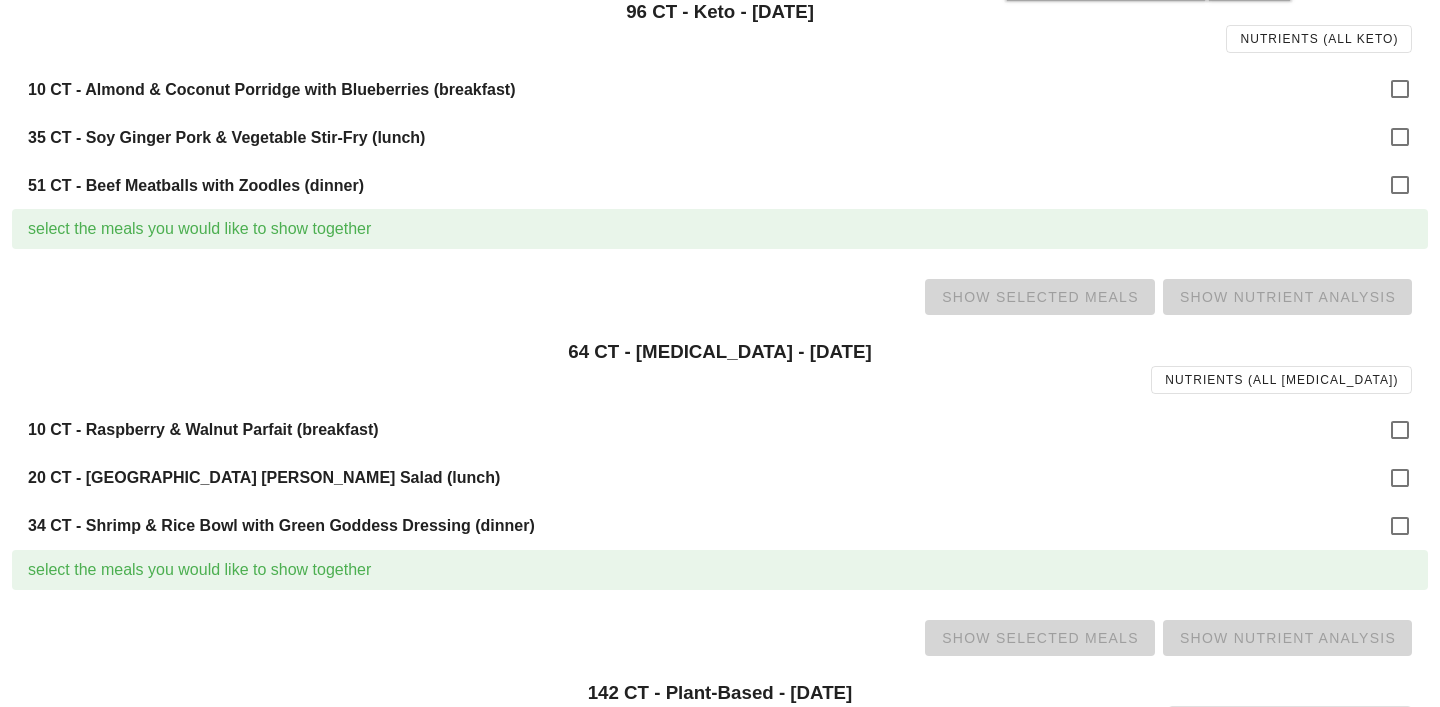 scroll, scrollTop: 979, scrollLeft: 0, axis: vertical 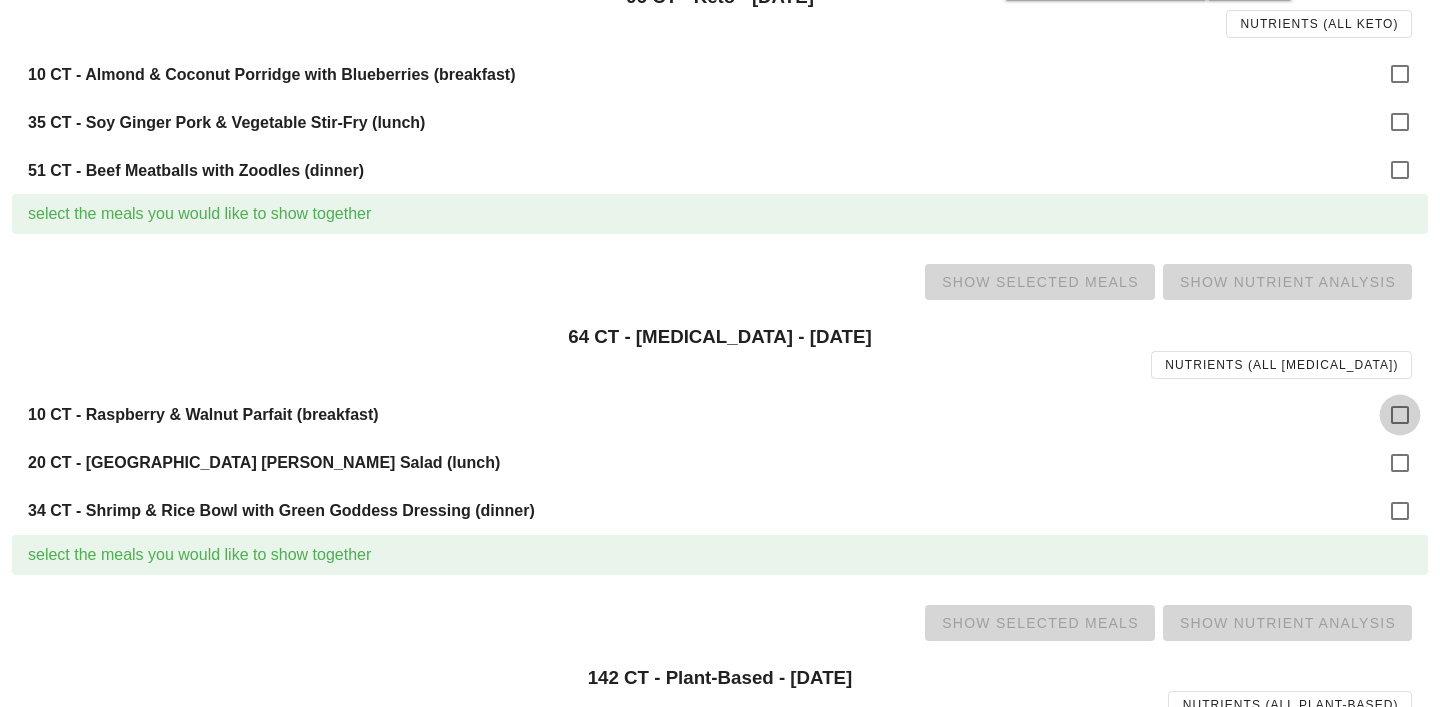click at bounding box center [1400, 415] 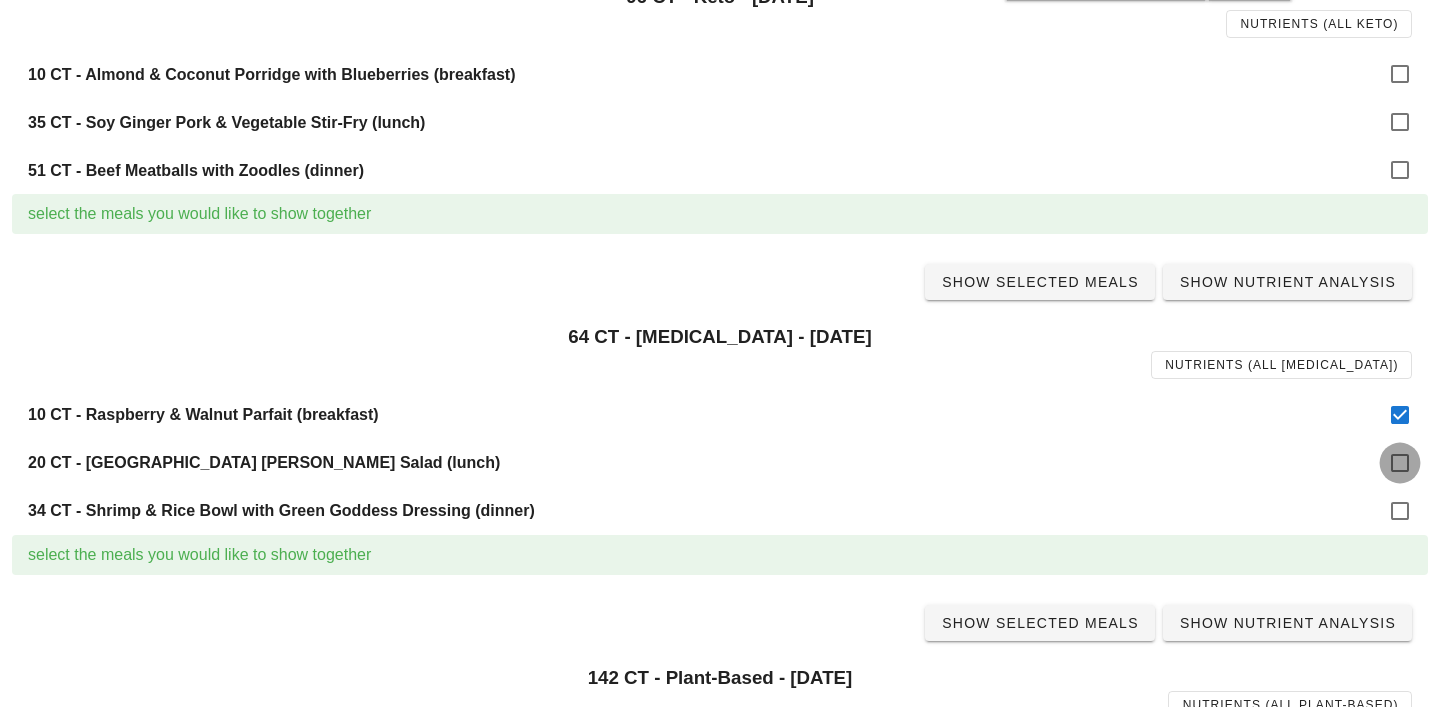 click at bounding box center [1400, 463] 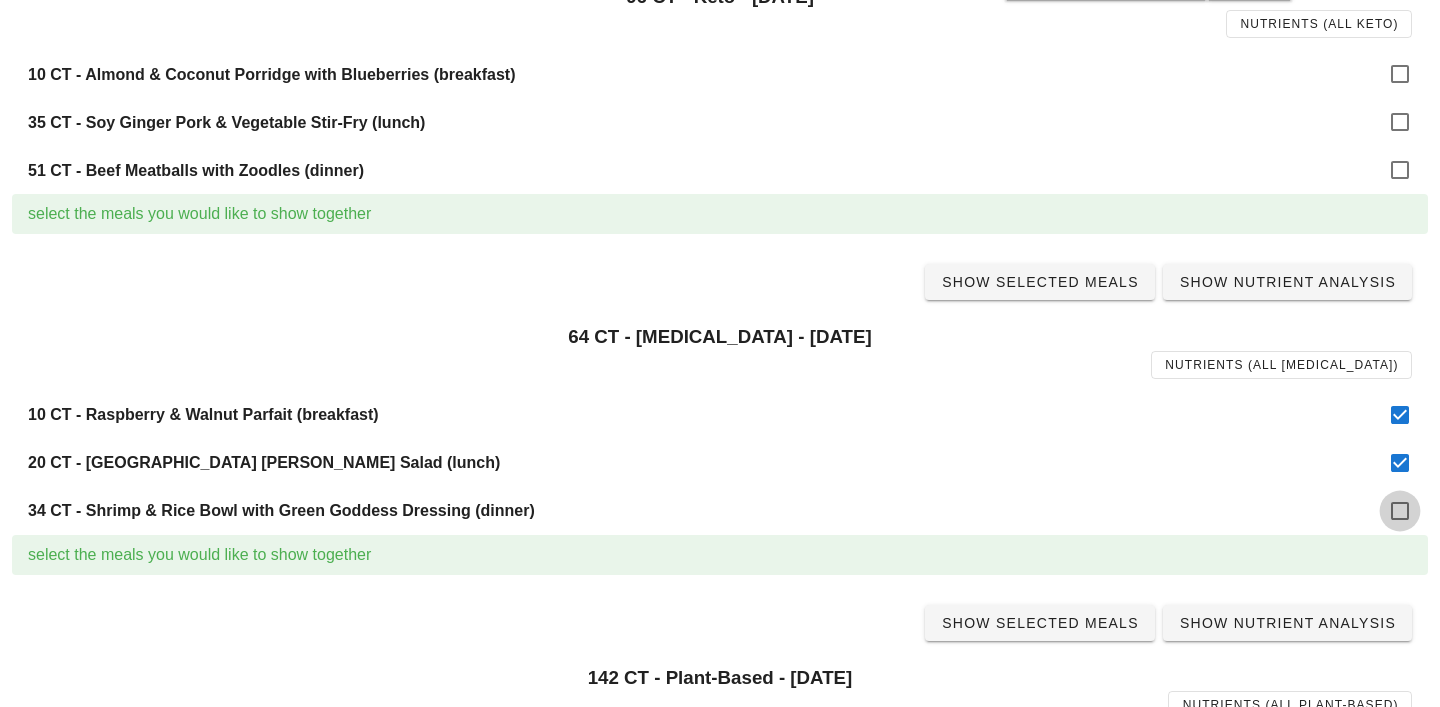 click at bounding box center (1400, 511) 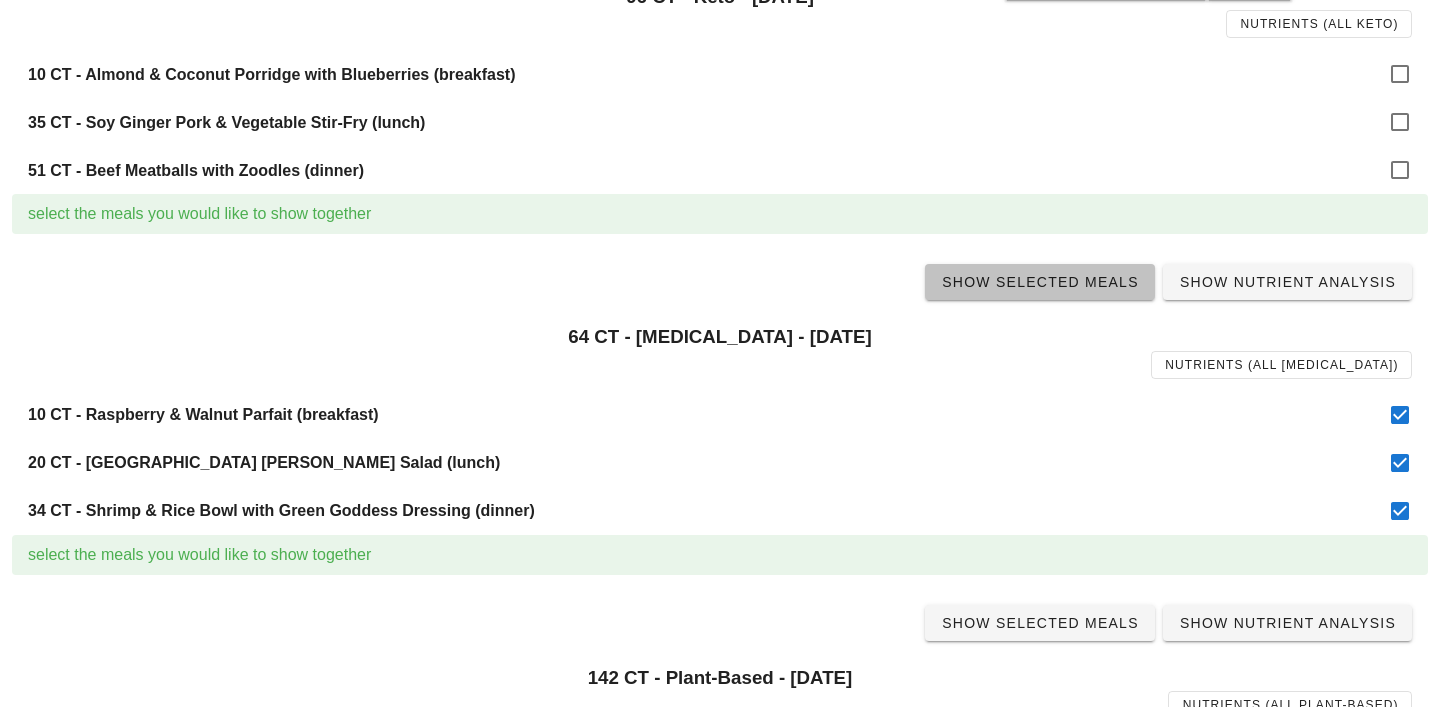 click on "Show Selected Meals" at bounding box center (1040, 282) 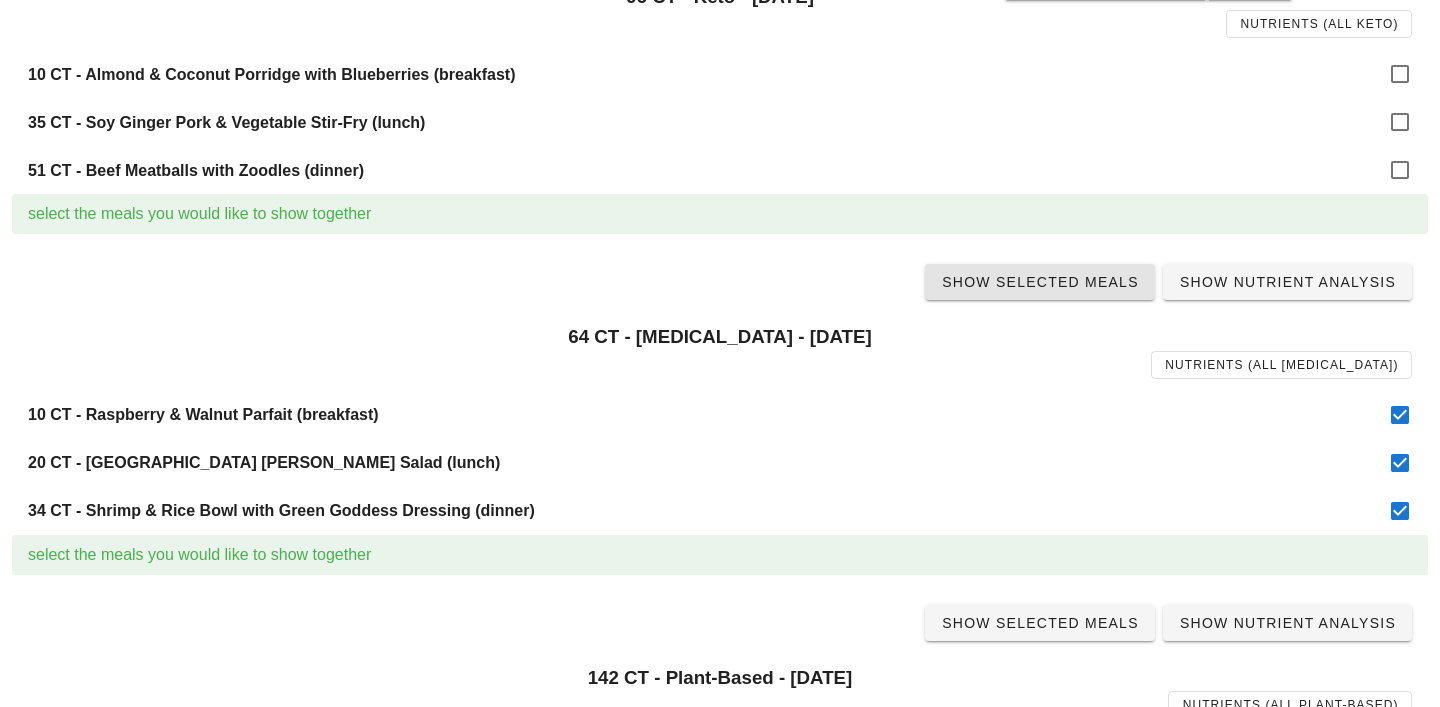 scroll, scrollTop: 0, scrollLeft: 0, axis: both 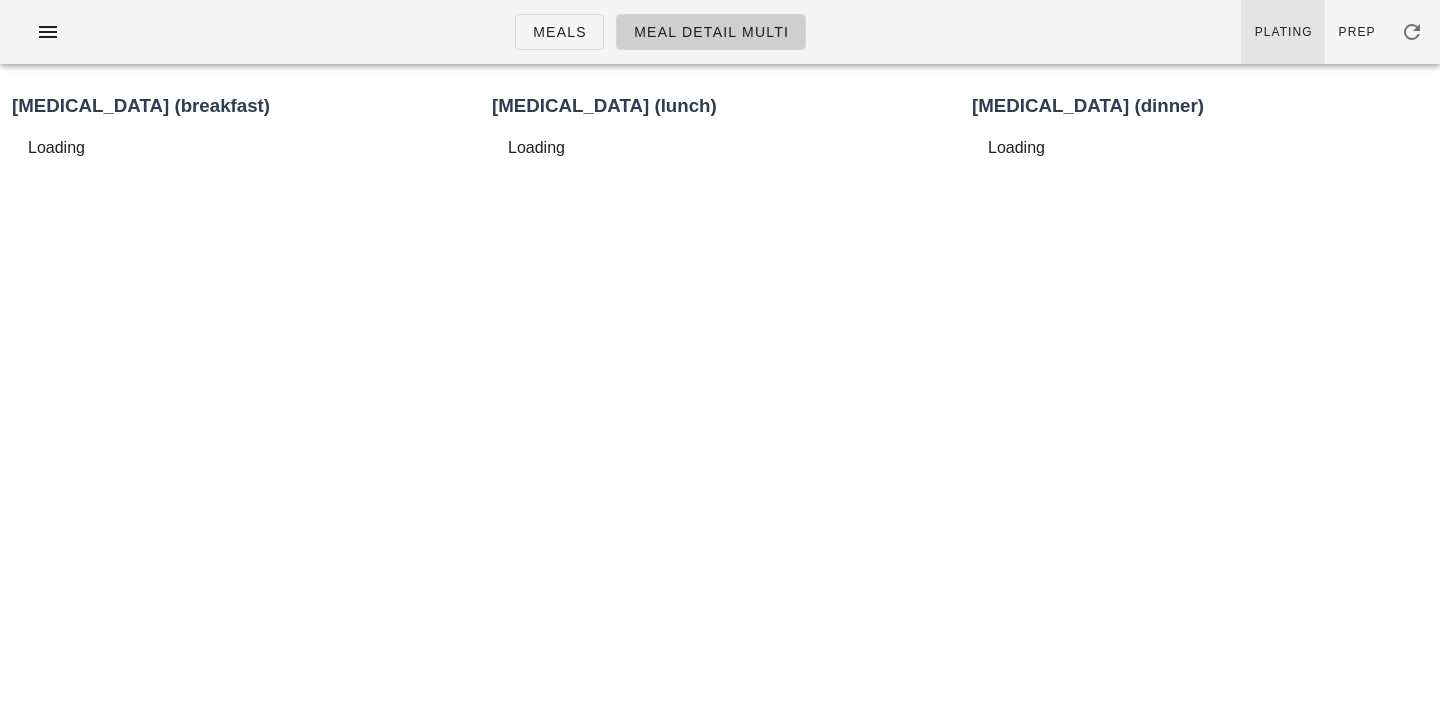 click on "Plating" at bounding box center (1283, 32) 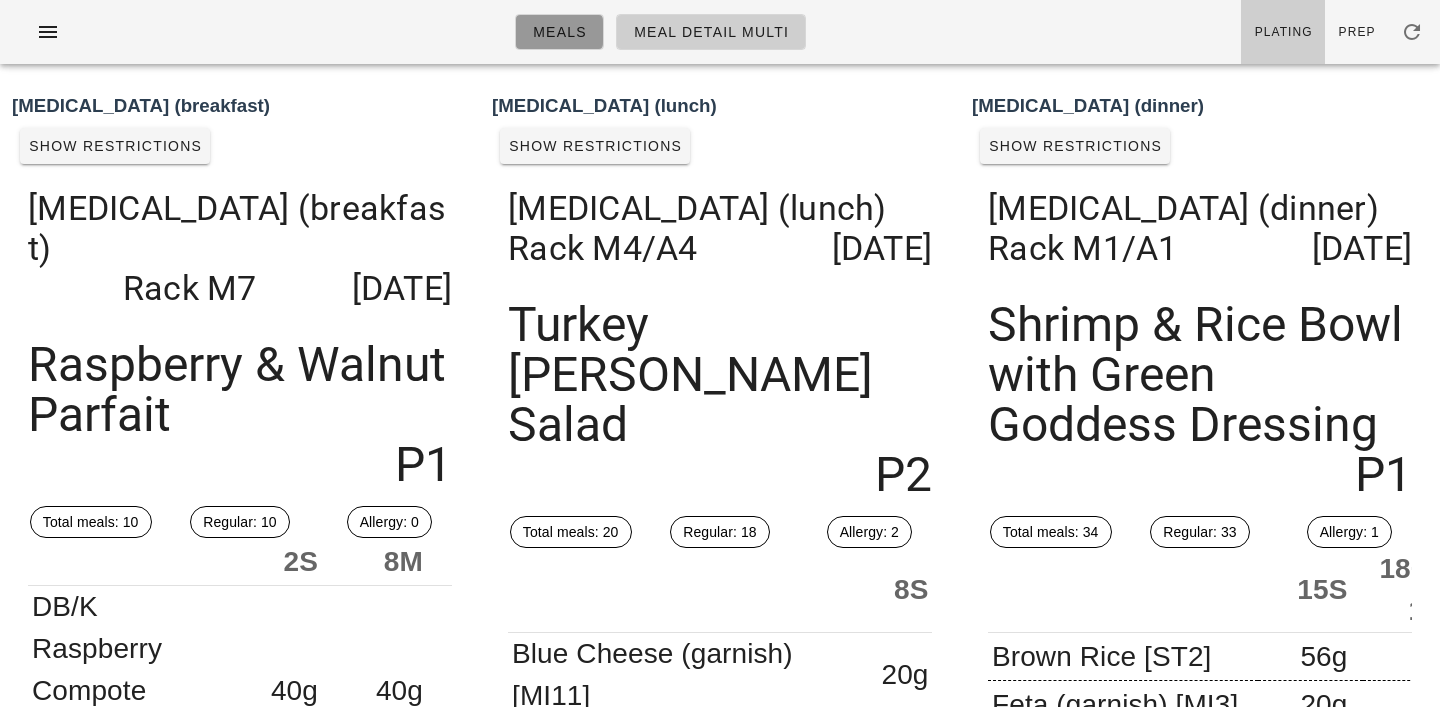 click on "Meals" at bounding box center (559, 32) 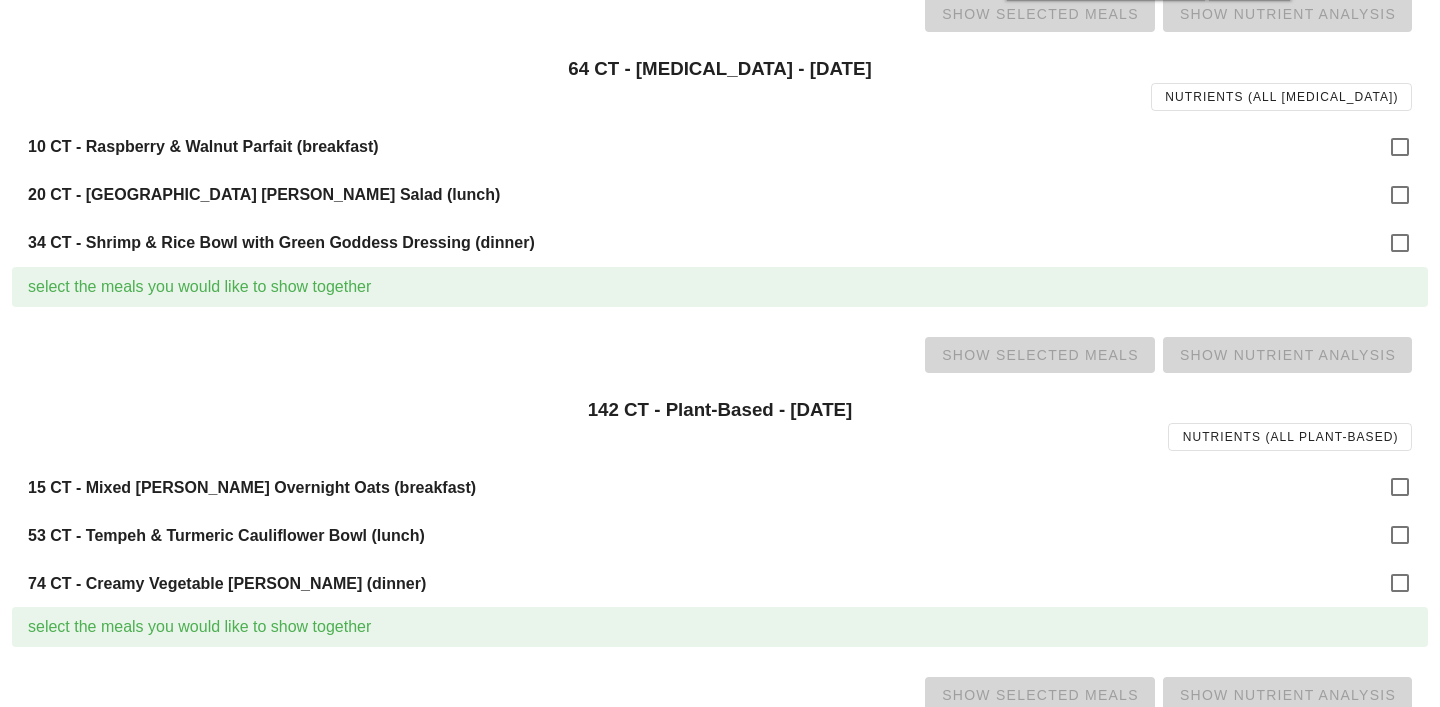 scroll, scrollTop: 1260, scrollLeft: 0, axis: vertical 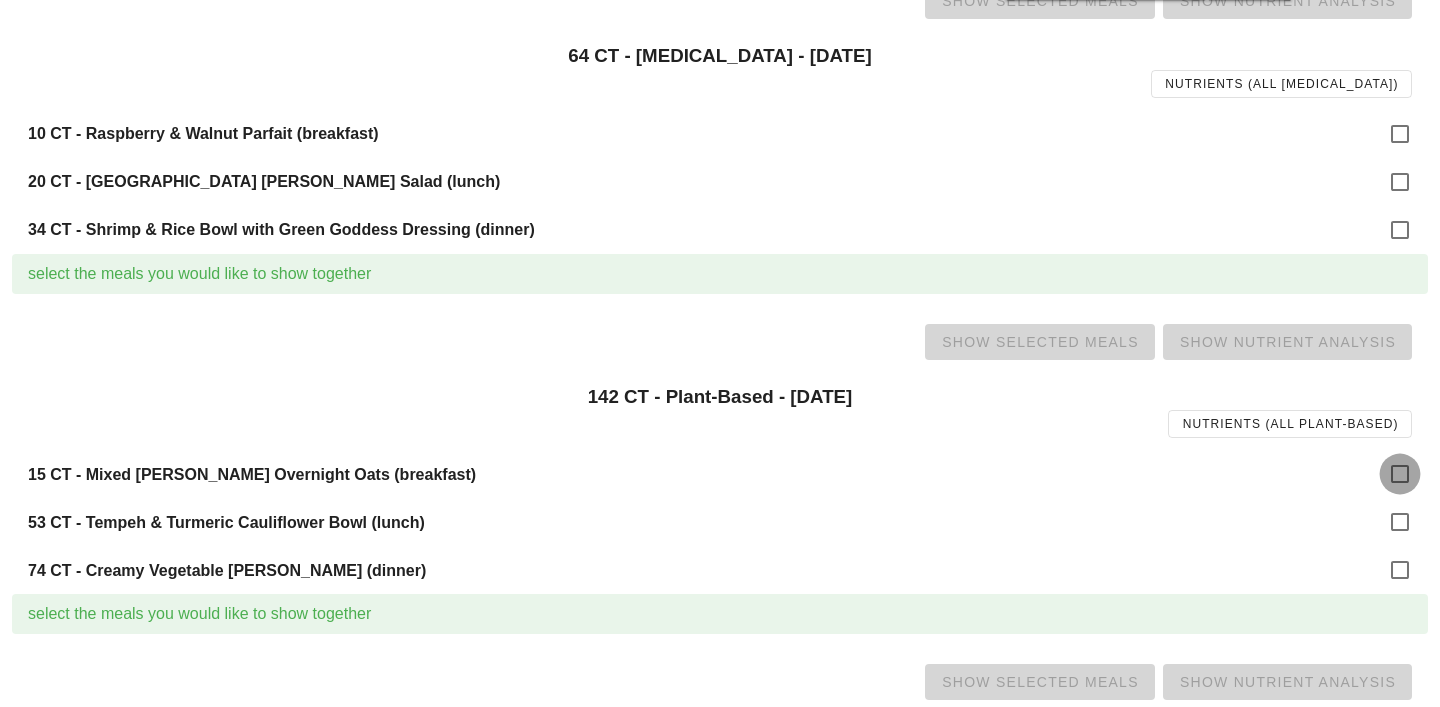 click at bounding box center (1400, 474) 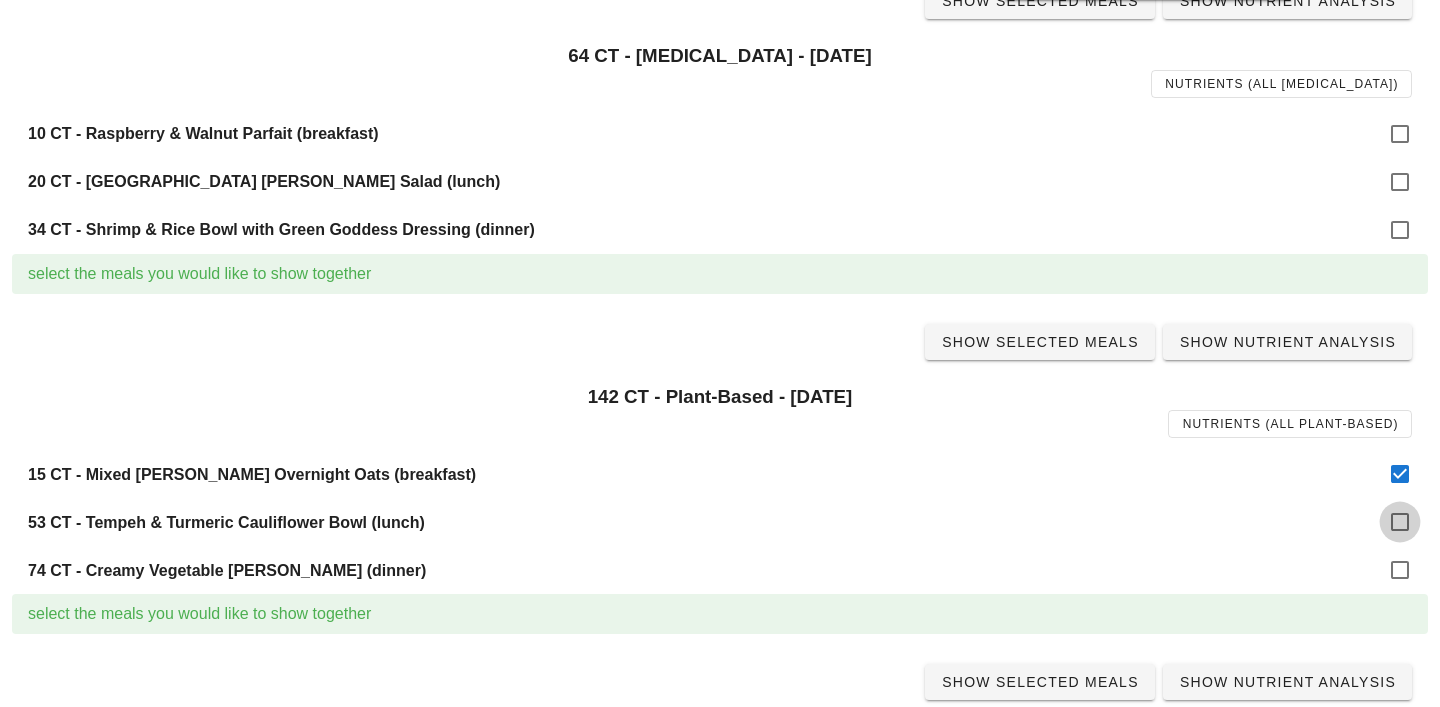 click at bounding box center (1400, 522) 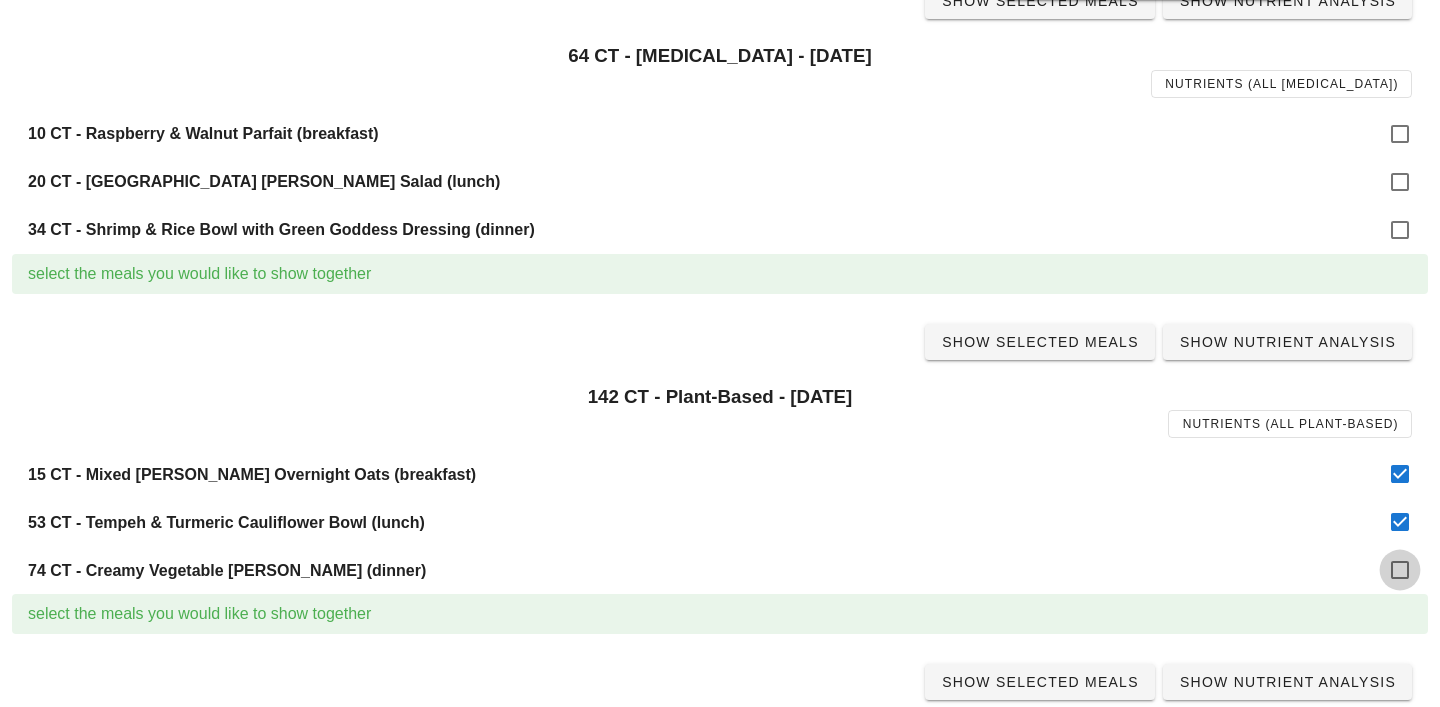 click at bounding box center (1400, 570) 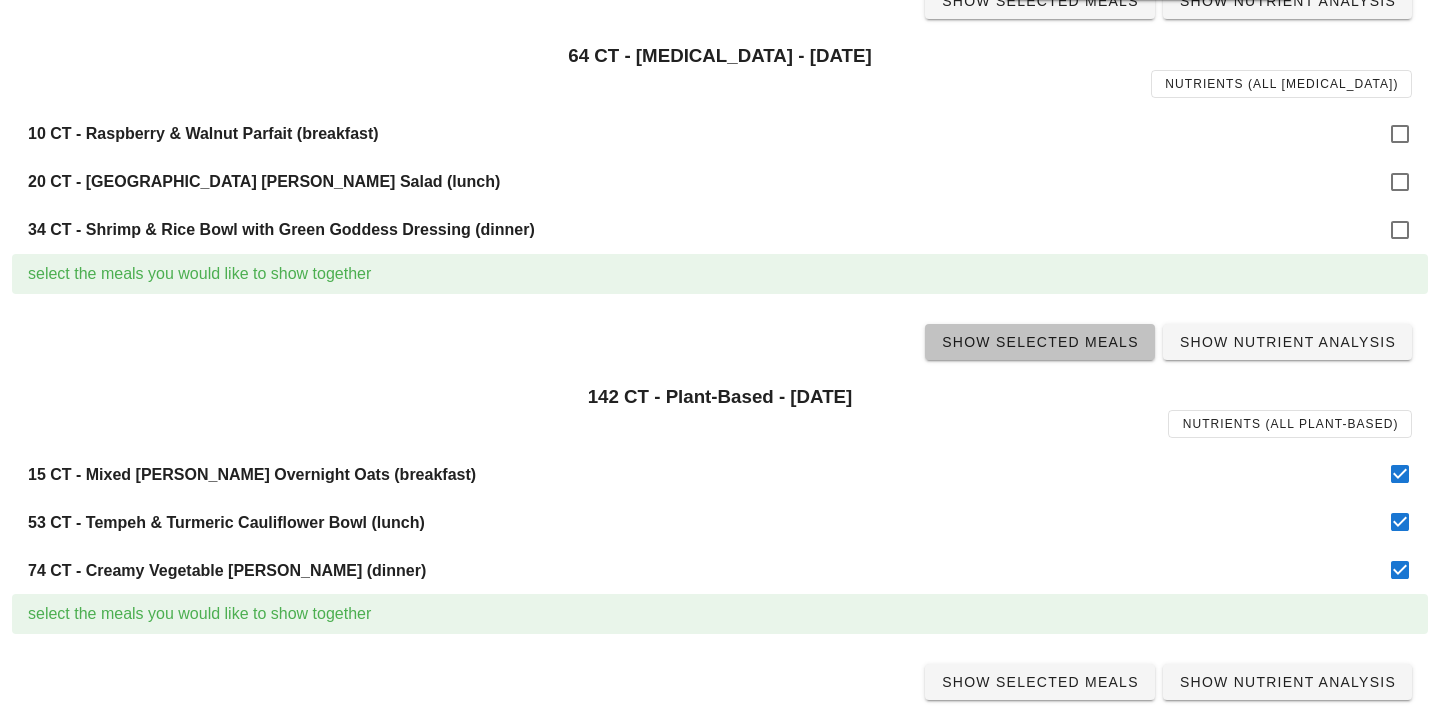 click on "Show Selected Meals" at bounding box center (1040, 342) 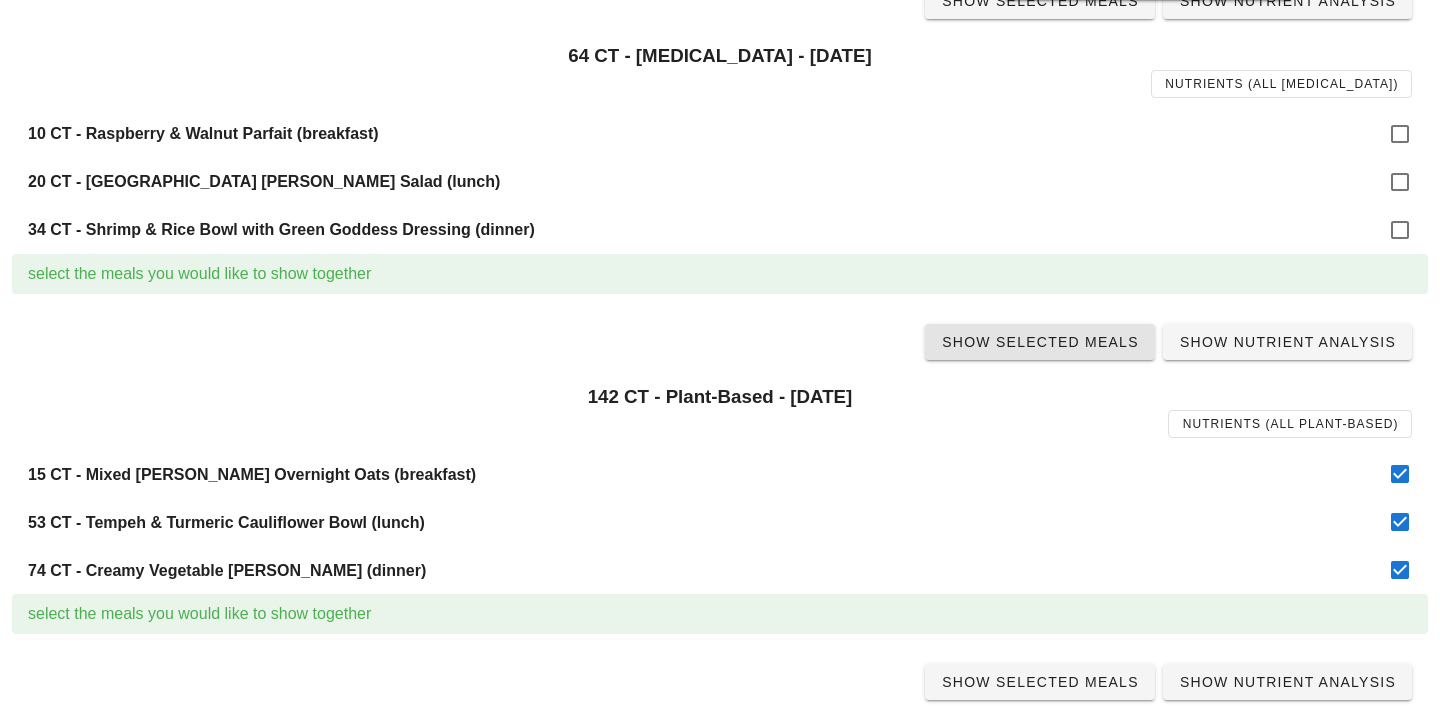 scroll, scrollTop: 0, scrollLeft: 0, axis: both 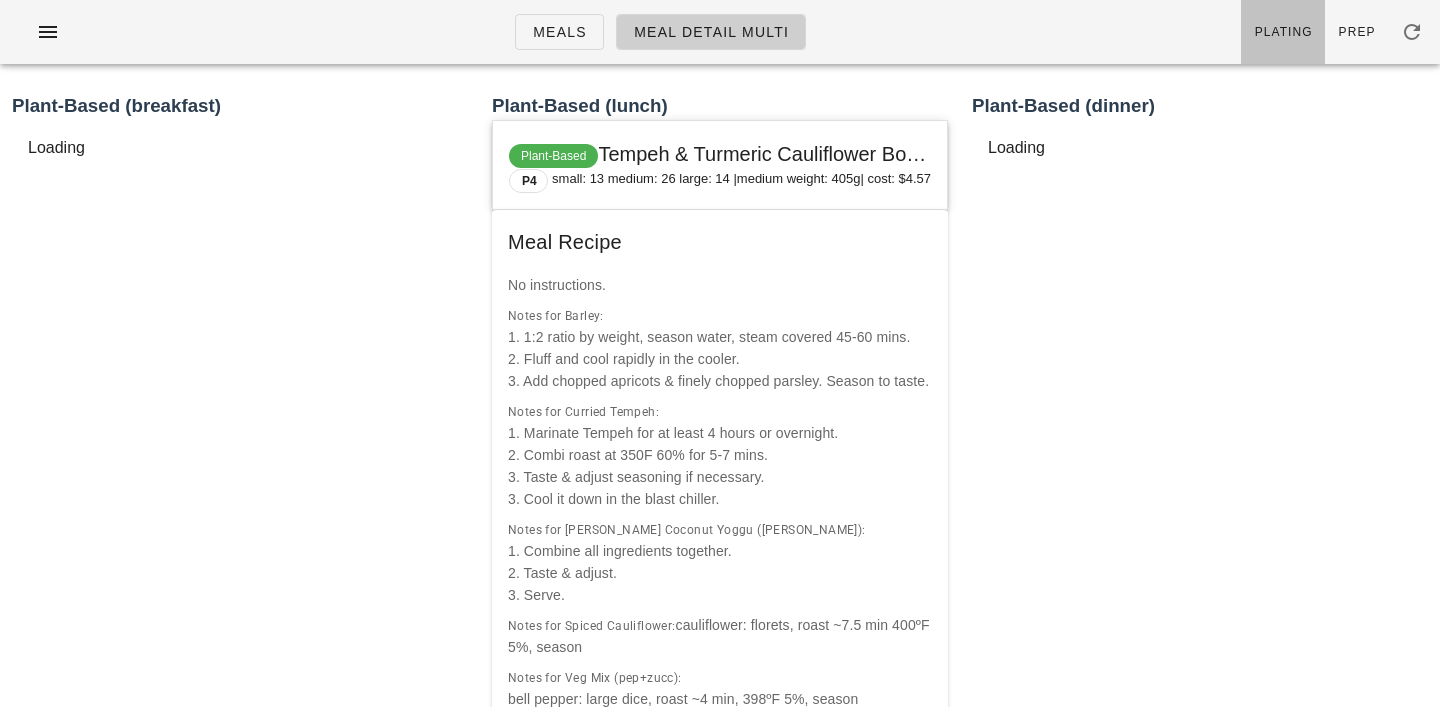 click on "Plating" at bounding box center [1283, 32] 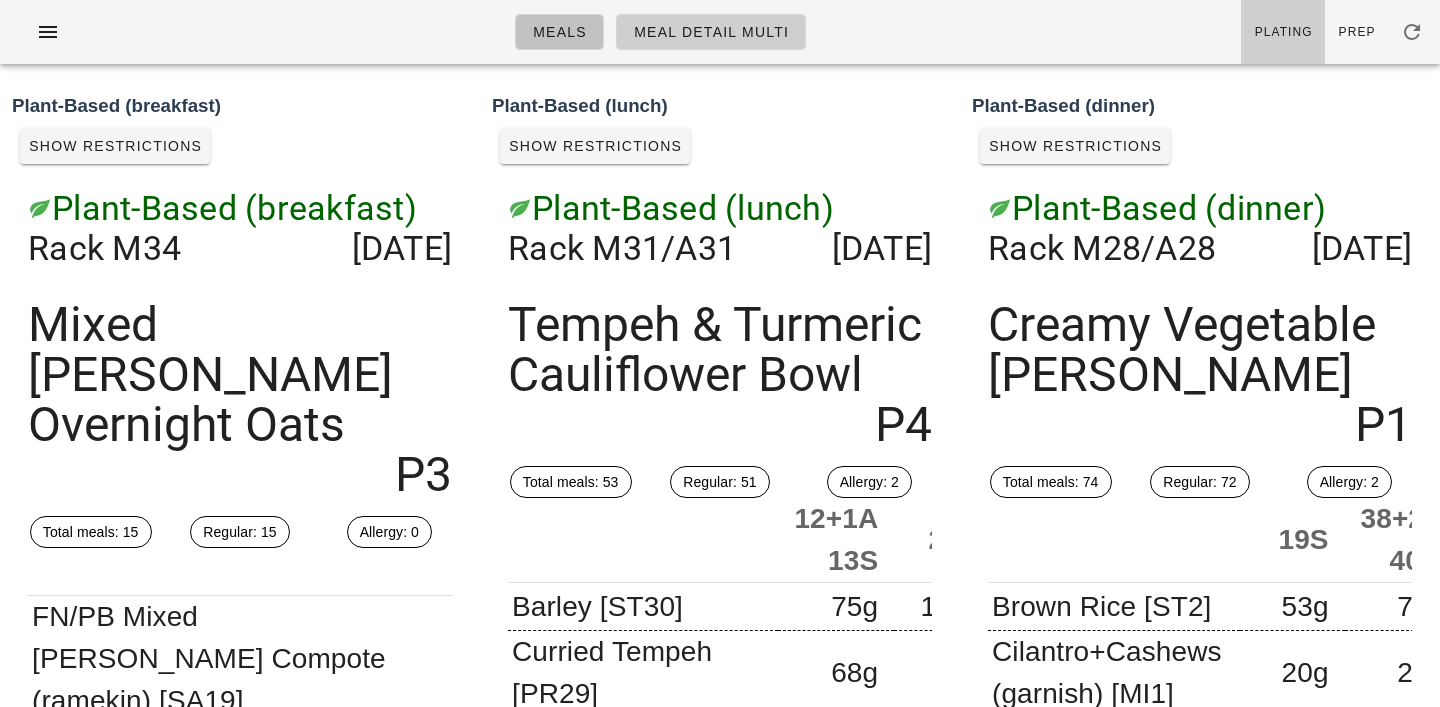click on "Meals" at bounding box center (559, 32) 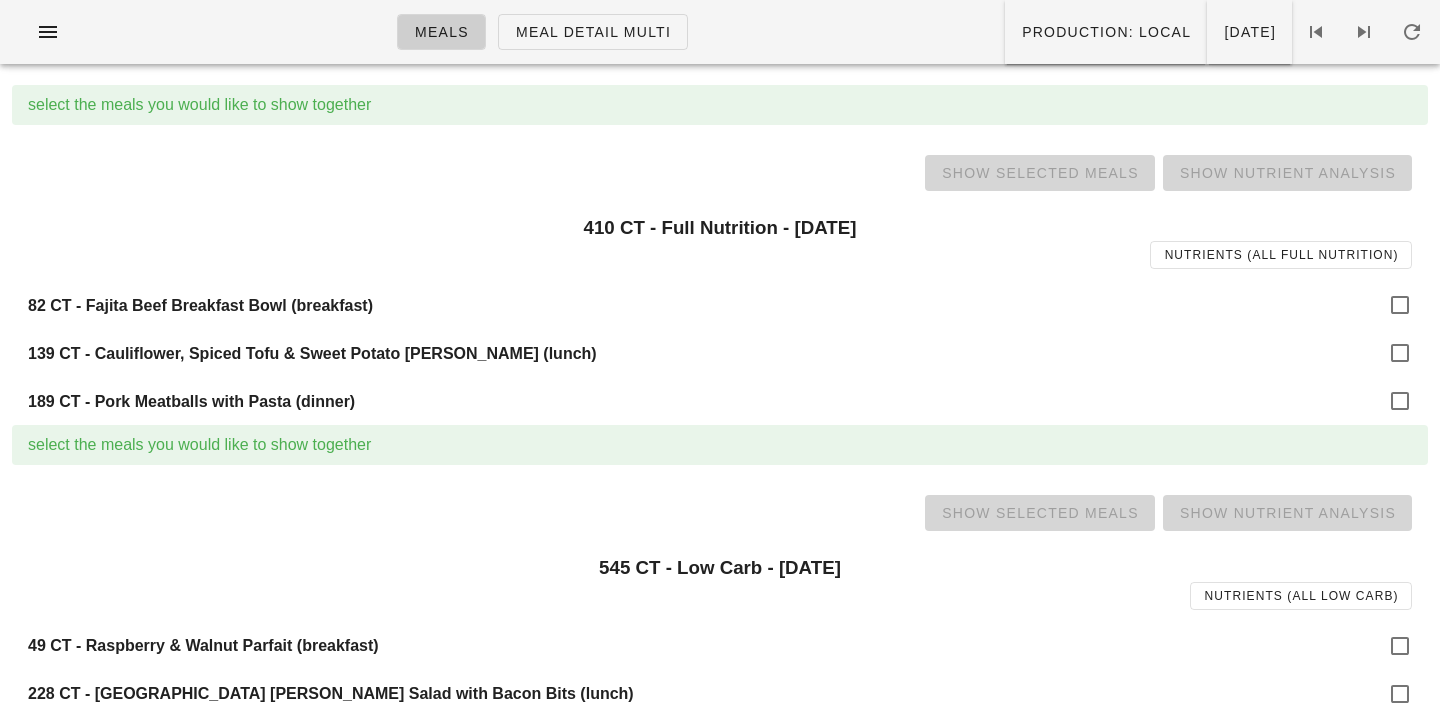 scroll, scrollTop: 0, scrollLeft: 0, axis: both 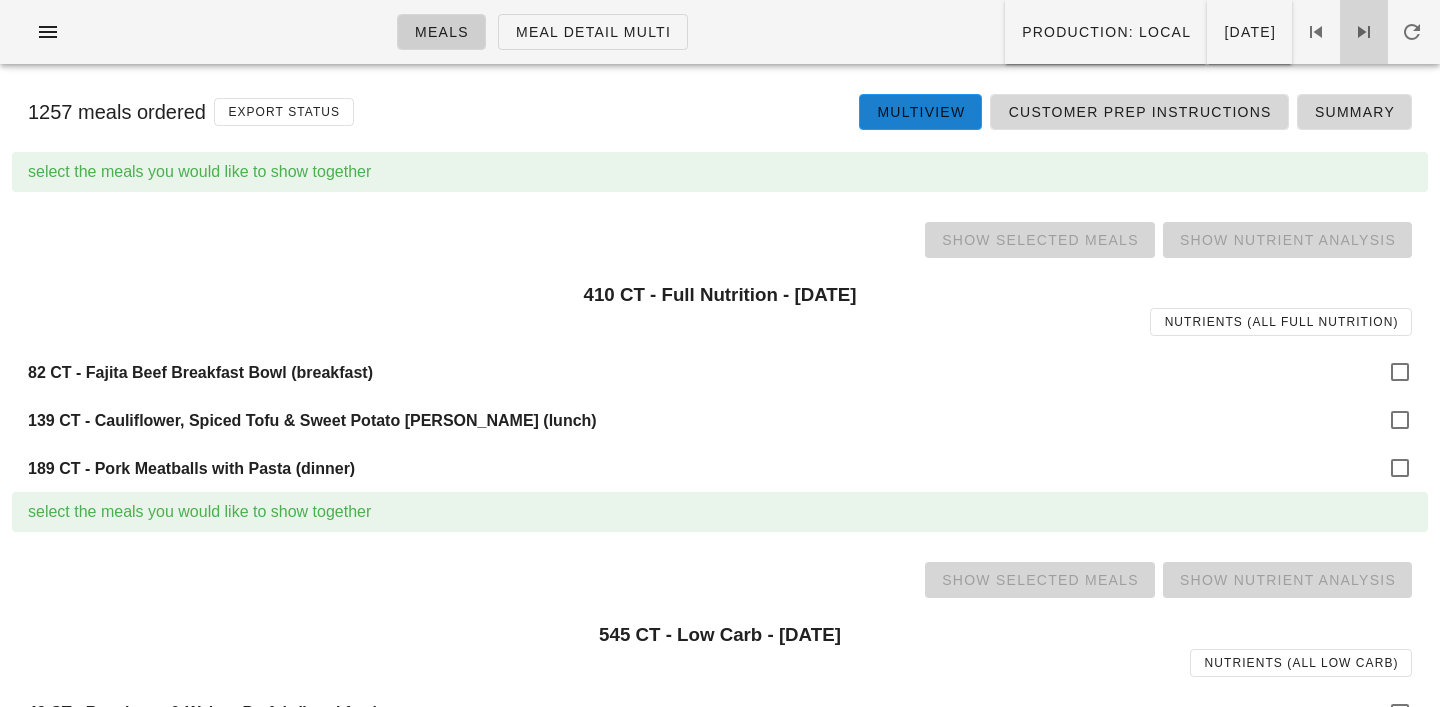 click at bounding box center (1364, 32) 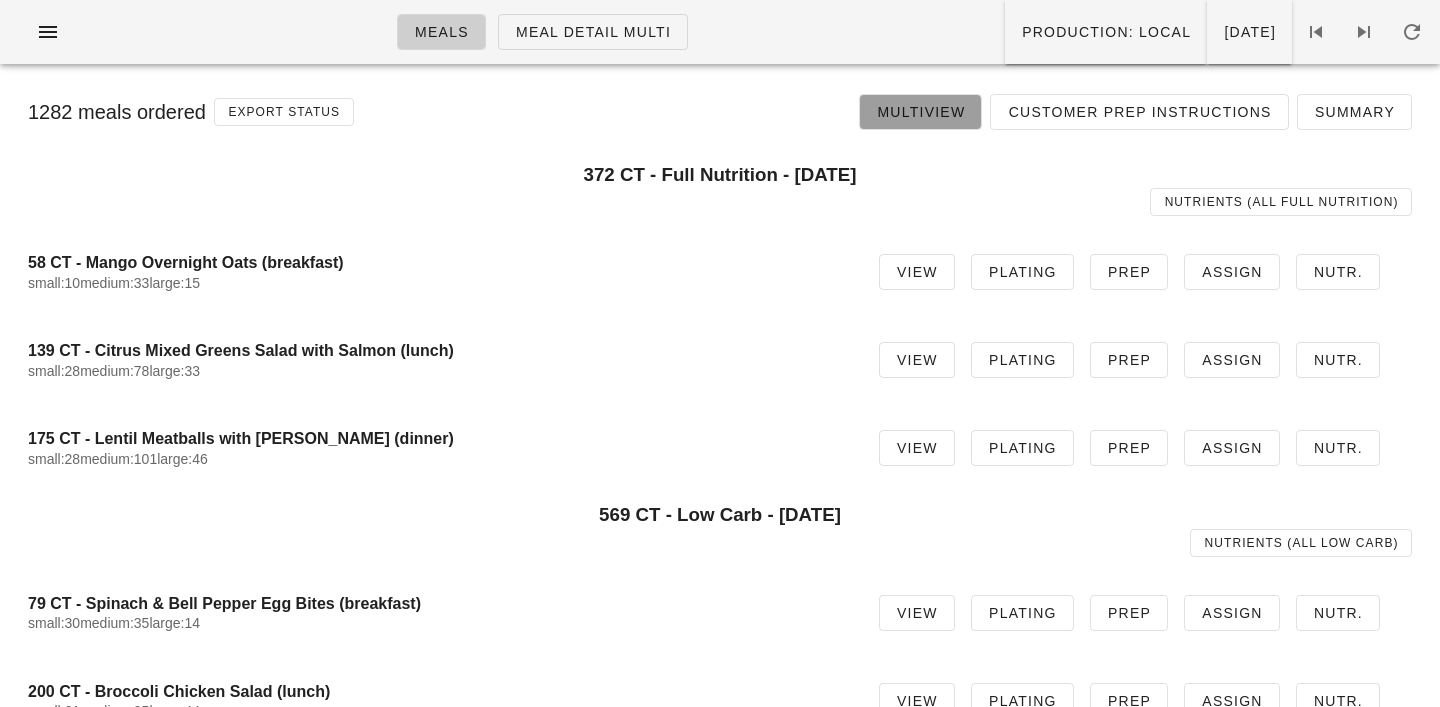 click on "Multiview" at bounding box center [920, 112] 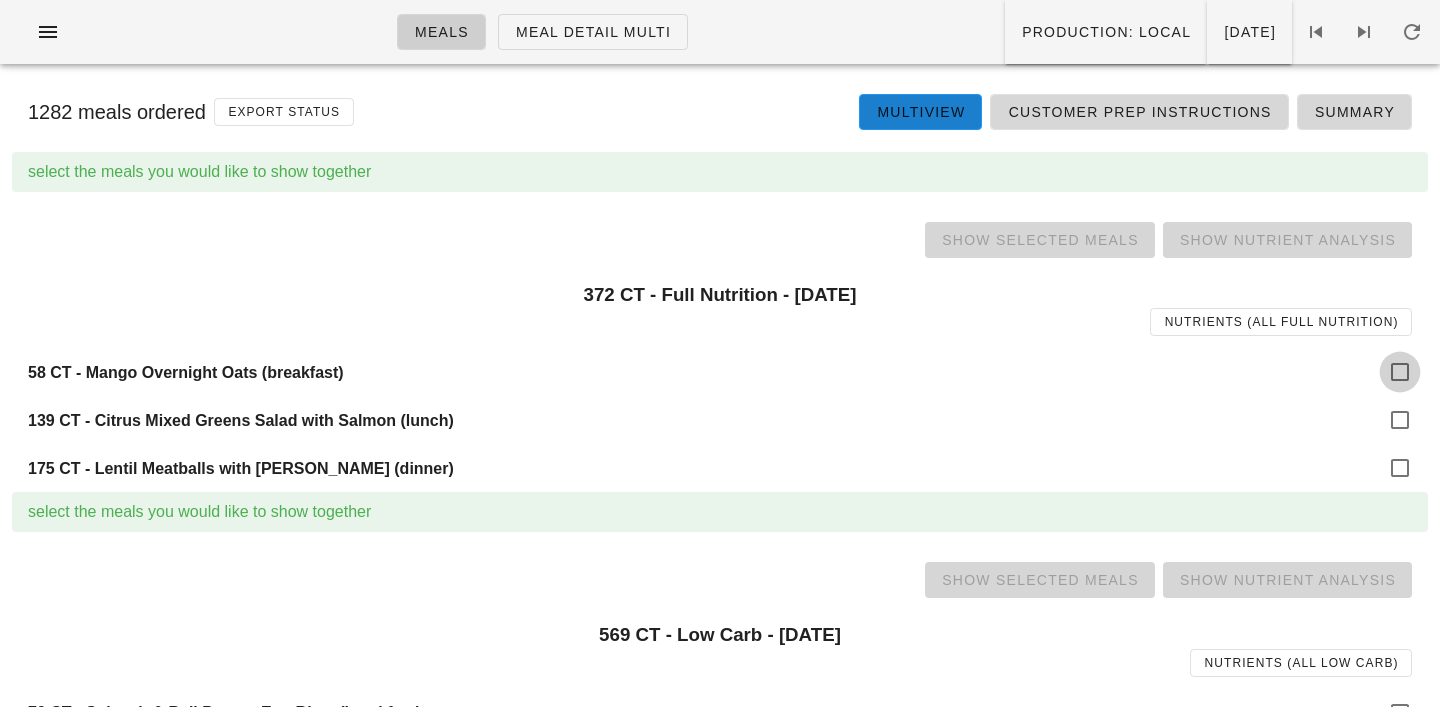 click at bounding box center (1400, 372) 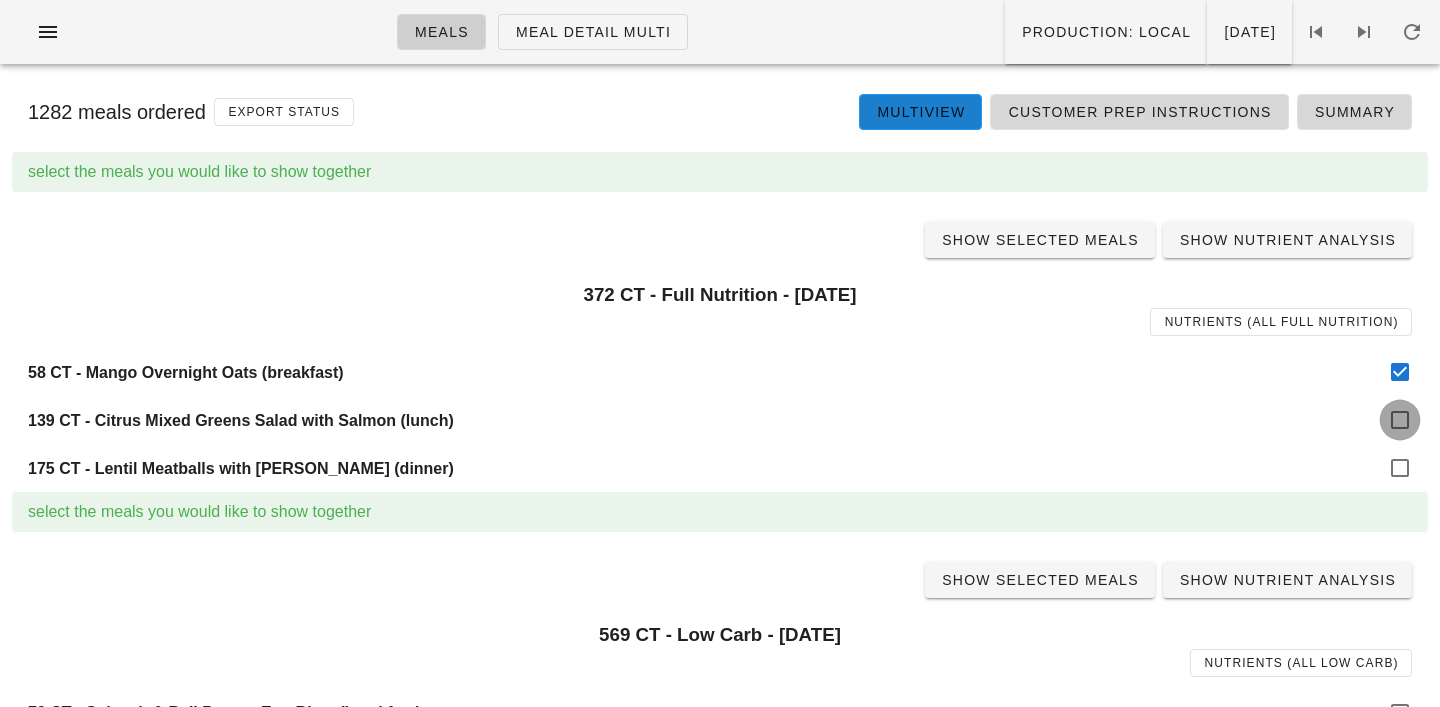 click at bounding box center (1400, 420) 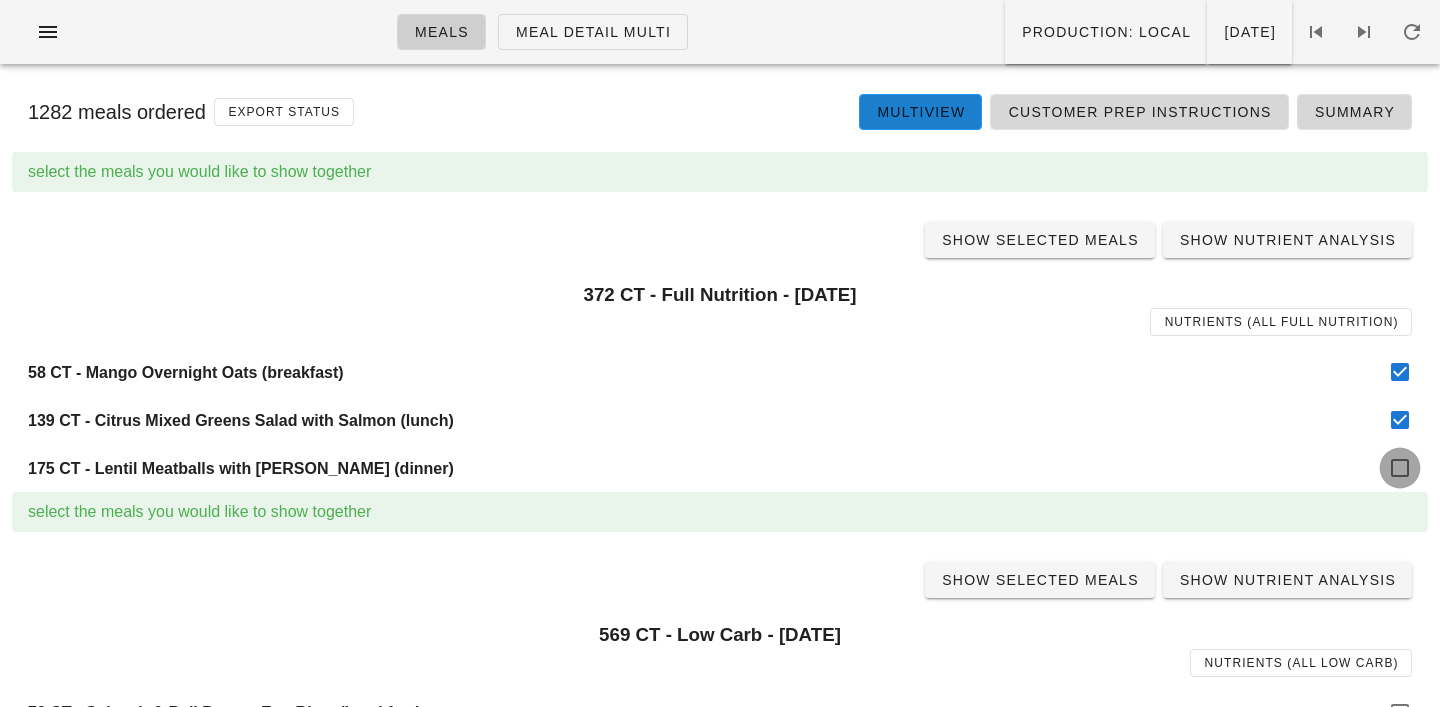 click at bounding box center [1400, 468] 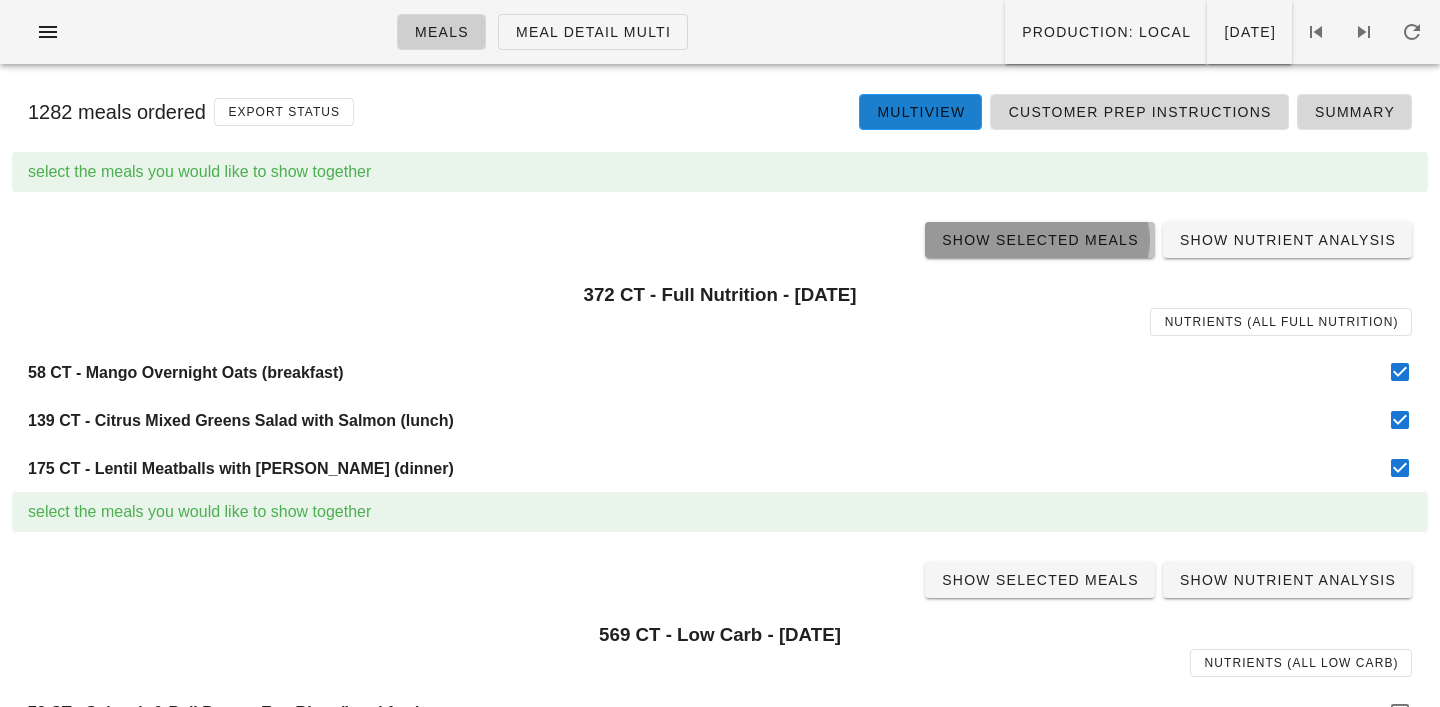 click on "Show Selected Meals" at bounding box center (1040, 240) 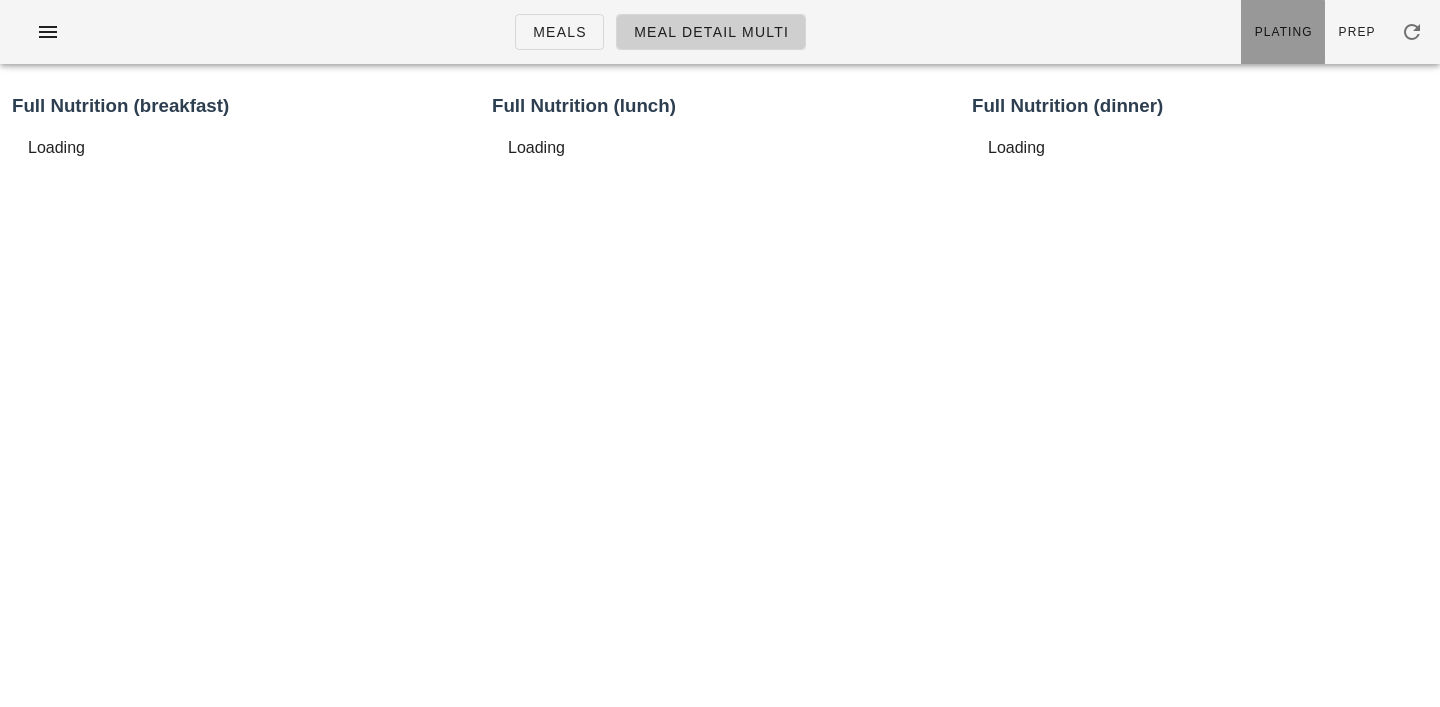 click on "Plating" at bounding box center (1283, 32) 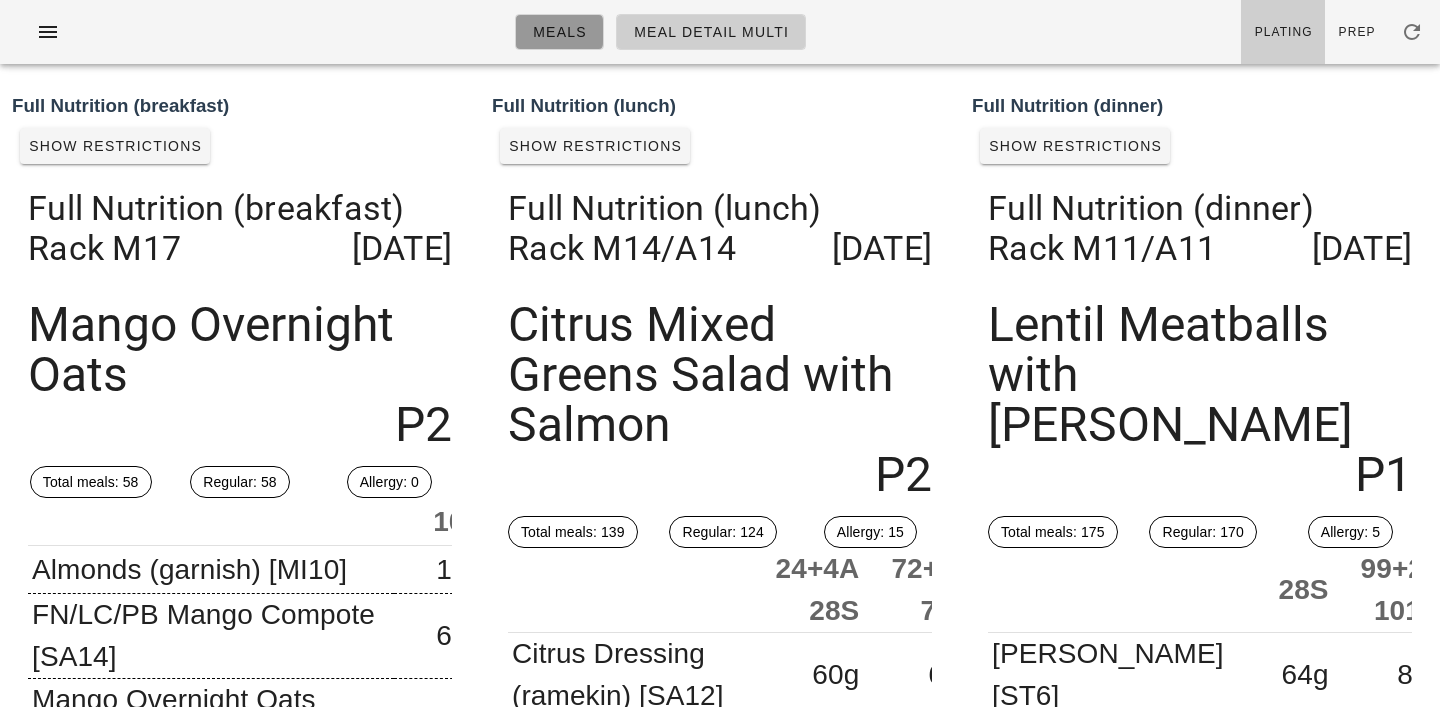 click on "Meals" at bounding box center [559, 32] 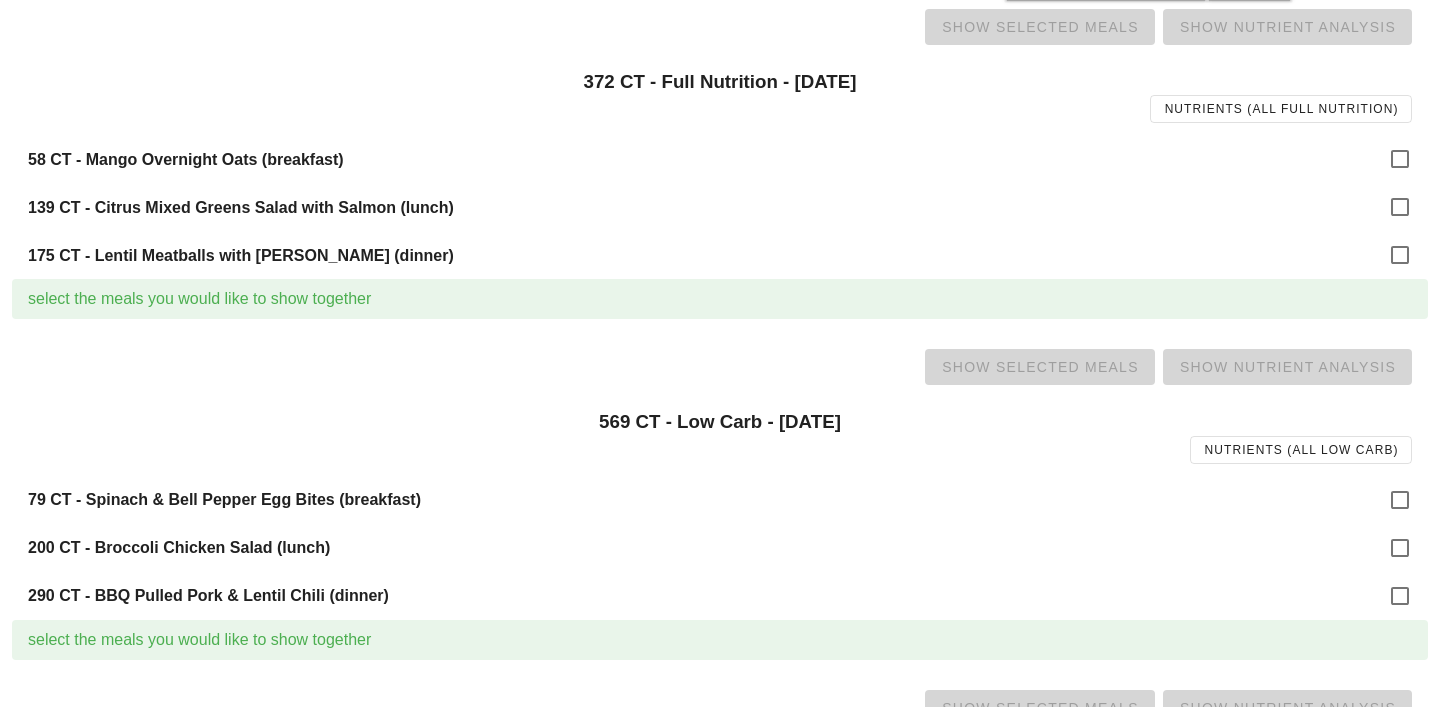 scroll, scrollTop: 248, scrollLeft: 0, axis: vertical 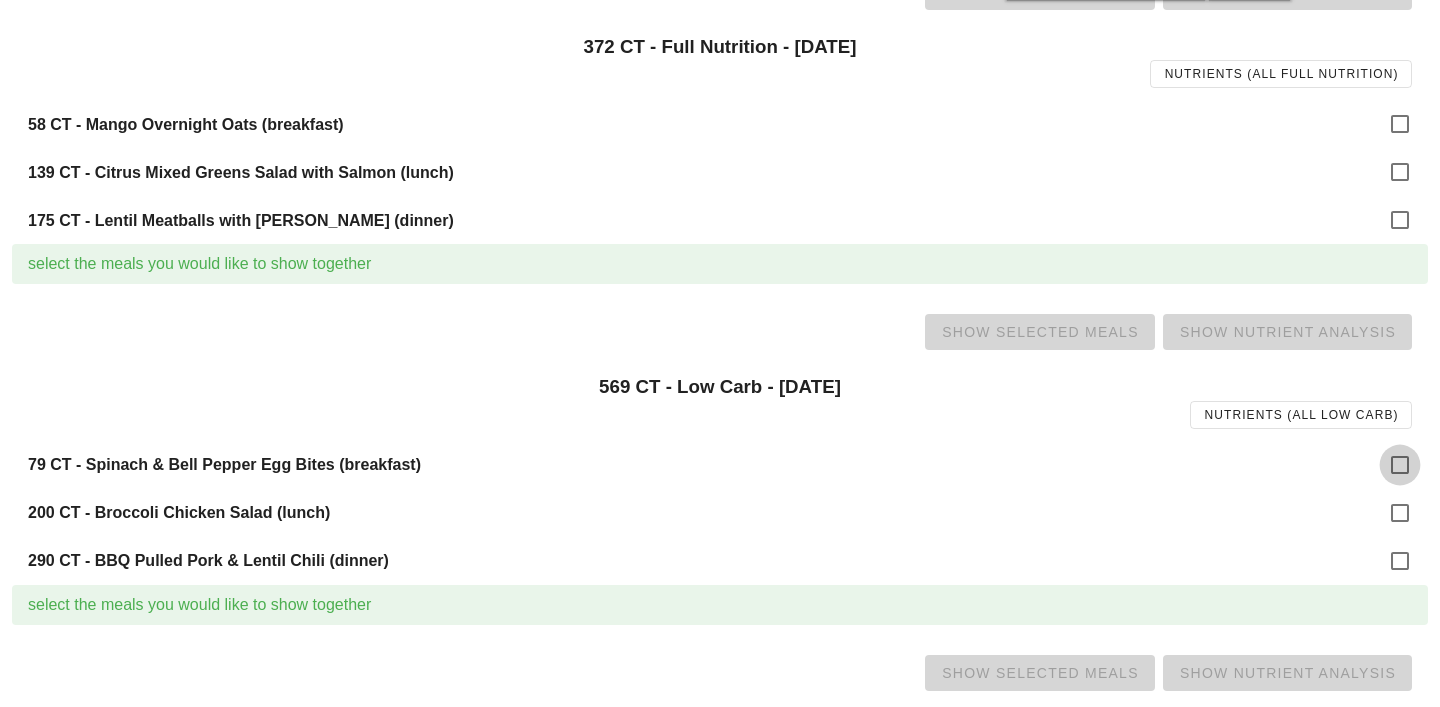 click at bounding box center [1400, 465] 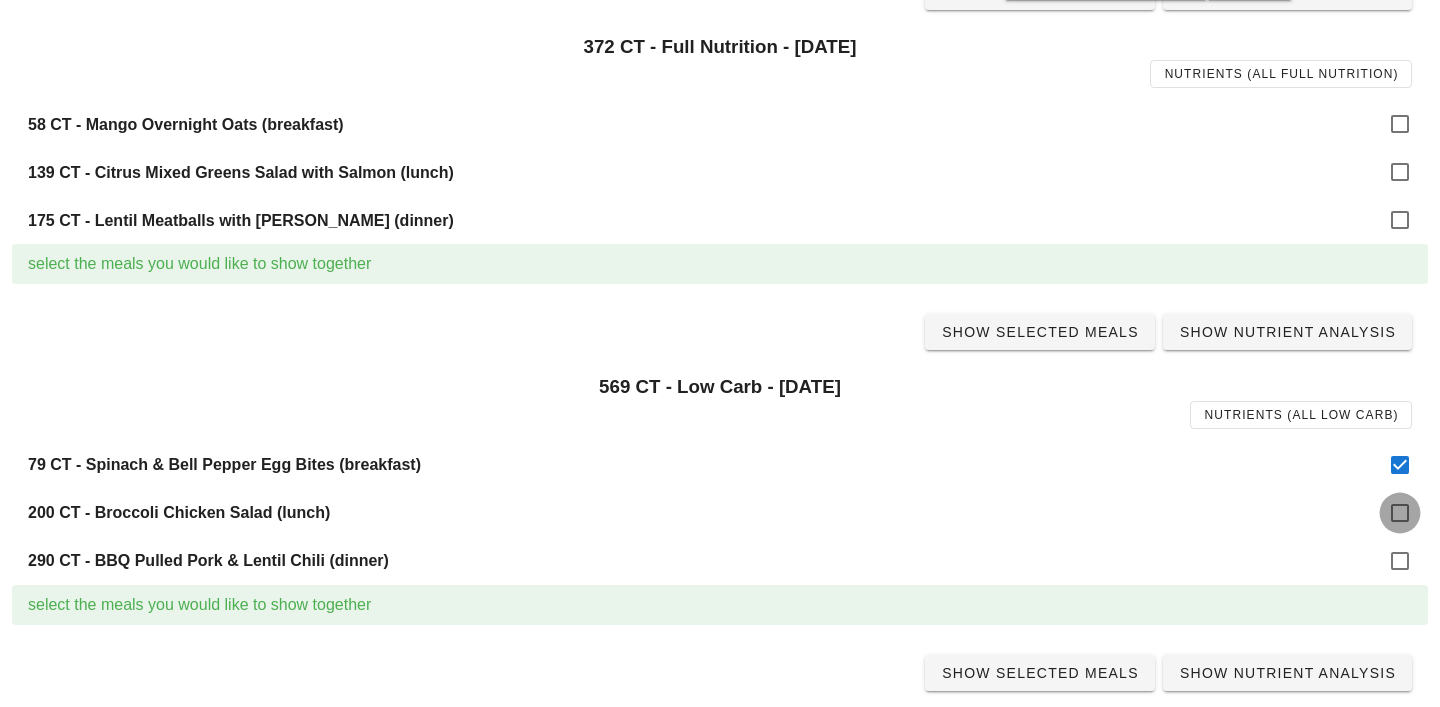click at bounding box center (1400, 513) 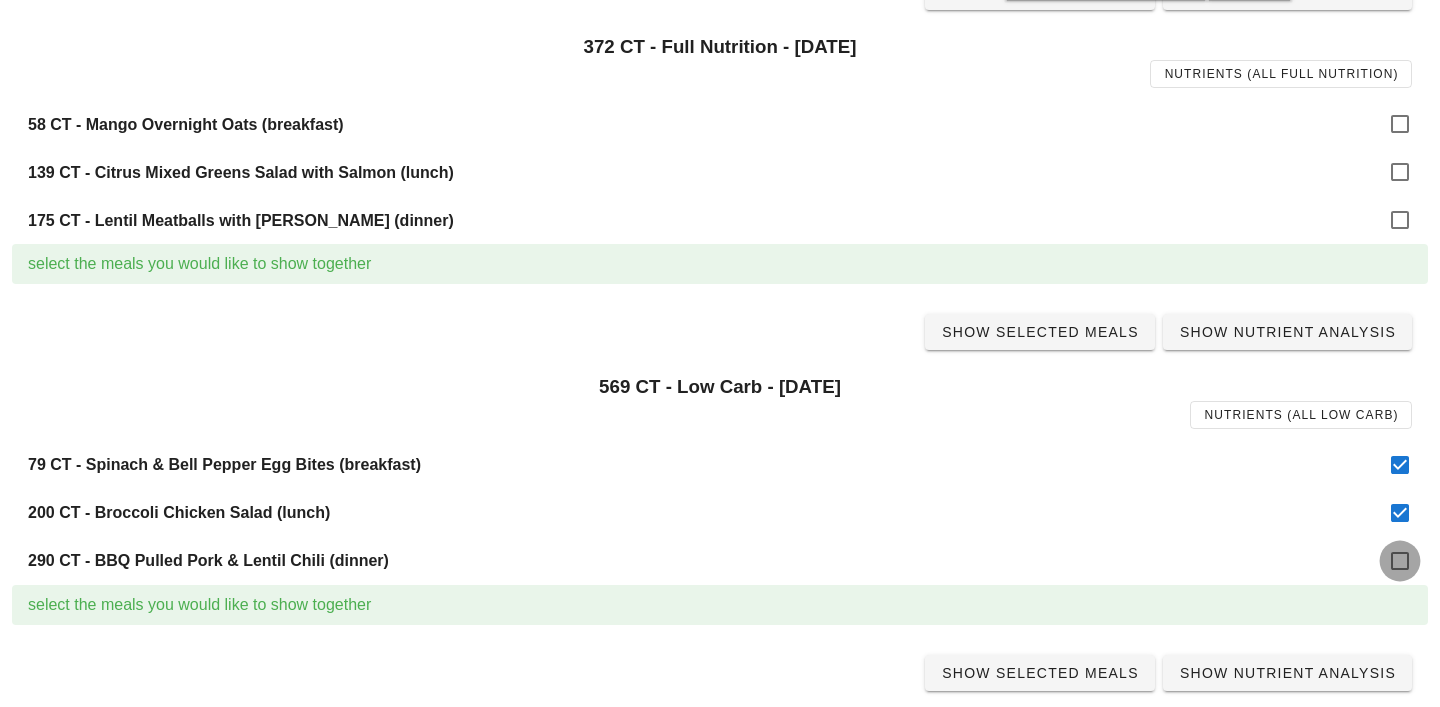 click at bounding box center (1400, 561) 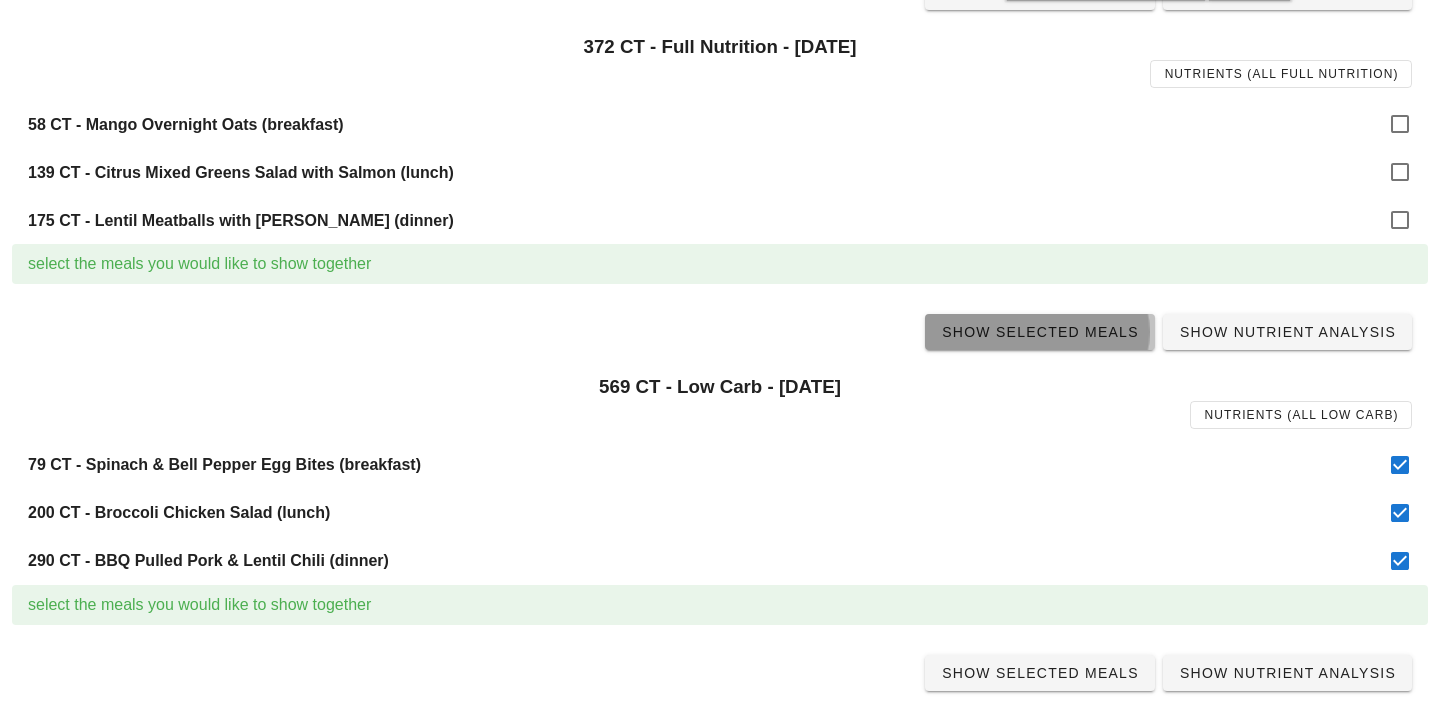 click on "Show Selected Meals" at bounding box center (1040, 332) 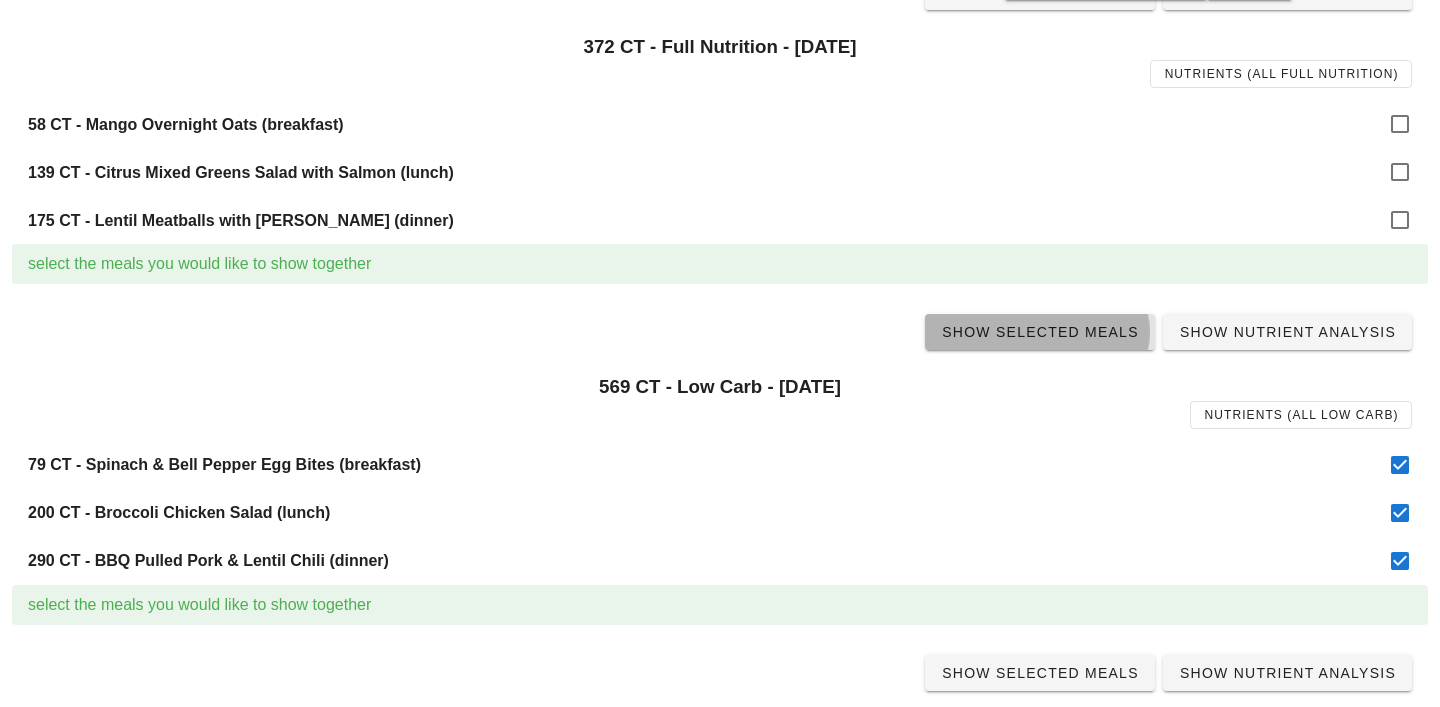 scroll, scrollTop: 0, scrollLeft: 0, axis: both 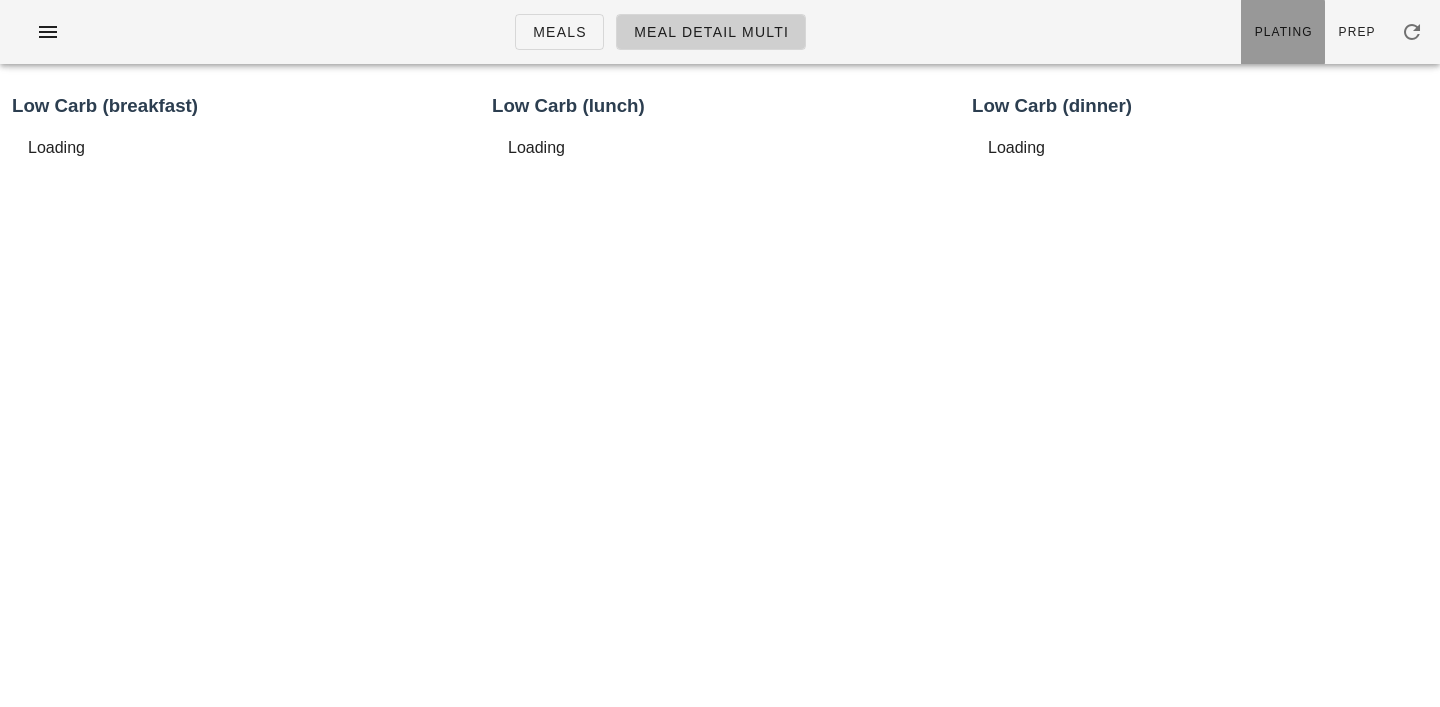 click on "Plating" at bounding box center (1283, 32) 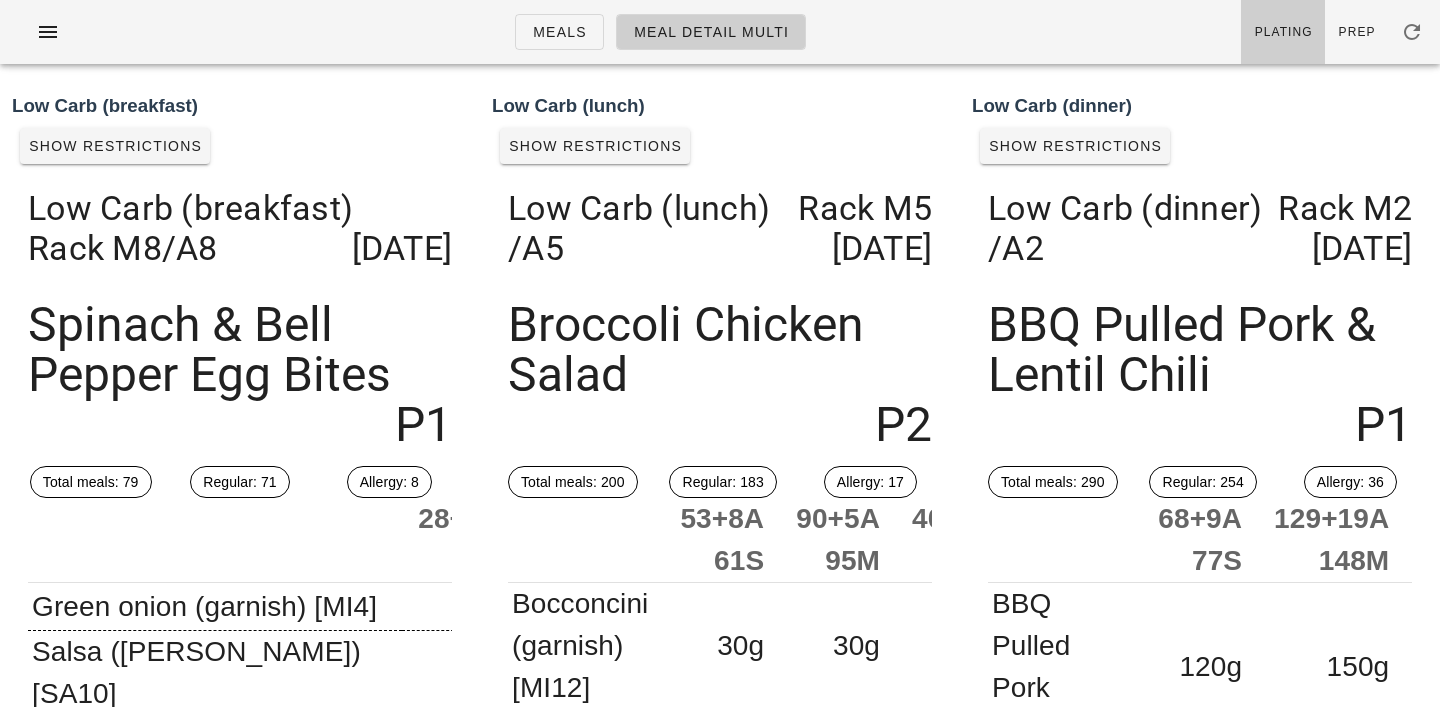 click on "Meals Meal Detail Multi" at bounding box center (660, 32) 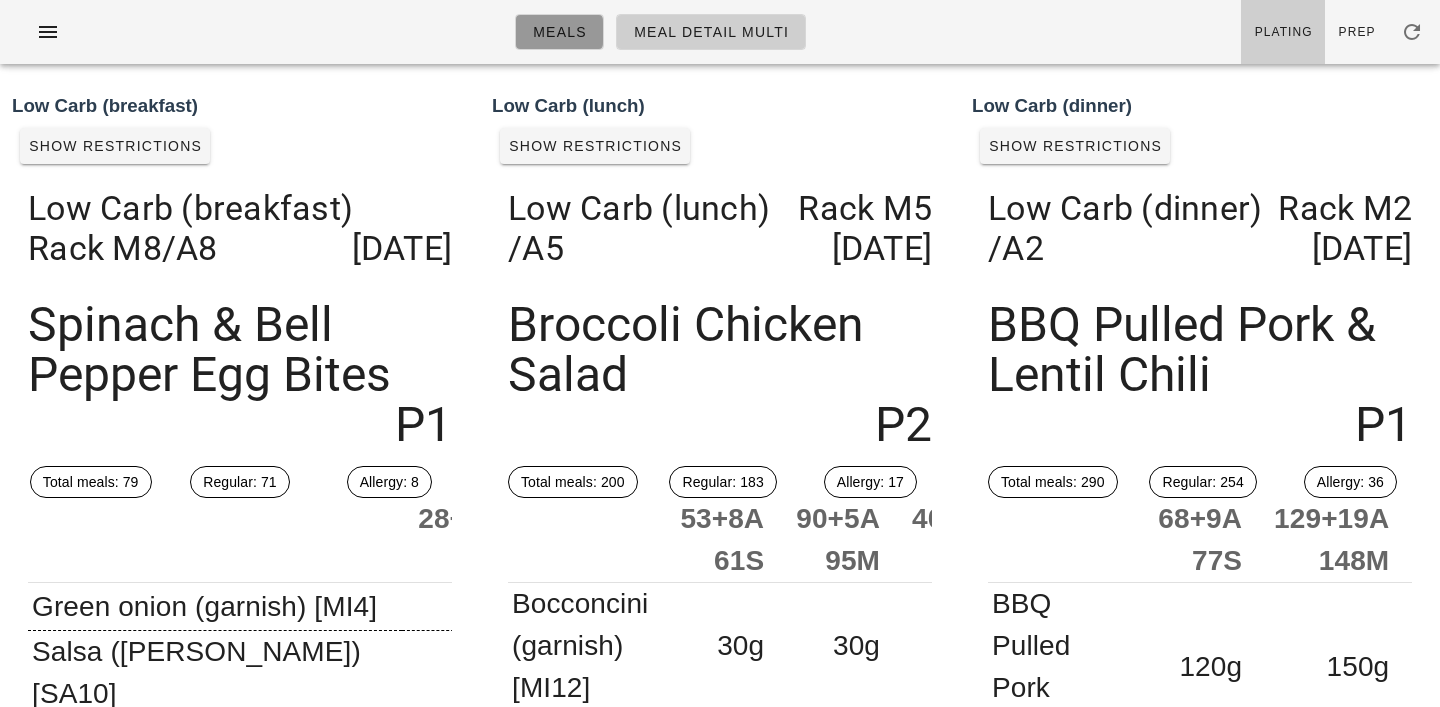 click on "Meals" at bounding box center (559, 32) 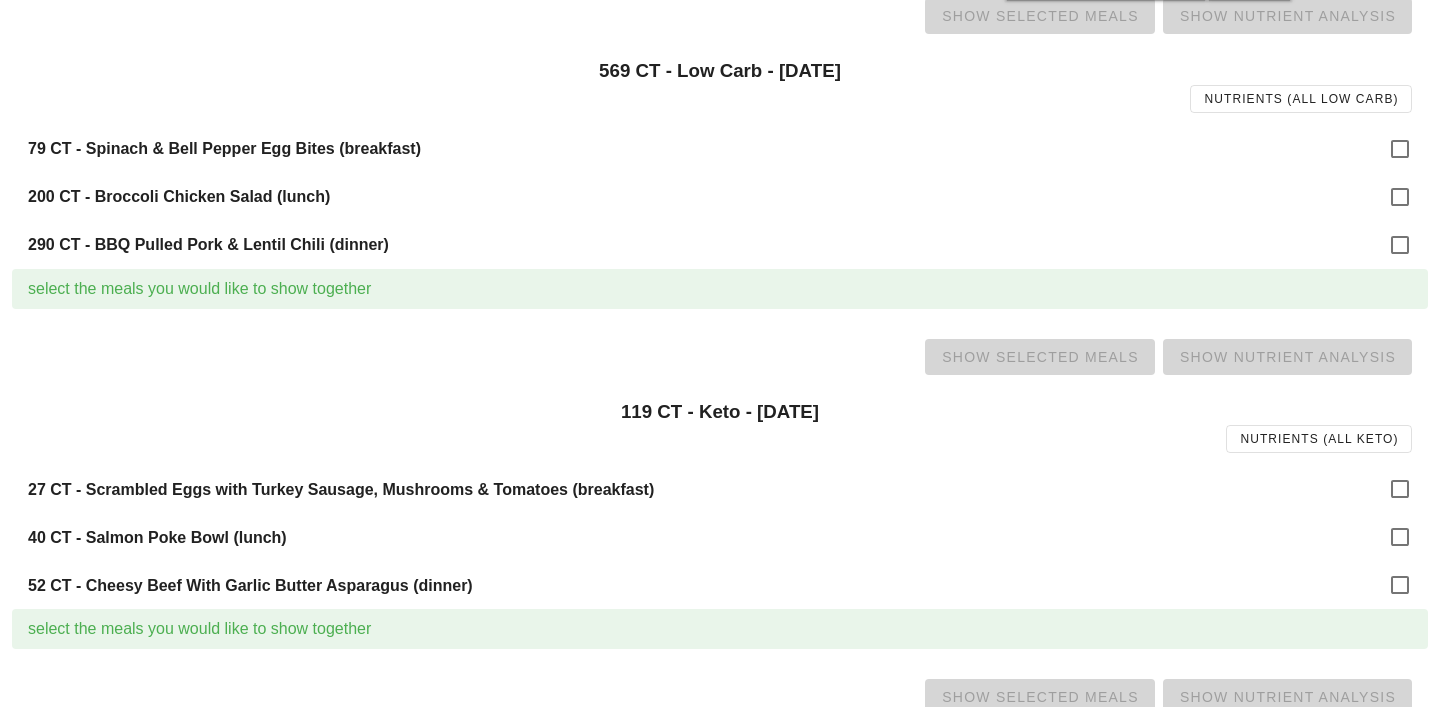 scroll, scrollTop: 568, scrollLeft: 0, axis: vertical 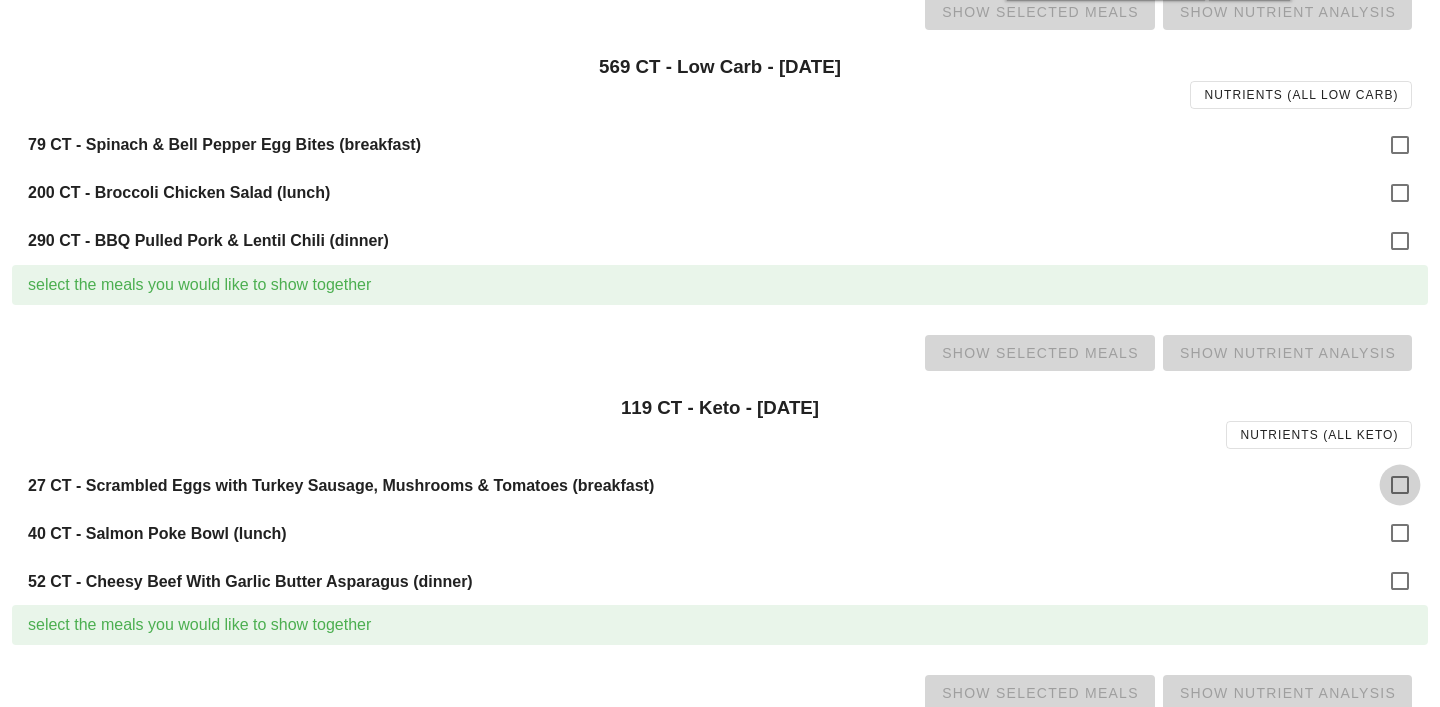 click at bounding box center [1400, 485] 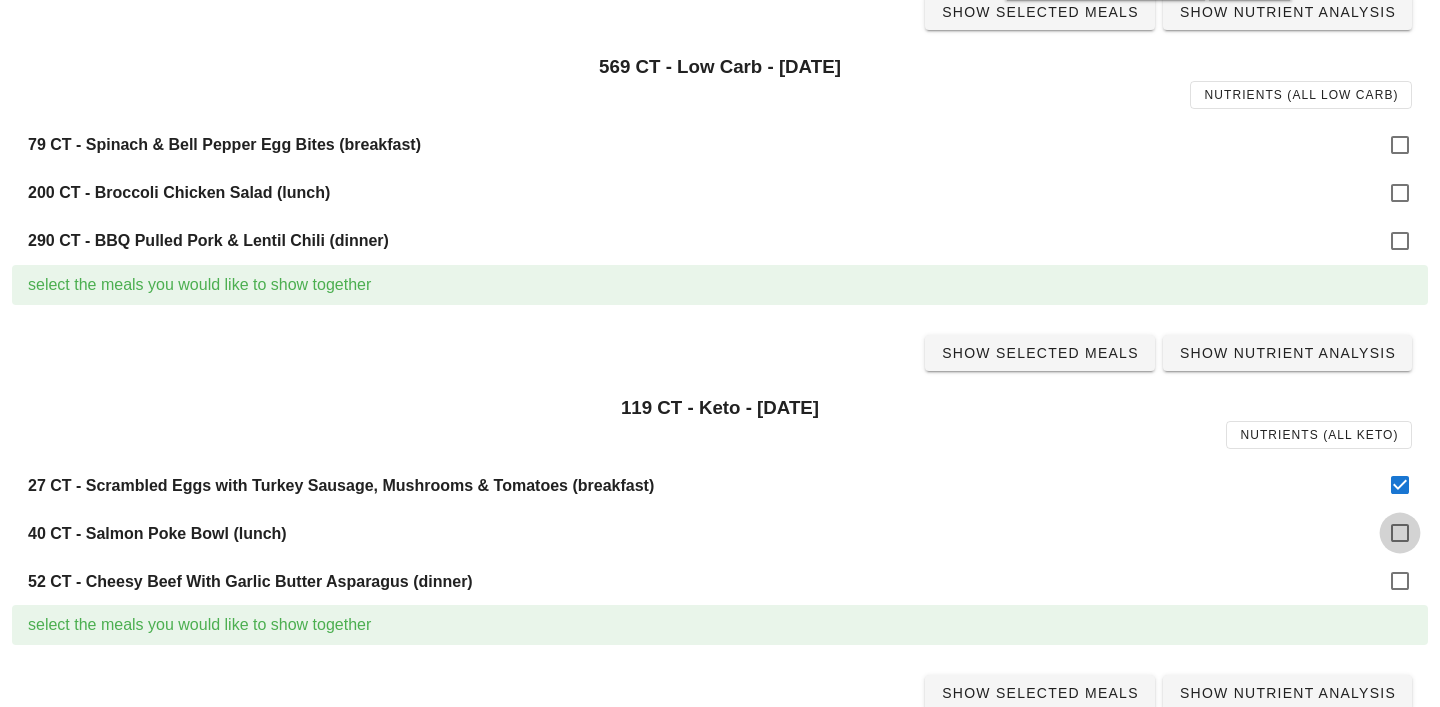click at bounding box center (1400, 533) 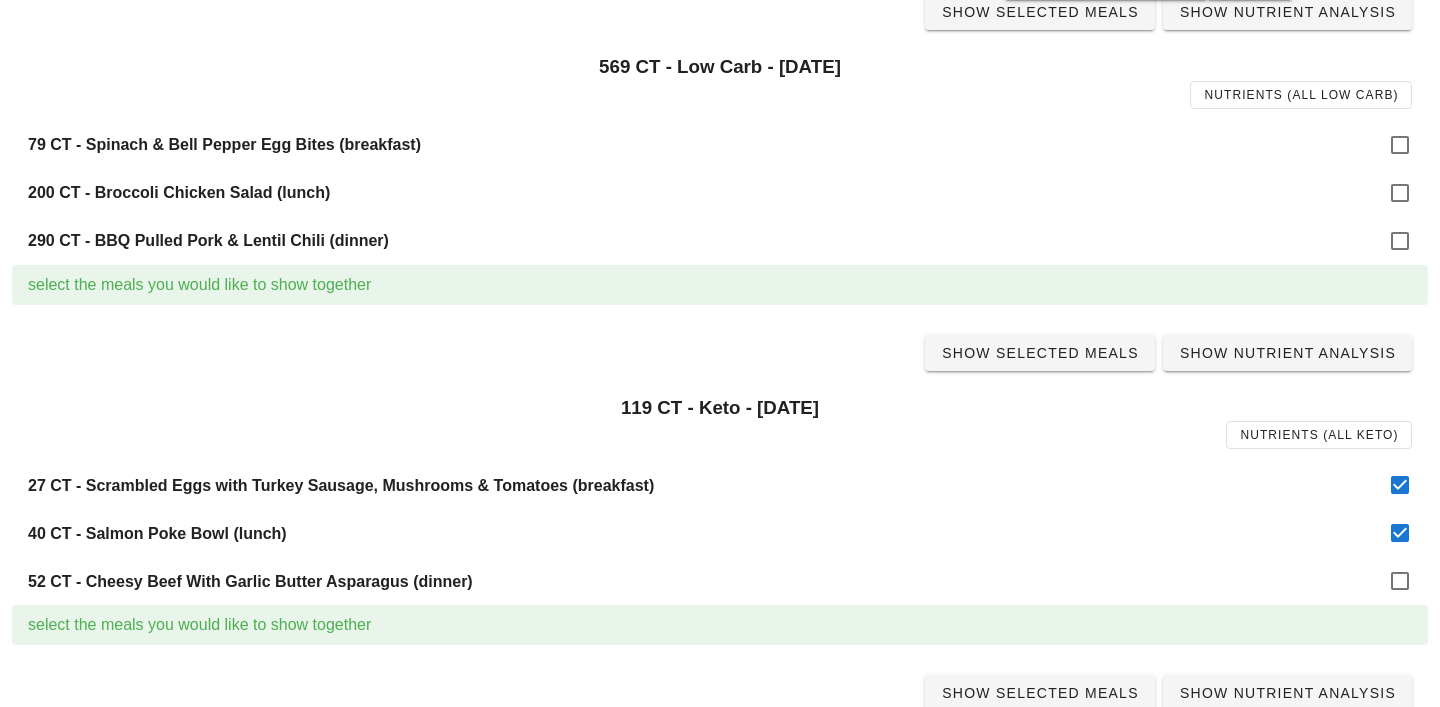 click on "select the meals you would like to show together" at bounding box center (720, 625) 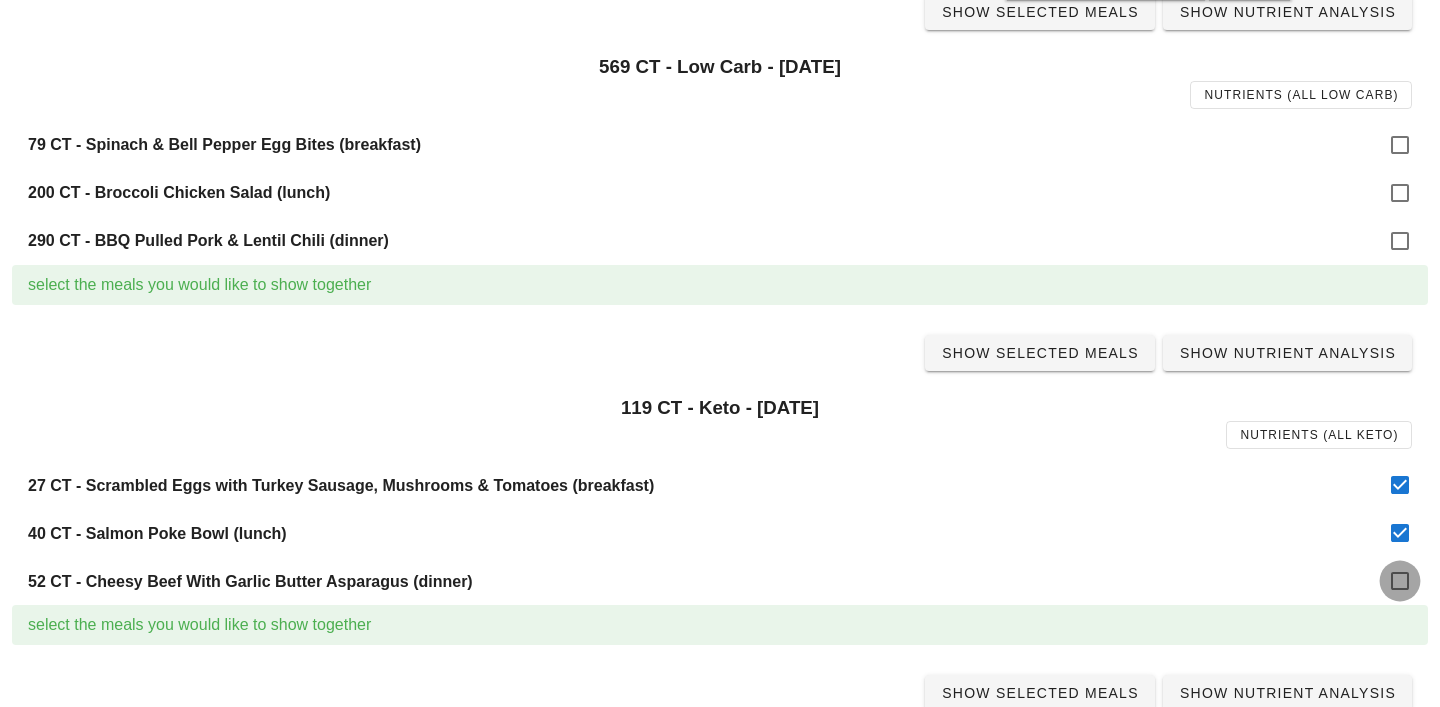 click at bounding box center (1400, 581) 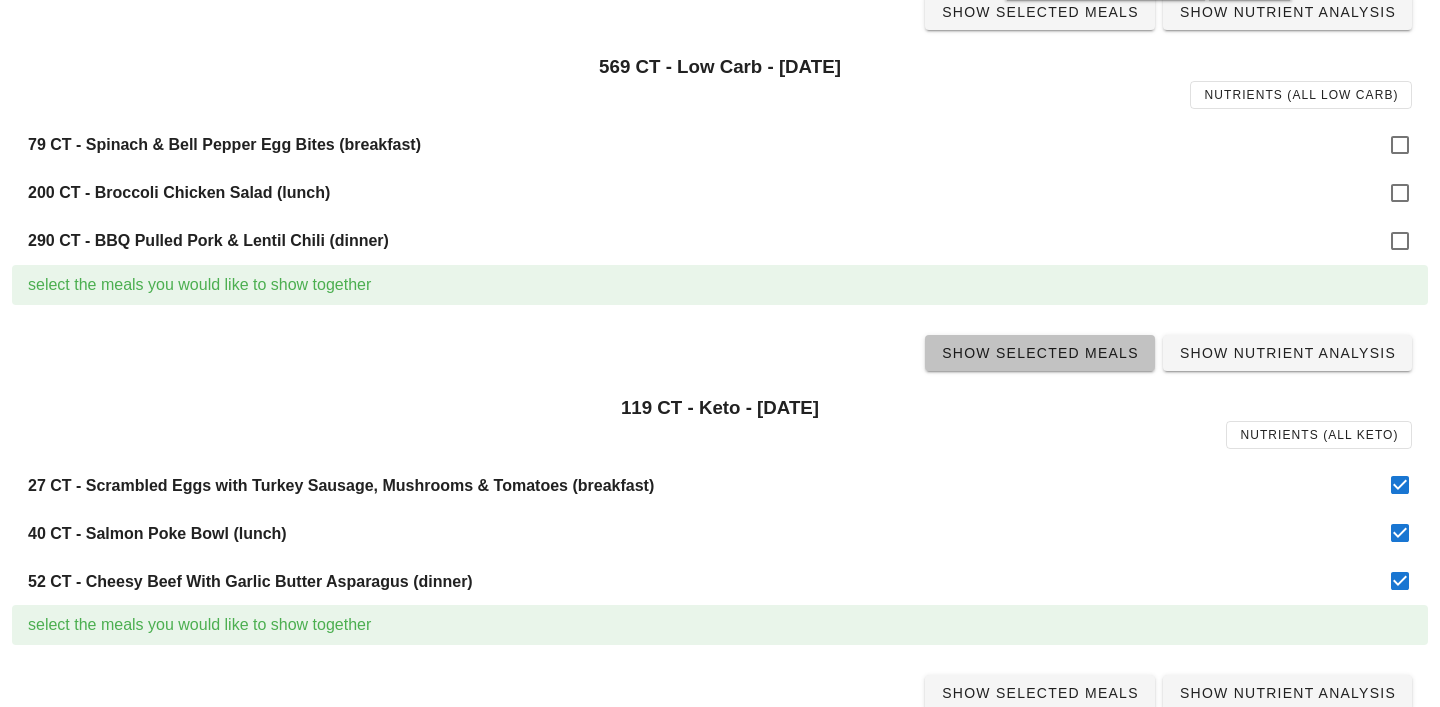 click on "Show Selected Meals" at bounding box center [1040, 353] 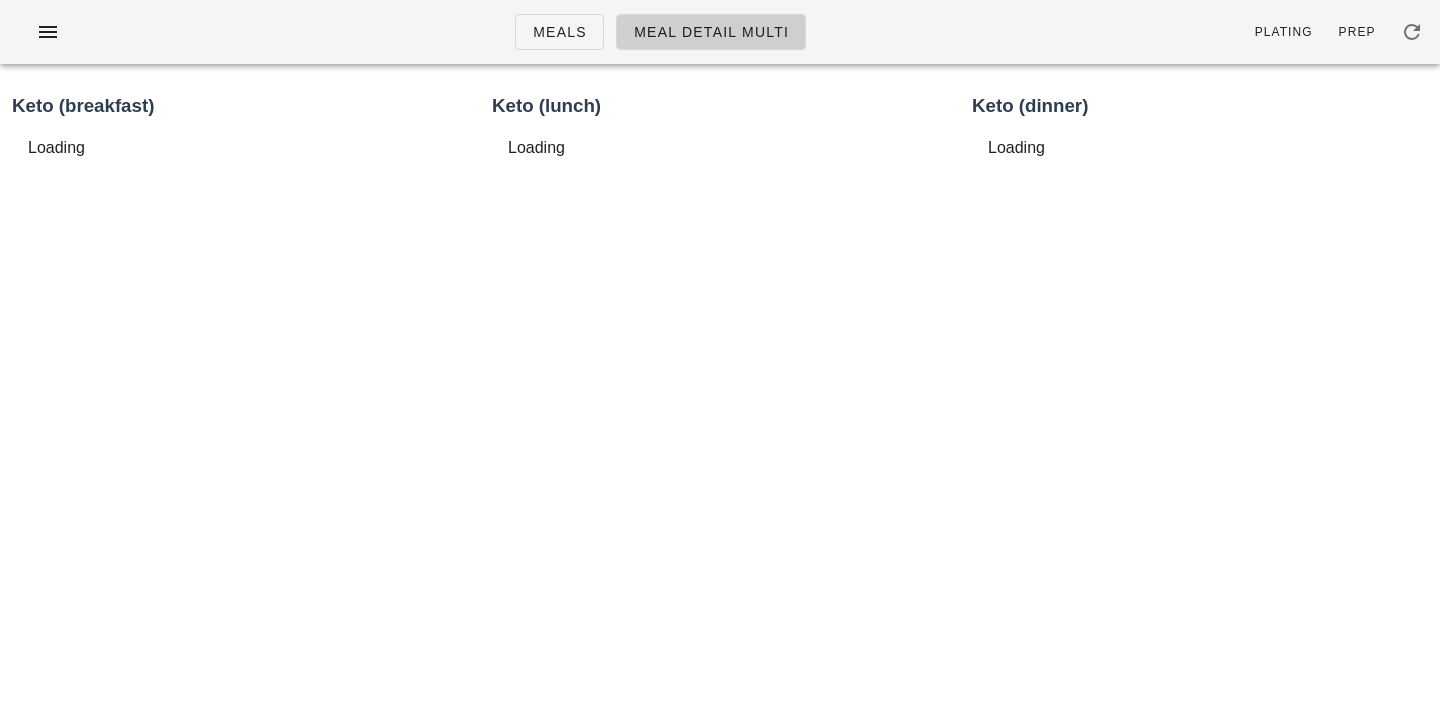 scroll, scrollTop: 0, scrollLeft: 0, axis: both 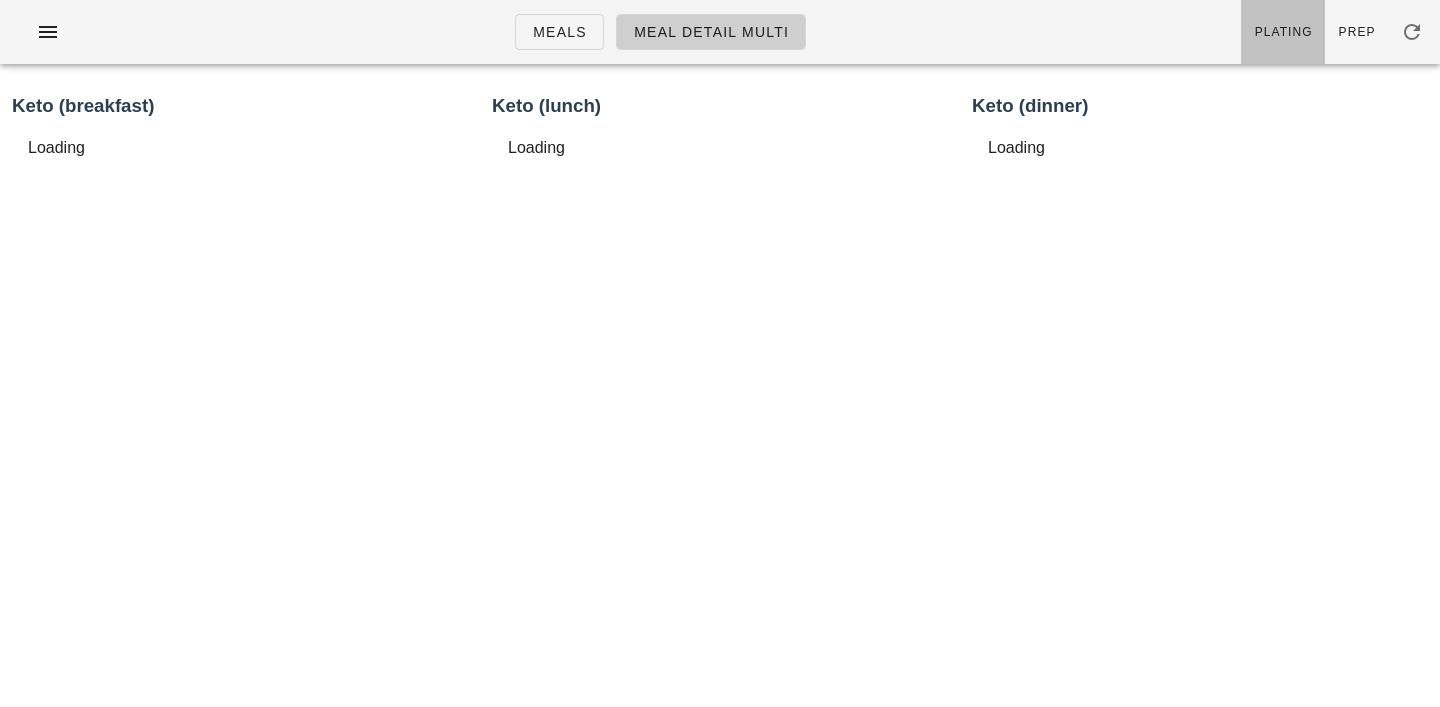 click on "Plating" at bounding box center [1283, 32] 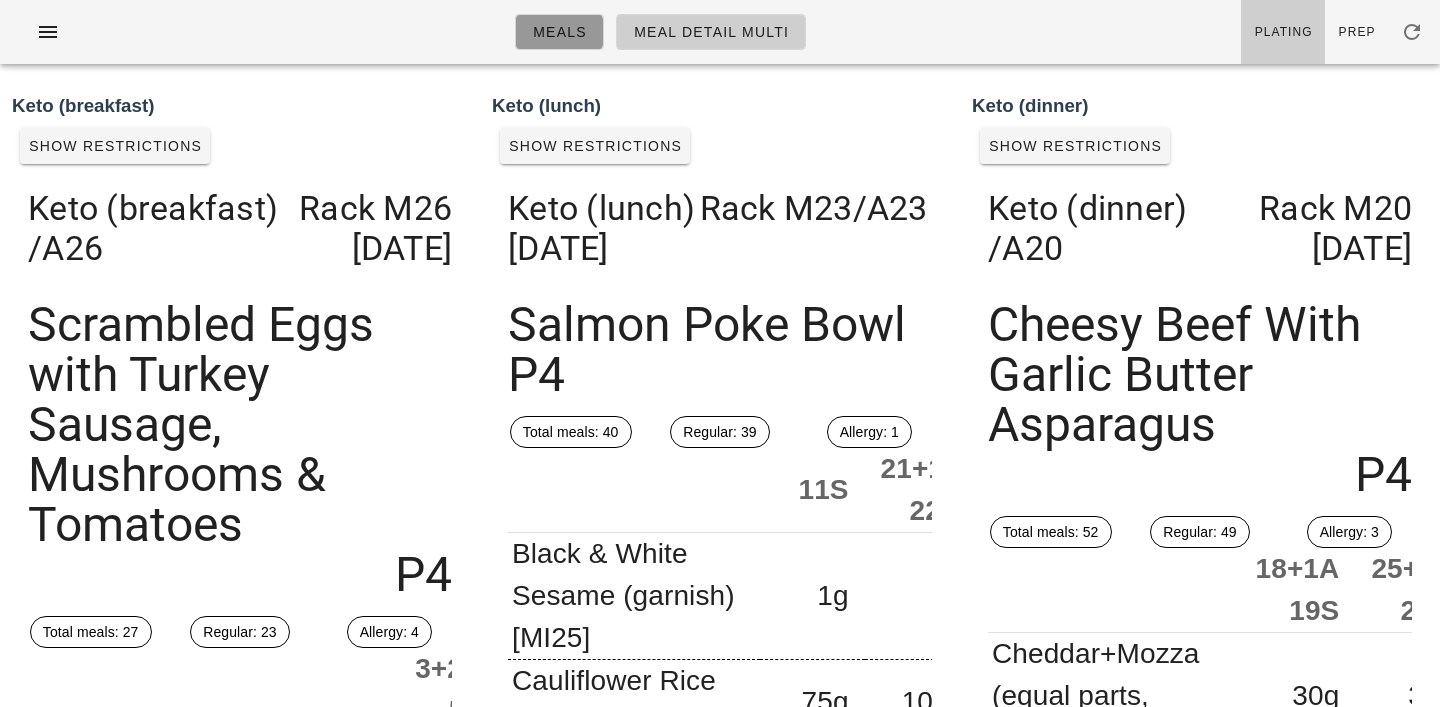 click on "Meals" at bounding box center [559, 32] 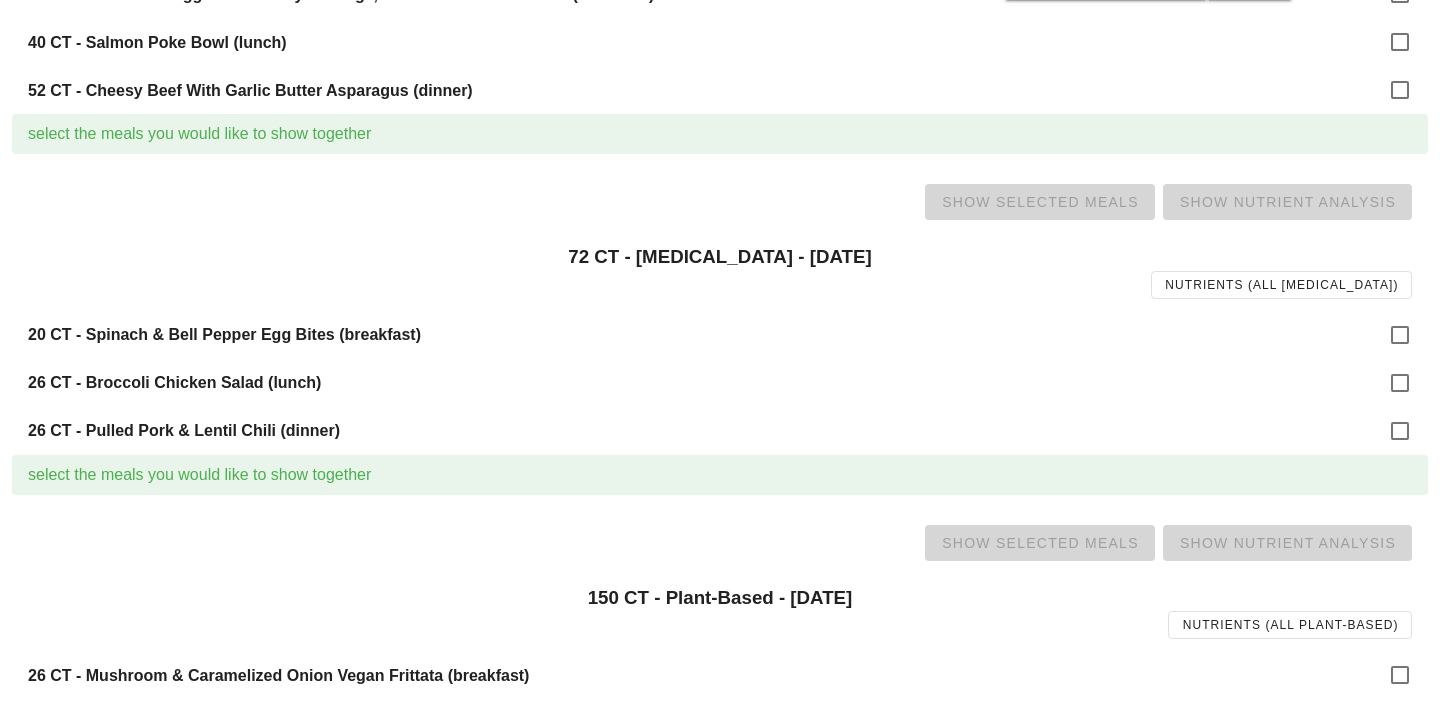scroll, scrollTop: 1086, scrollLeft: 0, axis: vertical 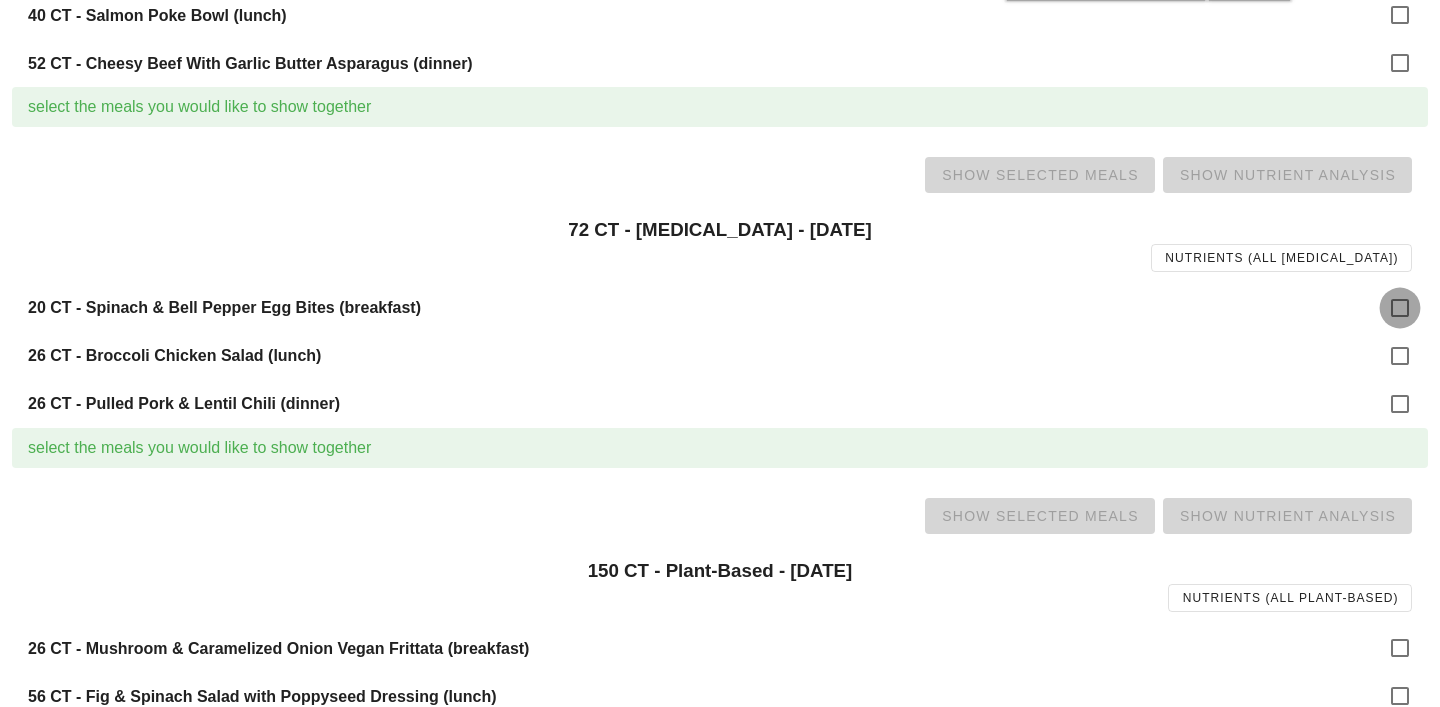 click at bounding box center [1400, 308] 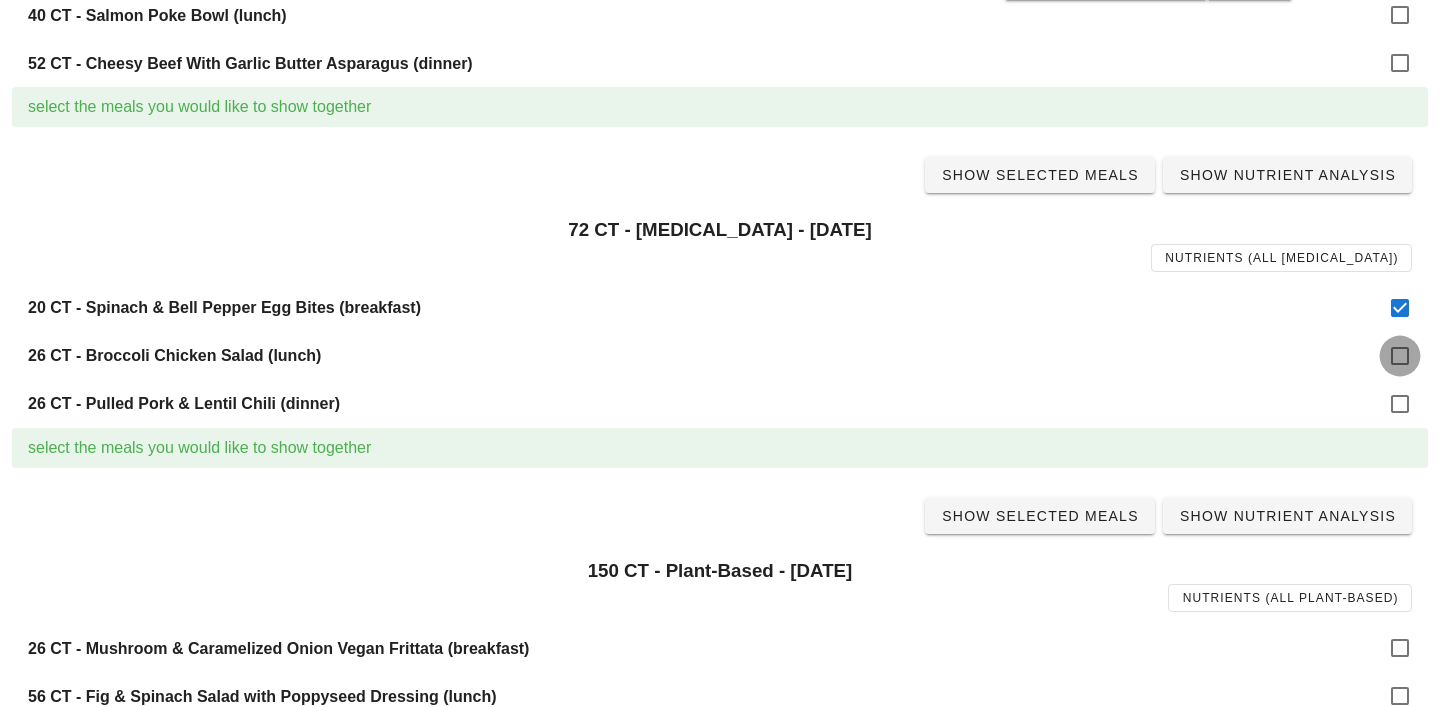 click at bounding box center (1400, 356) 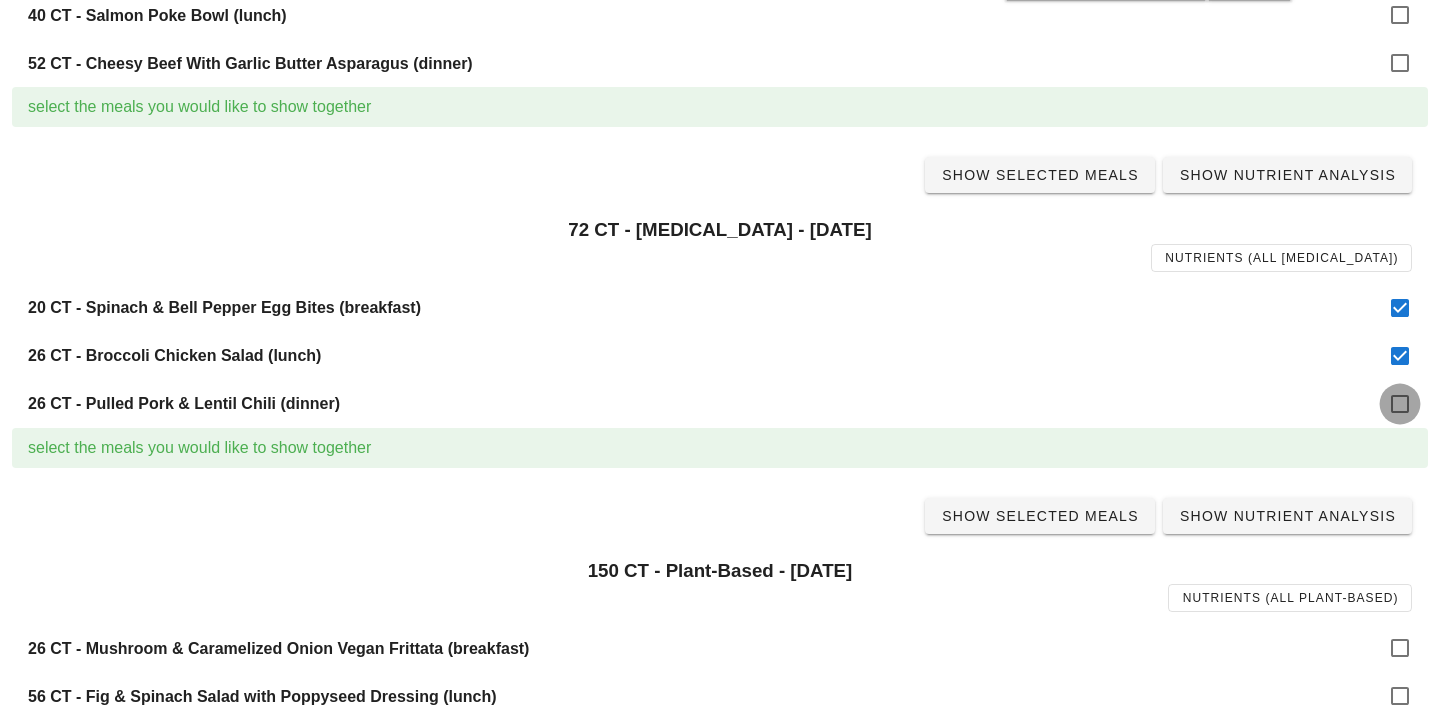 click at bounding box center [1400, 404] 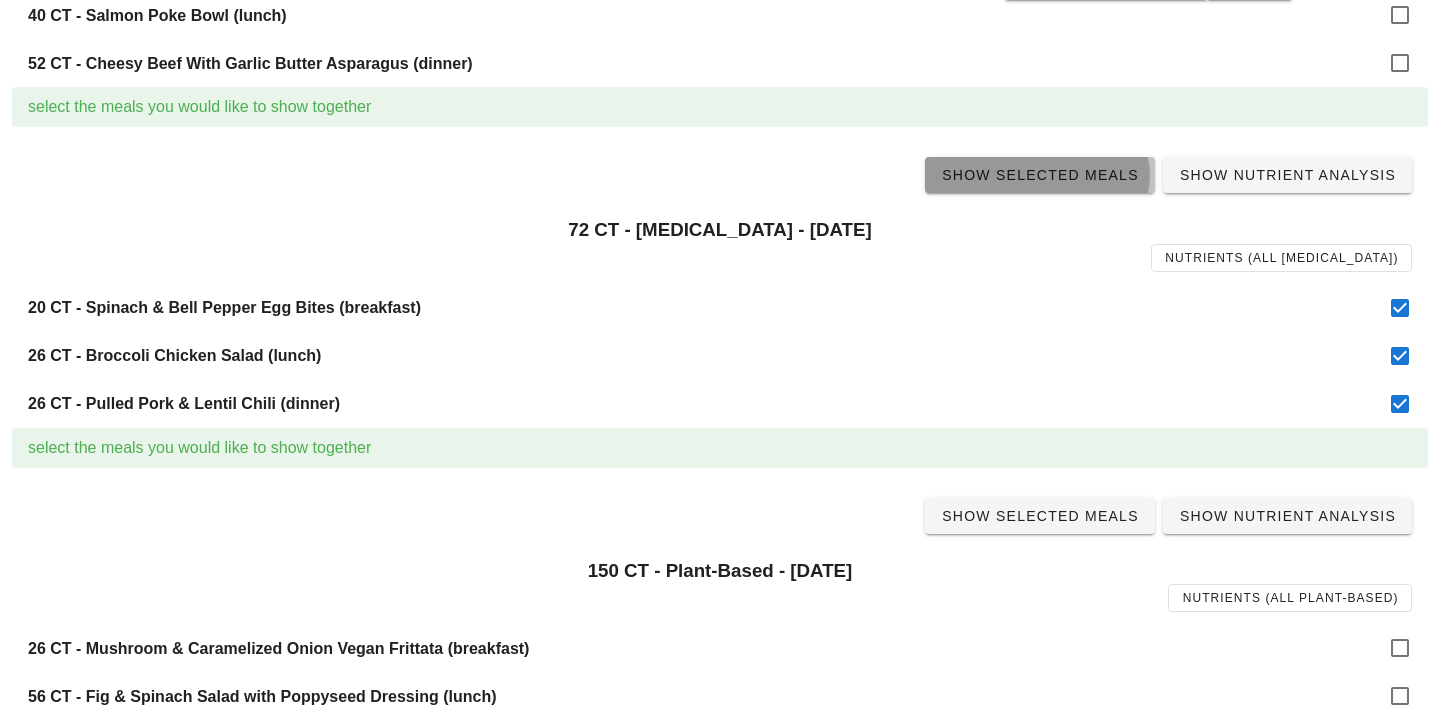 click on "Show Selected Meals" at bounding box center [1040, 175] 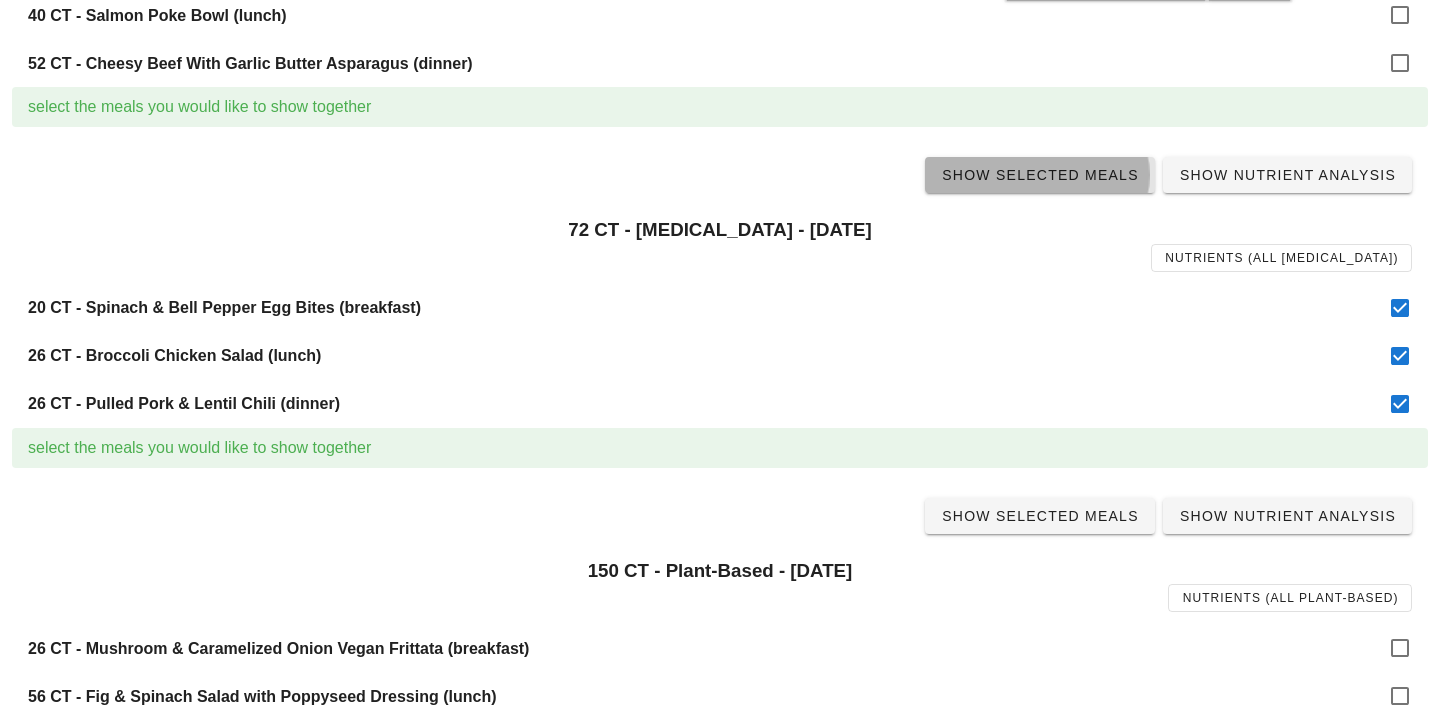 scroll, scrollTop: 0, scrollLeft: 0, axis: both 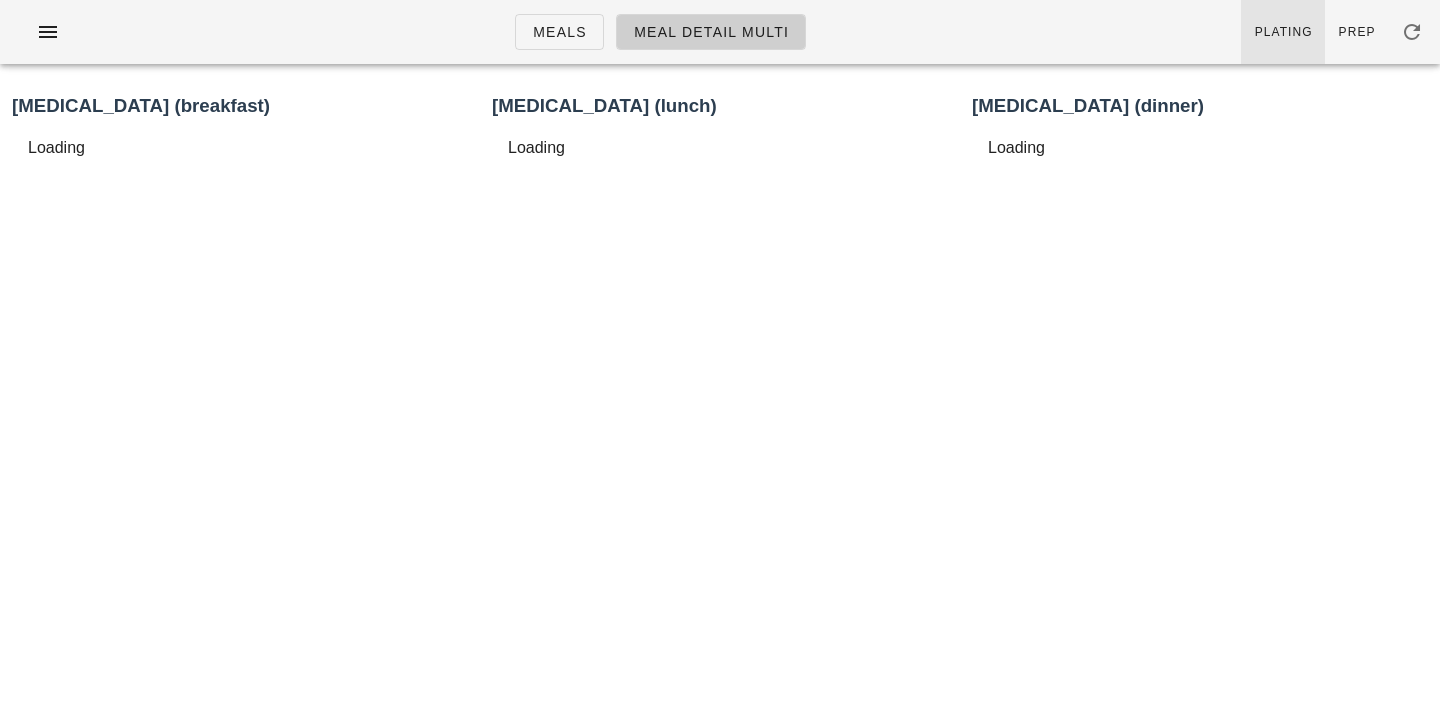 click on "Plating" at bounding box center [1283, 32] 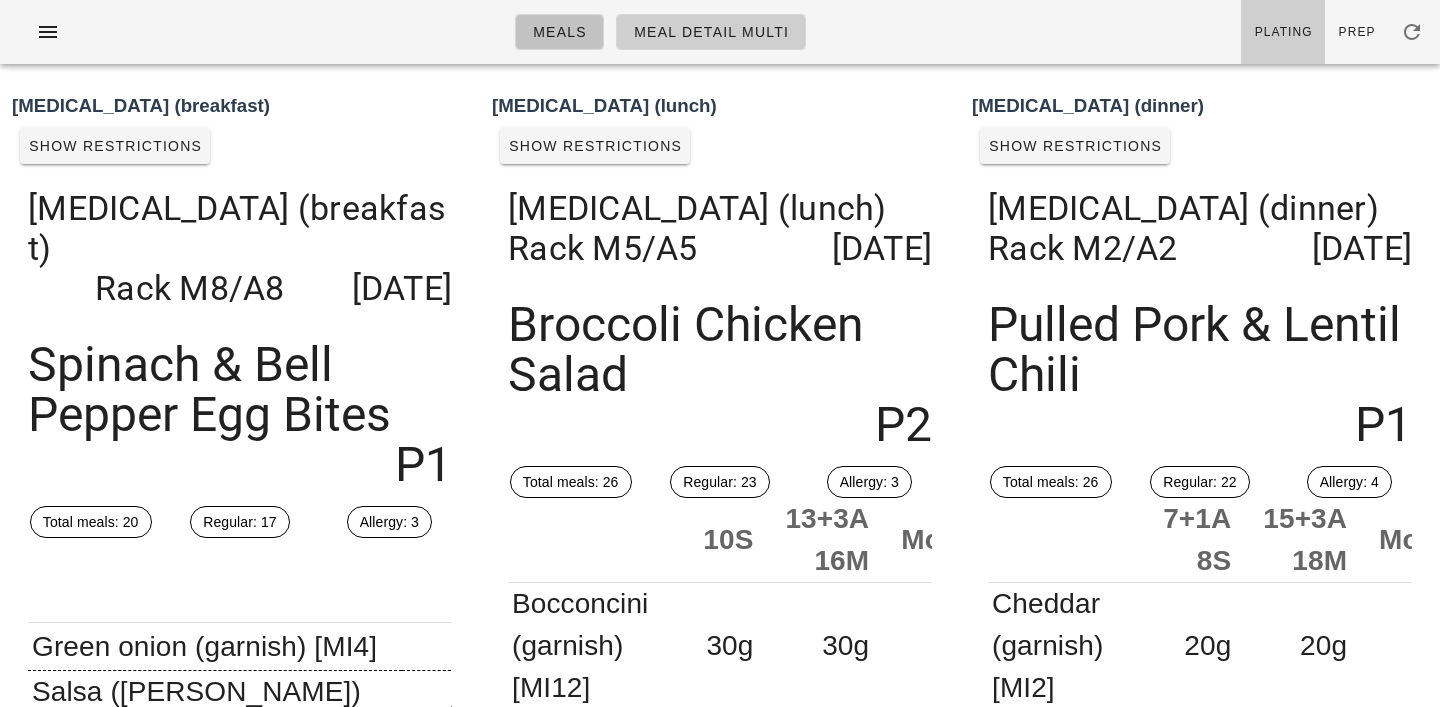 click on "Meals" at bounding box center (559, 32) 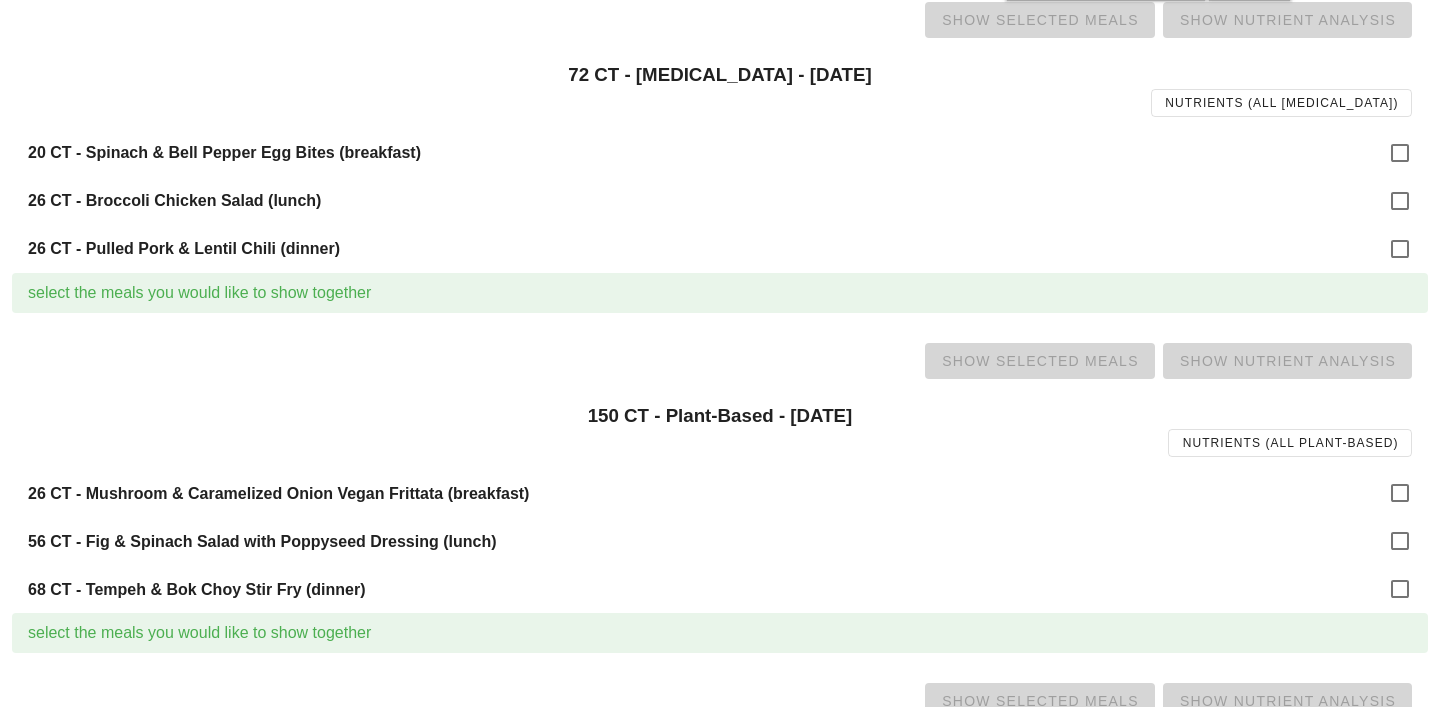 scroll, scrollTop: 1276, scrollLeft: 0, axis: vertical 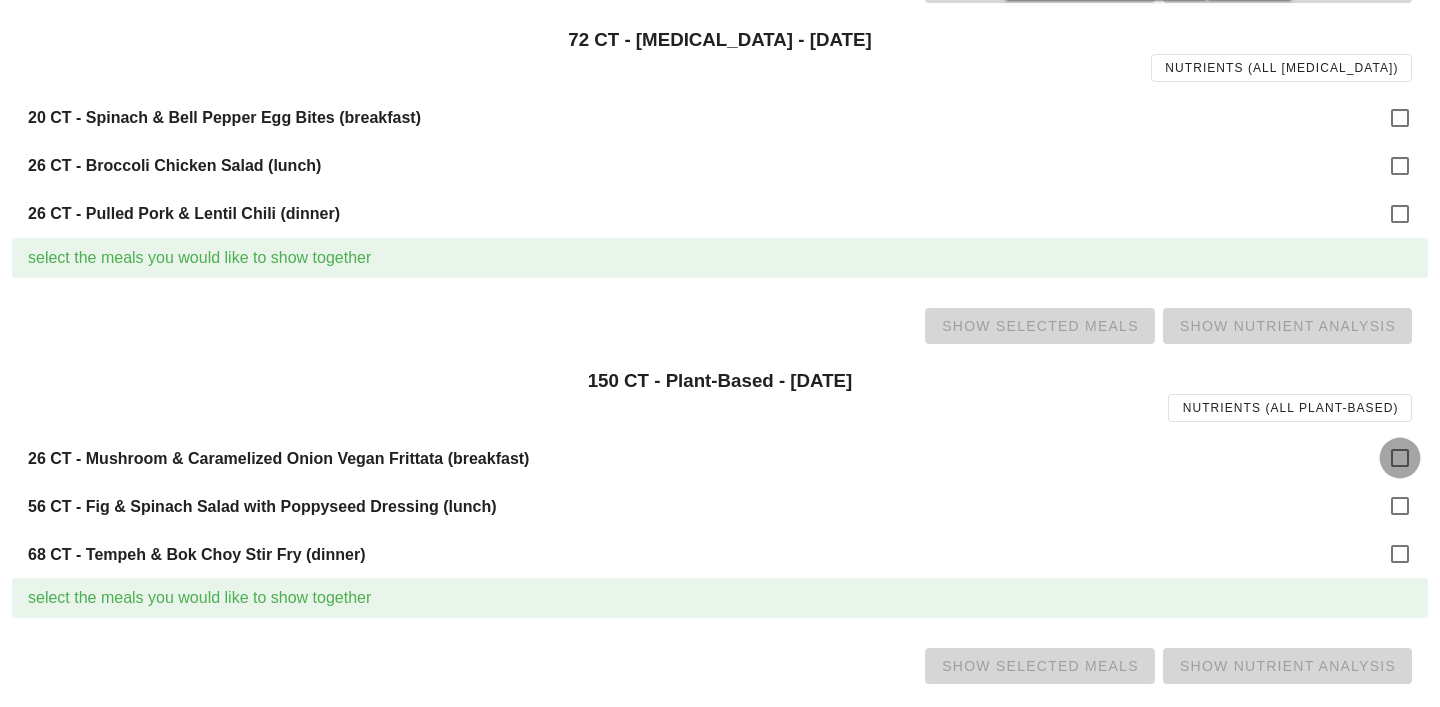 click at bounding box center [1400, 458] 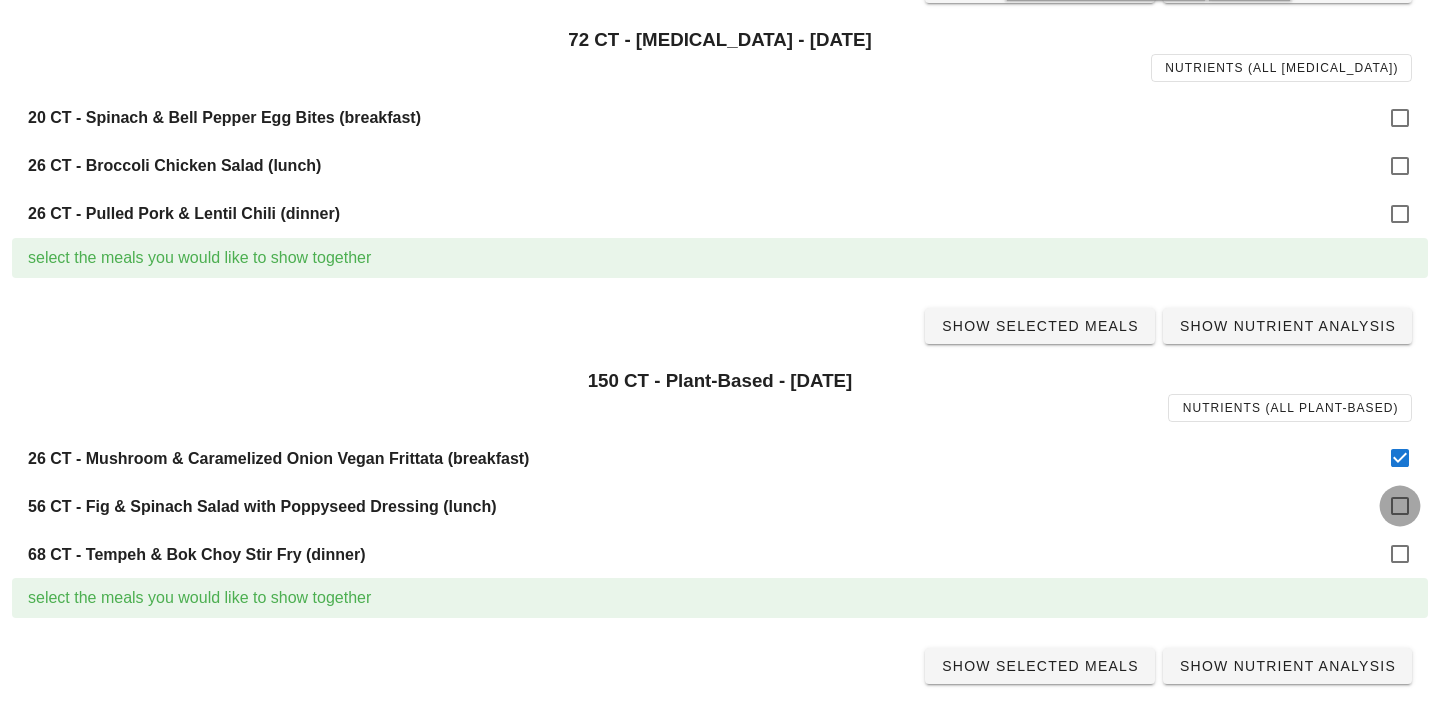 click at bounding box center [1400, 506] 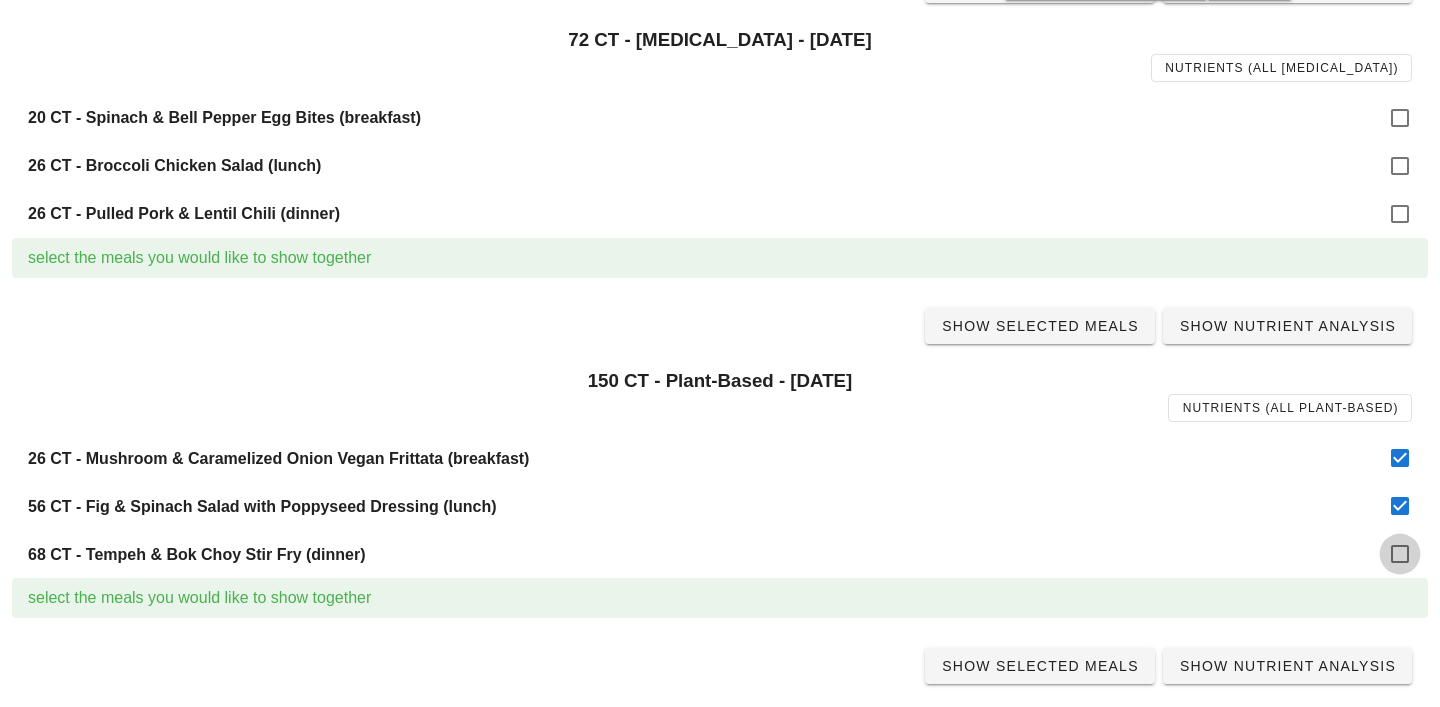 click at bounding box center [1400, 554] 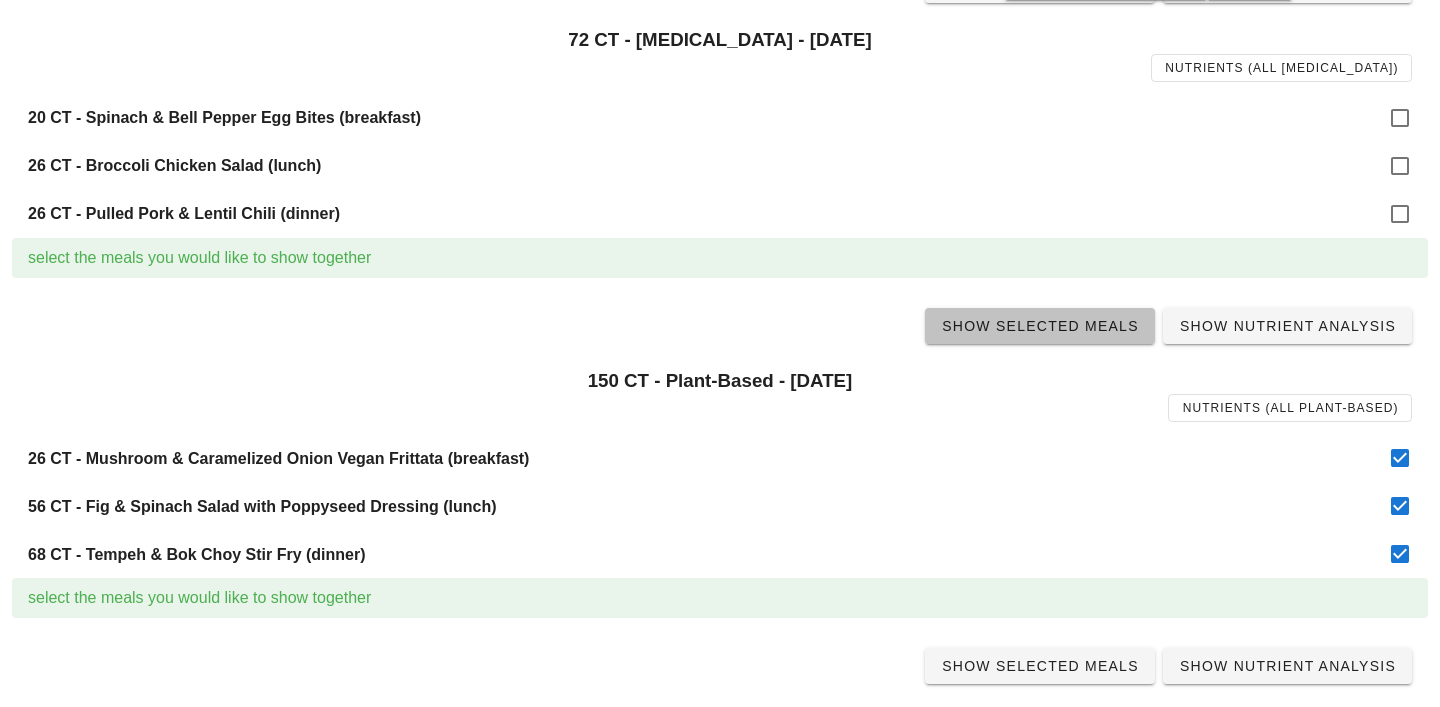 click on "Show Selected Meals" at bounding box center (1040, 326) 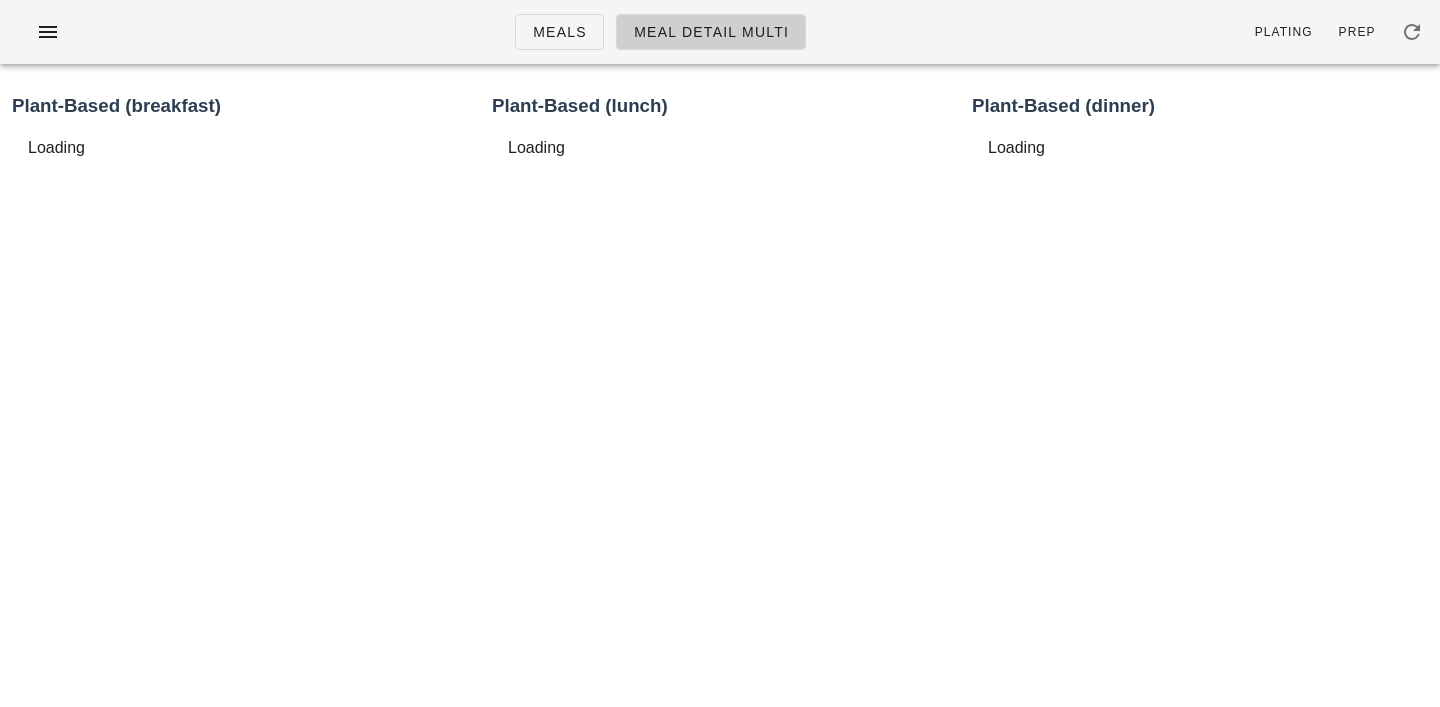 scroll, scrollTop: 0, scrollLeft: 0, axis: both 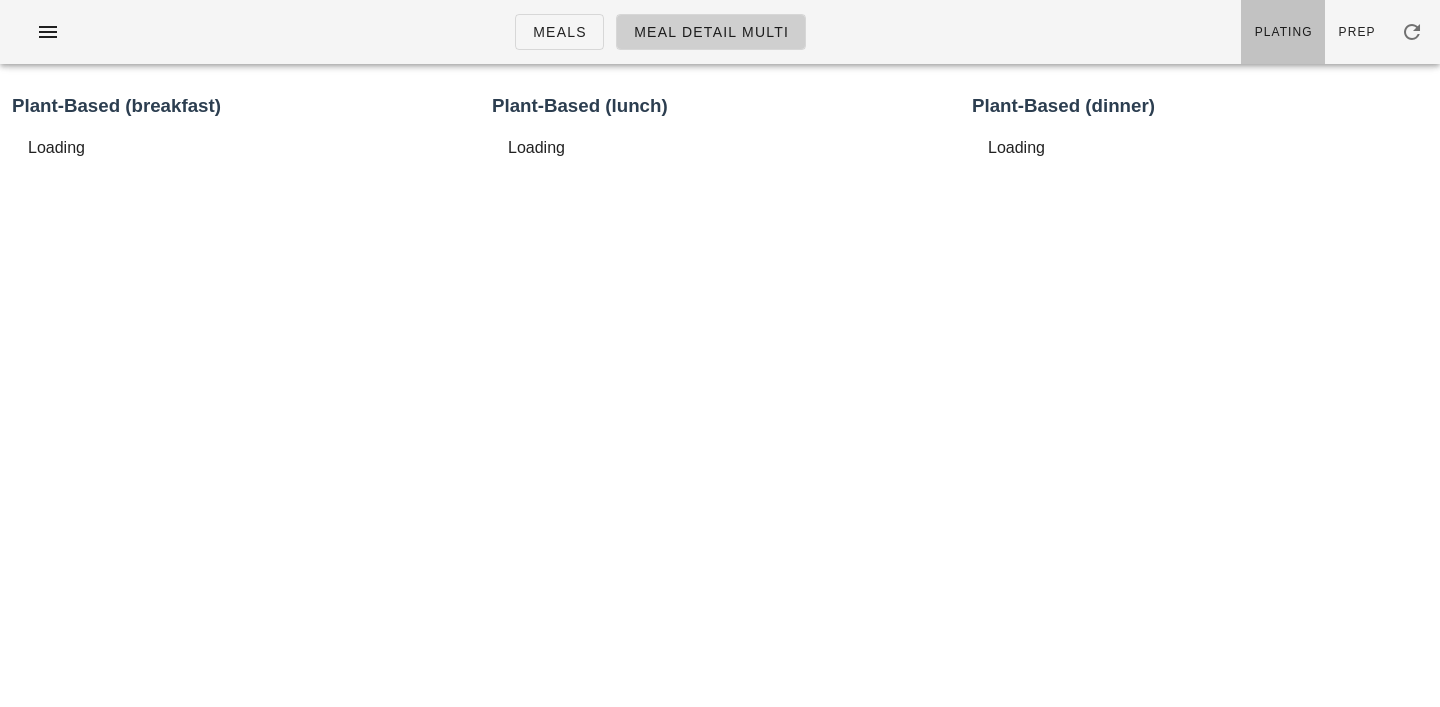 click on "Plating" at bounding box center [1283, 32] 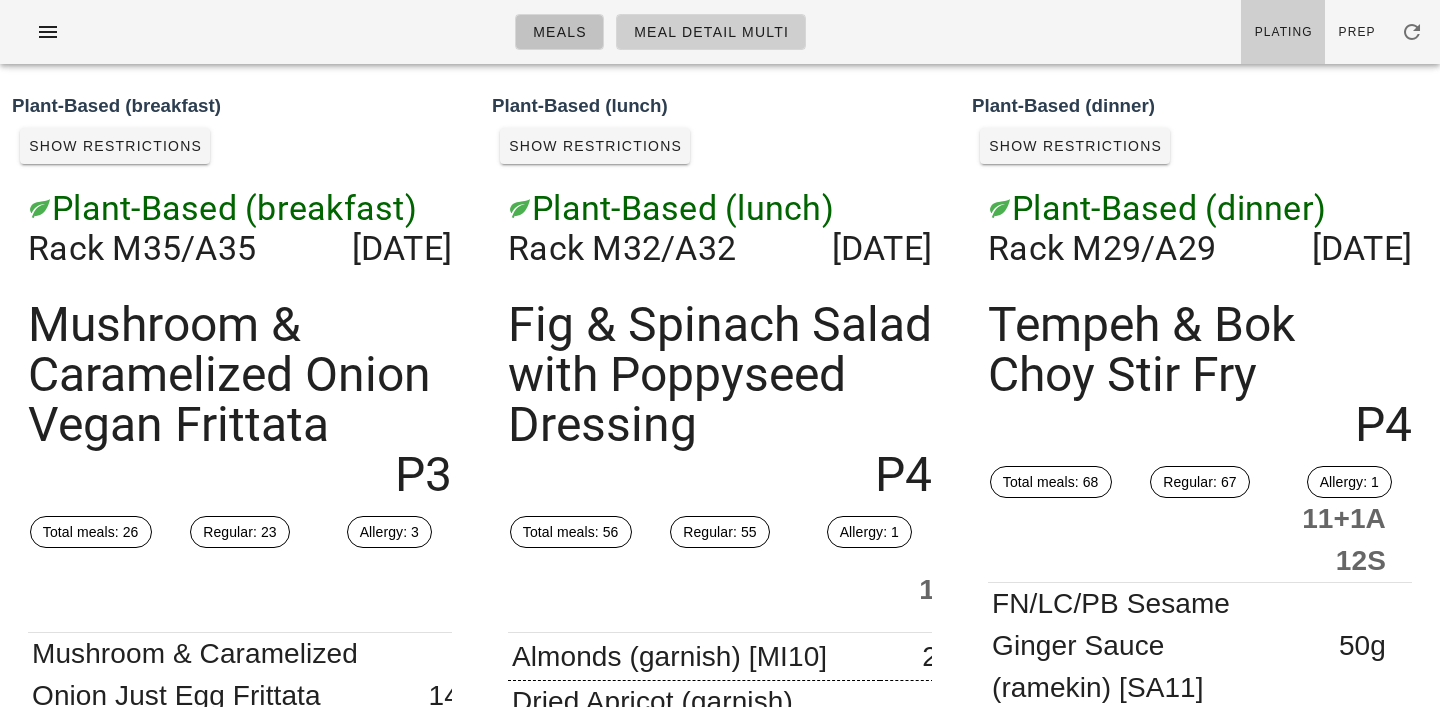 click on "Meals" at bounding box center (559, 32) 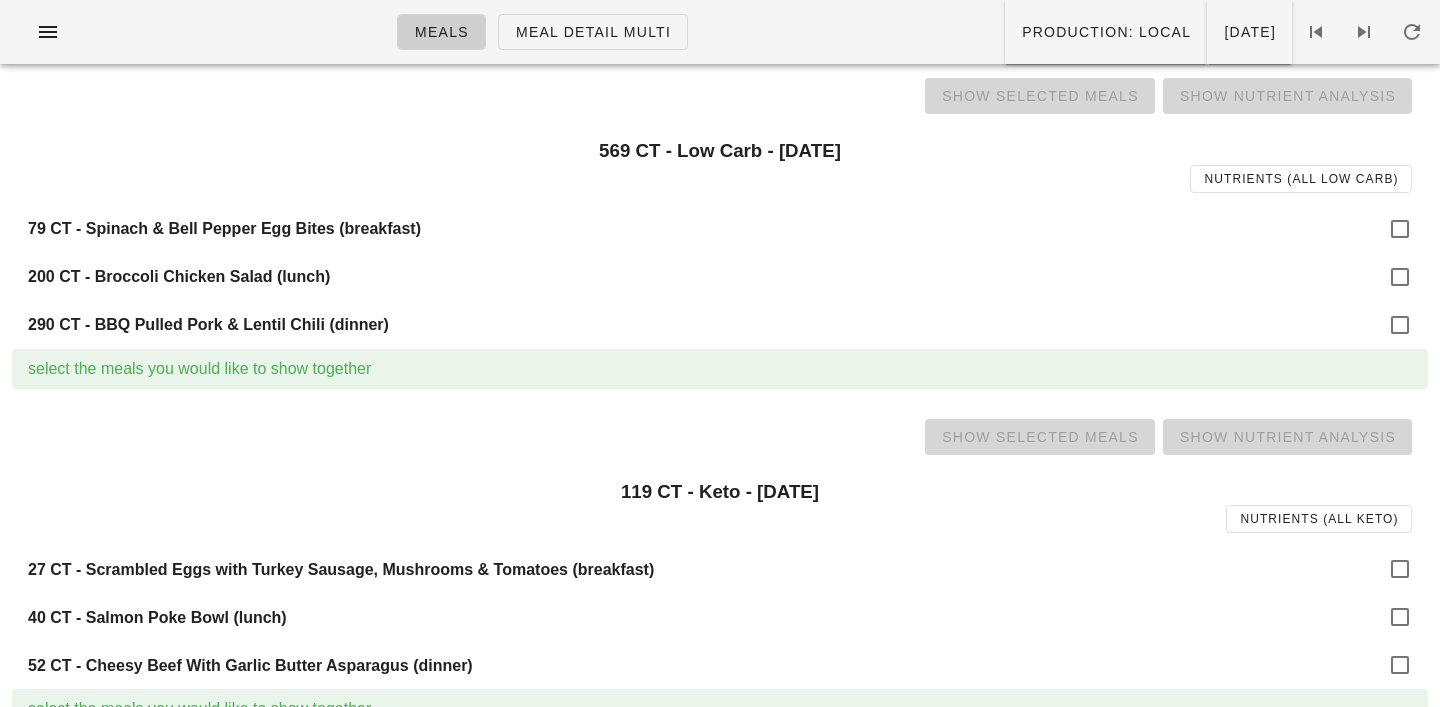 scroll, scrollTop: 0, scrollLeft: 0, axis: both 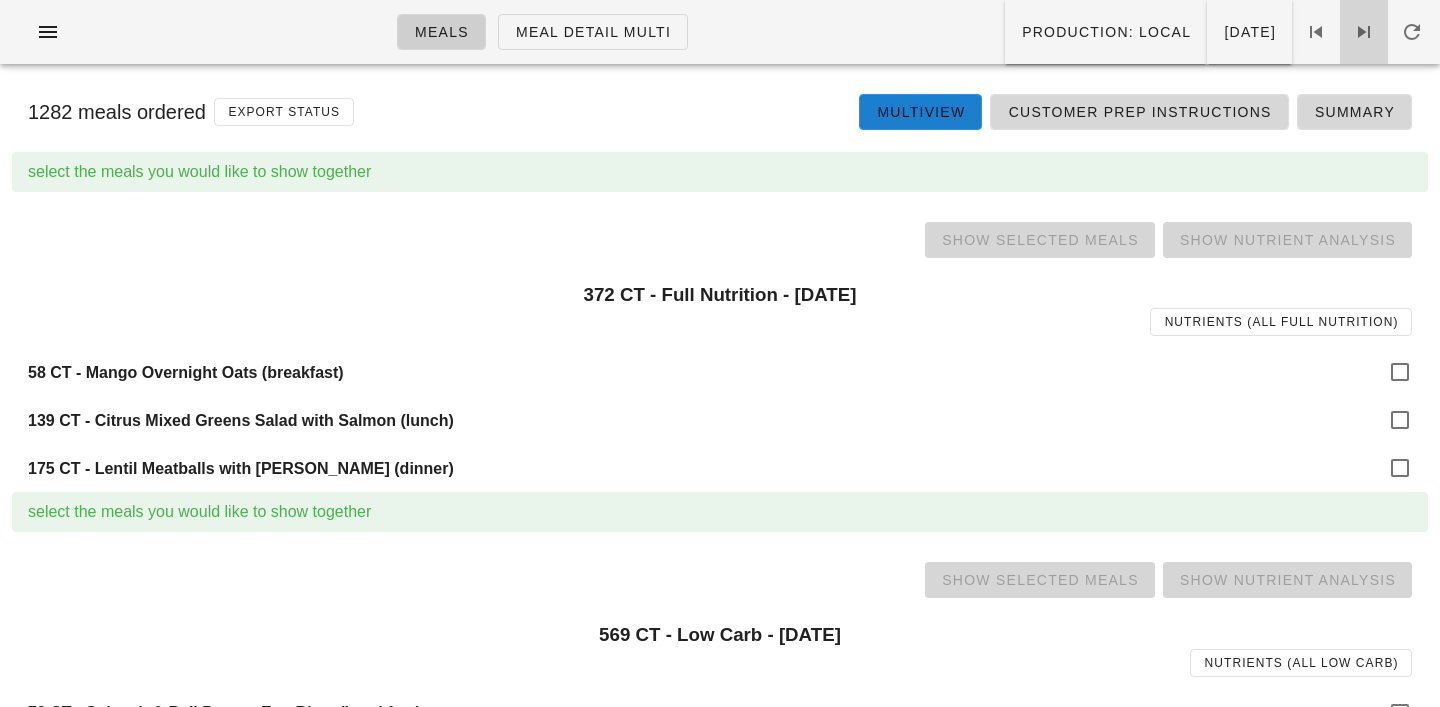 click at bounding box center (1364, 32) 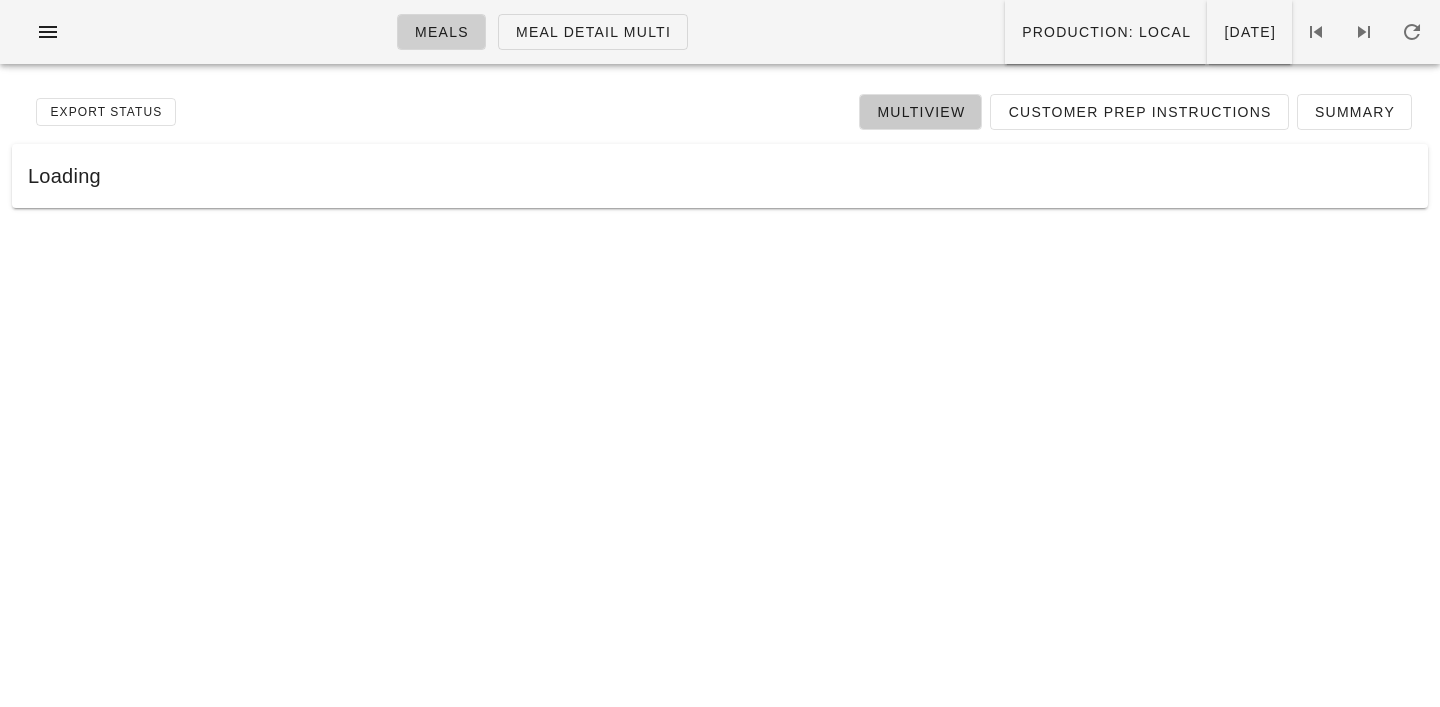 click on "Multiview" at bounding box center (920, 112) 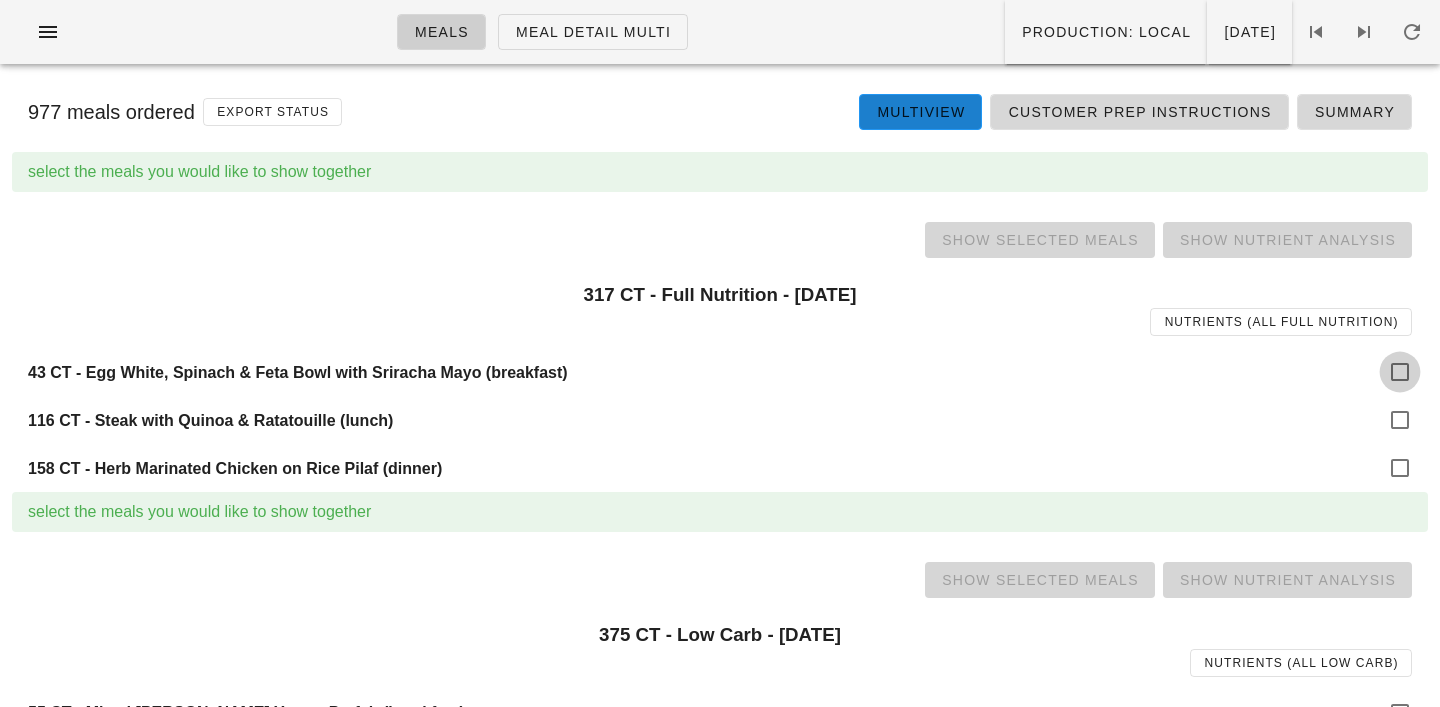 click at bounding box center [1400, 372] 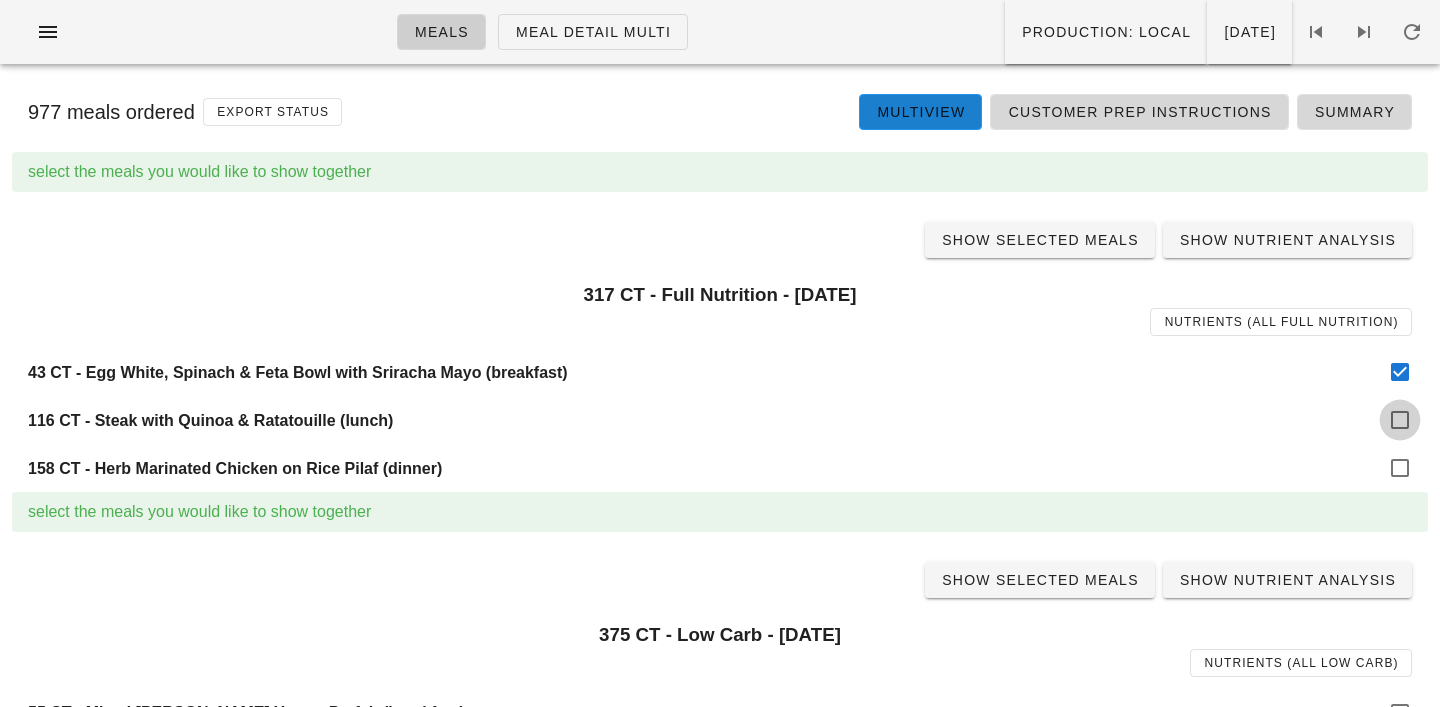 click at bounding box center [1400, 420] 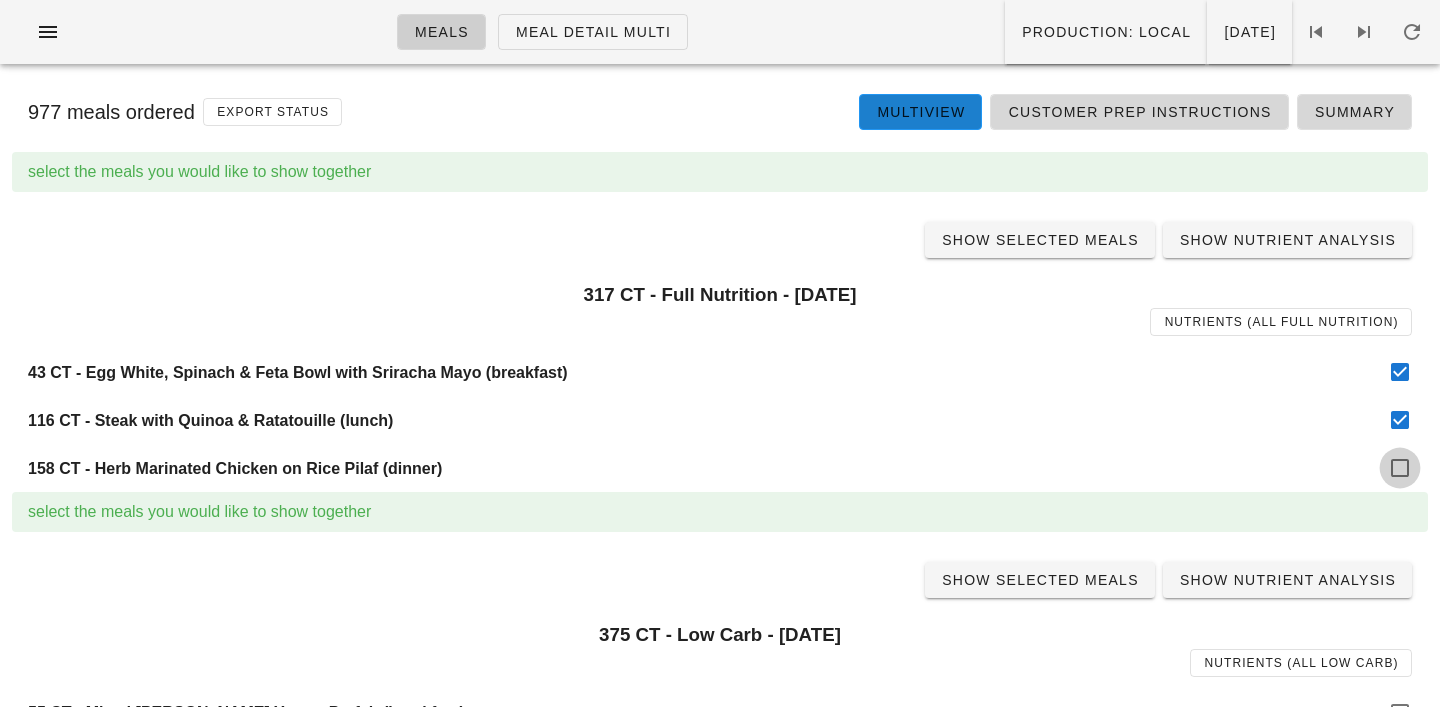 click at bounding box center (1400, 468) 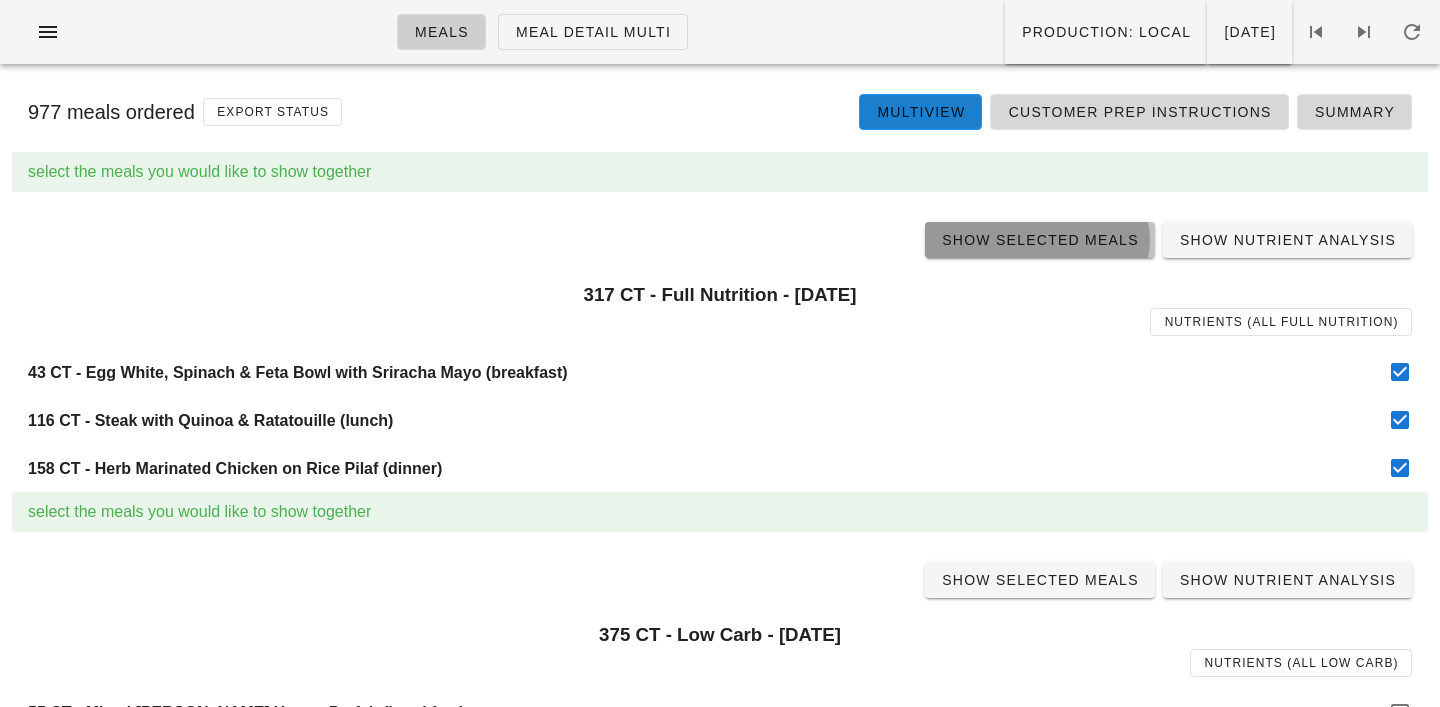 click on "Show Selected Meals" at bounding box center [1040, 240] 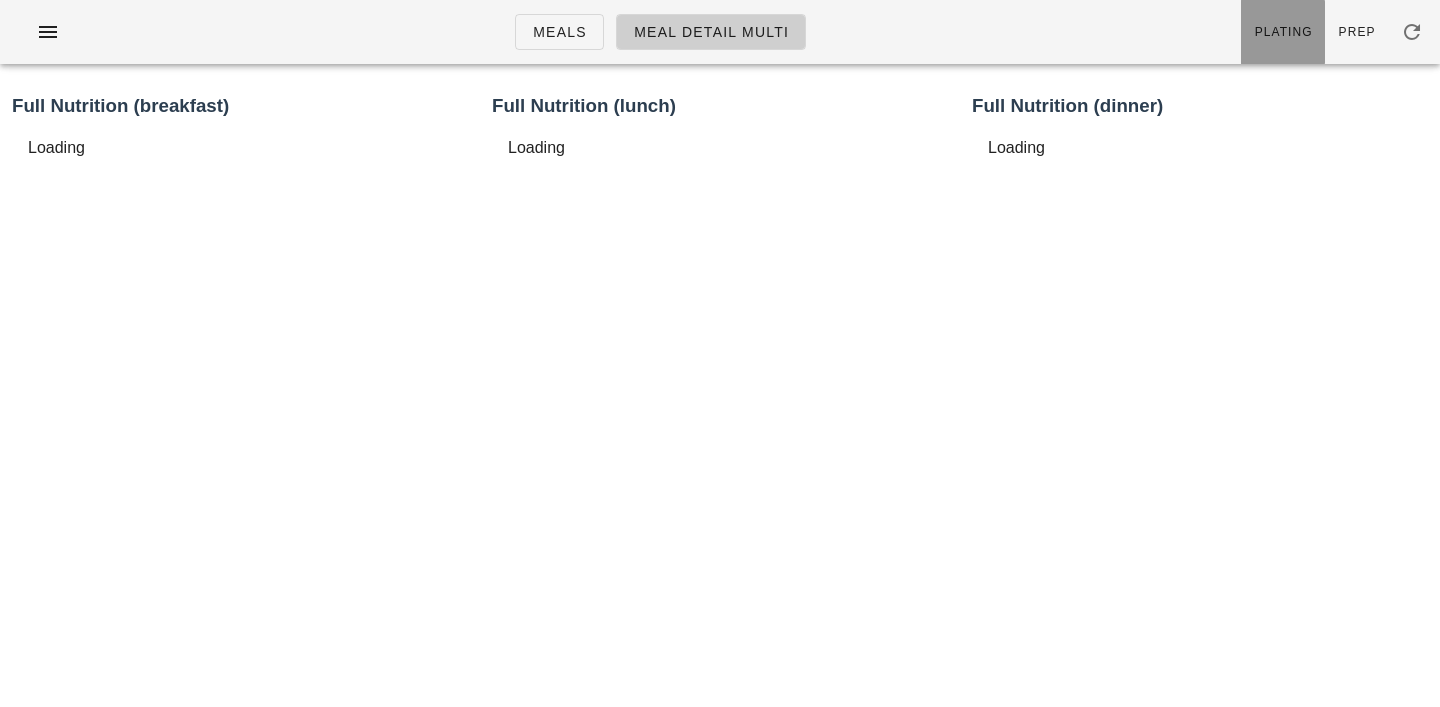 click on "Plating" at bounding box center (1283, 32) 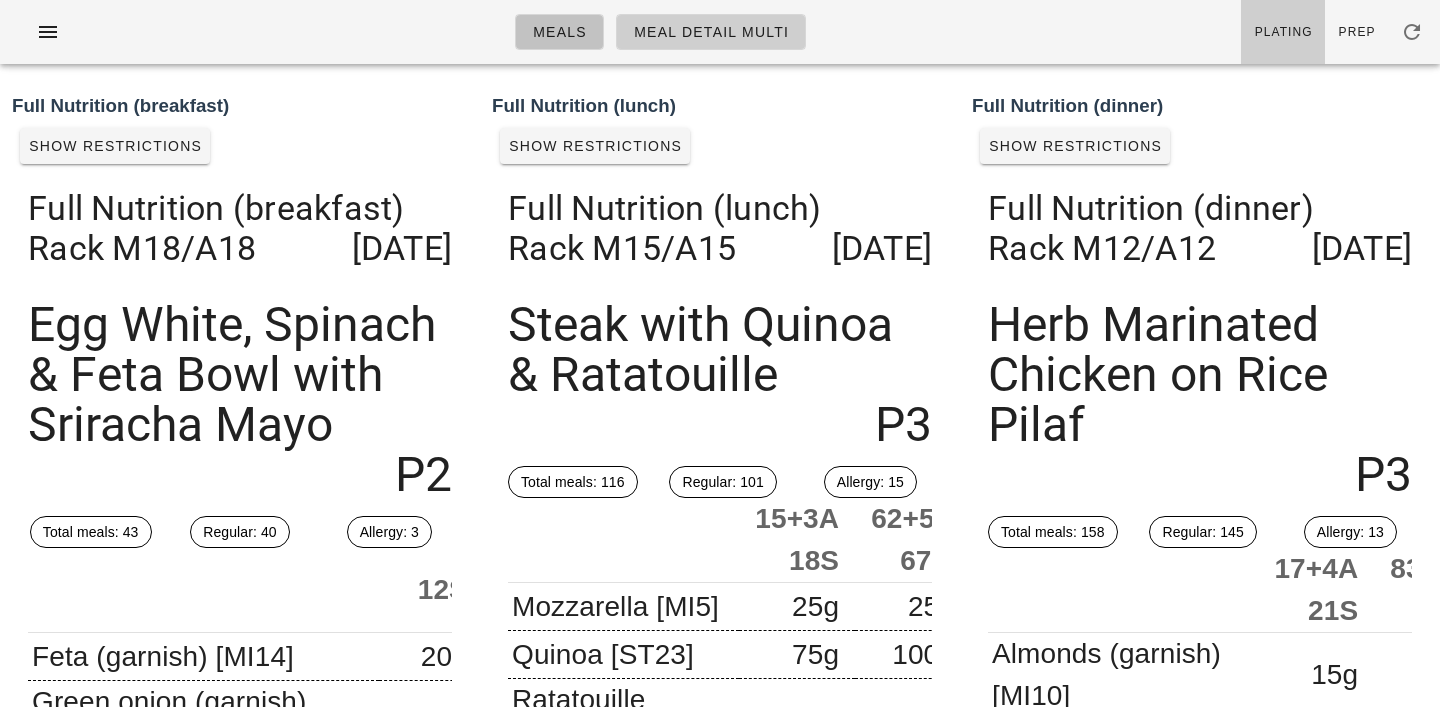 click on "Meals" at bounding box center [559, 32] 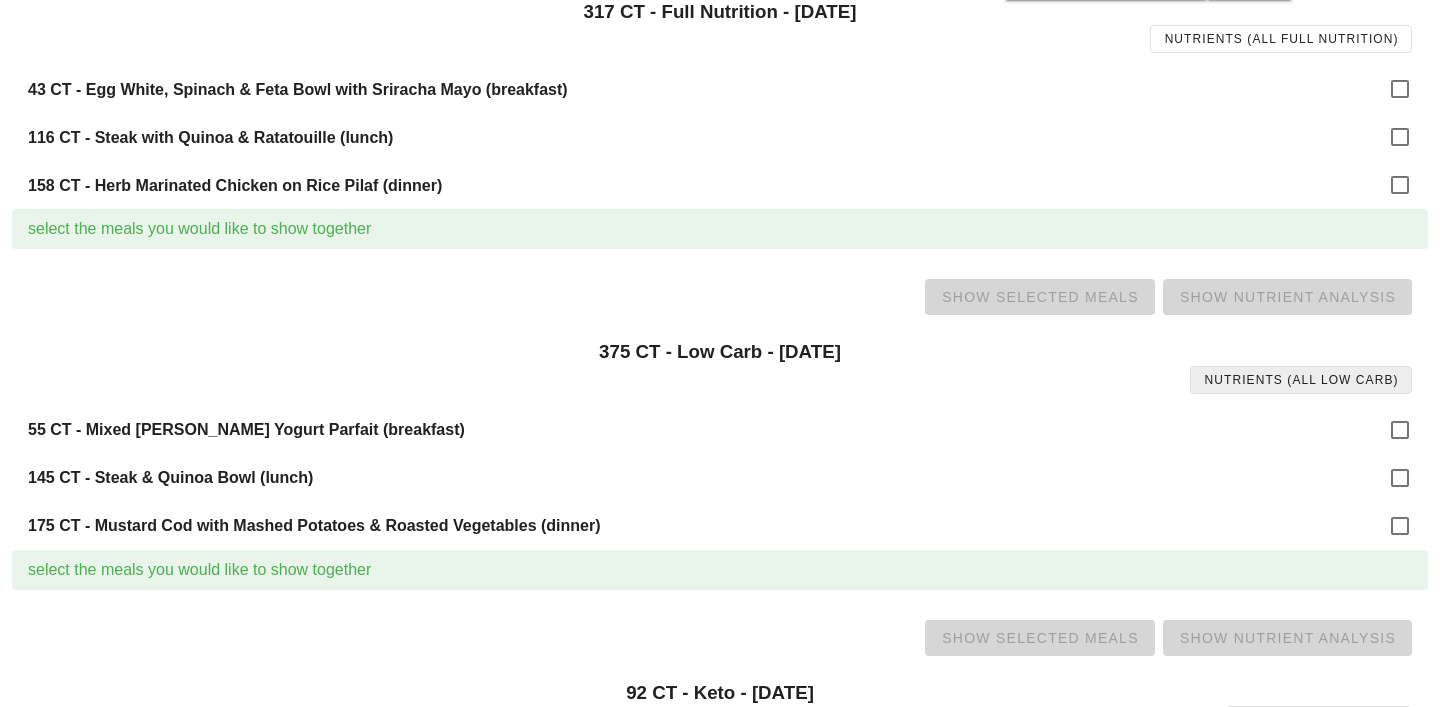 scroll, scrollTop: 293, scrollLeft: 0, axis: vertical 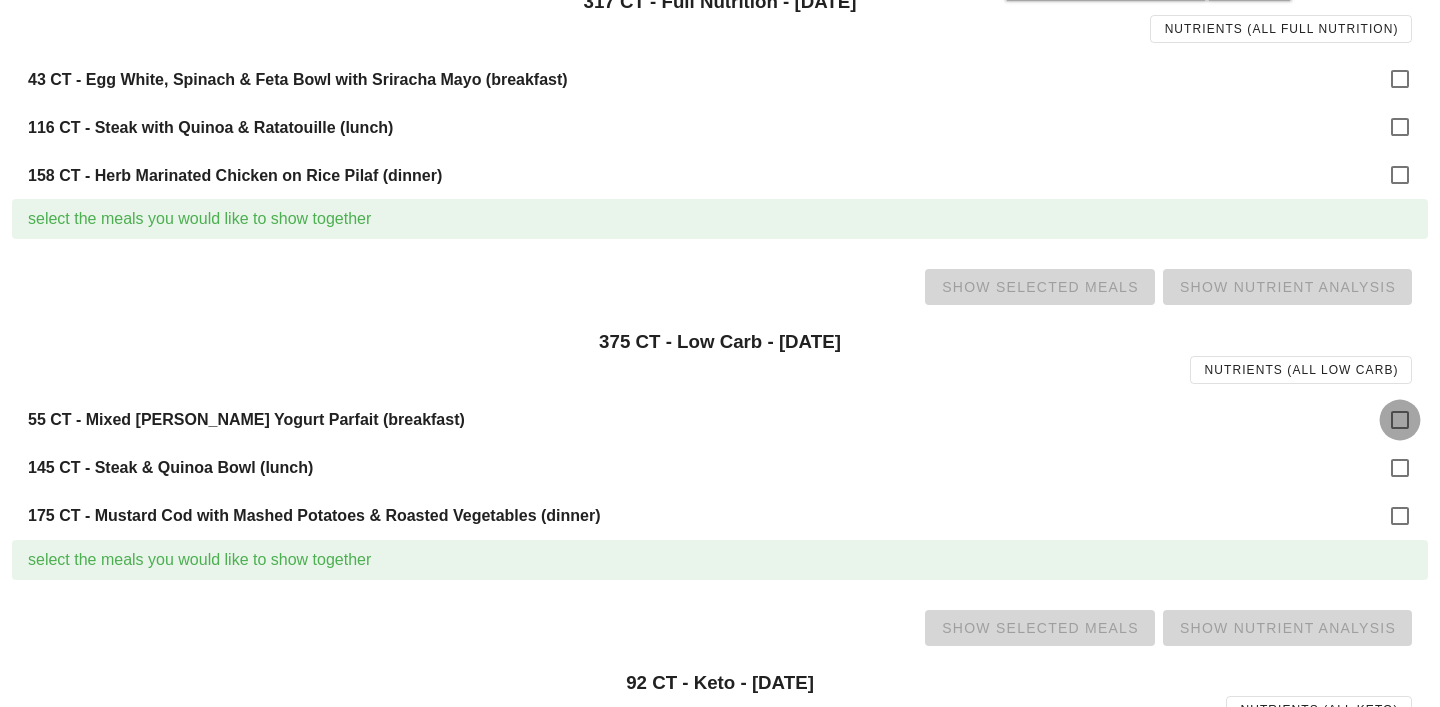click at bounding box center [1400, 420] 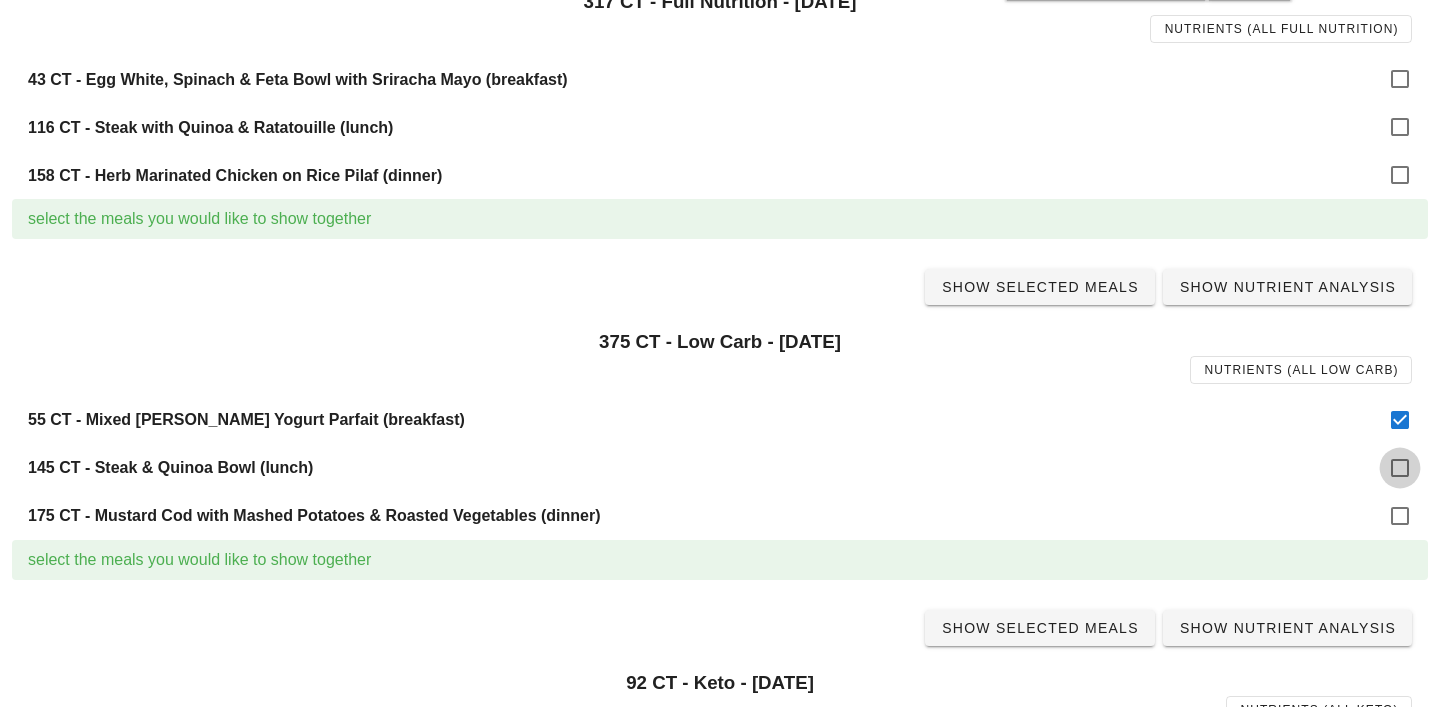 click at bounding box center (1400, 468) 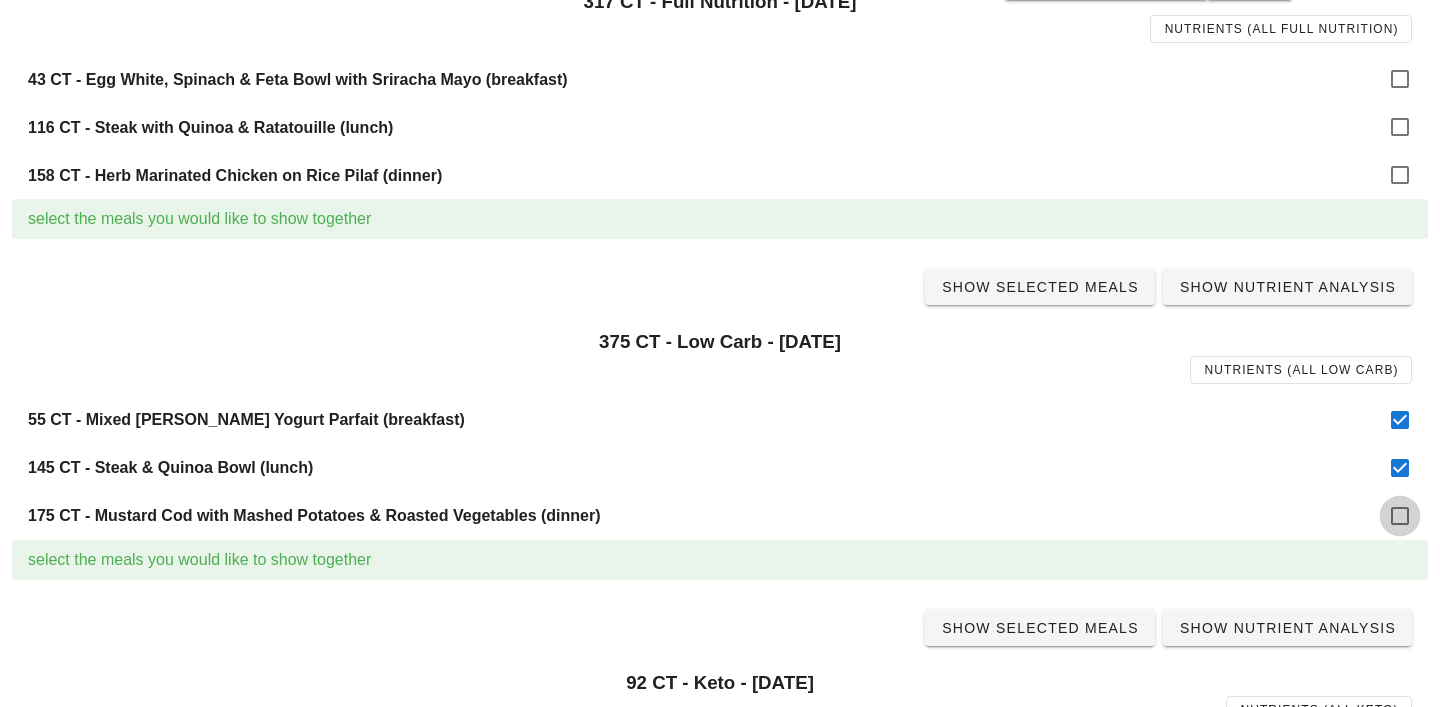 click at bounding box center (1400, 516) 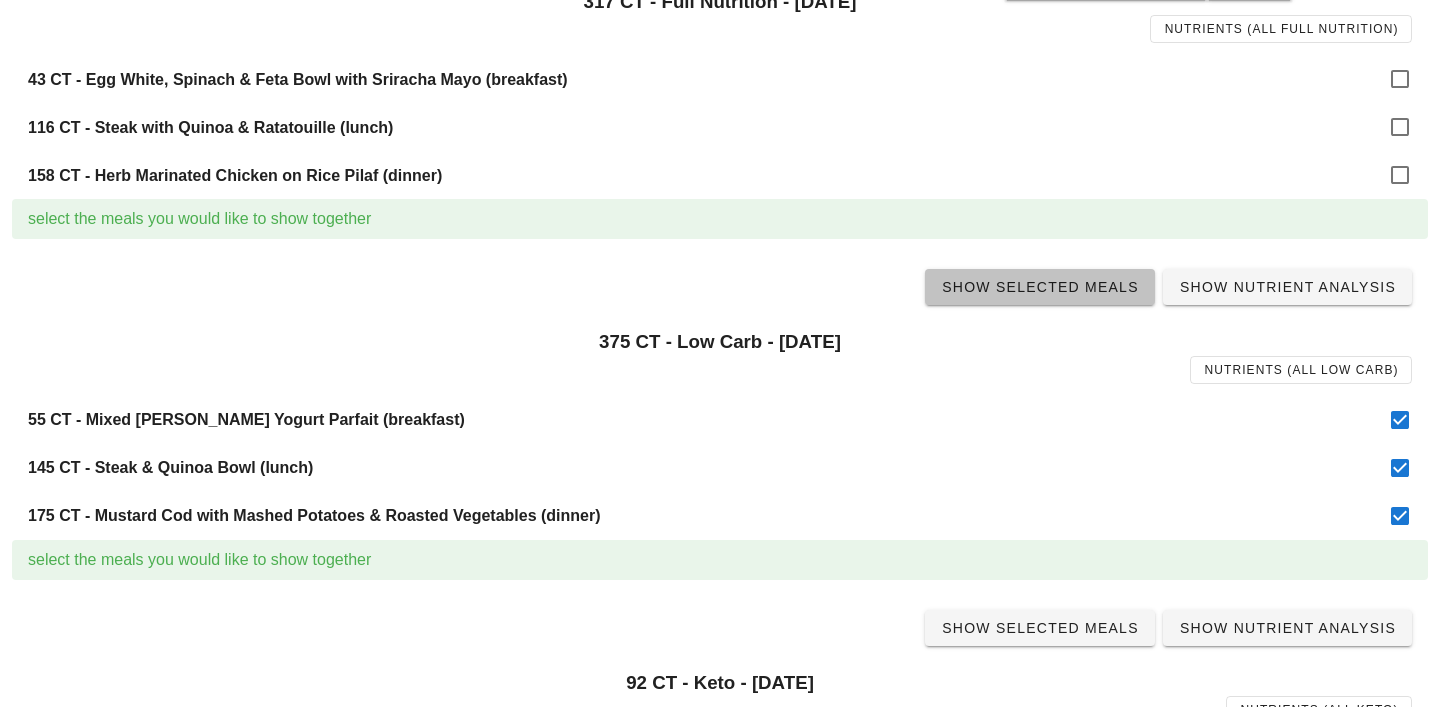 click on "Show Selected Meals" at bounding box center (1040, 287) 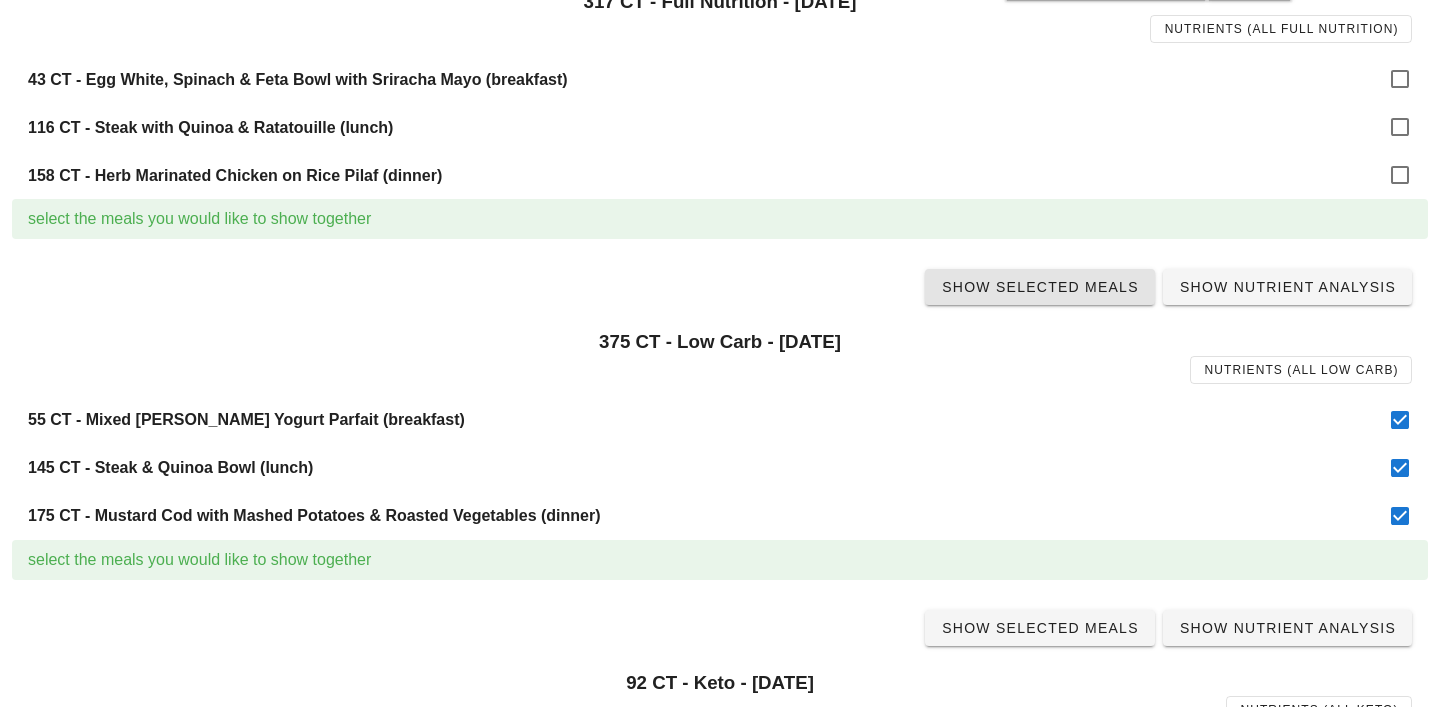 scroll, scrollTop: 0, scrollLeft: 0, axis: both 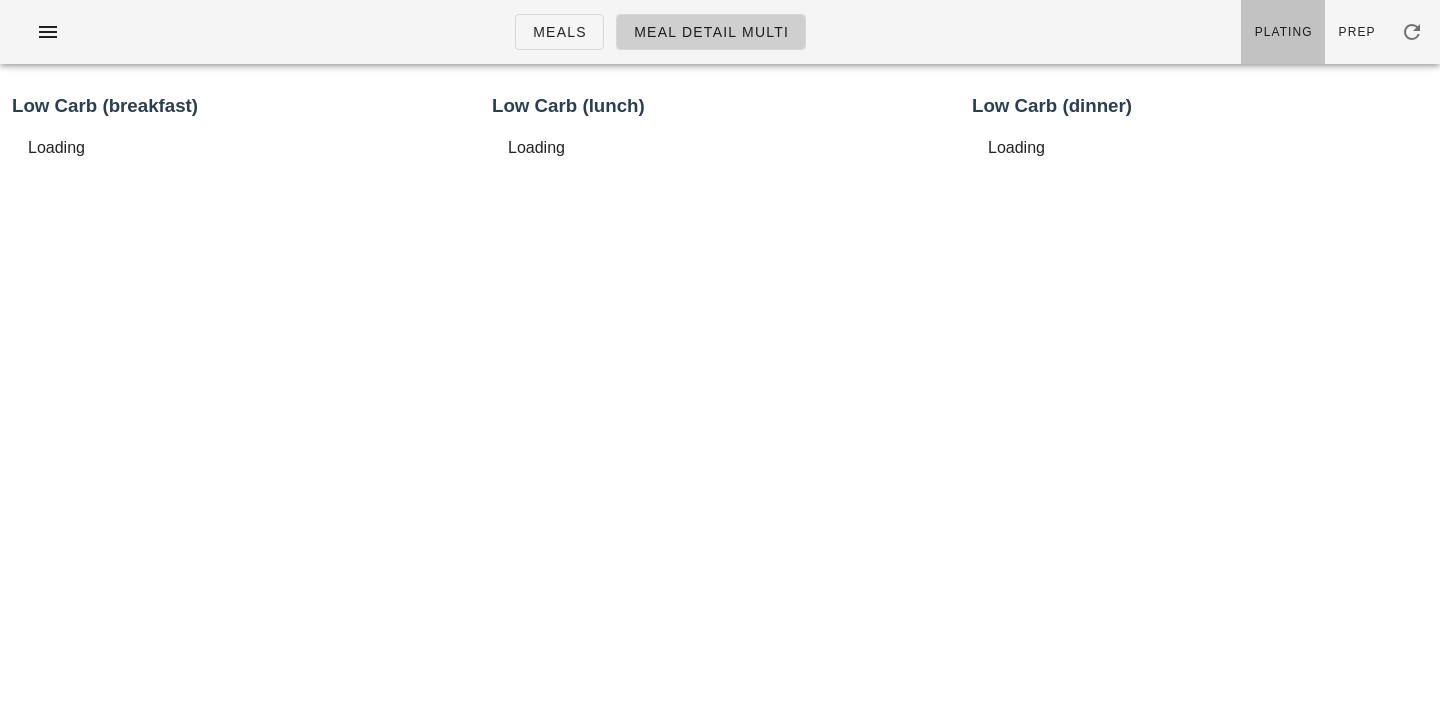 click on "Plating" at bounding box center (1283, 32) 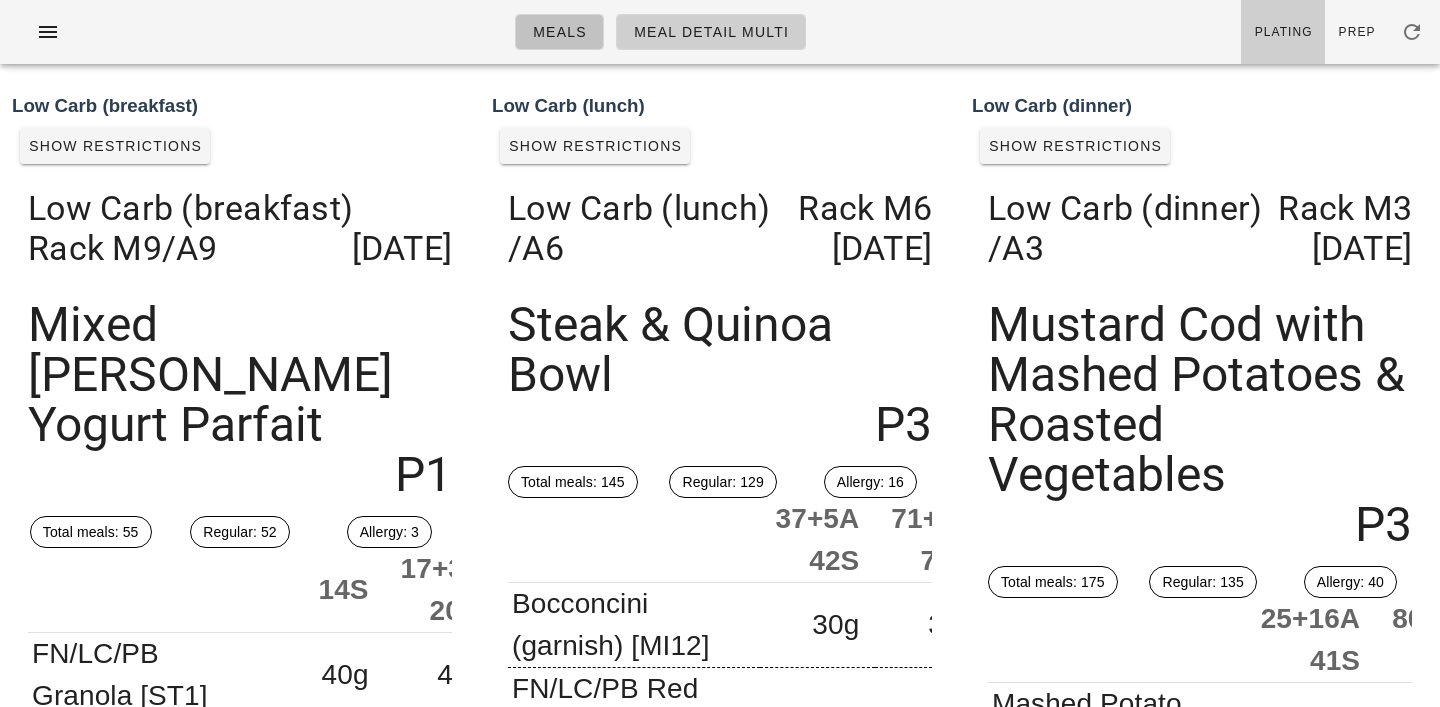 click on "Meals" at bounding box center [559, 32] 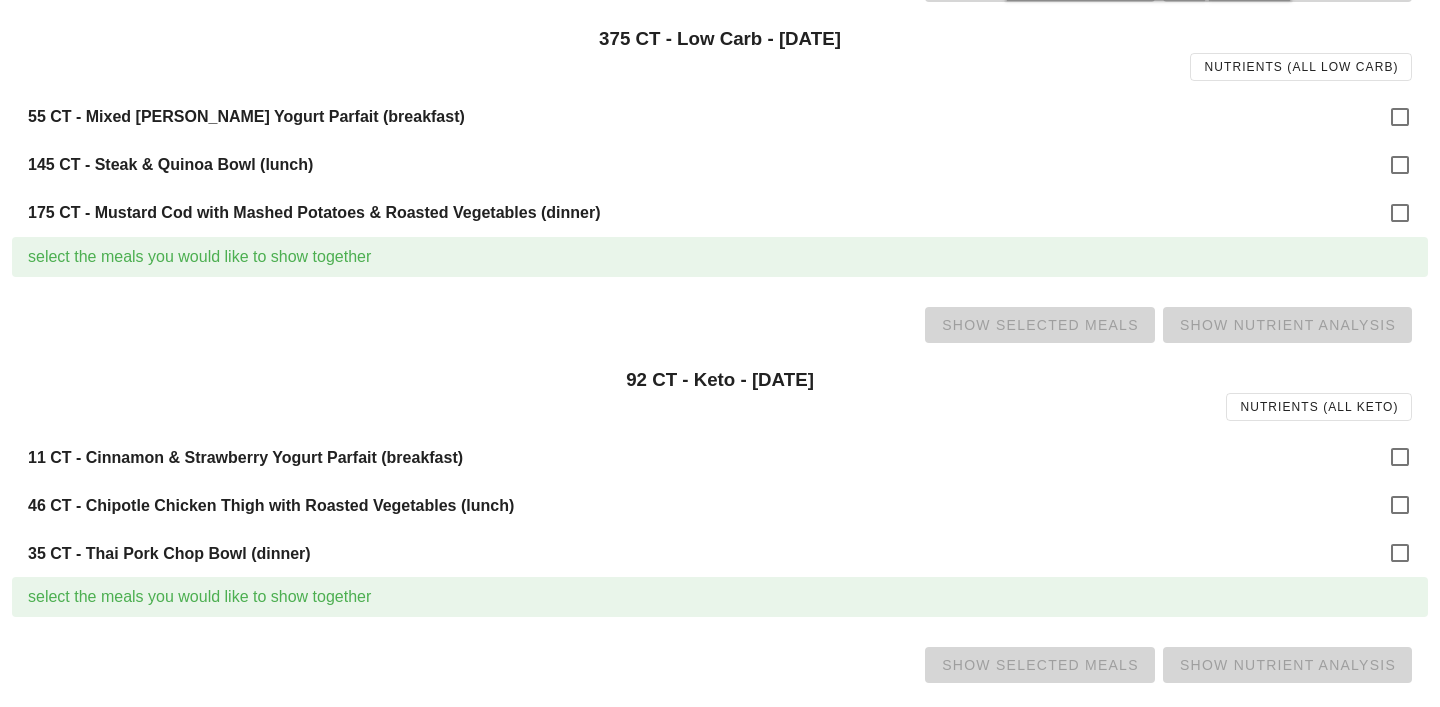 scroll, scrollTop: 618, scrollLeft: 0, axis: vertical 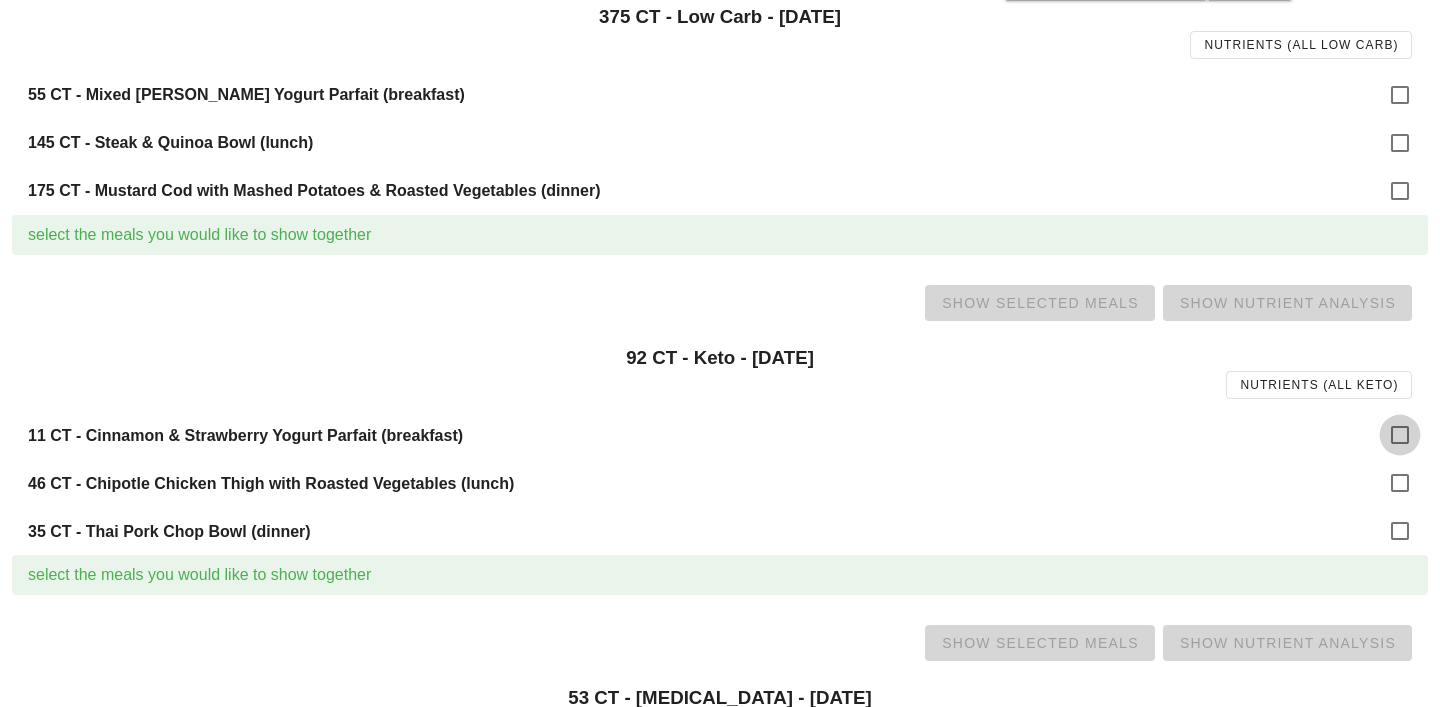 click at bounding box center (1400, 435) 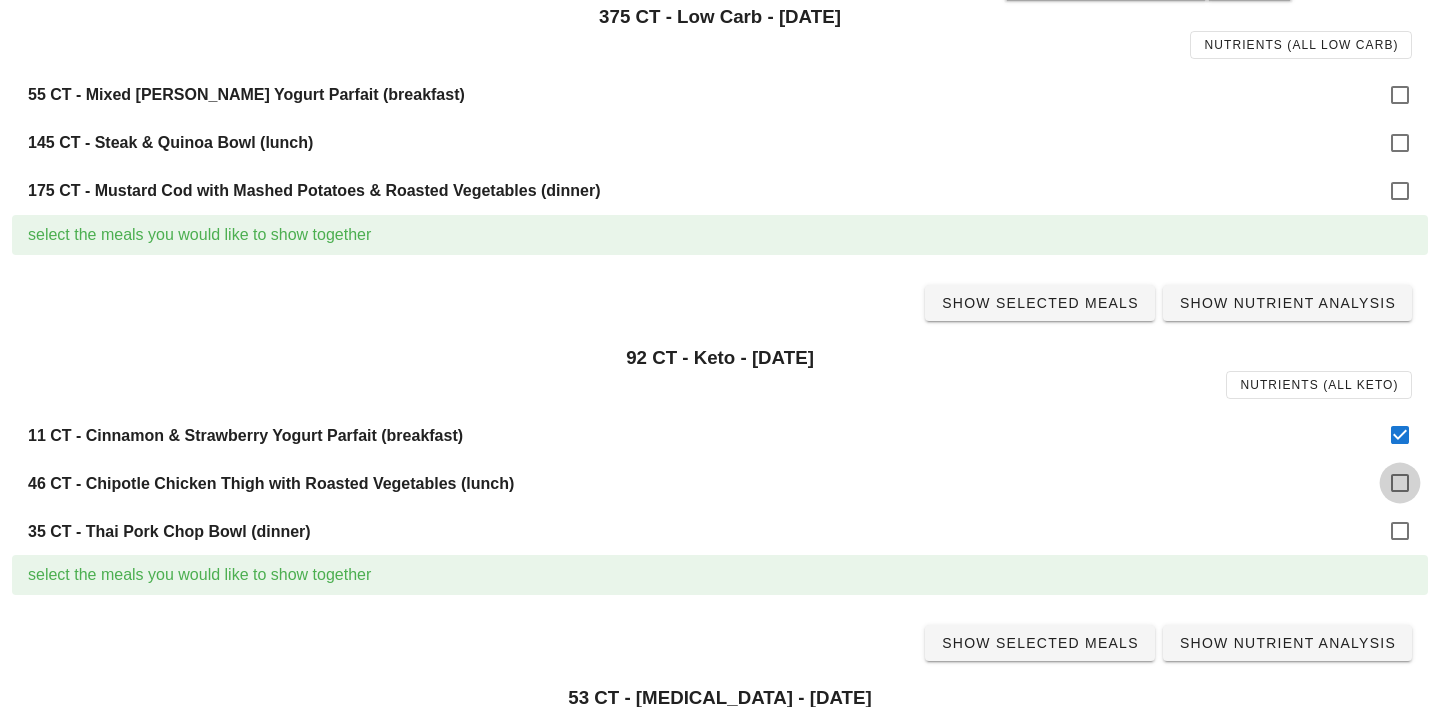 click at bounding box center (1400, 483) 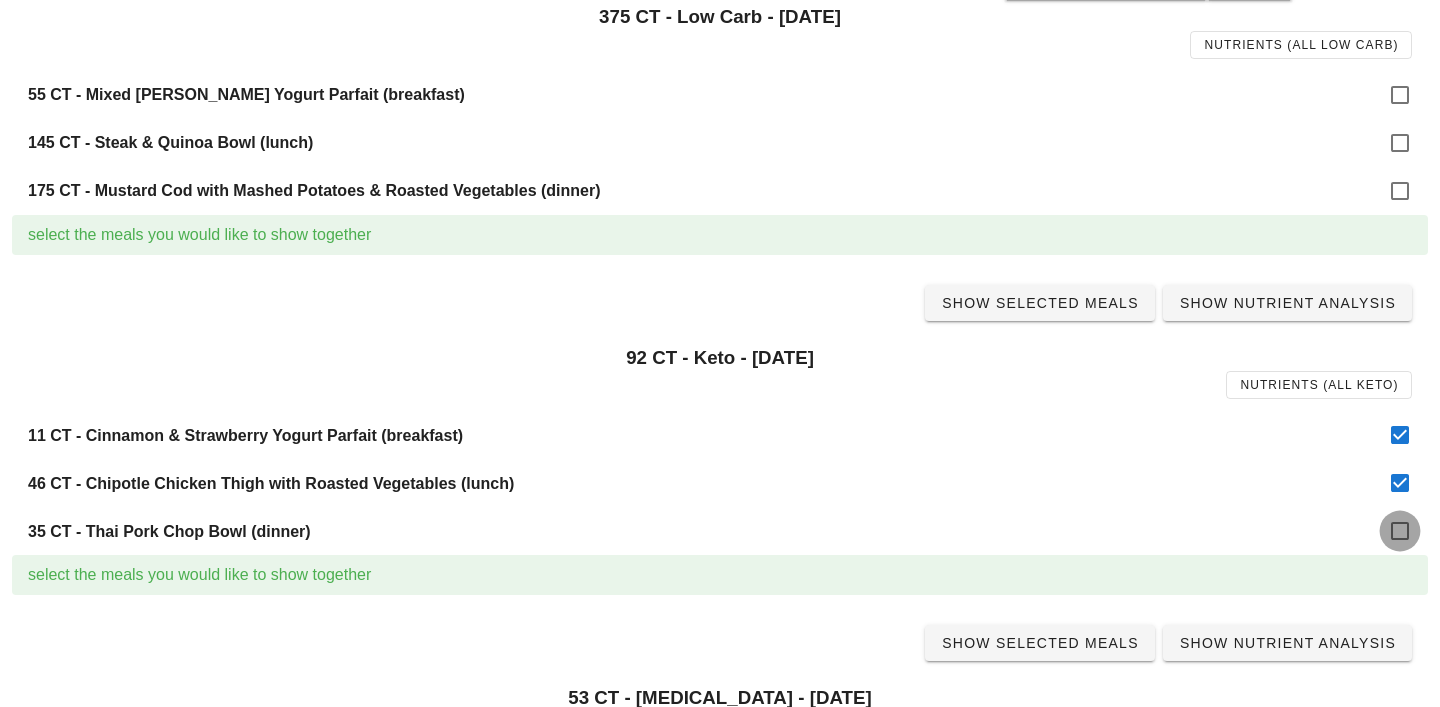 click at bounding box center (1400, 531) 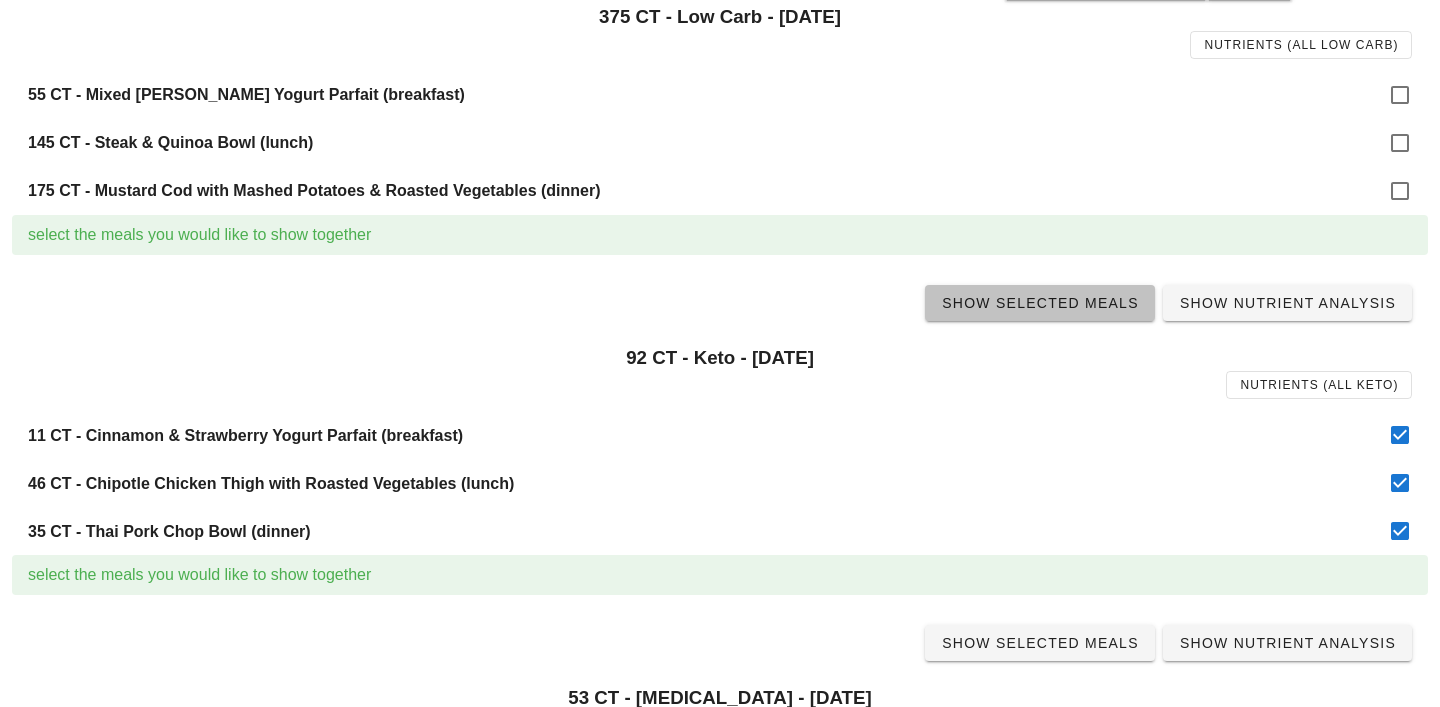 click on "Show Selected Meals" at bounding box center [1040, 303] 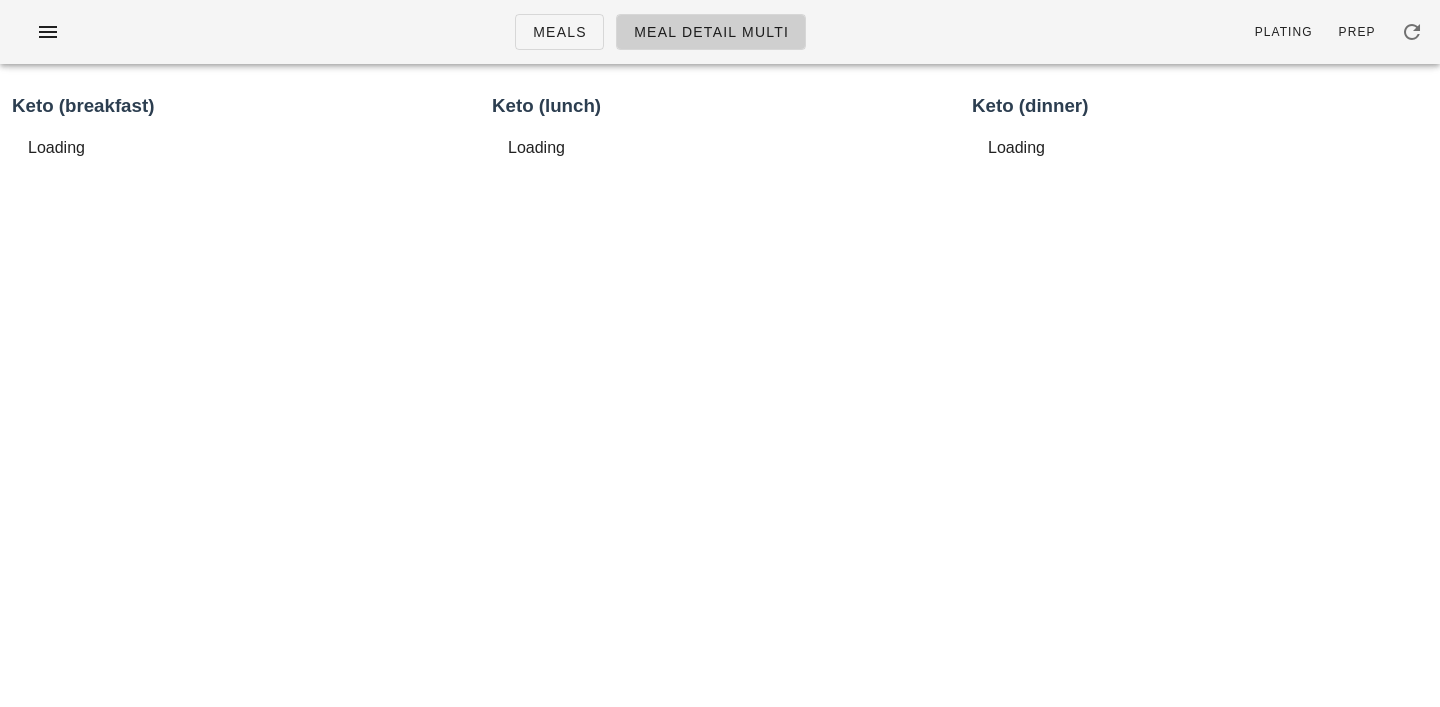 scroll, scrollTop: 0, scrollLeft: 0, axis: both 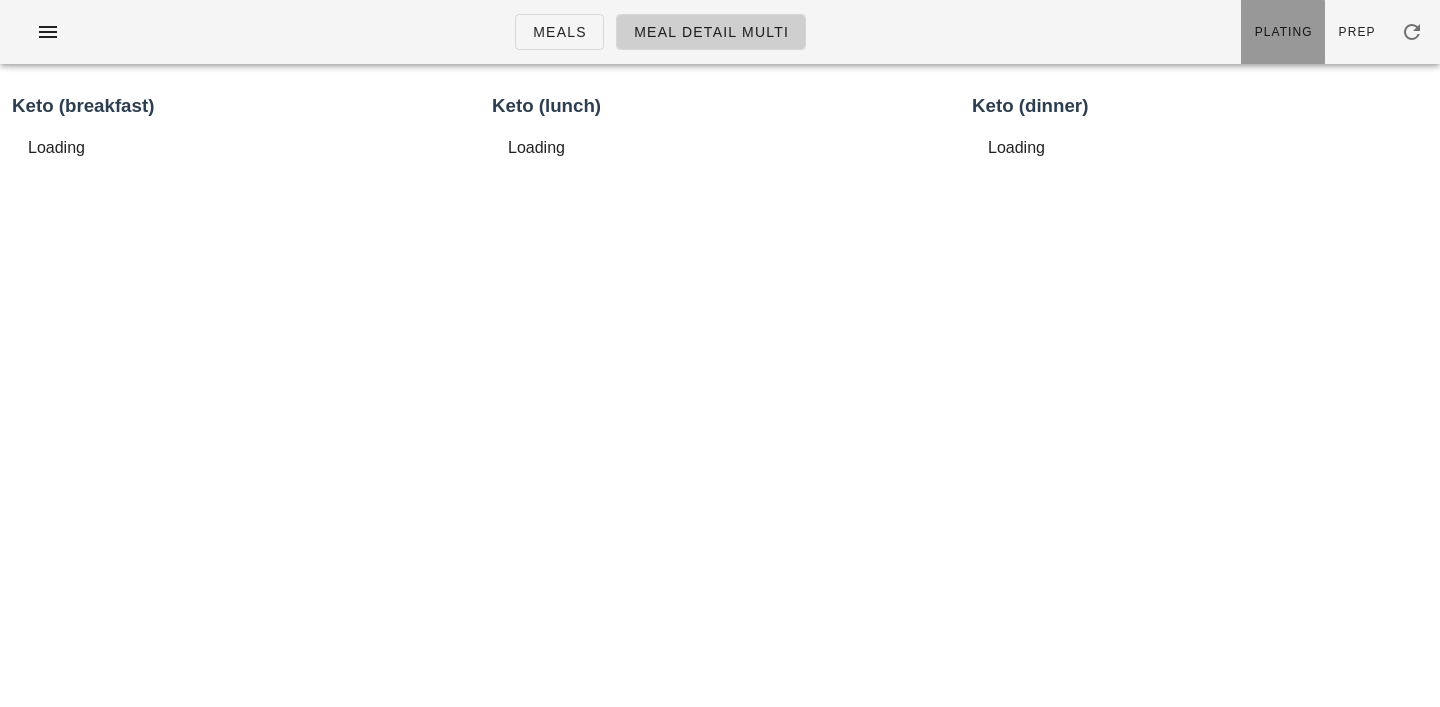 click on "Plating" at bounding box center (1283, 32) 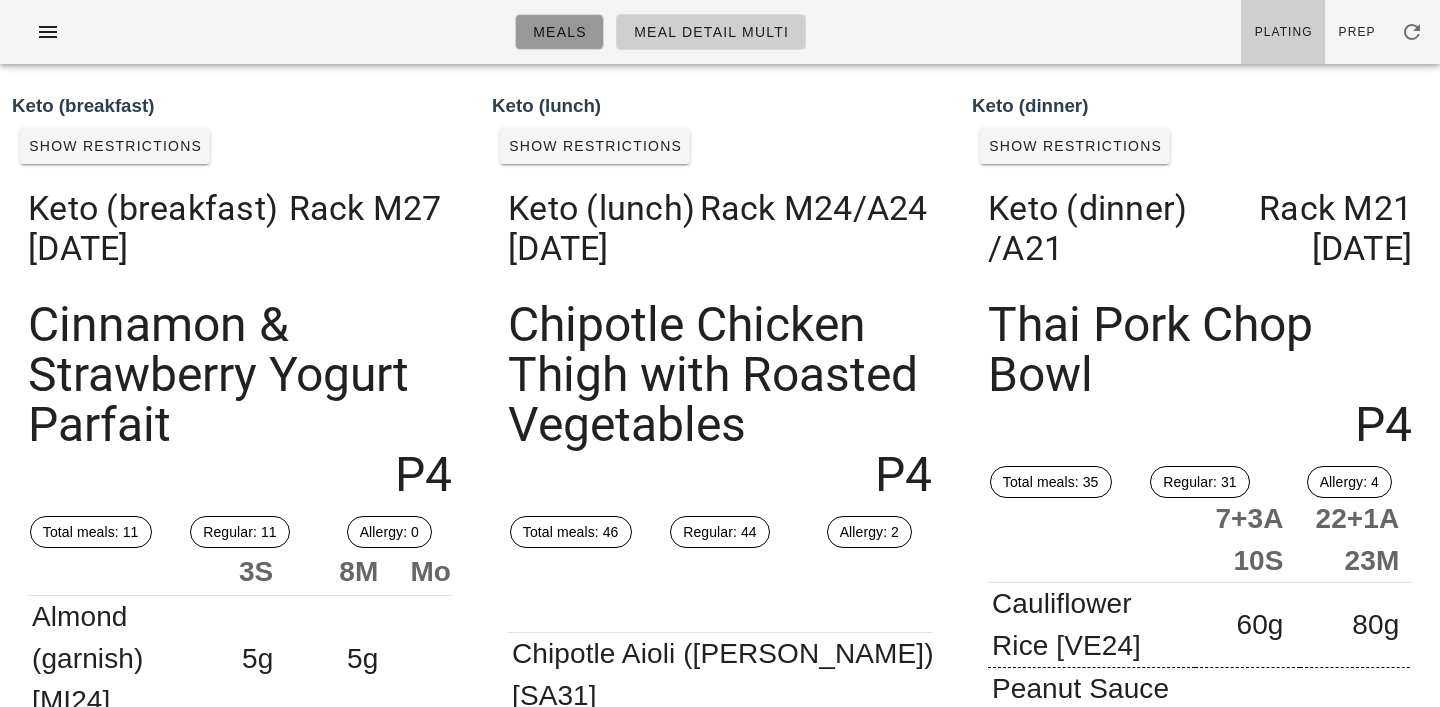 click on "Meals" at bounding box center (559, 32) 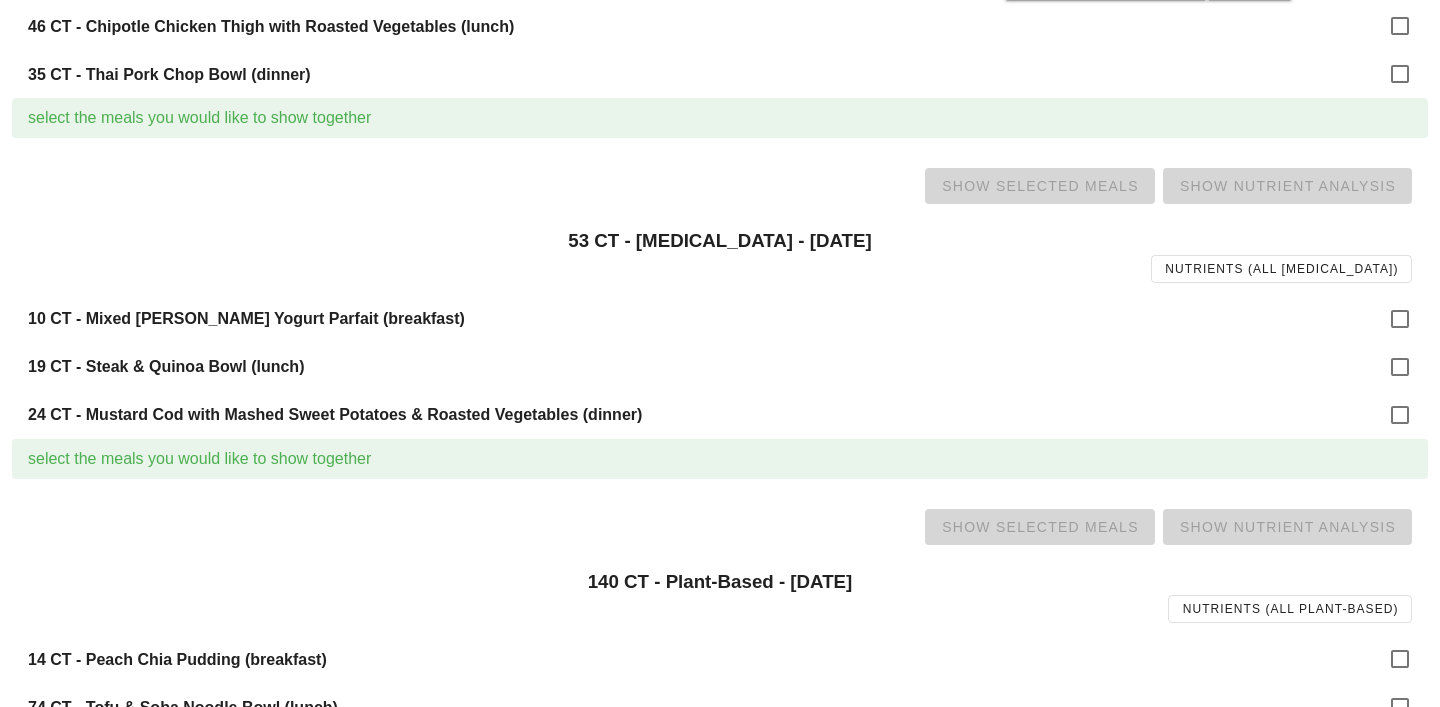 scroll, scrollTop: 1081, scrollLeft: 0, axis: vertical 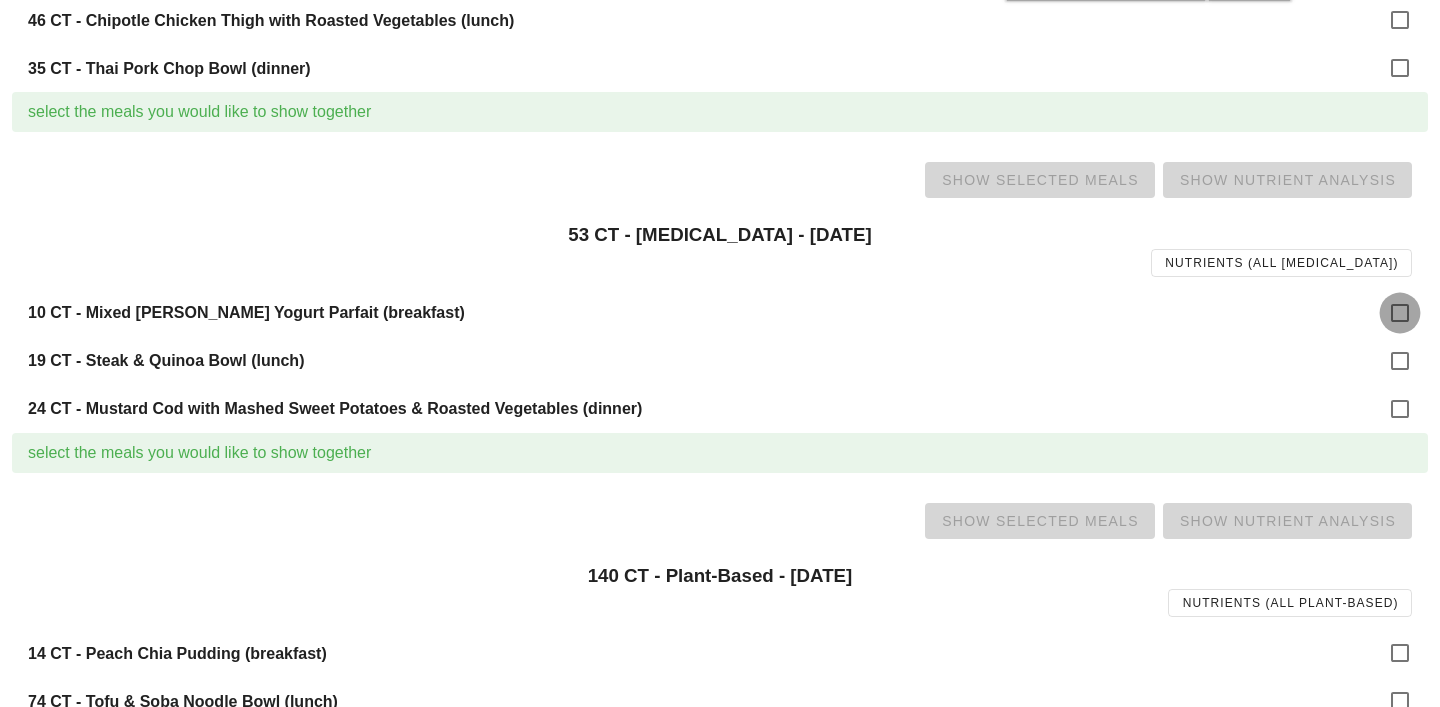 click at bounding box center (1400, 313) 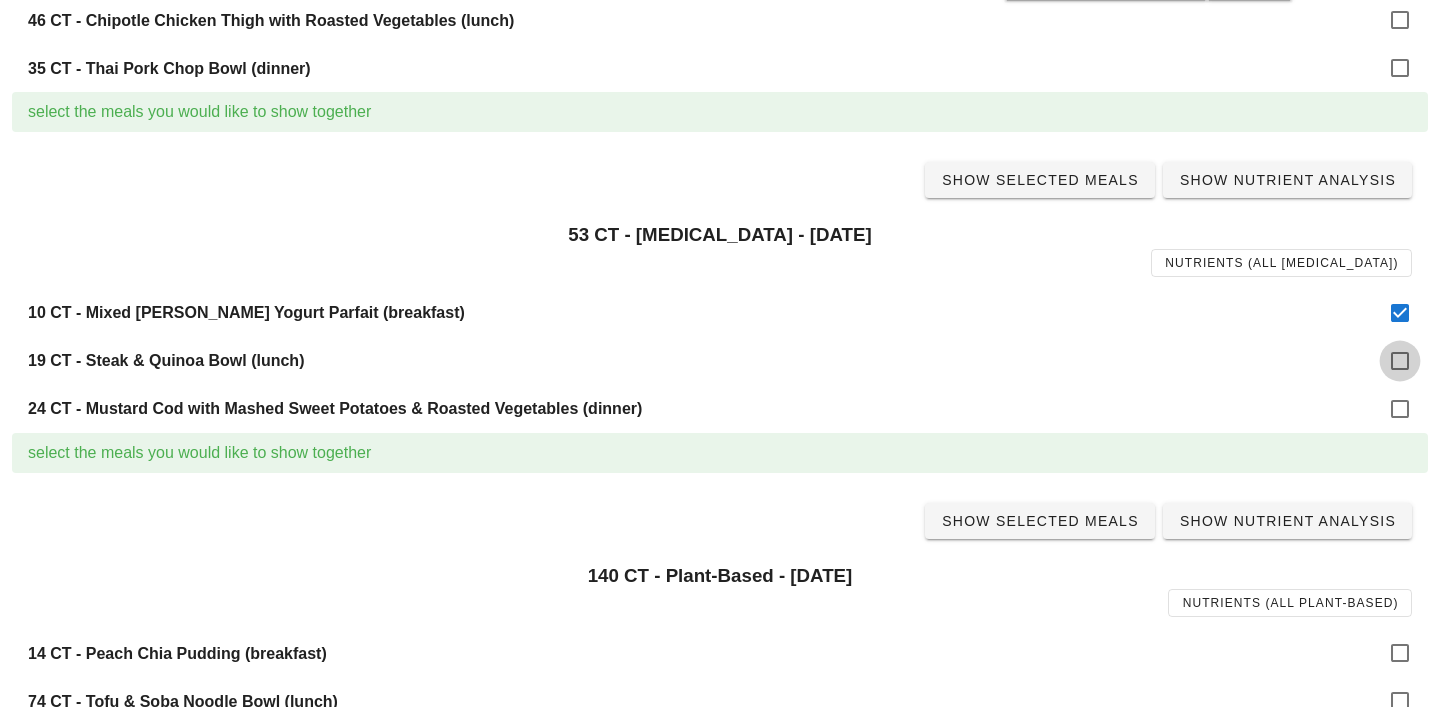 click at bounding box center (1400, 361) 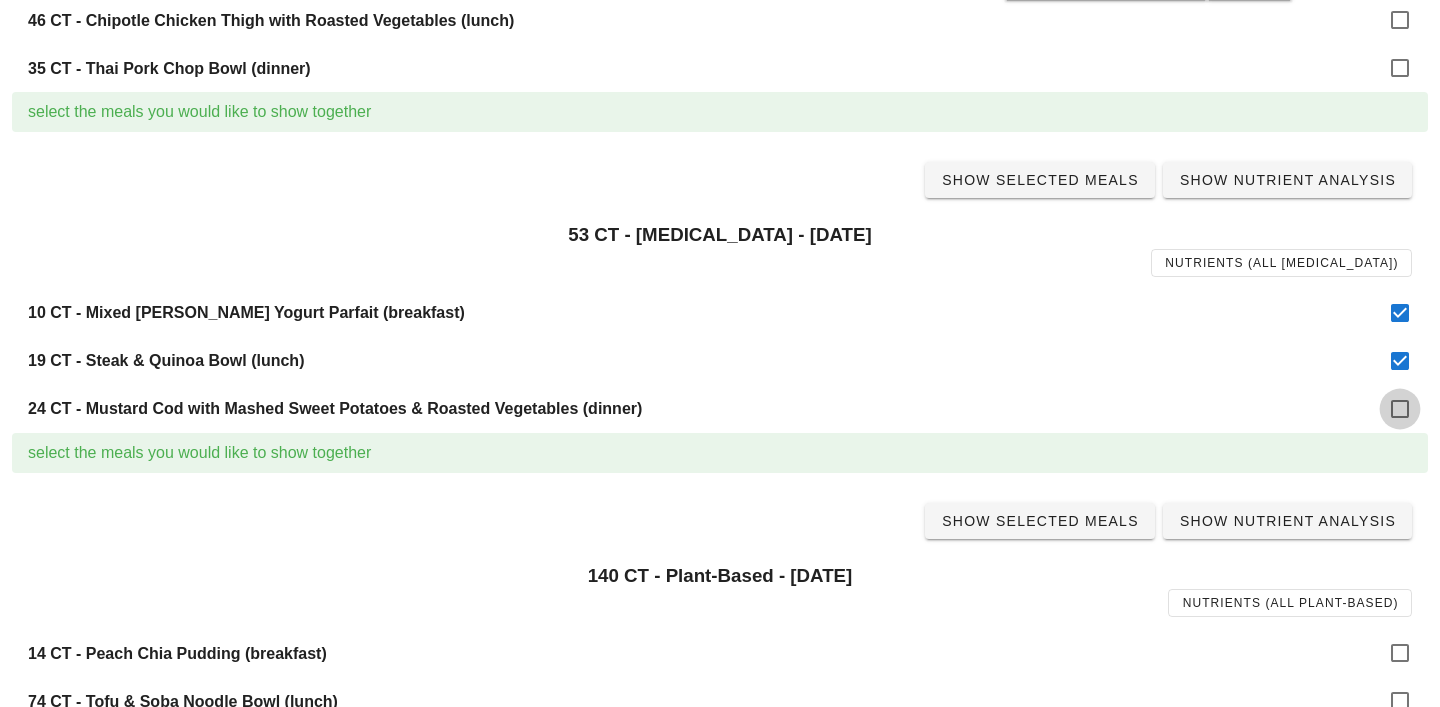 click at bounding box center (1400, 409) 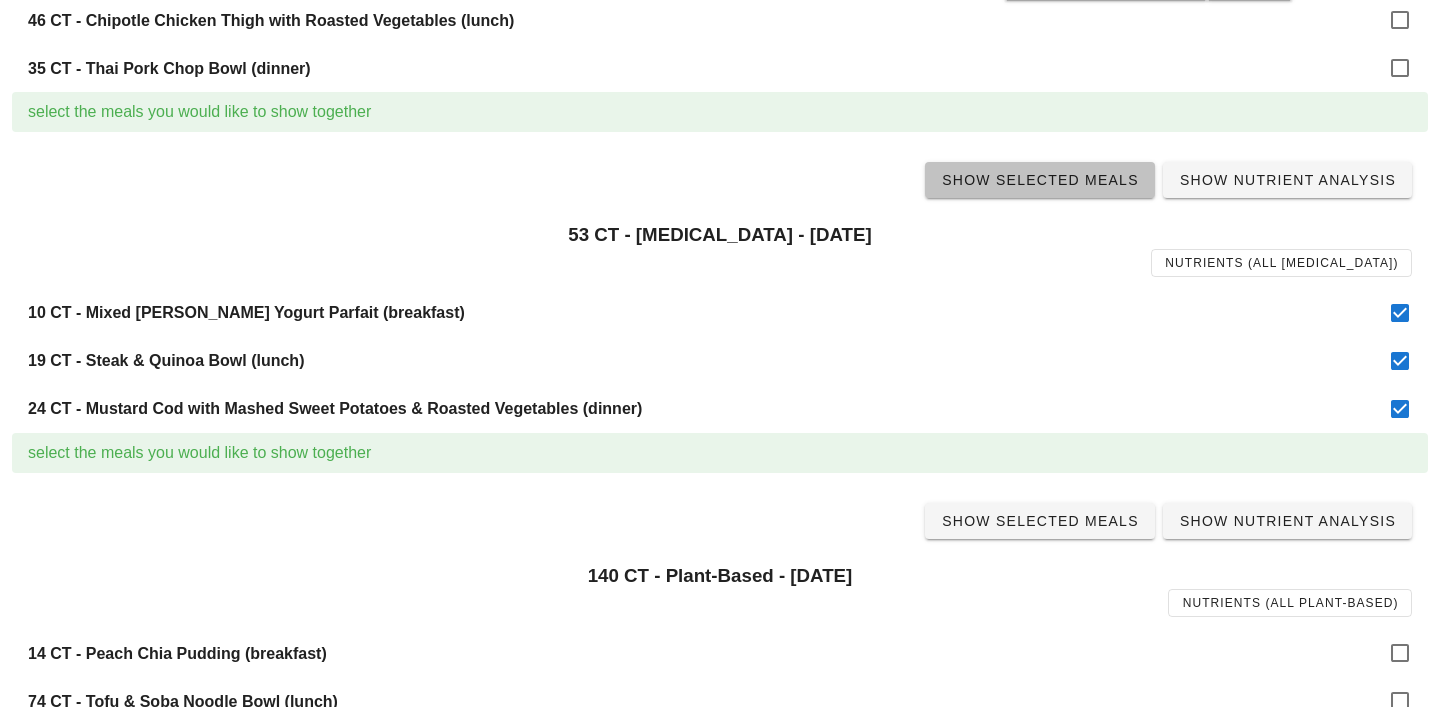 click on "Show Selected Meals" at bounding box center (1040, 180) 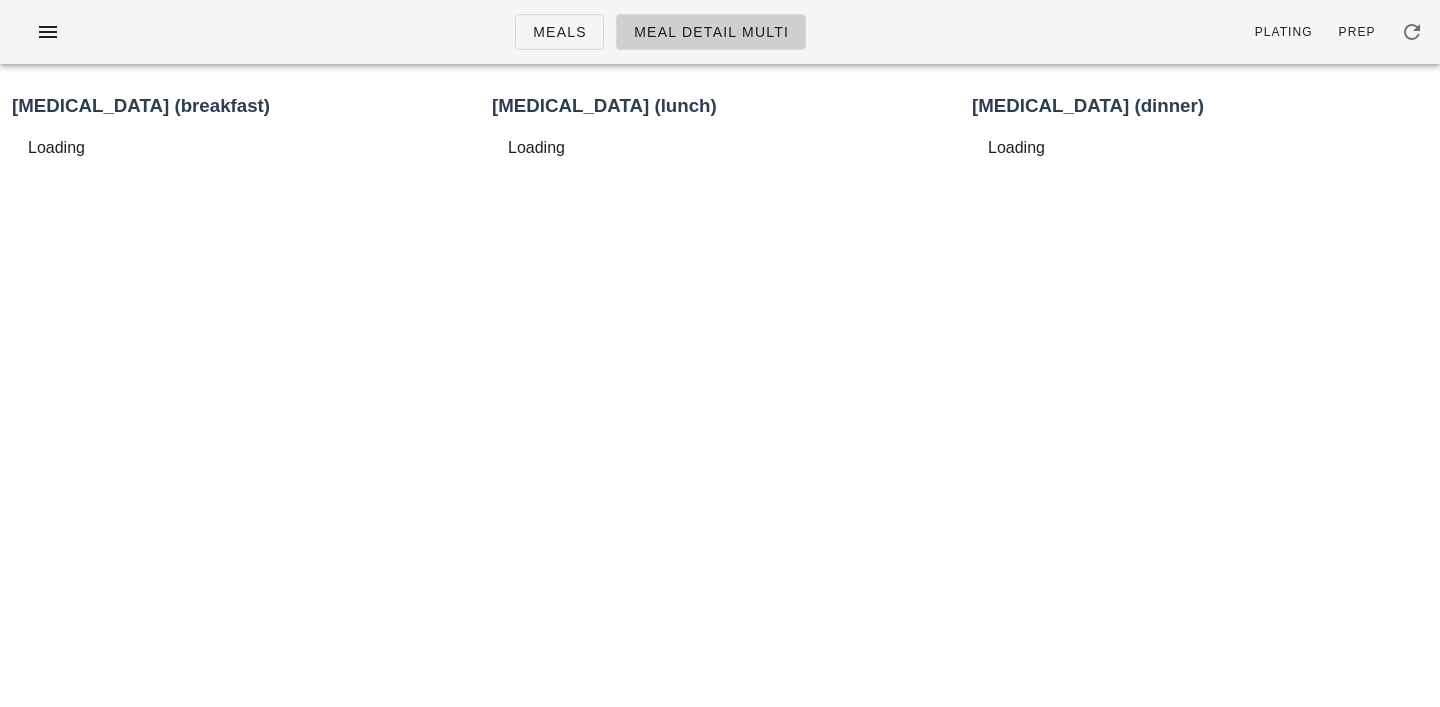 scroll, scrollTop: 0, scrollLeft: 0, axis: both 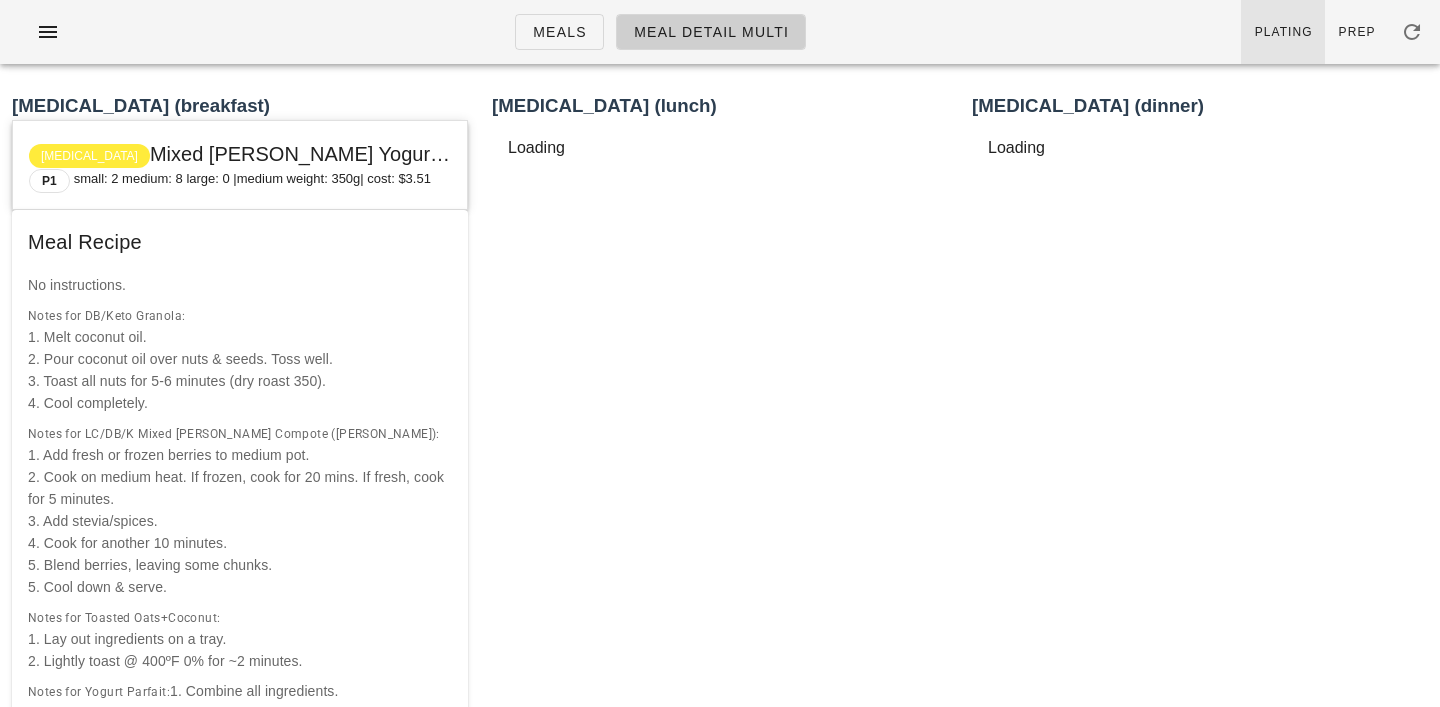 click on "Plating" at bounding box center (1283, 32) 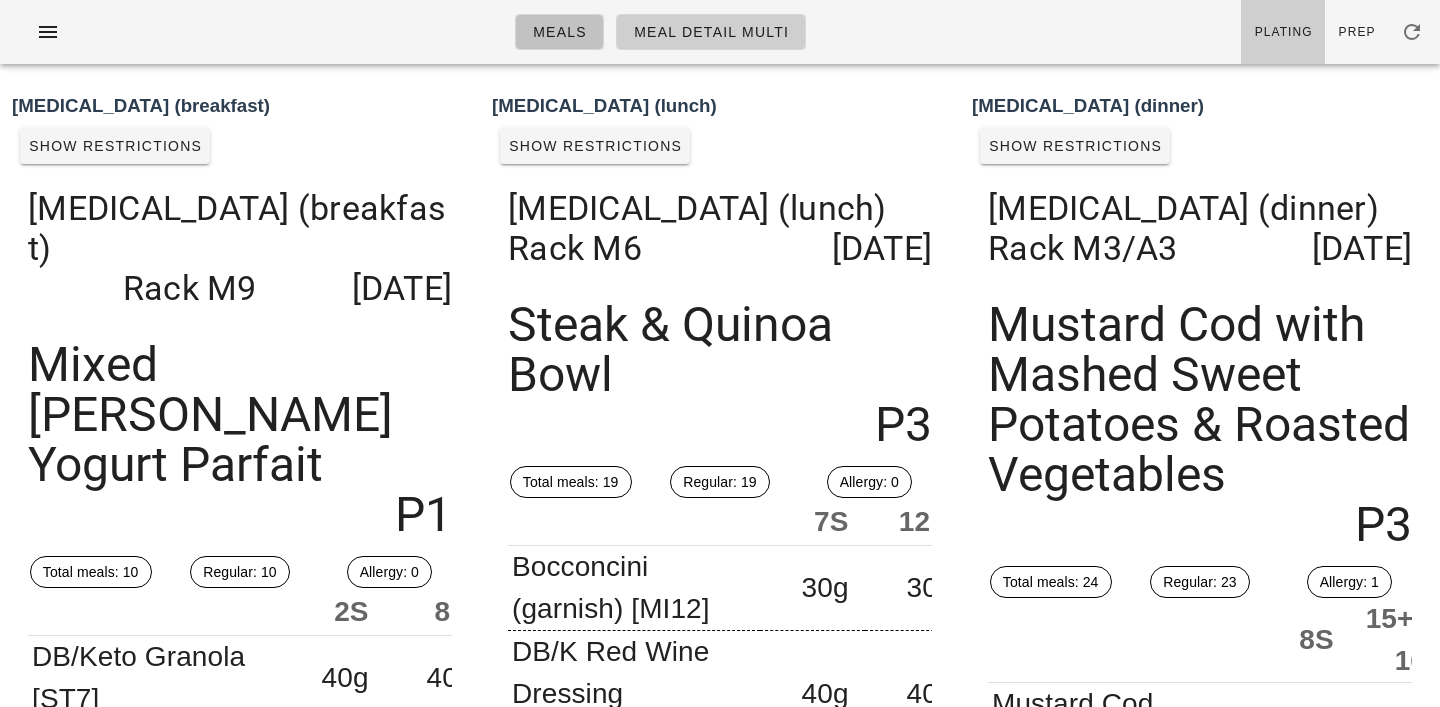 click on "Meals" at bounding box center [559, 32] 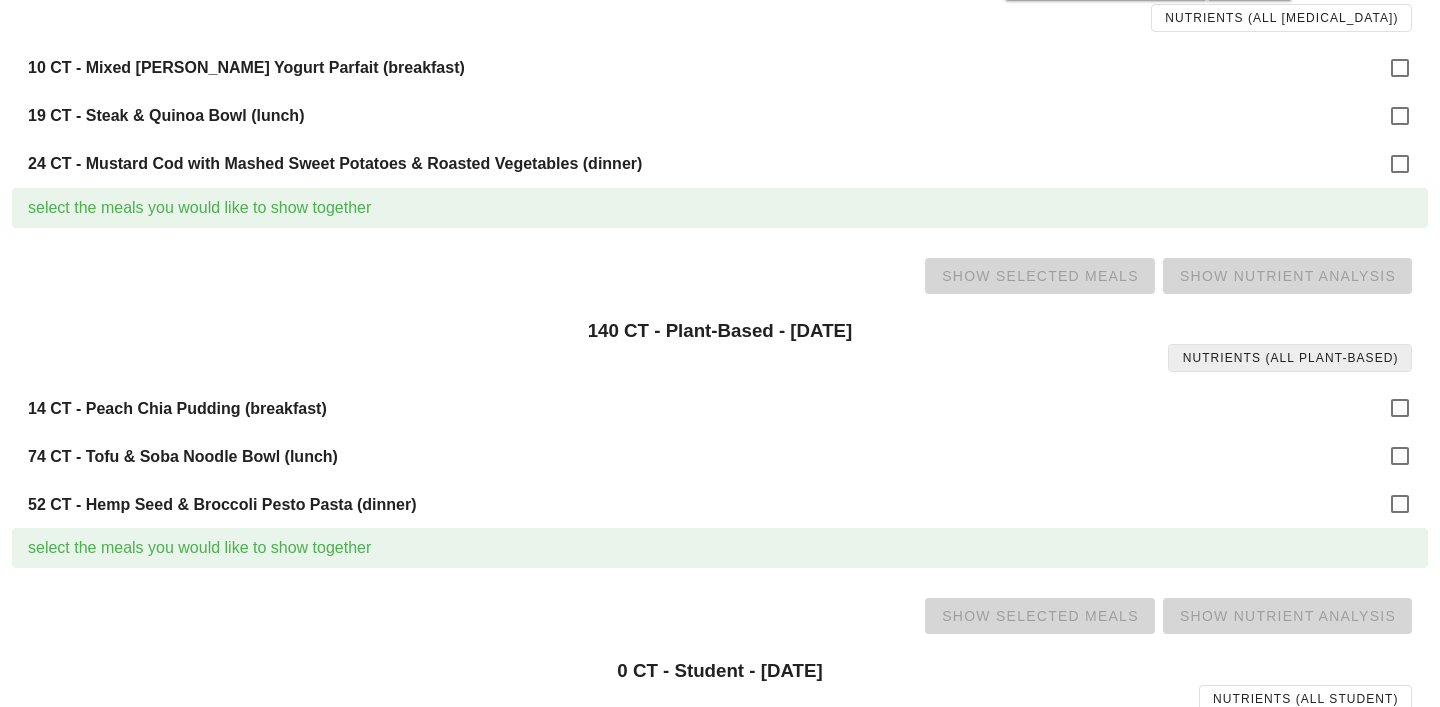 scroll, scrollTop: 1359, scrollLeft: 0, axis: vertical 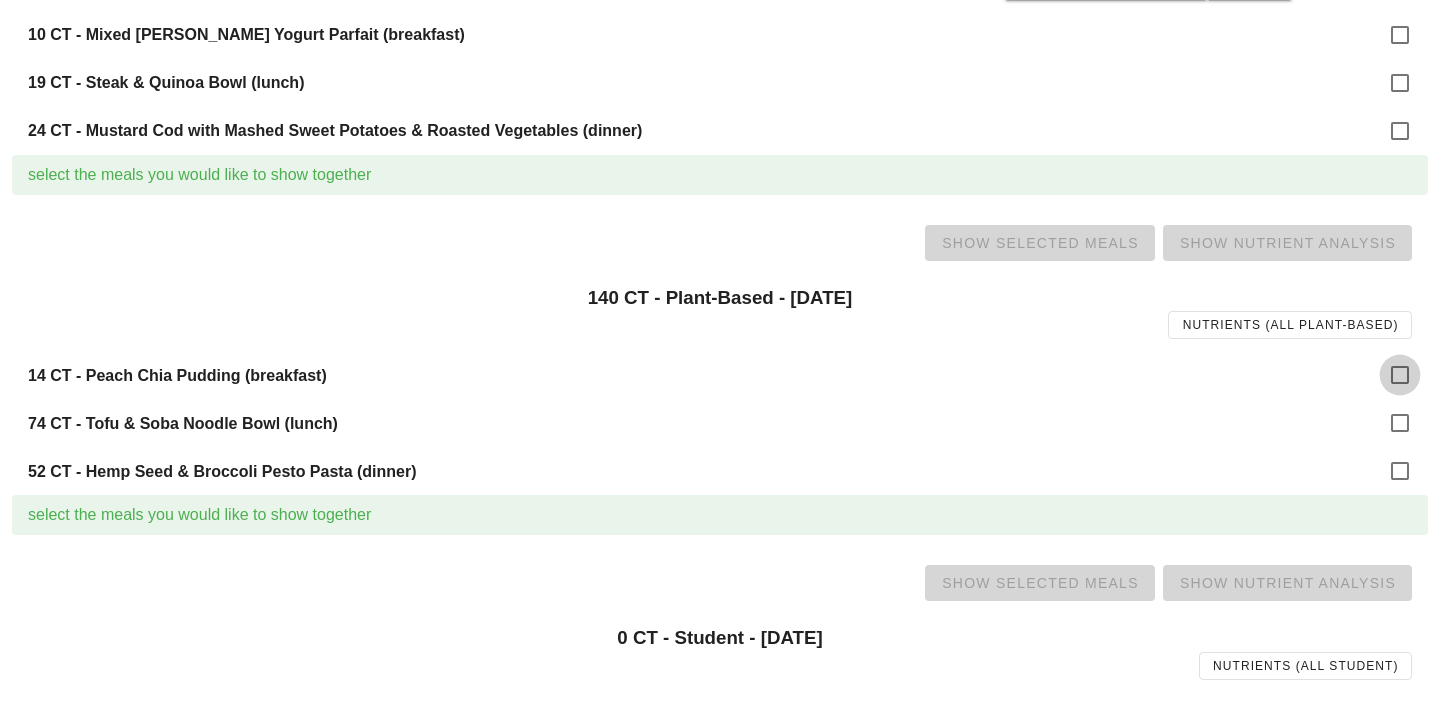 click at bounding box center (1400, 375) 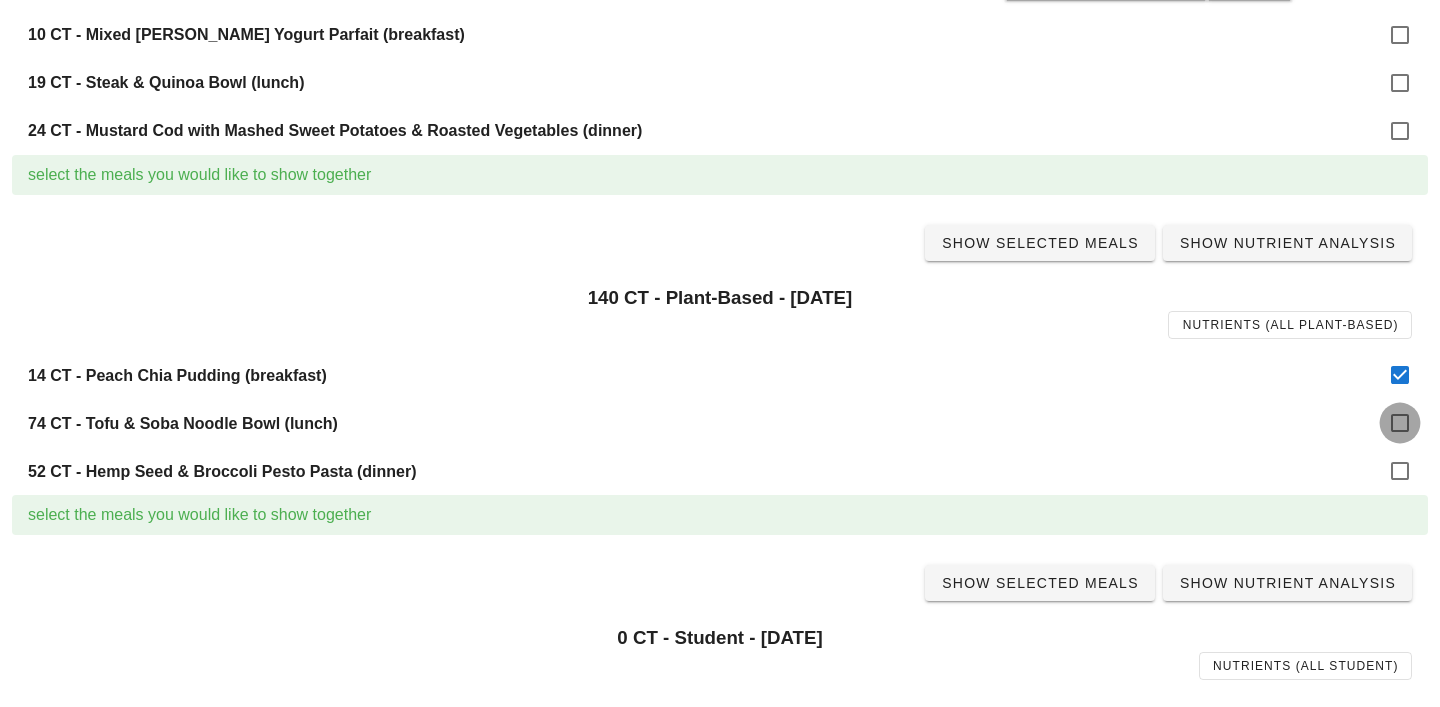 click at bounding box center [1400, 423] 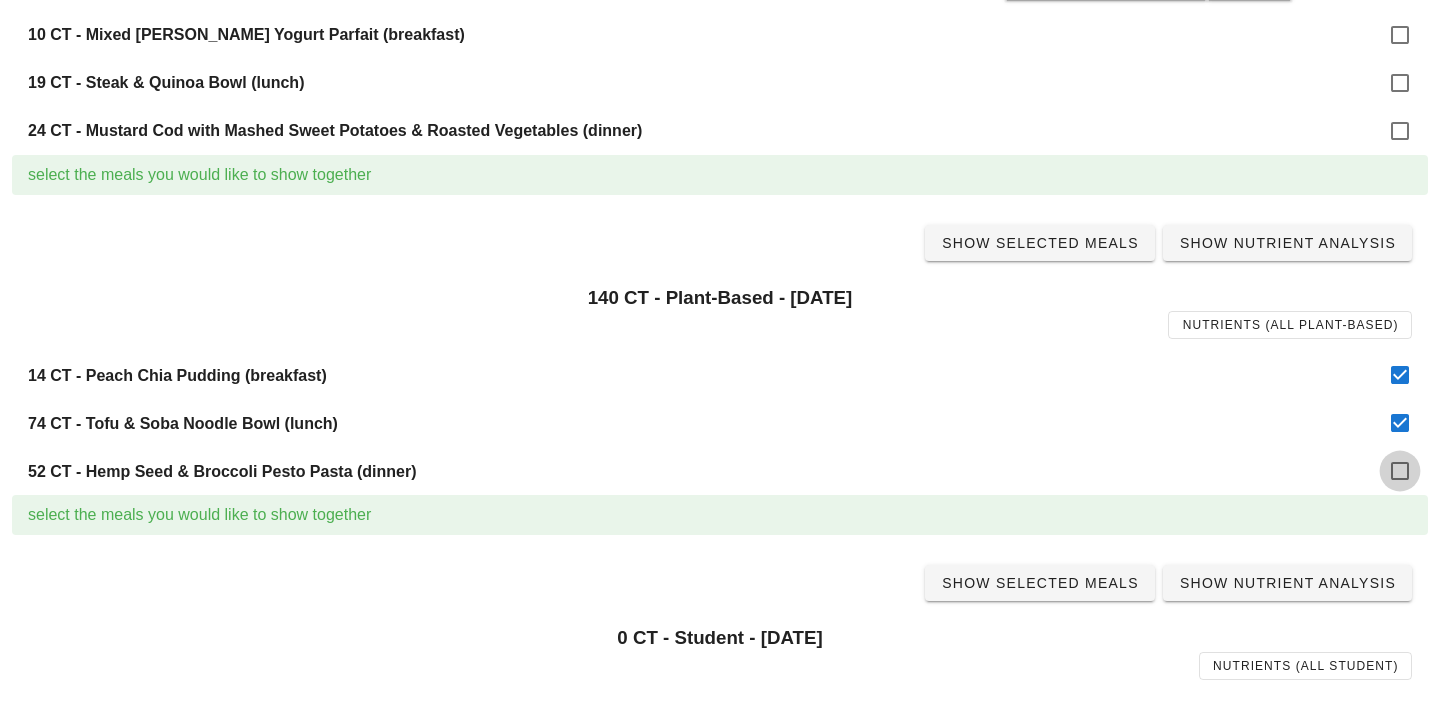 click at bounding box center (1400, 471) 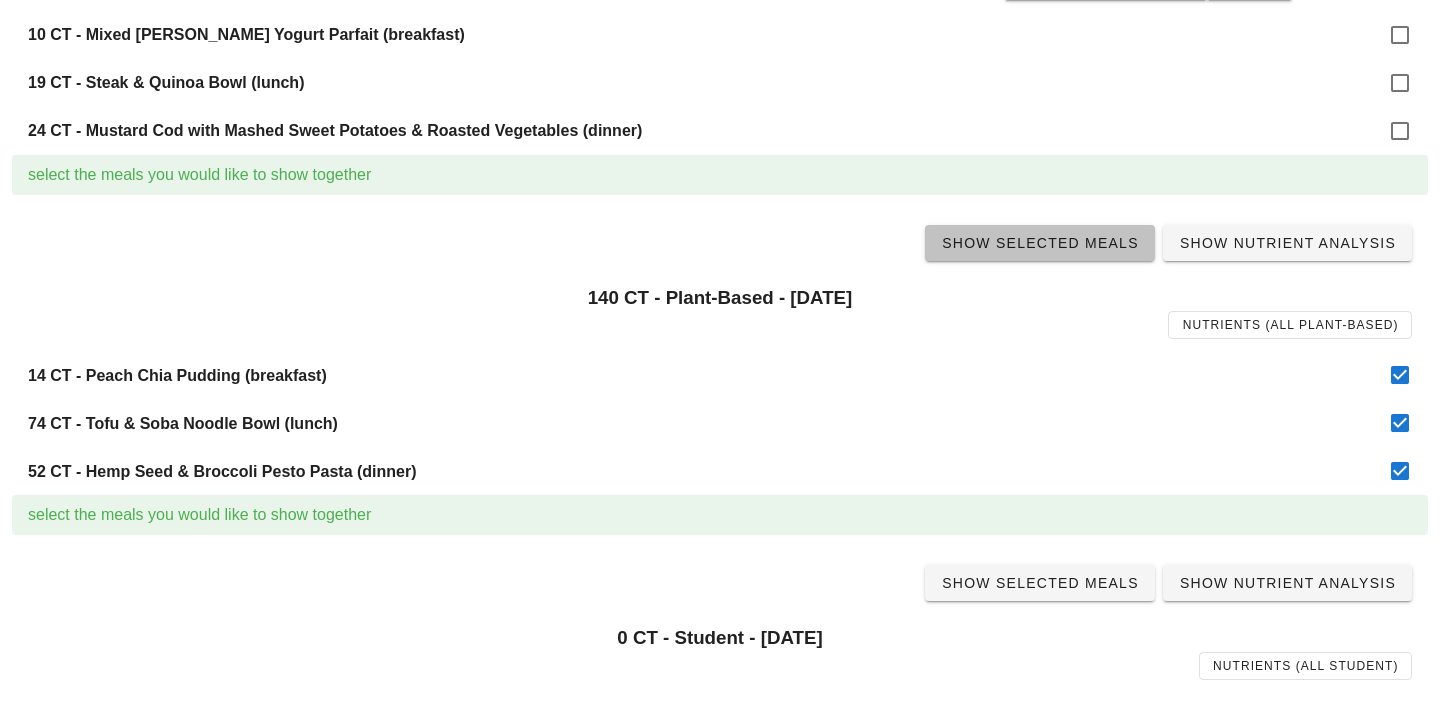 click on "Show Selected Meals" at bounding box center [1040, 243] 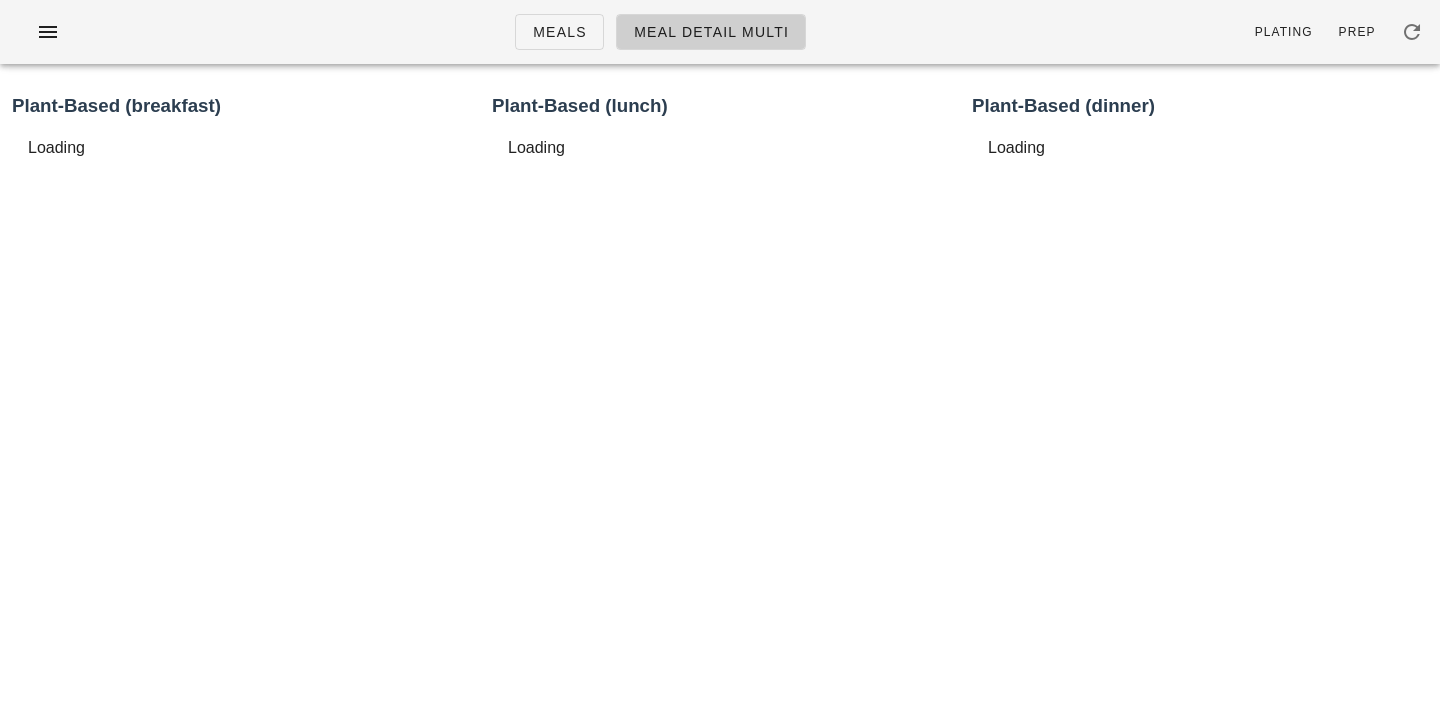 scroll, scrollTop: 0, scrollLeft: 0, axis: both 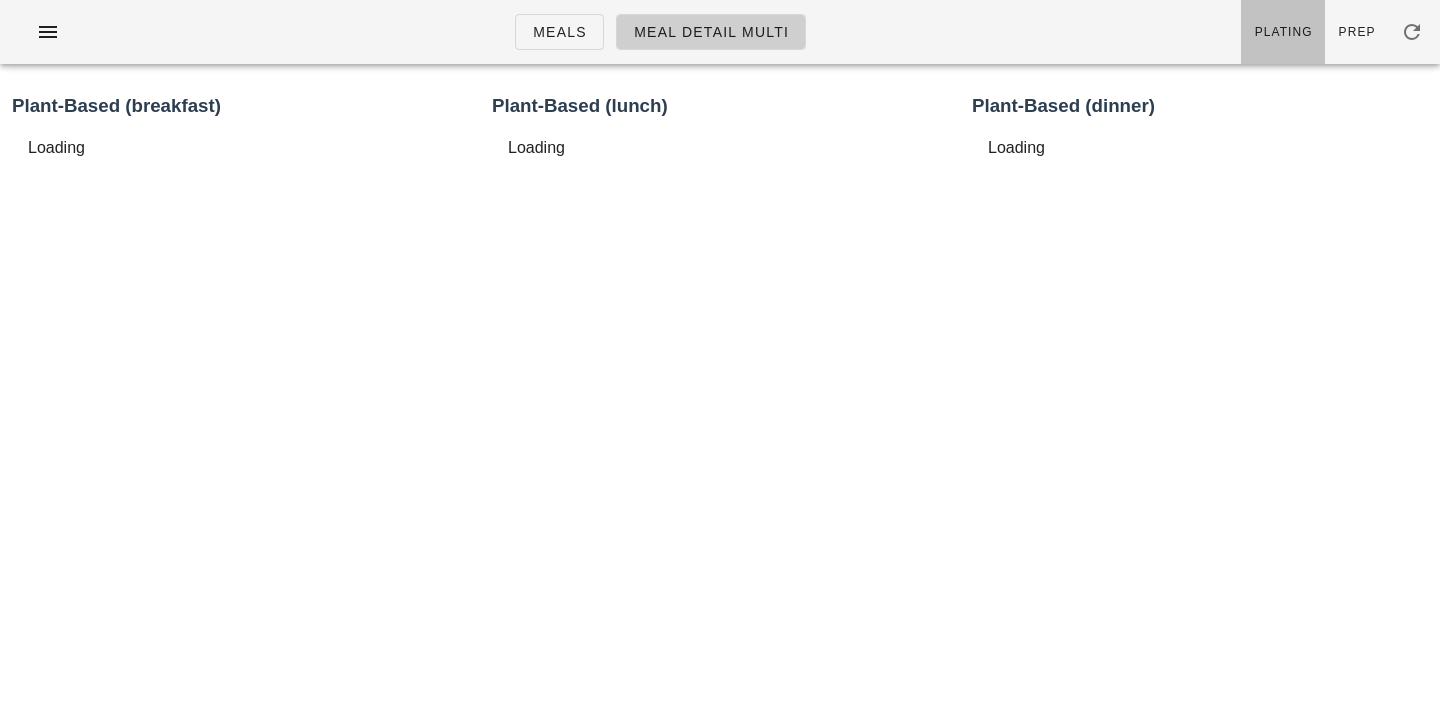 click on "Plating" at bounding box center [1283, 32] 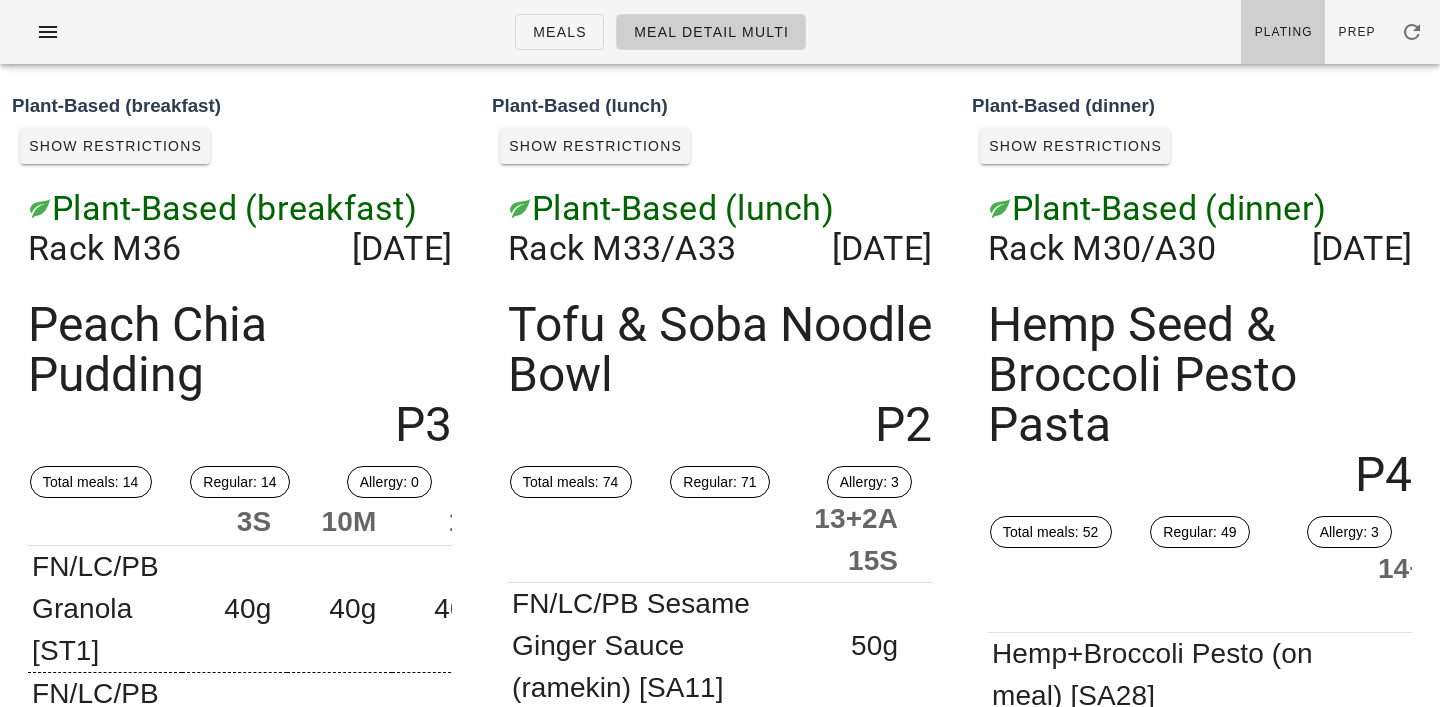 click on "Meals Meal Detail Multi" at bounding box center [660, 32] 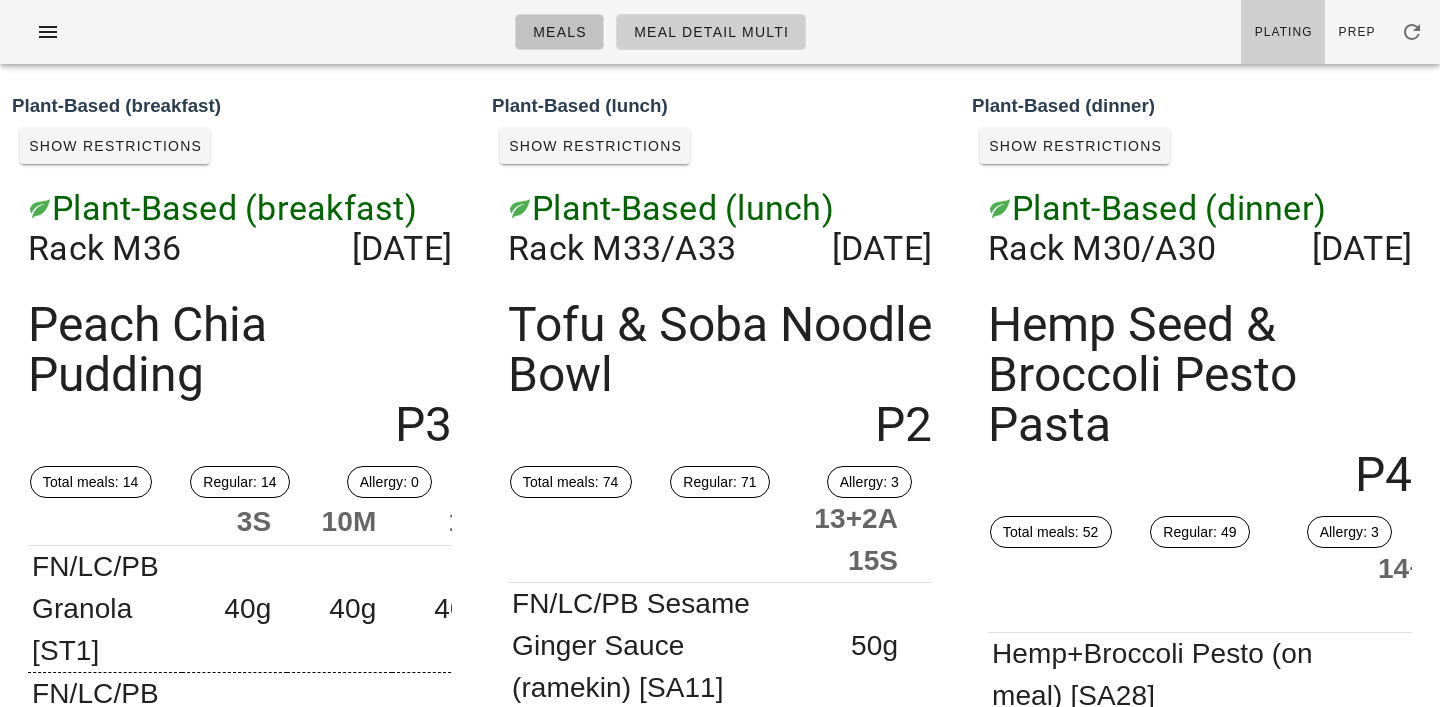 click on "Meals" at bounding box center (559, 32) 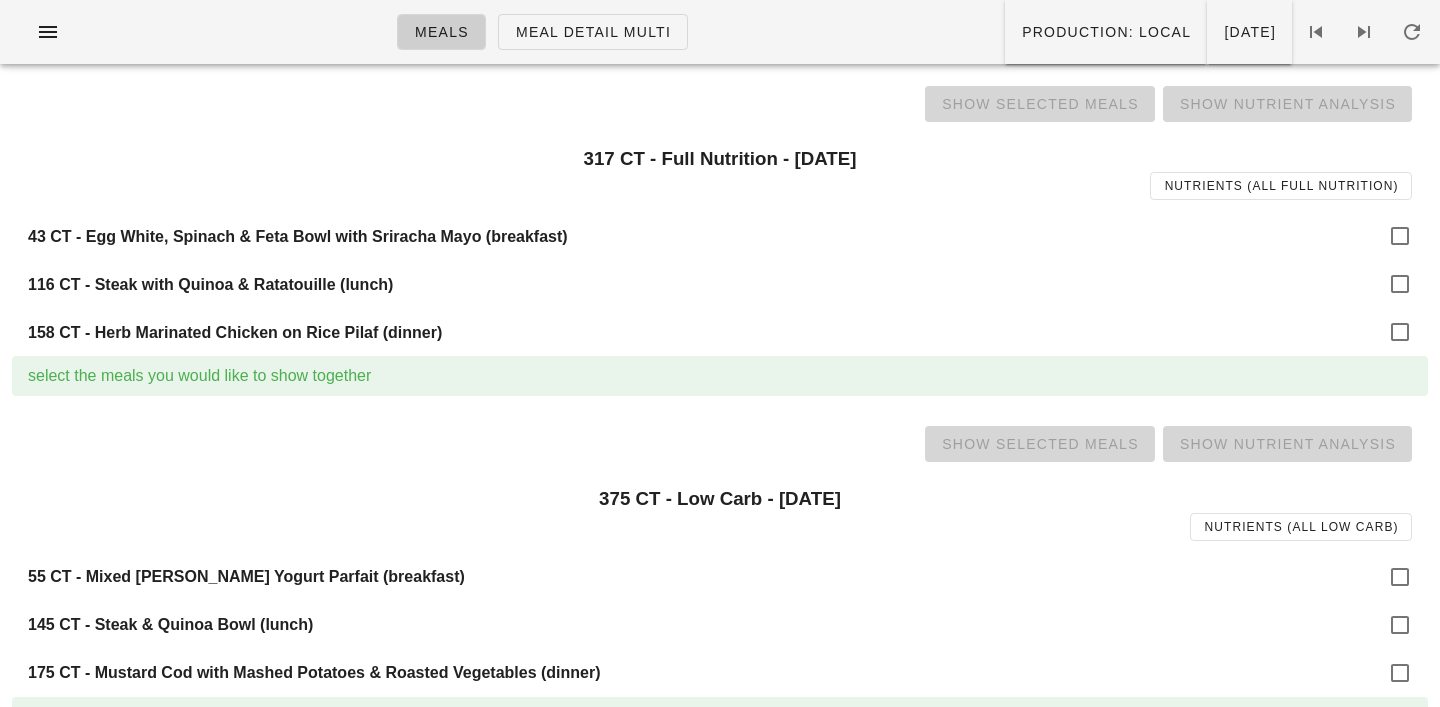 scroll, scrollTop: 74, scrollLeft: 0, axis: vertical 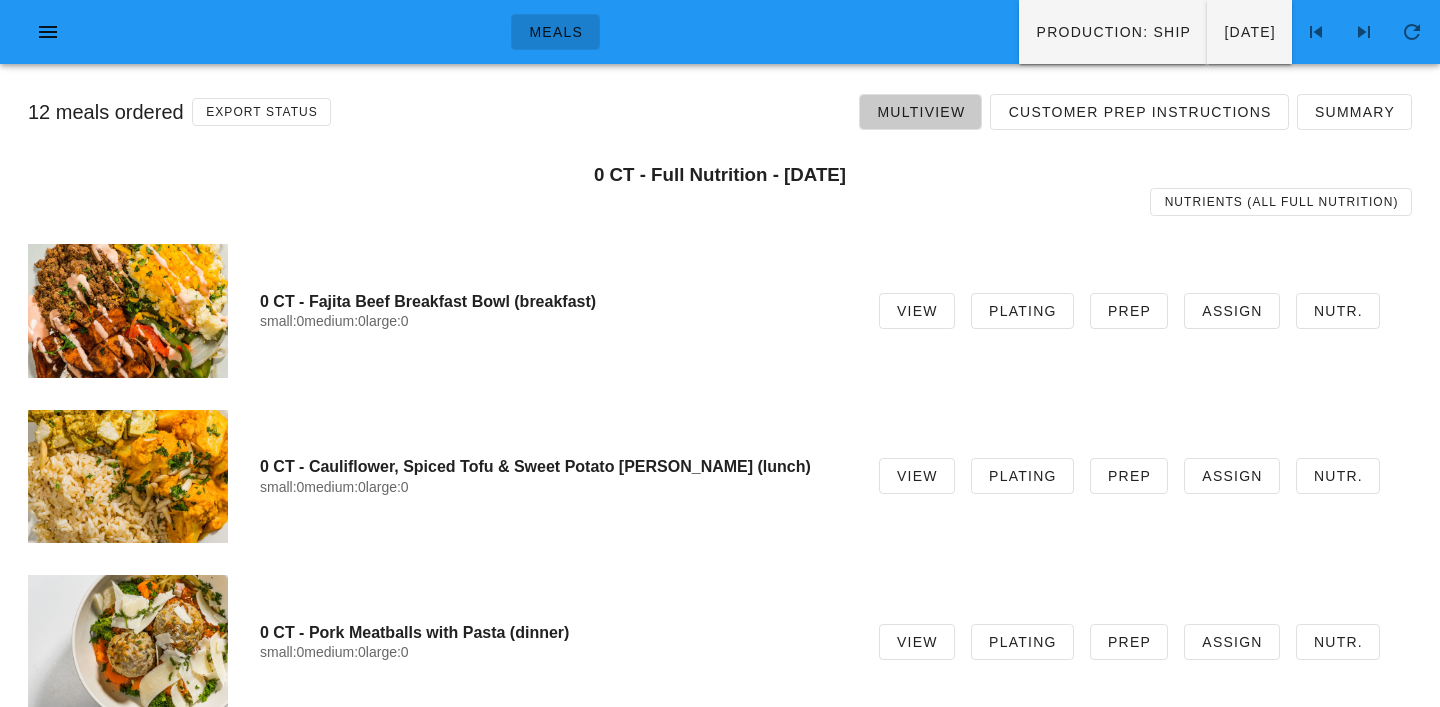 click on "Multiview" at bounding box center (920, 112) 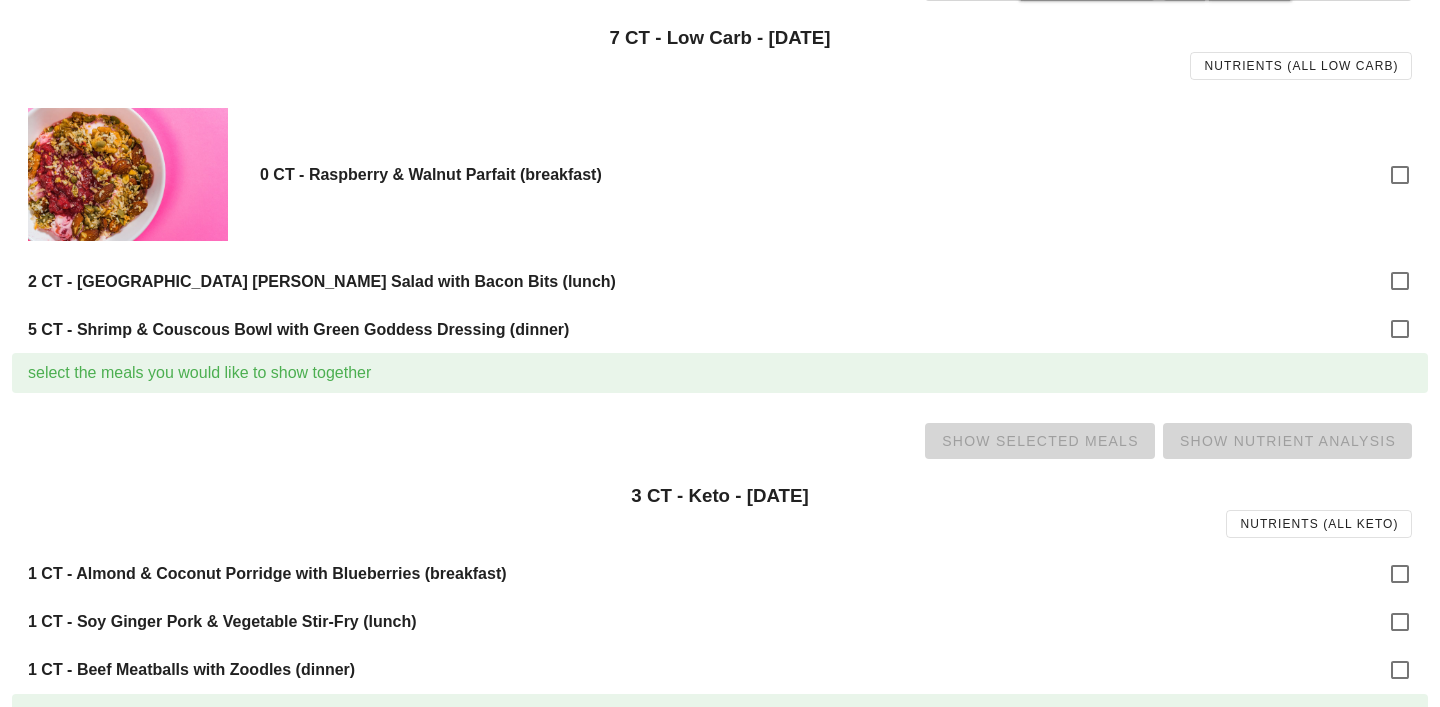 scroll, scrollTop: 969, scrollLeft: 0, axis: vertical 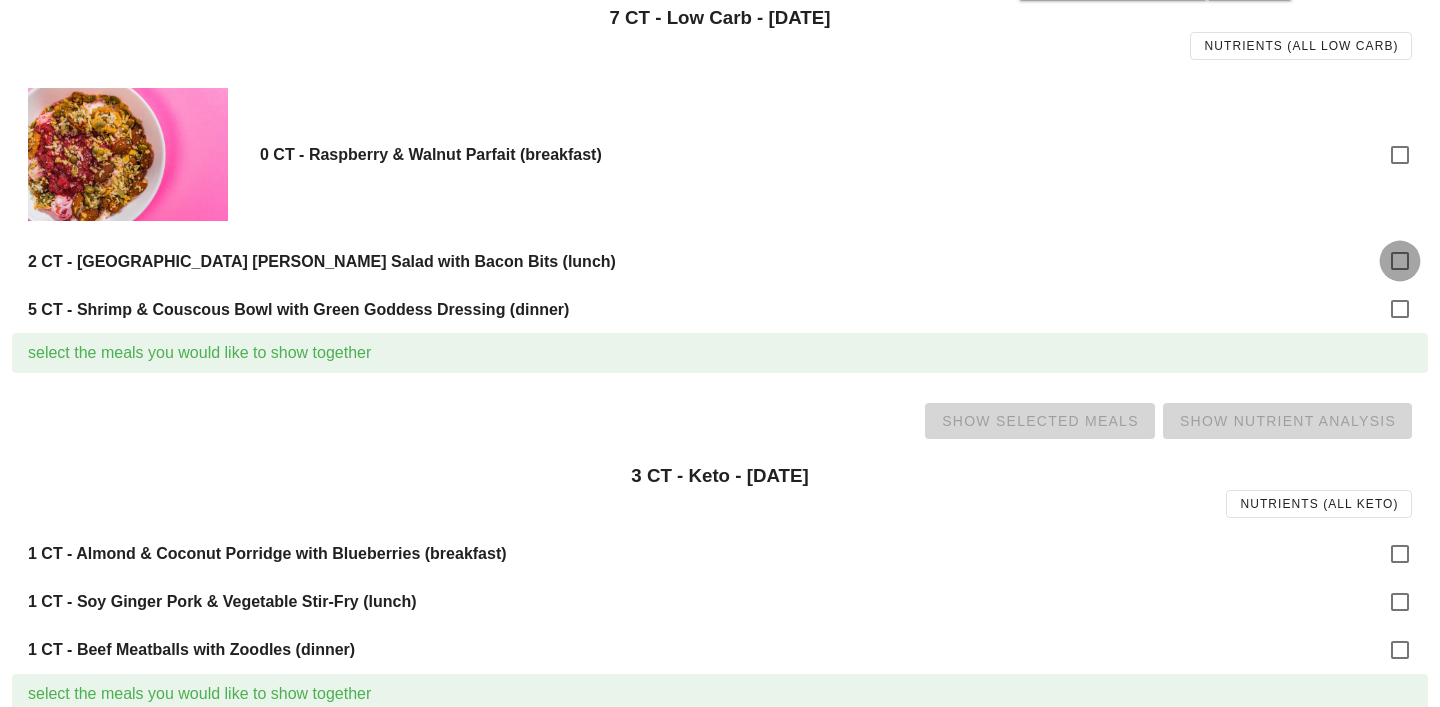 click at bounding box center (1400, 261) 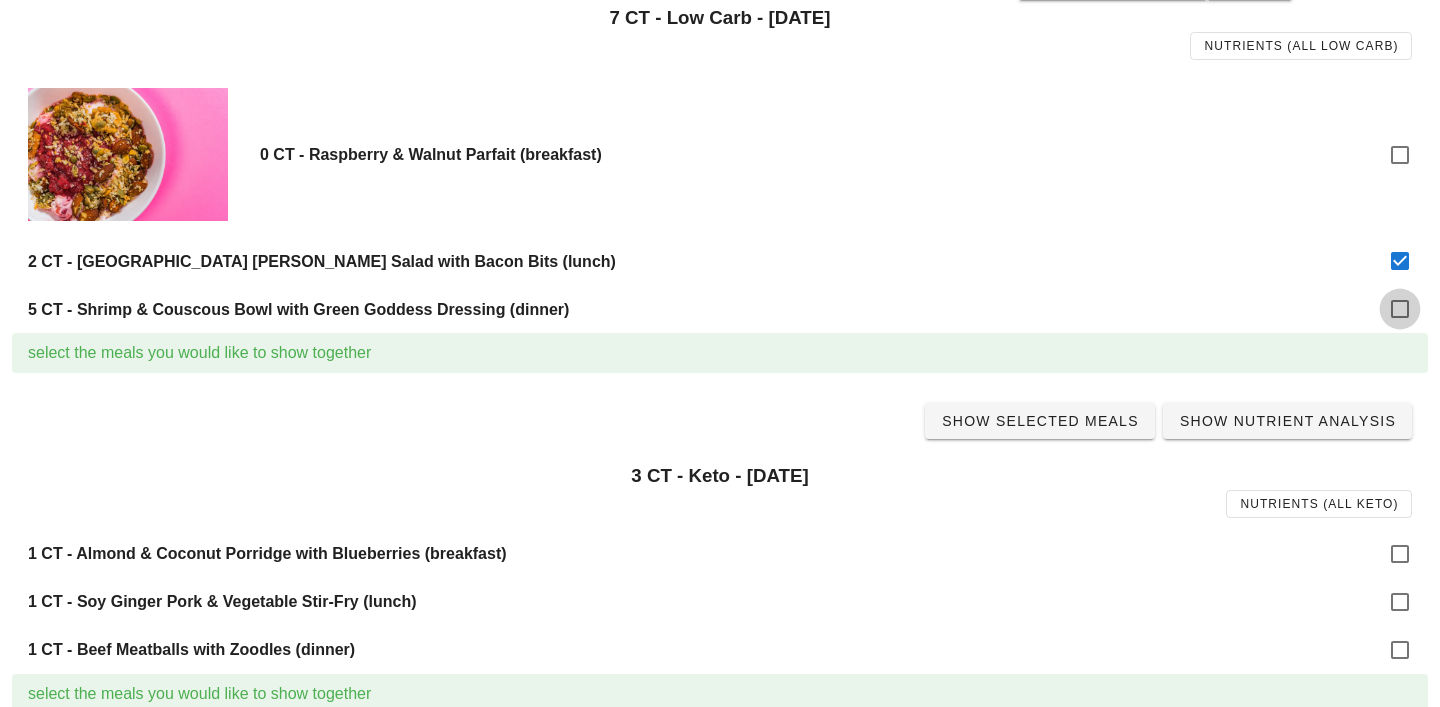 click at bounding box center (1400, 309) 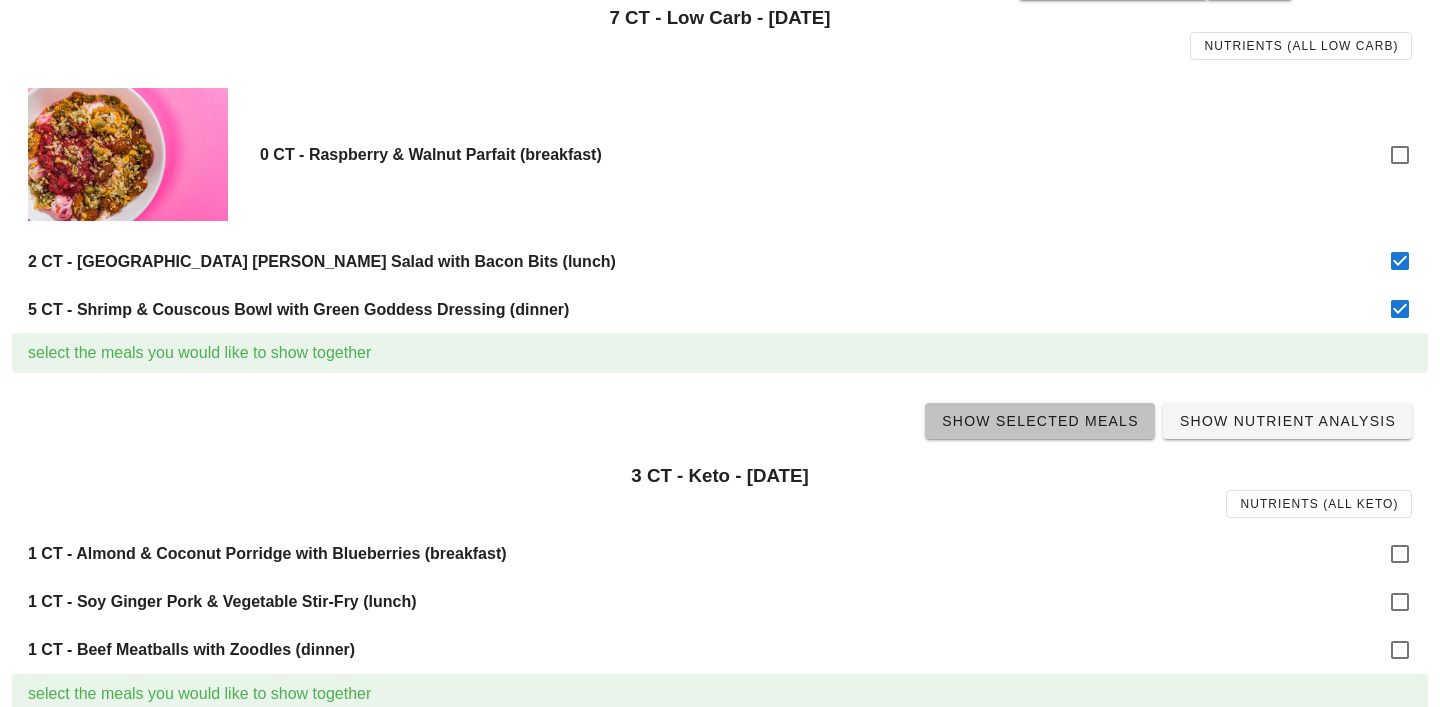 click on "Show Selected Meals" at bounding box center [1040, 421] 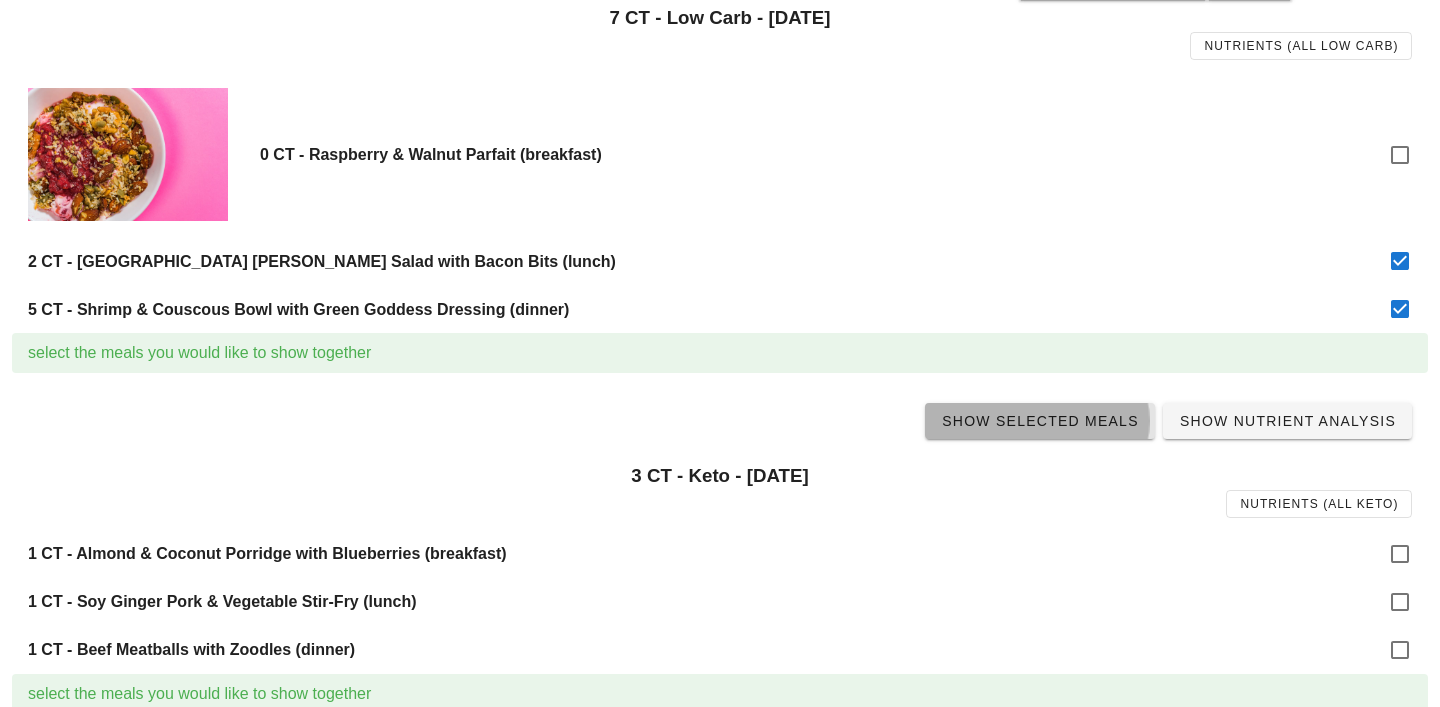 scroll, scrollTop: 0, scrollLeft: 0, axis: both 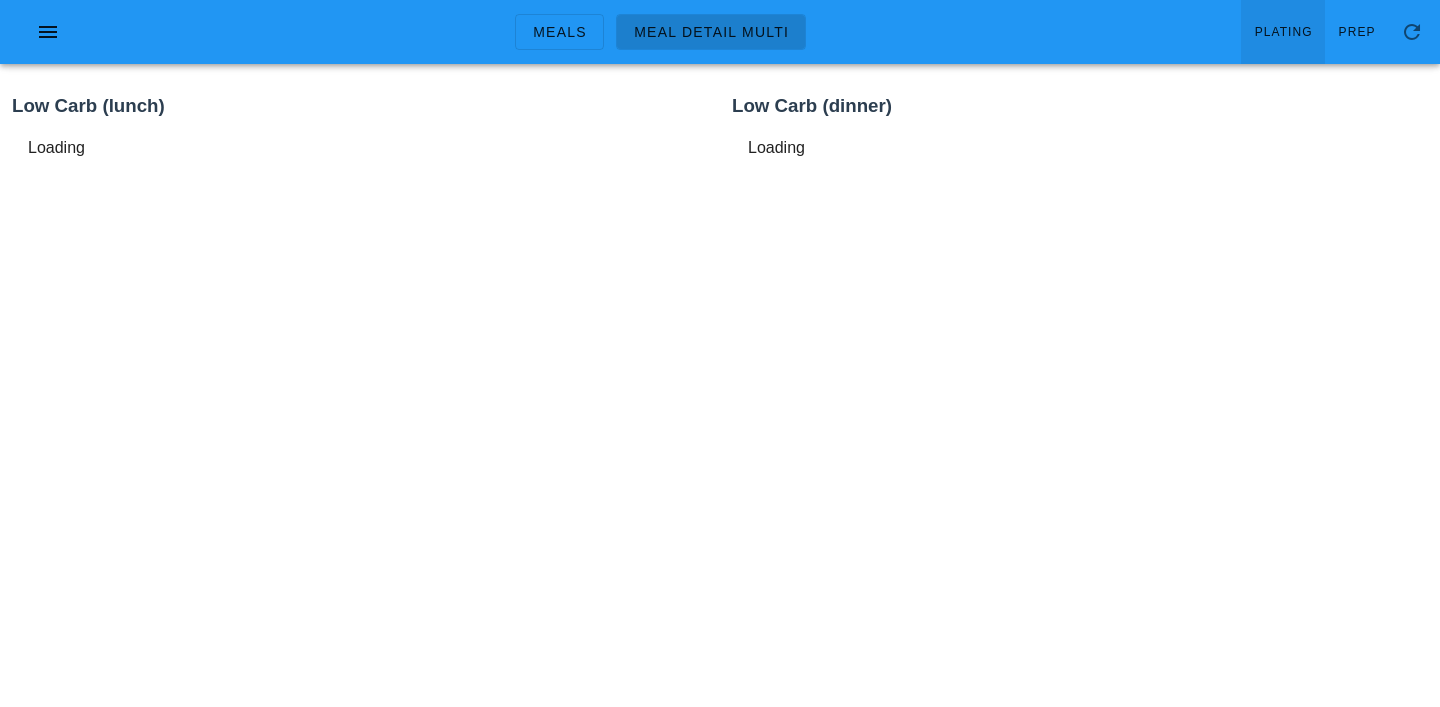 click on "Plating" at bounding box center (1283, 32) 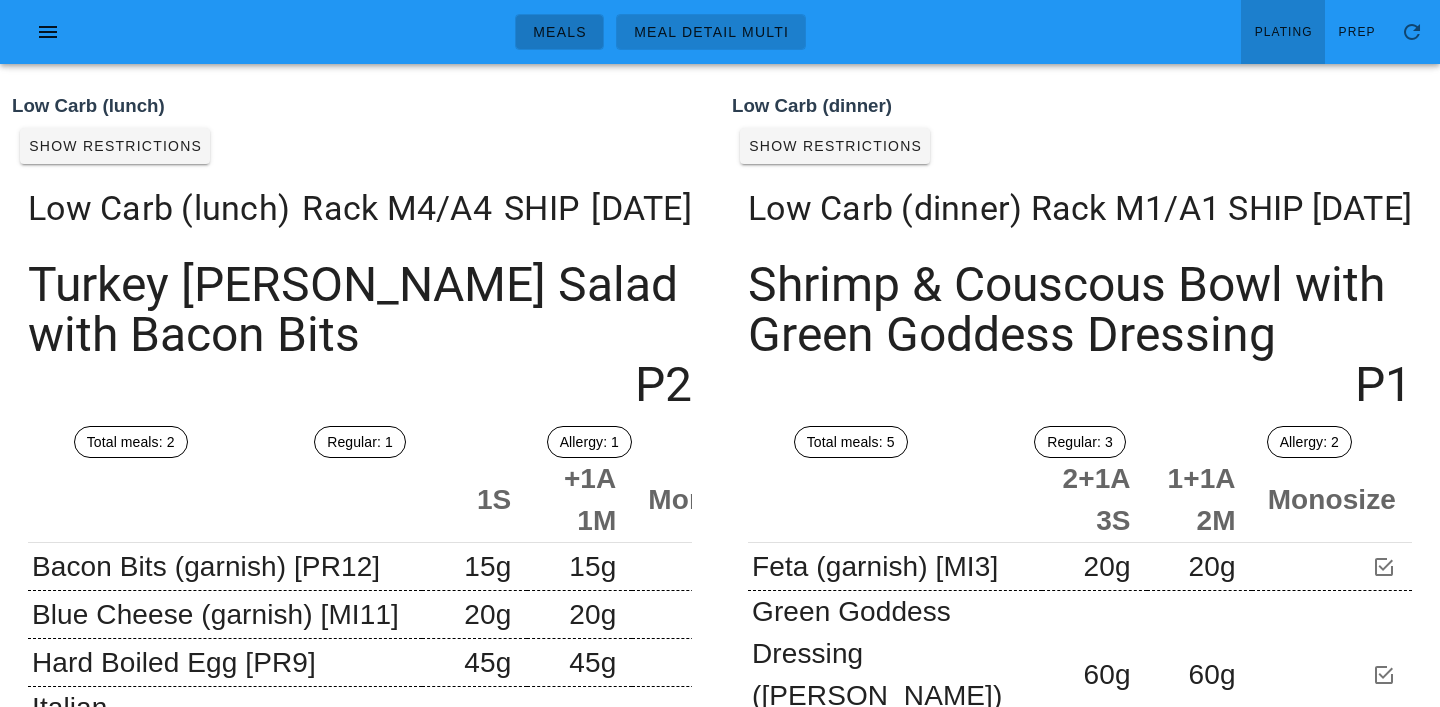 click on "Meals" at bounding box center [559, 32] 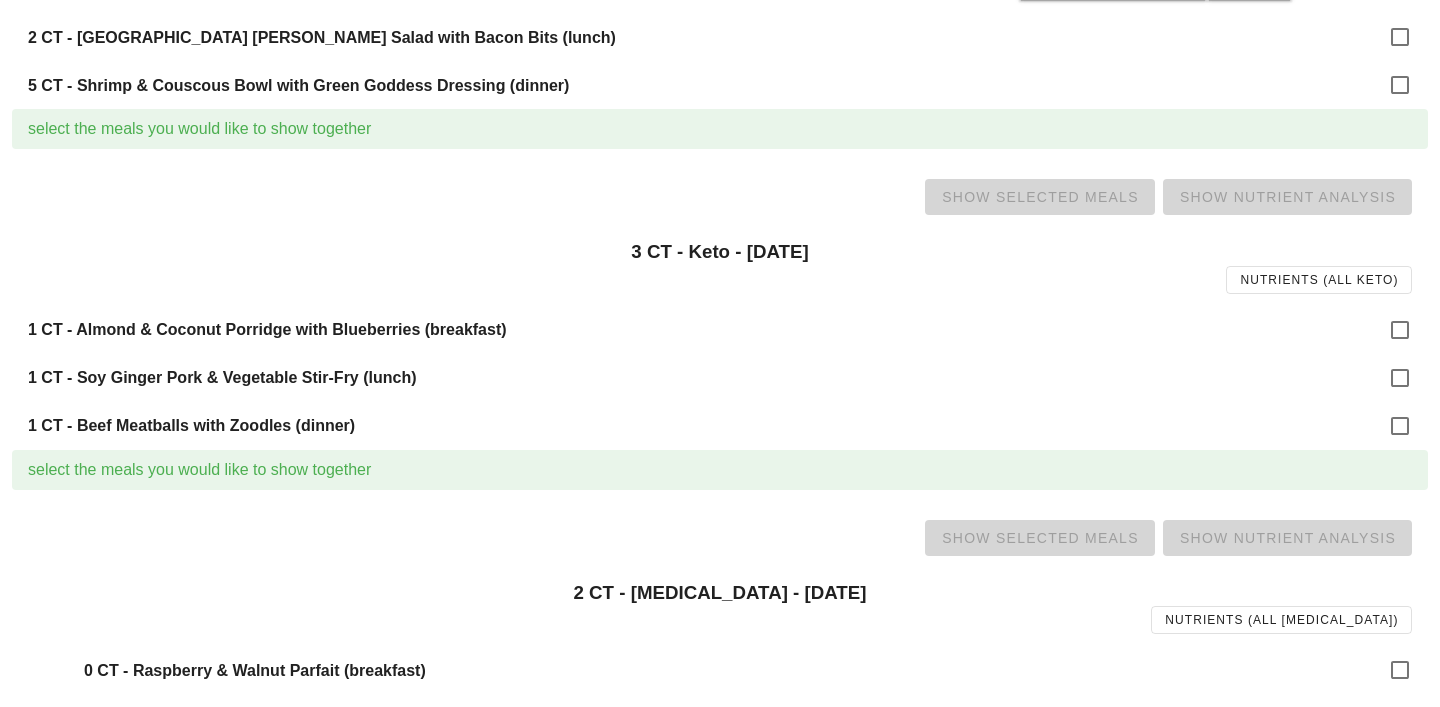 scroll, scrollTop: 1201, scrollLeft: 0, axis: vertical 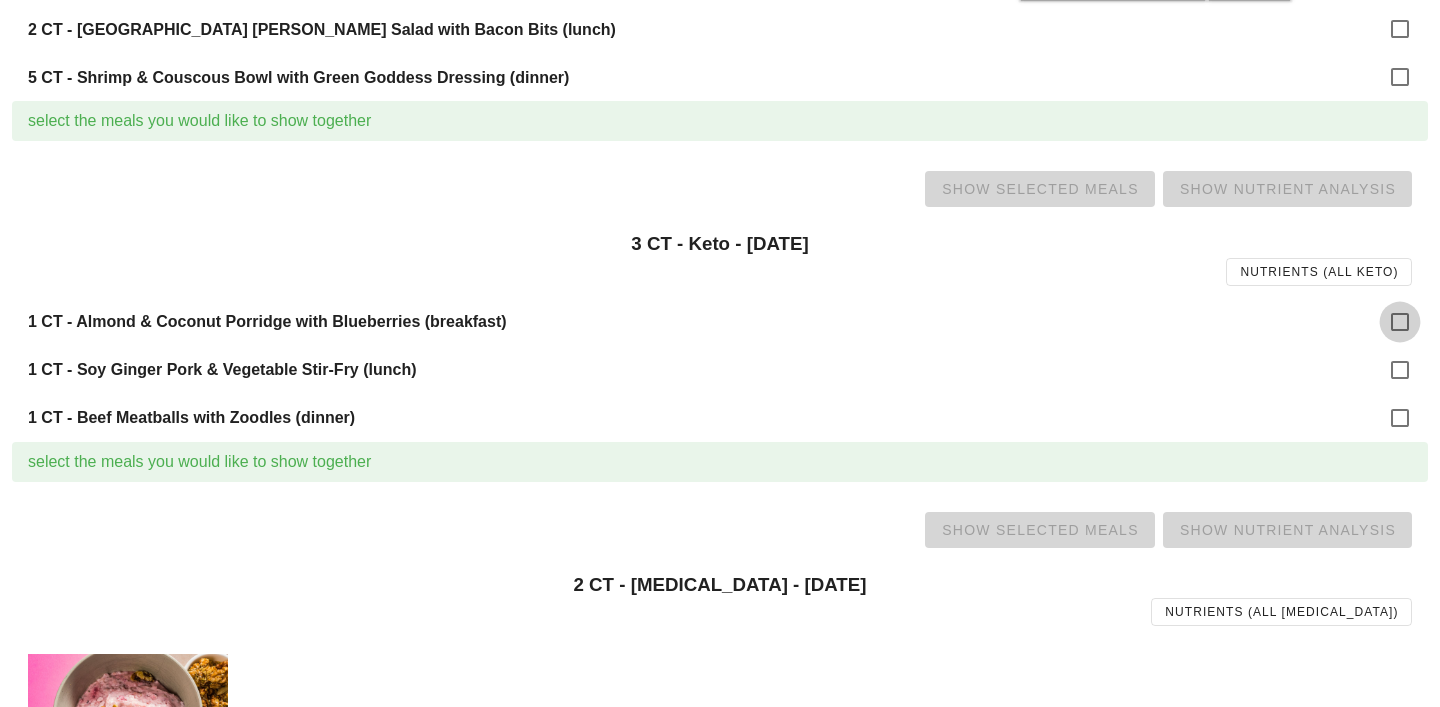 click at bounding box center [1400, 322] 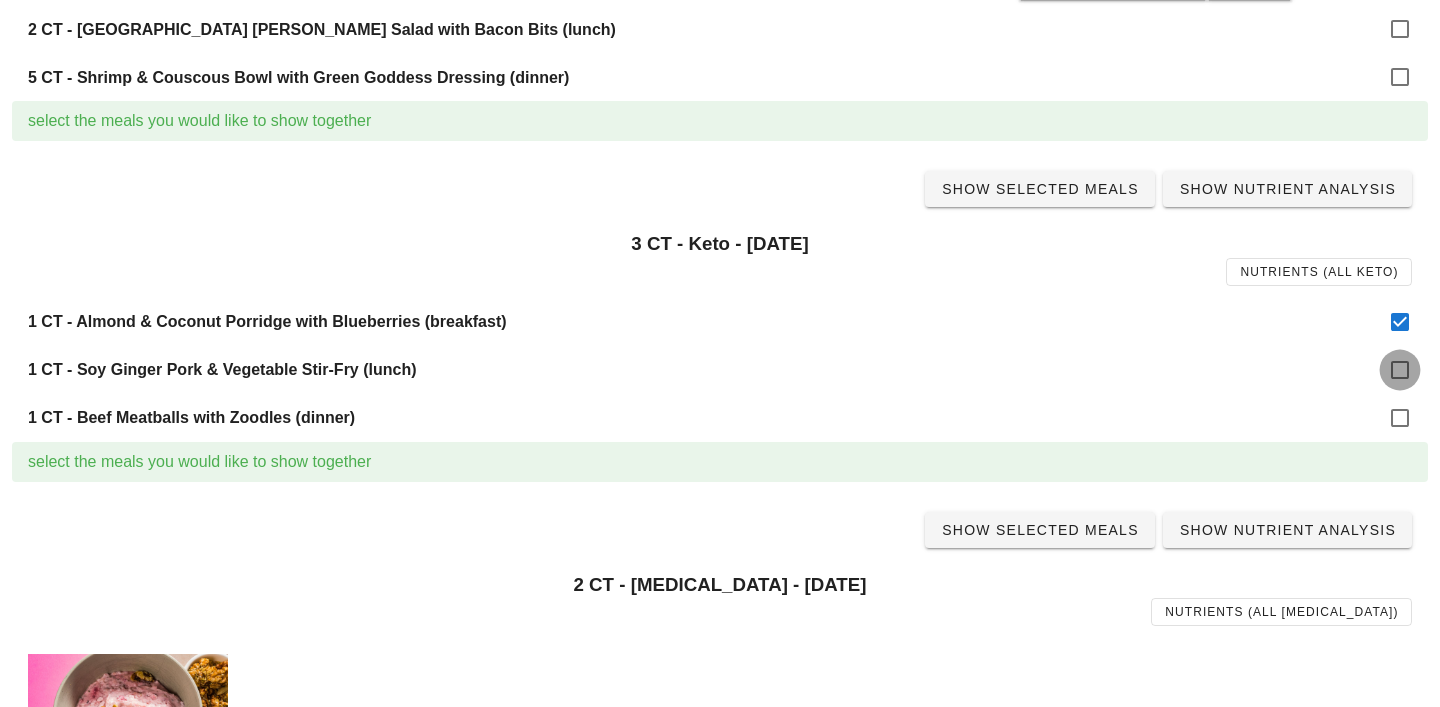 click at bounding box center [1400, 370] 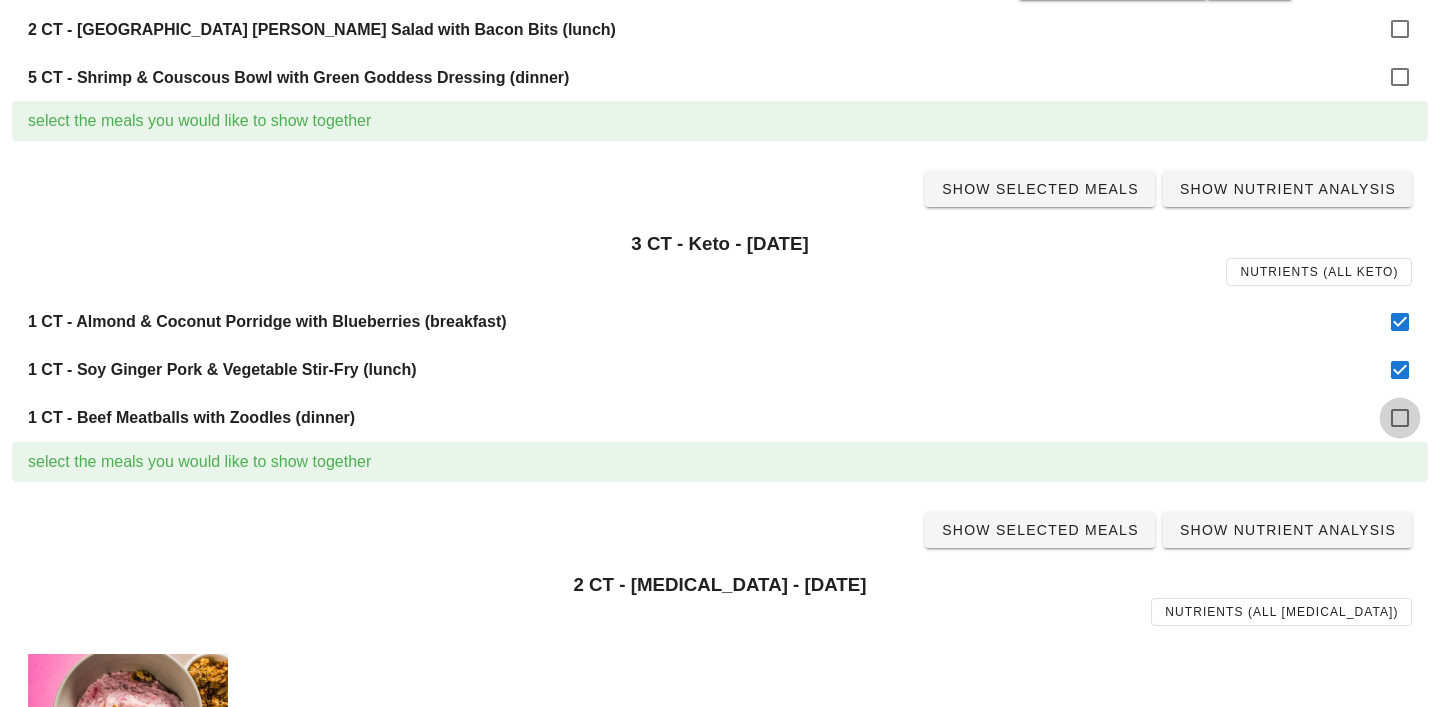 click at bounding box center [1400, 418] 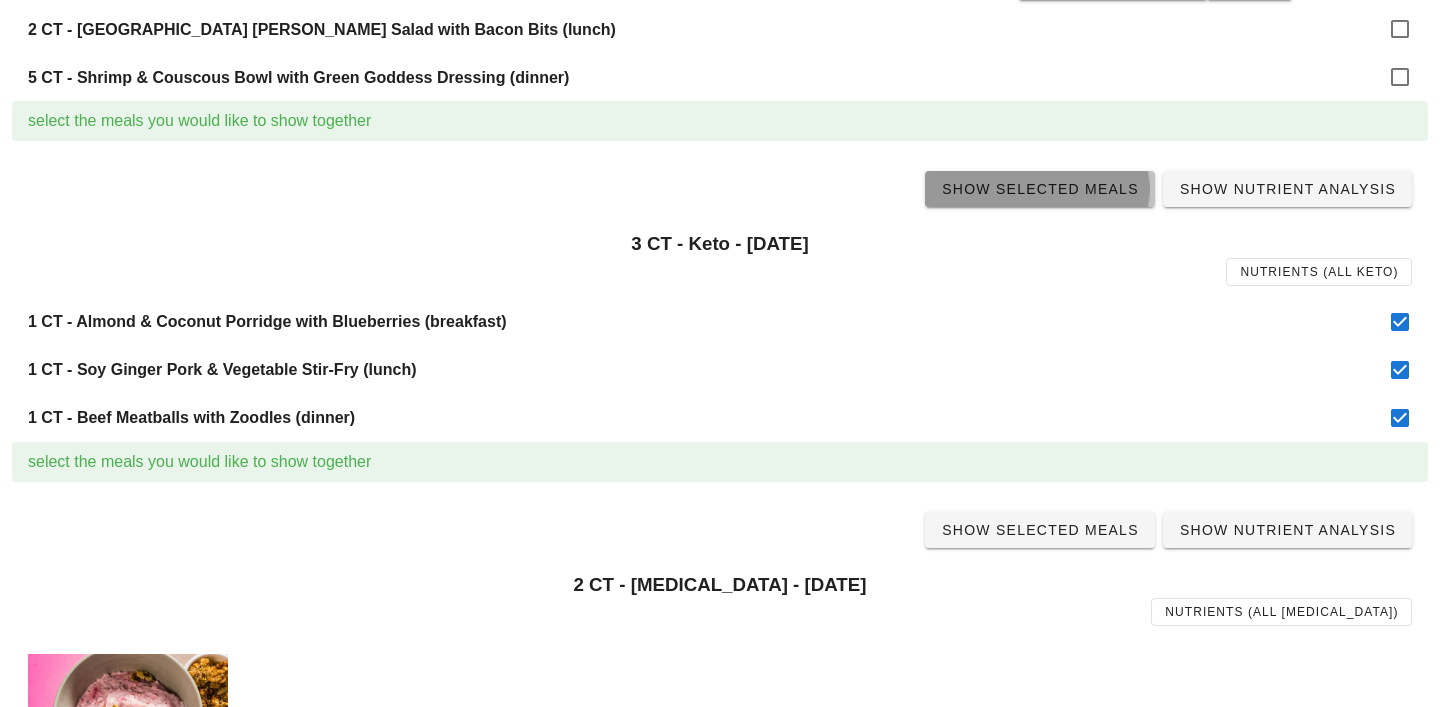 click on "Show Selected Meals" at bounding box center (1040, 189) 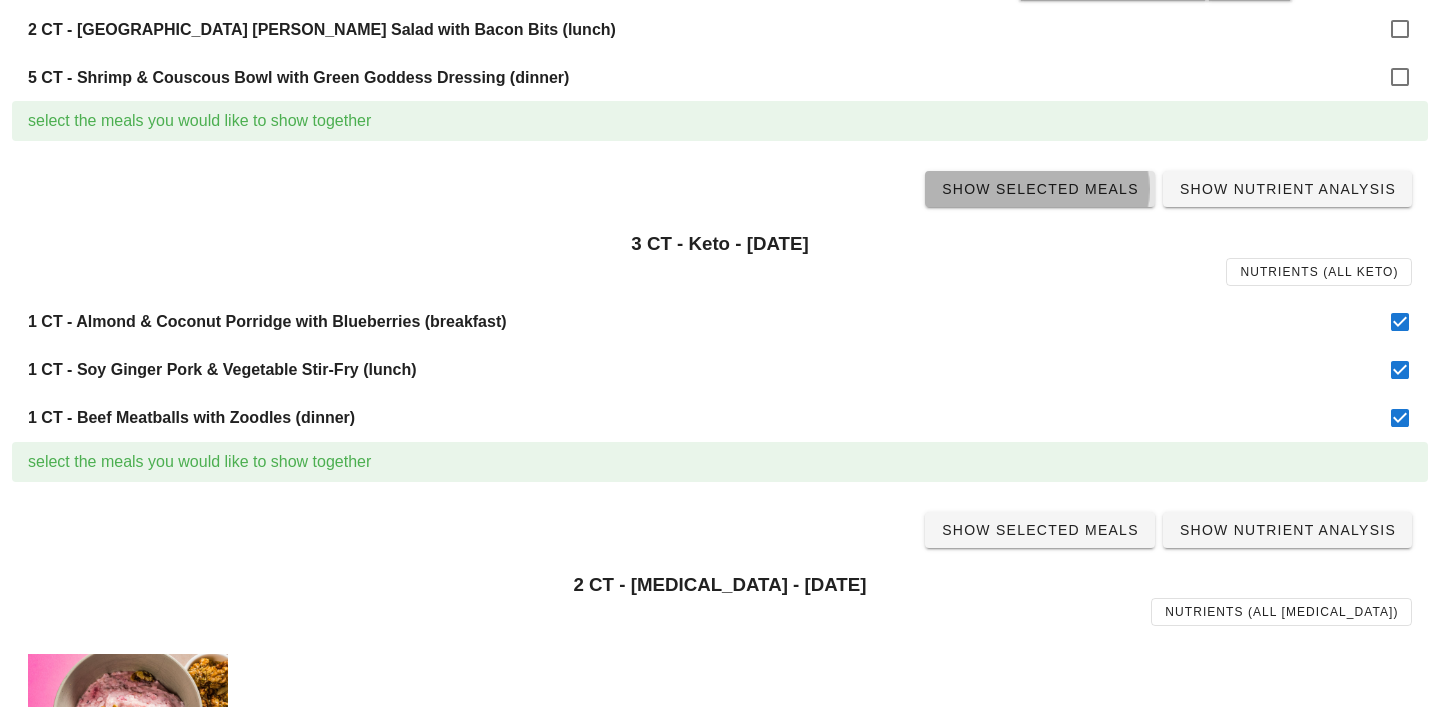 scroll, scrollTop: 0, scrollLeft: 0, axis: both 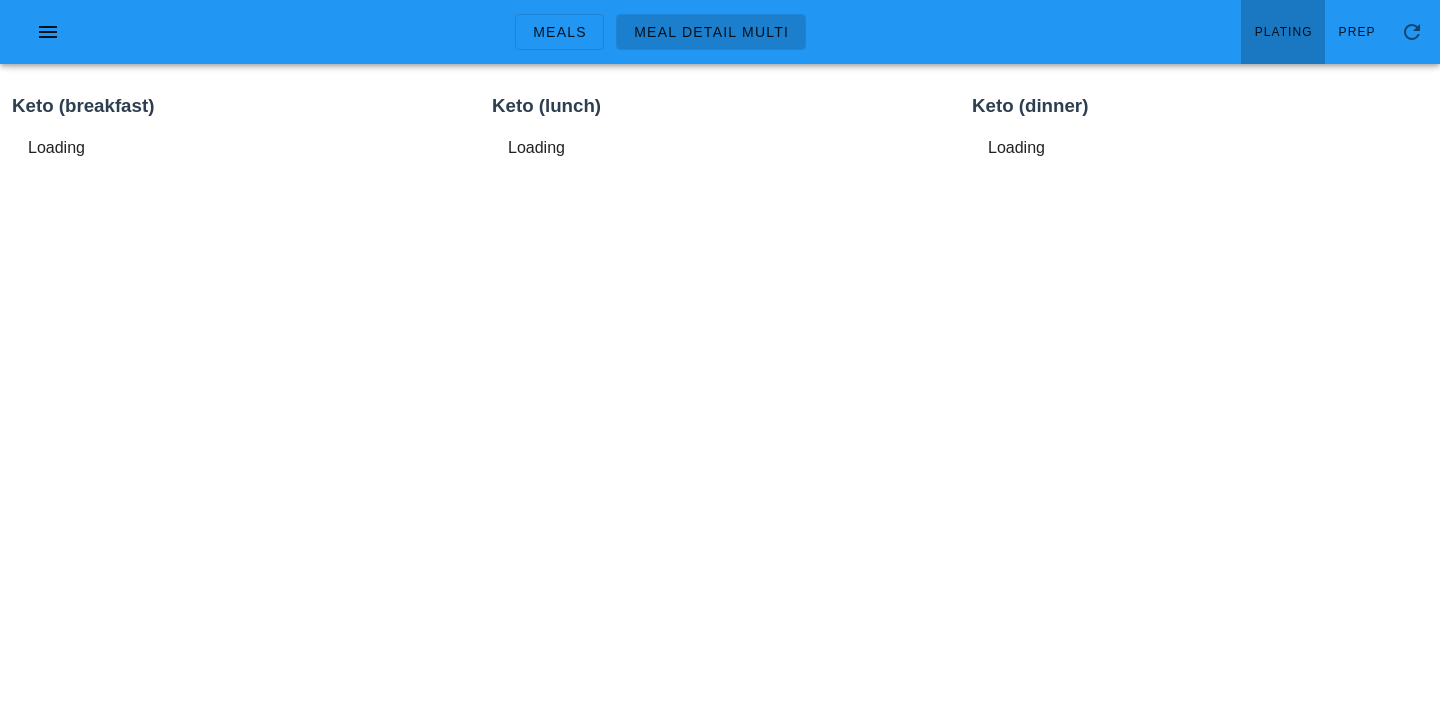 click on "Plating" at bounding box center (1283, 32) 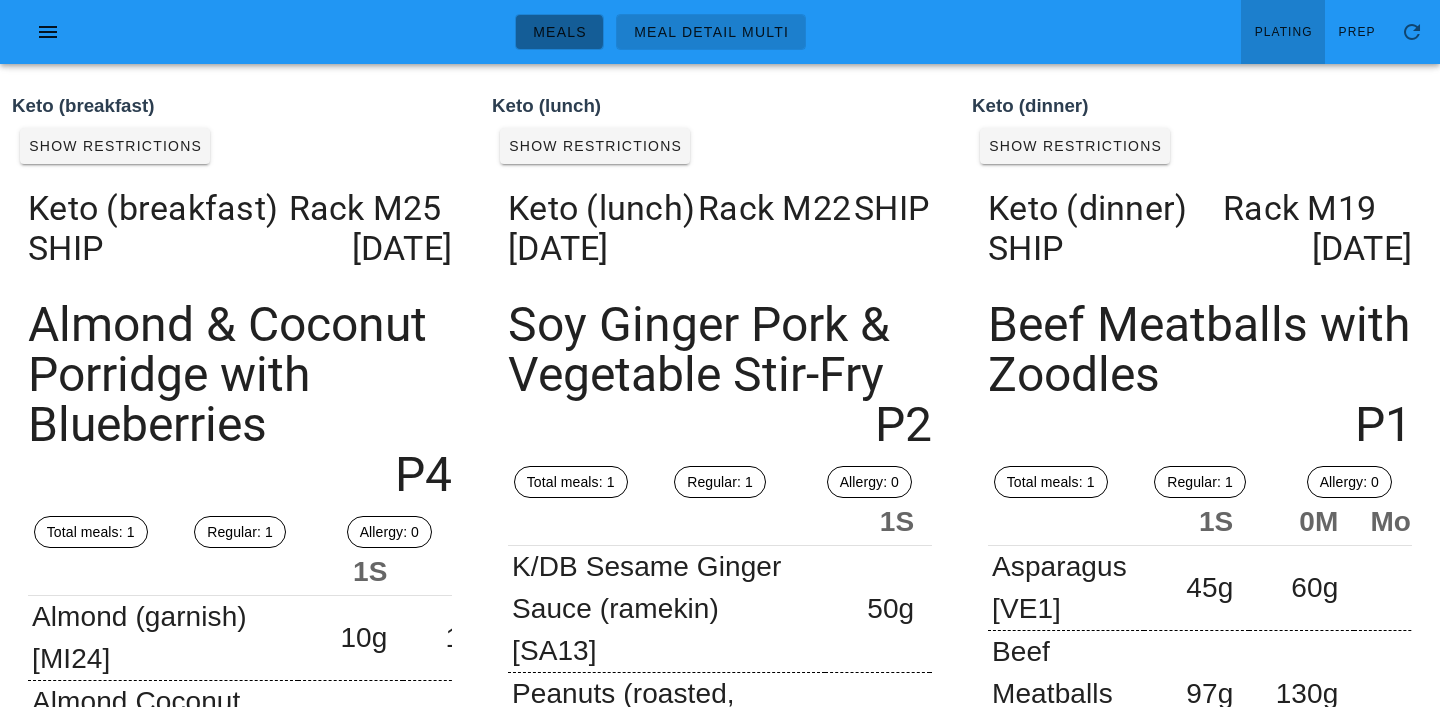 click on "Meals" at bounding box center [559, 32] 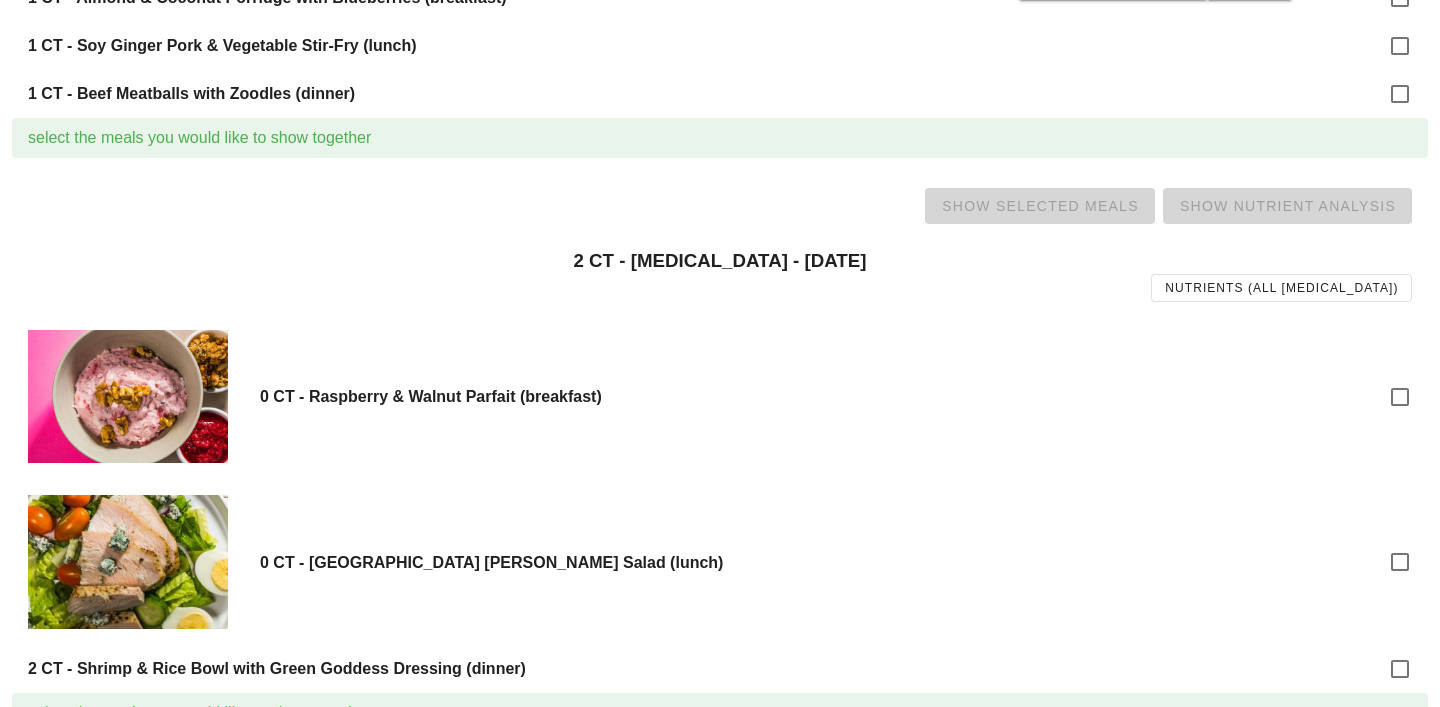 scroll, scrollTop: 1531, scrollLeft: 0, axis: vertical 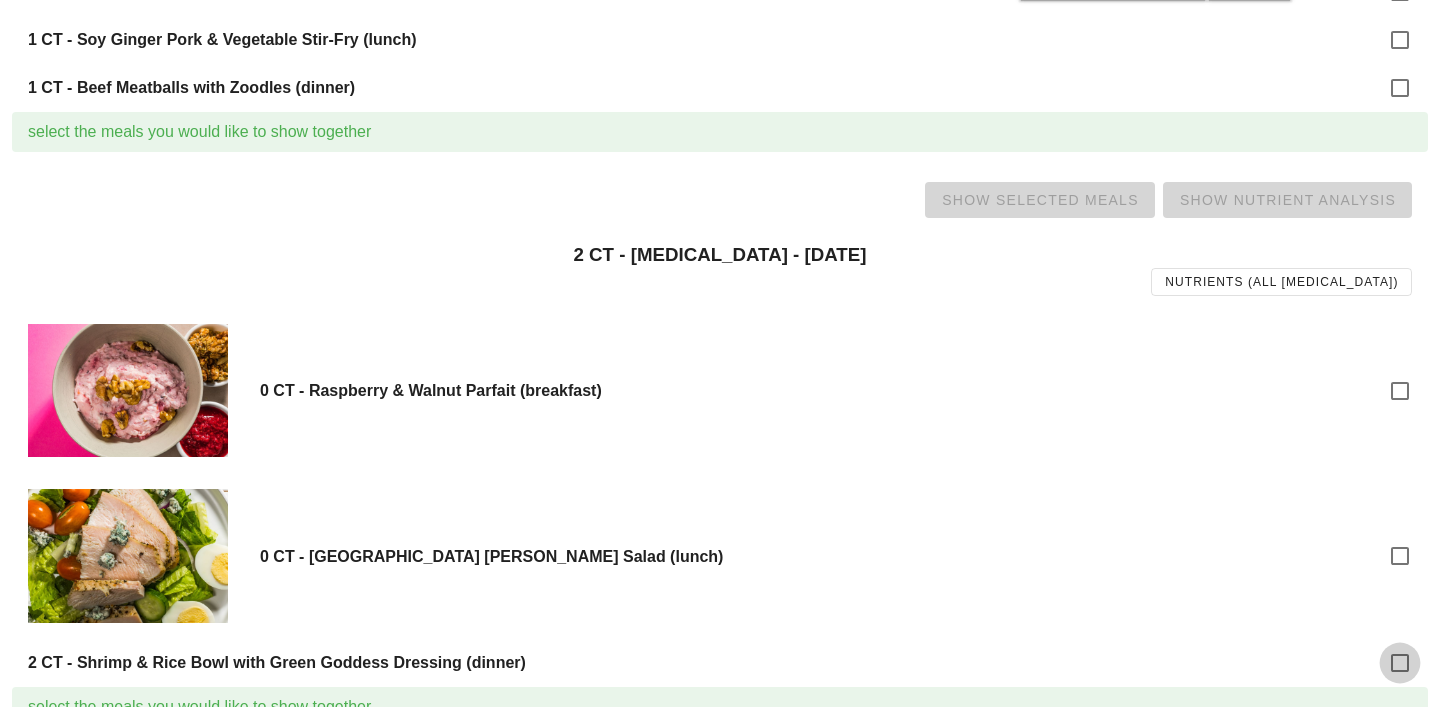 click at bounding box center [1400, 663] 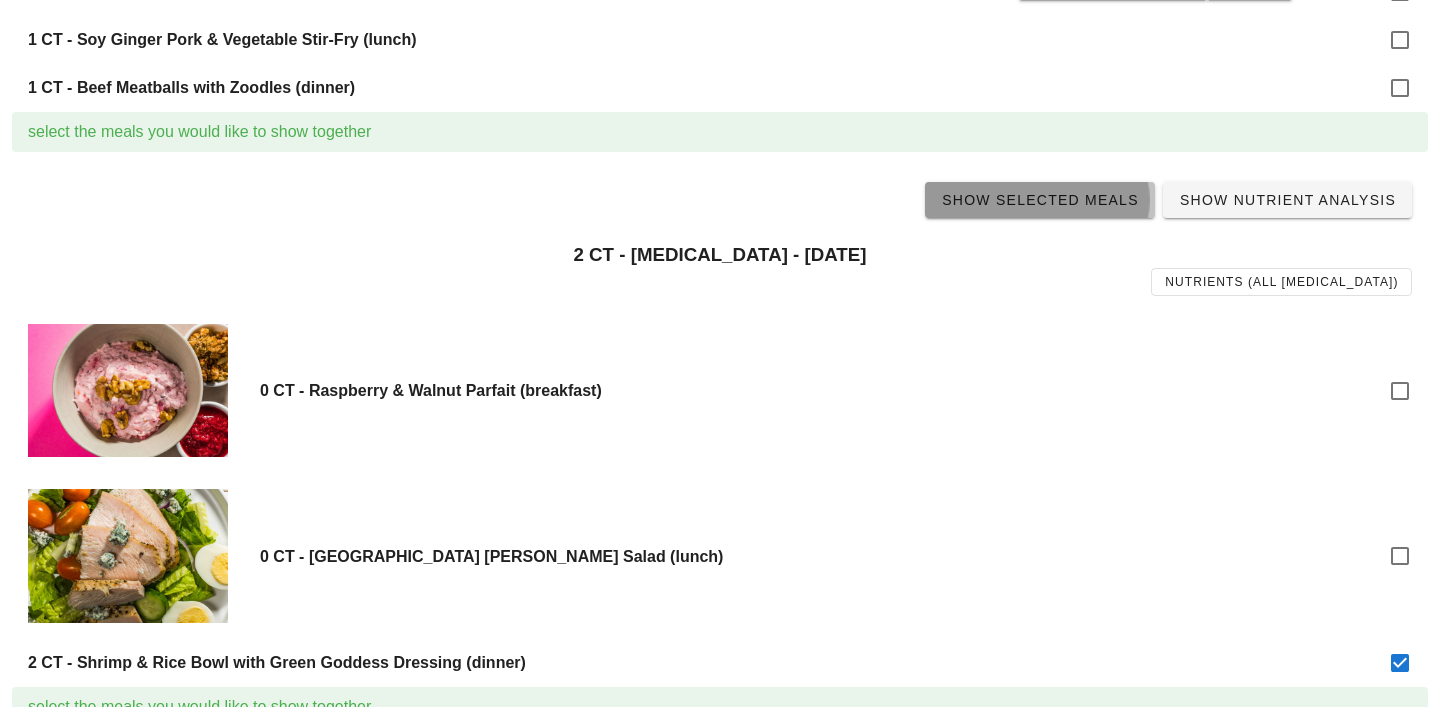 click on "Show Selected Meals" at bounding box center [1040, 200] 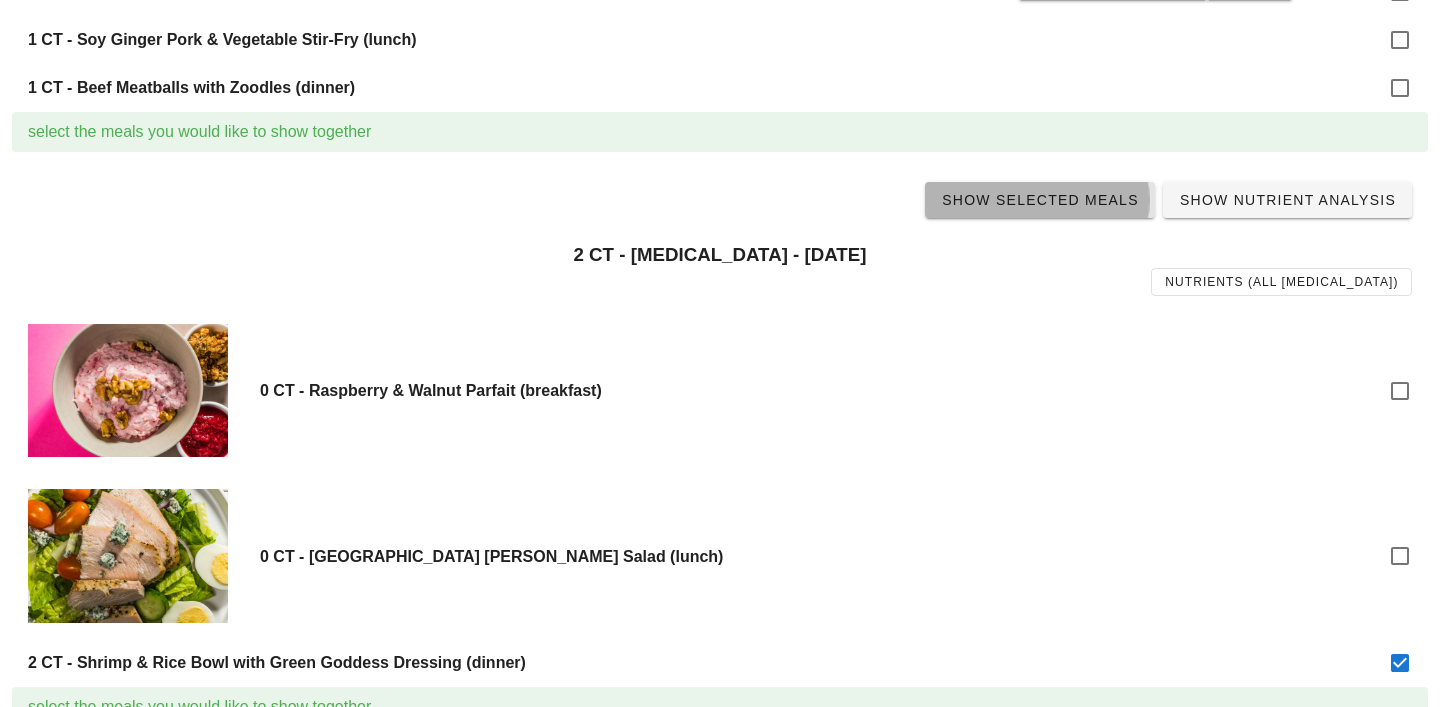 scroll, scrollTop: 0, scrollLeft: 0, axis: both 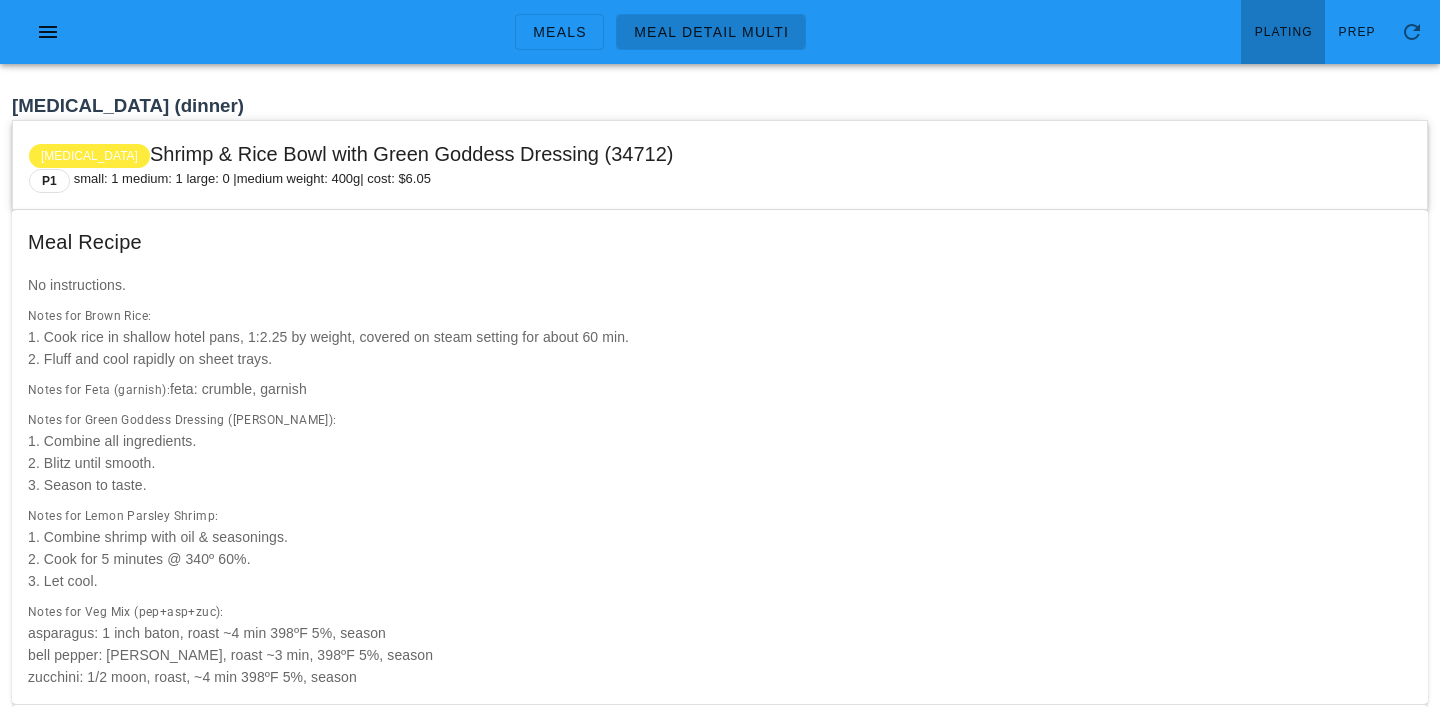 click on "Plating" at bounding box center (1283, 32) 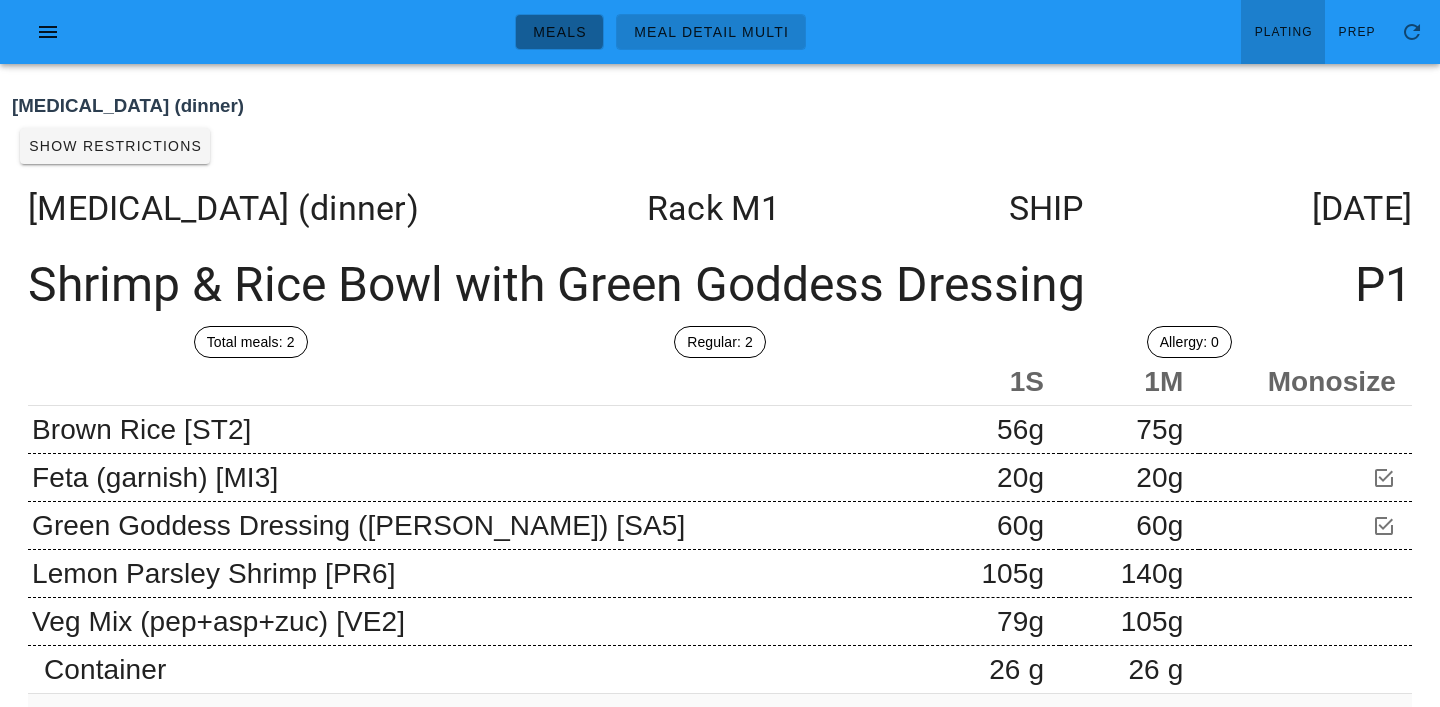 click on "Meals" at bounding box center (559, 32) 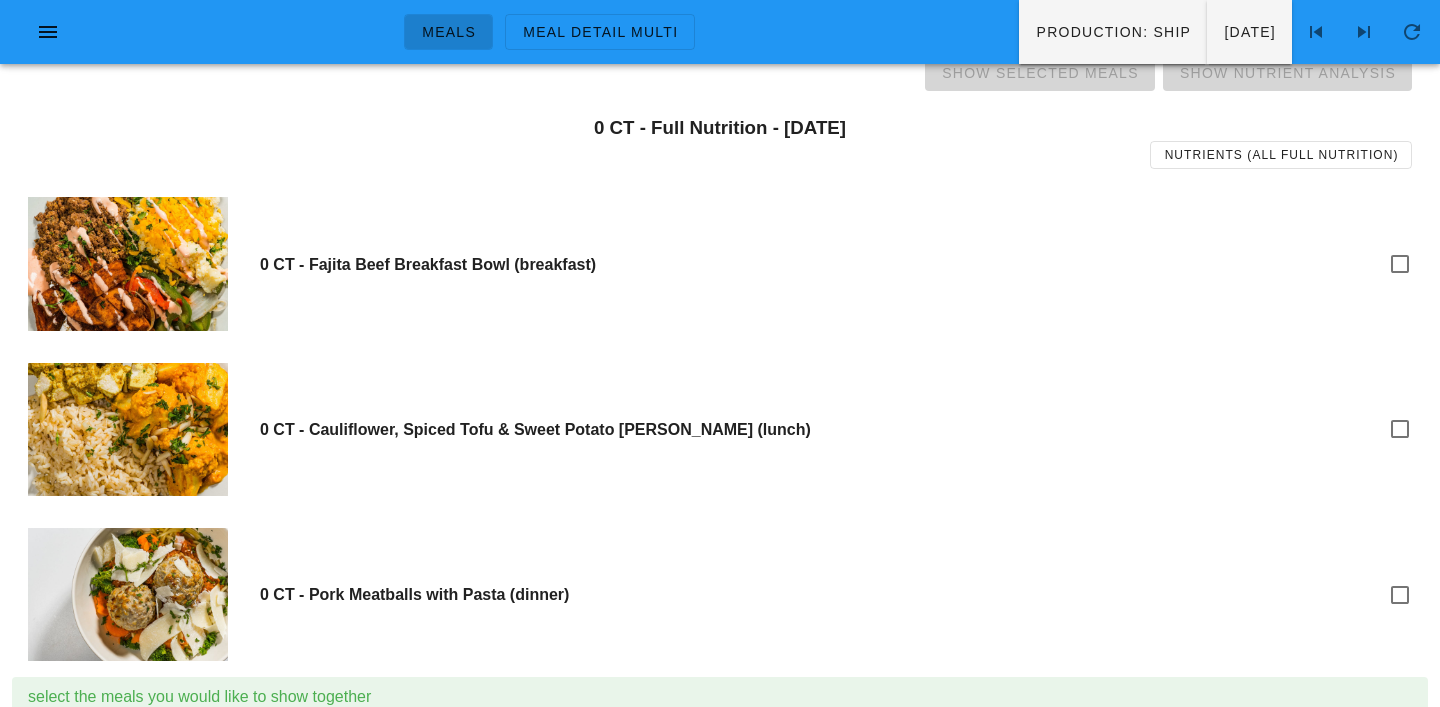 scroll, scrollTop: 0, scrollLeft: 0, axis: both 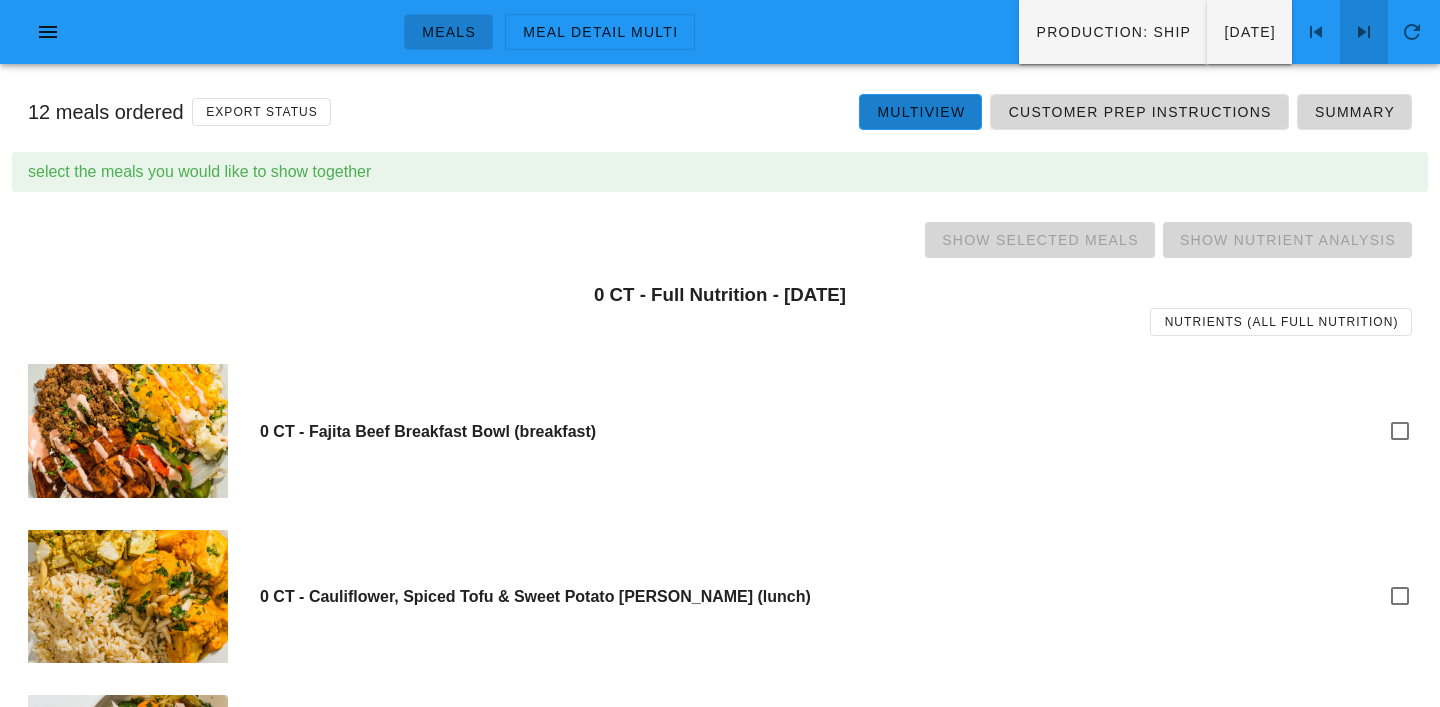 click at bounding box center [1364, 32] 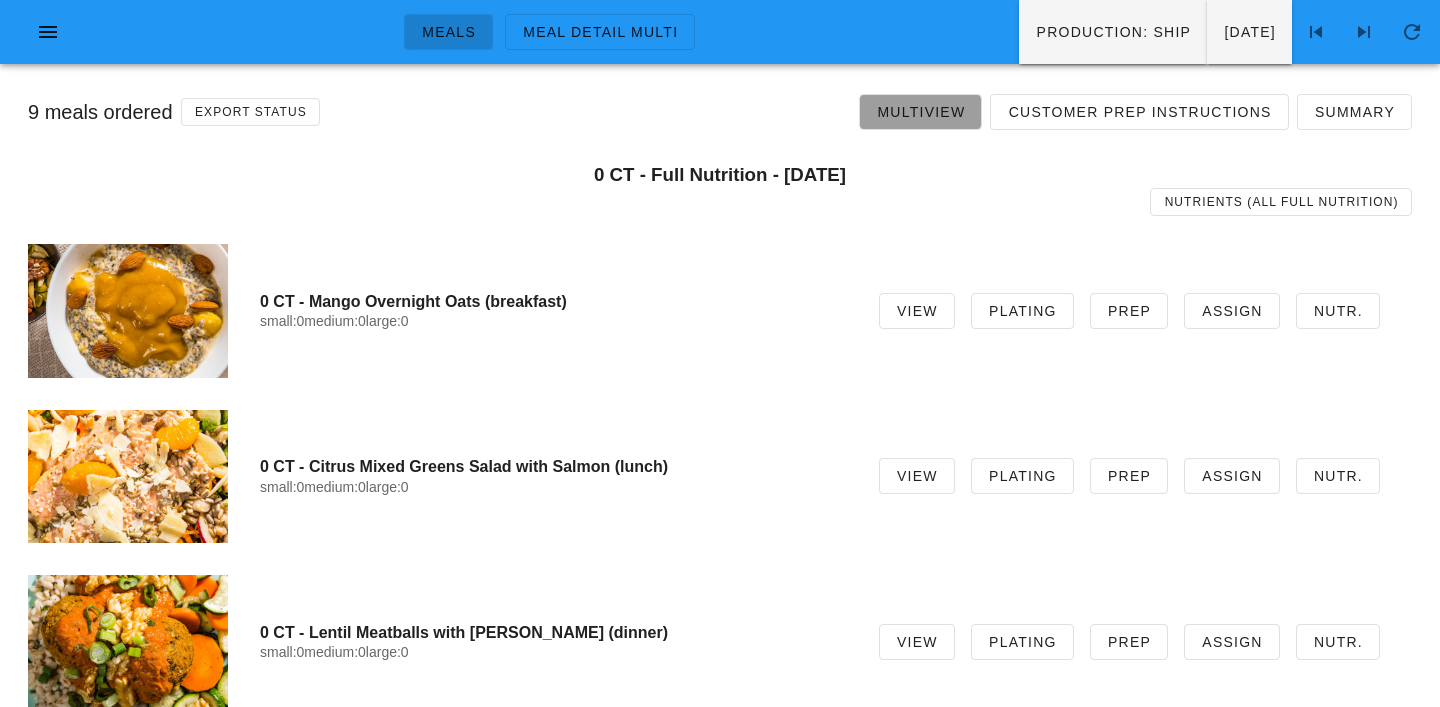click on "Multiview" at bounding box center [920, 112] 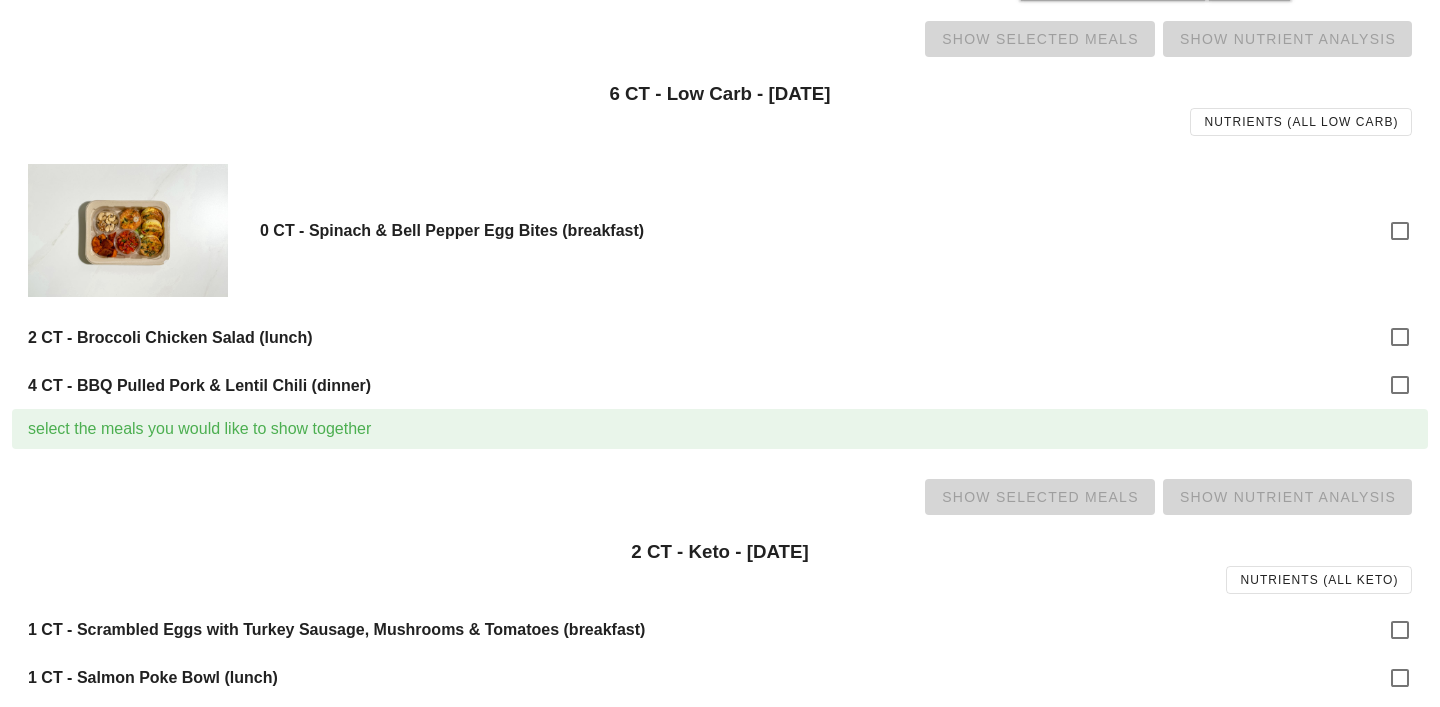 scroll, scrollTop: 895, scrollLeft: 0, axis: vertical 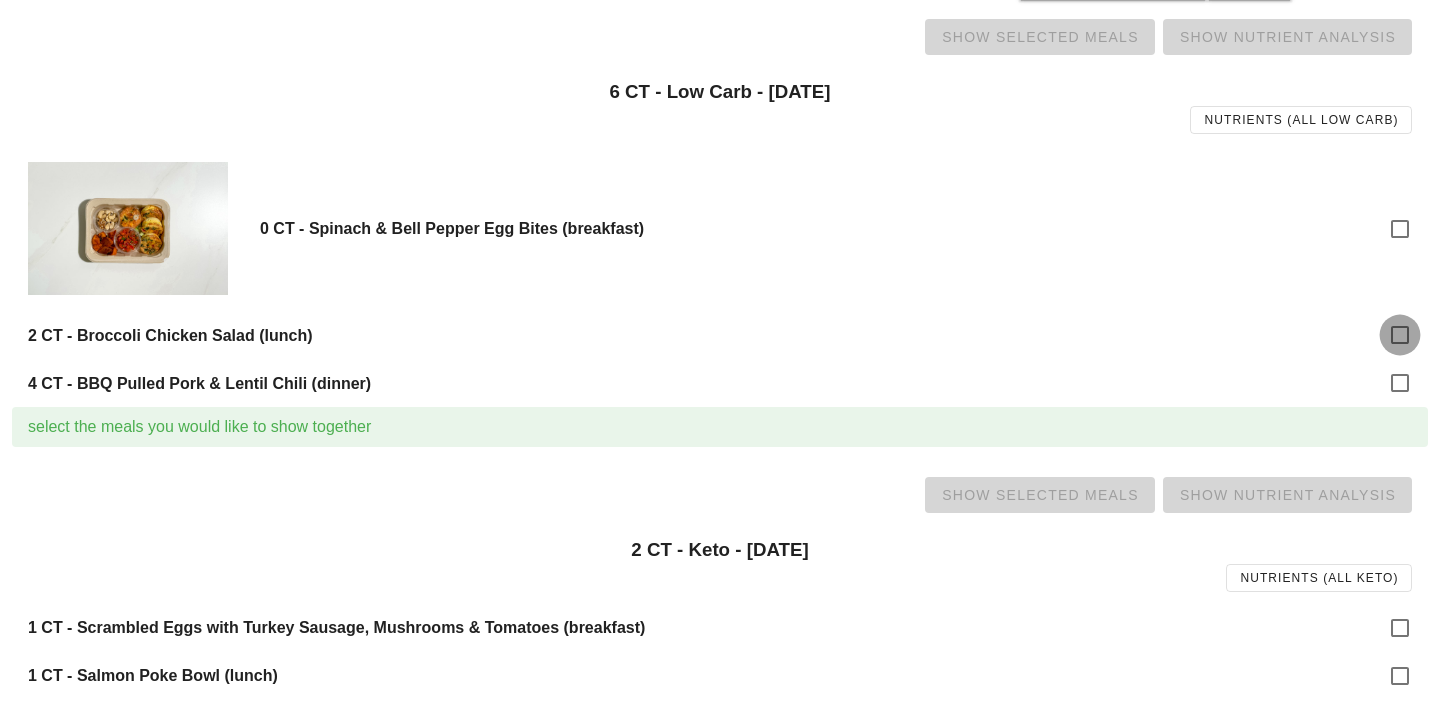 checkbox on "true" 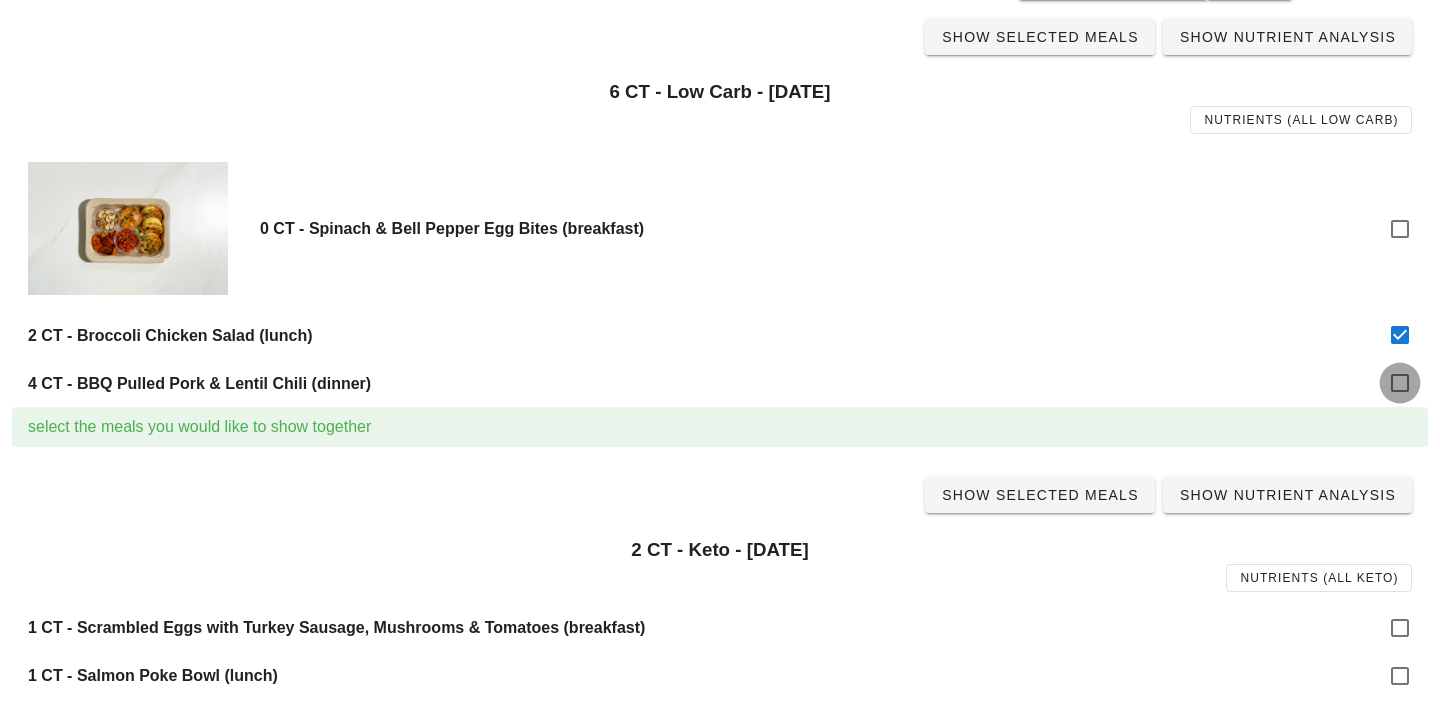 click at bounding box center (1400, 383) 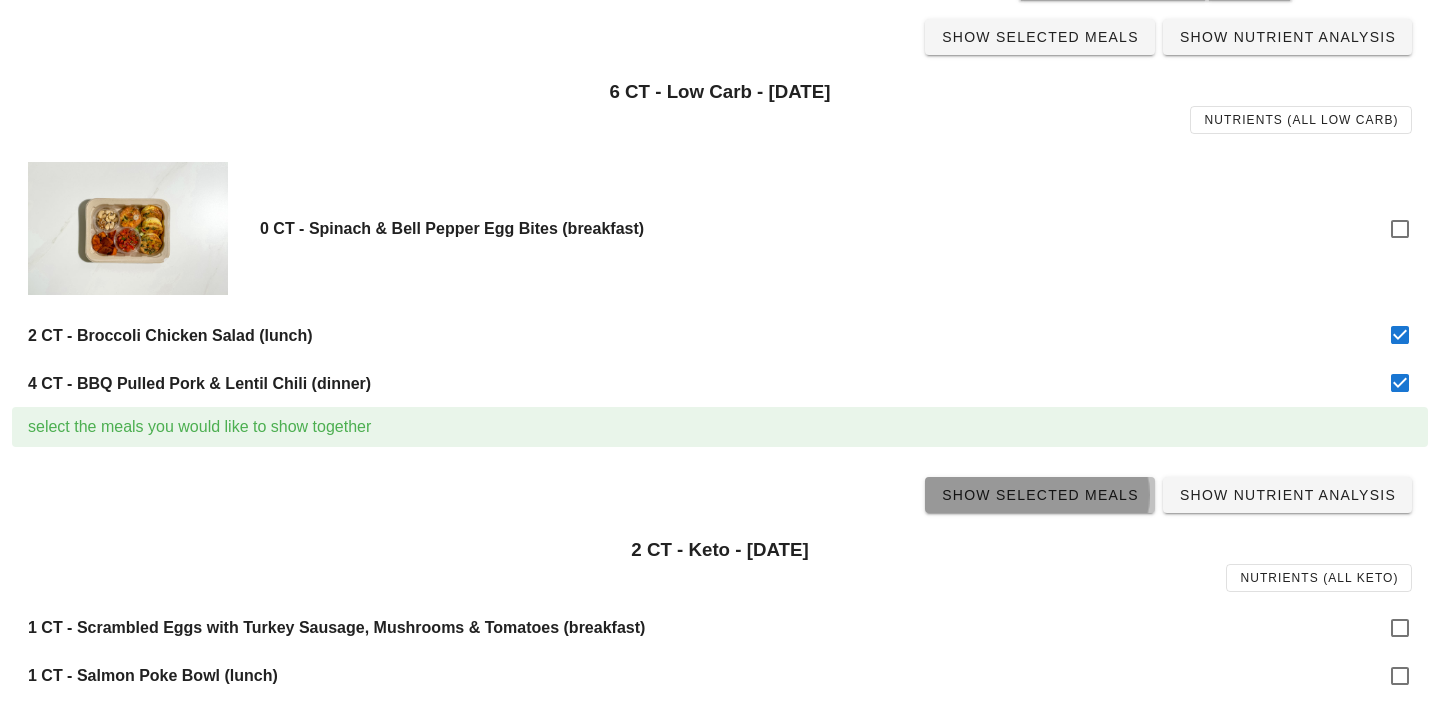 click on "Show Selected Meals" at bounding box center (1040, 495) 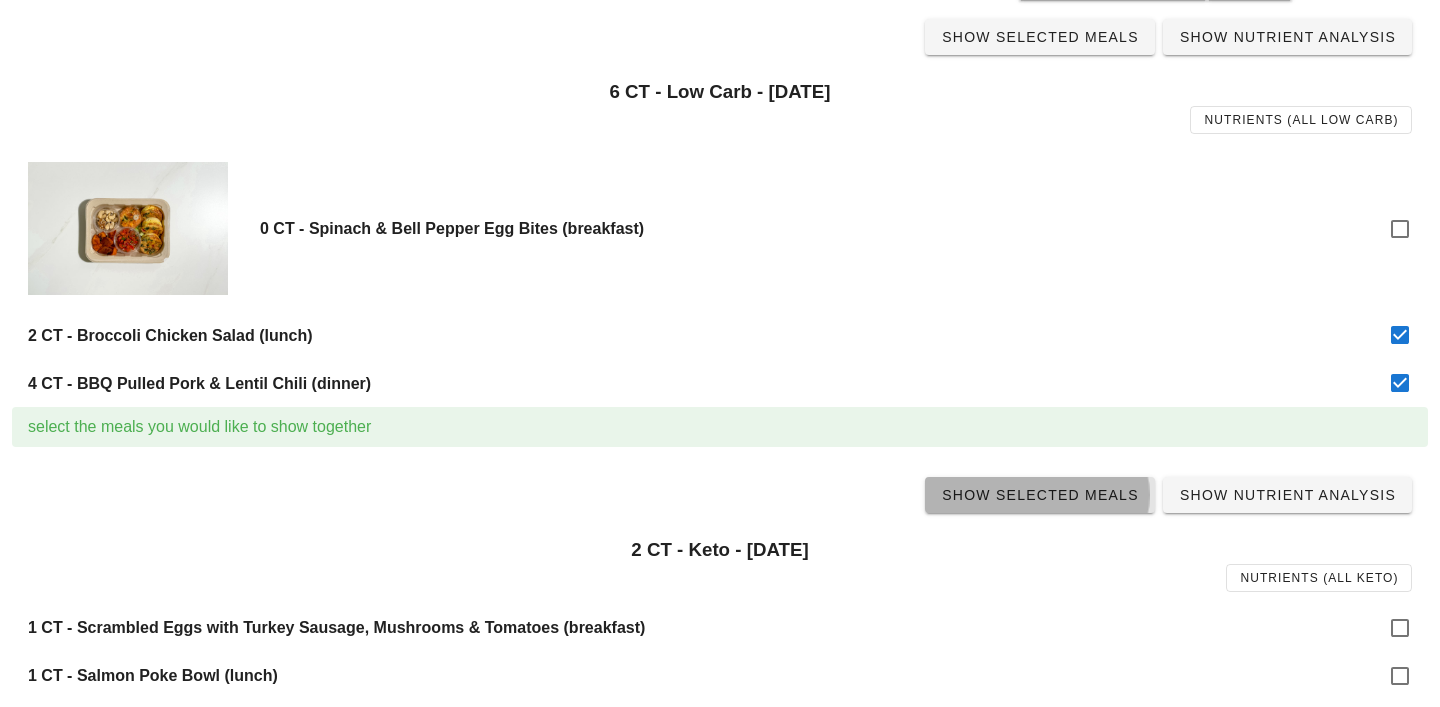 scroll, scrollTop: 0, scrollLeft: 0, axis: both 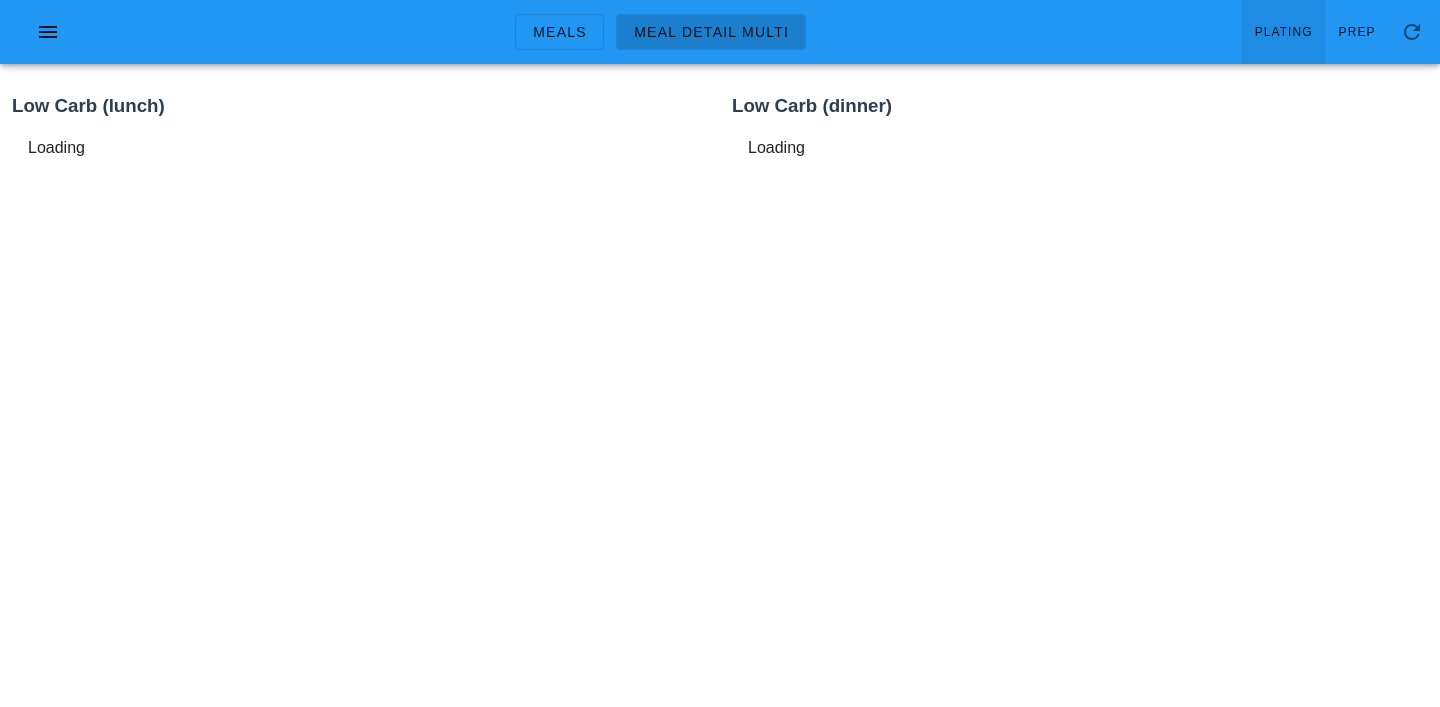 click on "Plating" at bounding box center [1283, 32] 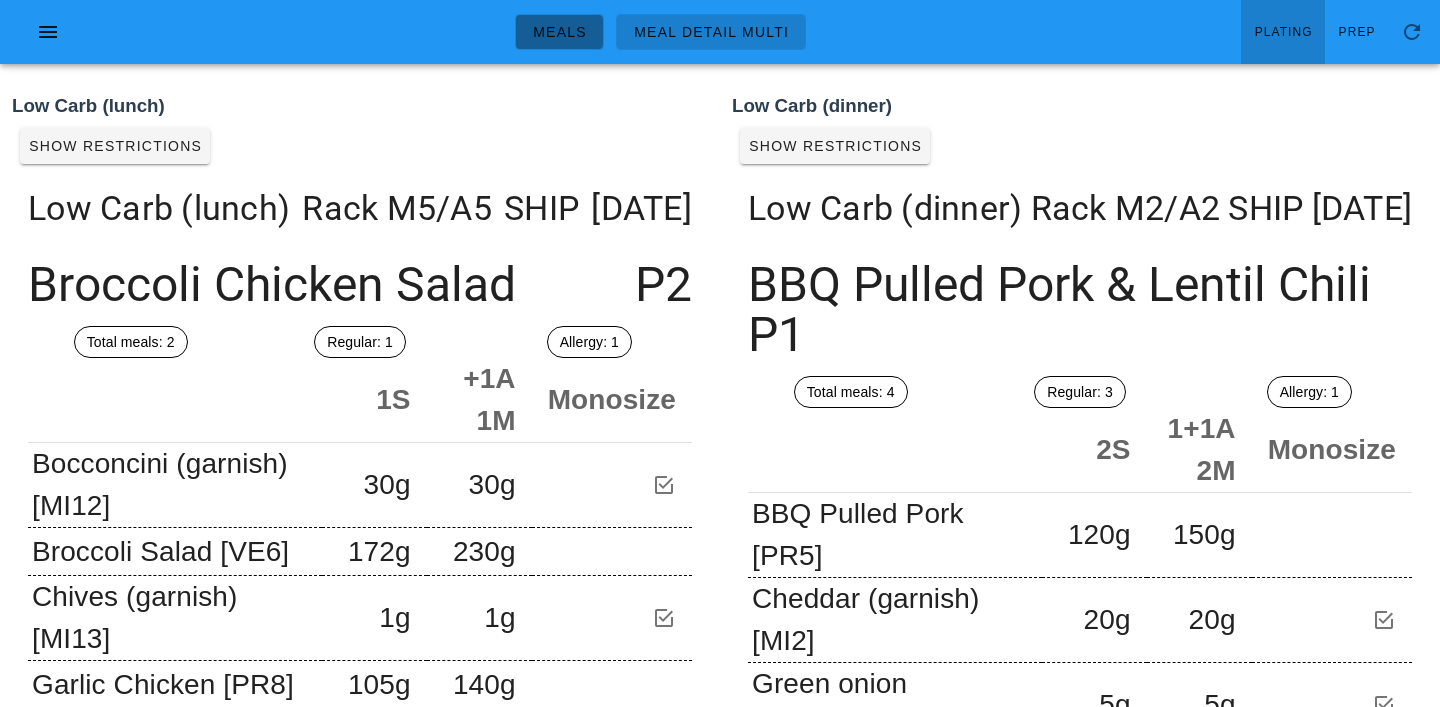 click on "Meals" at bounding box center (559, 32) 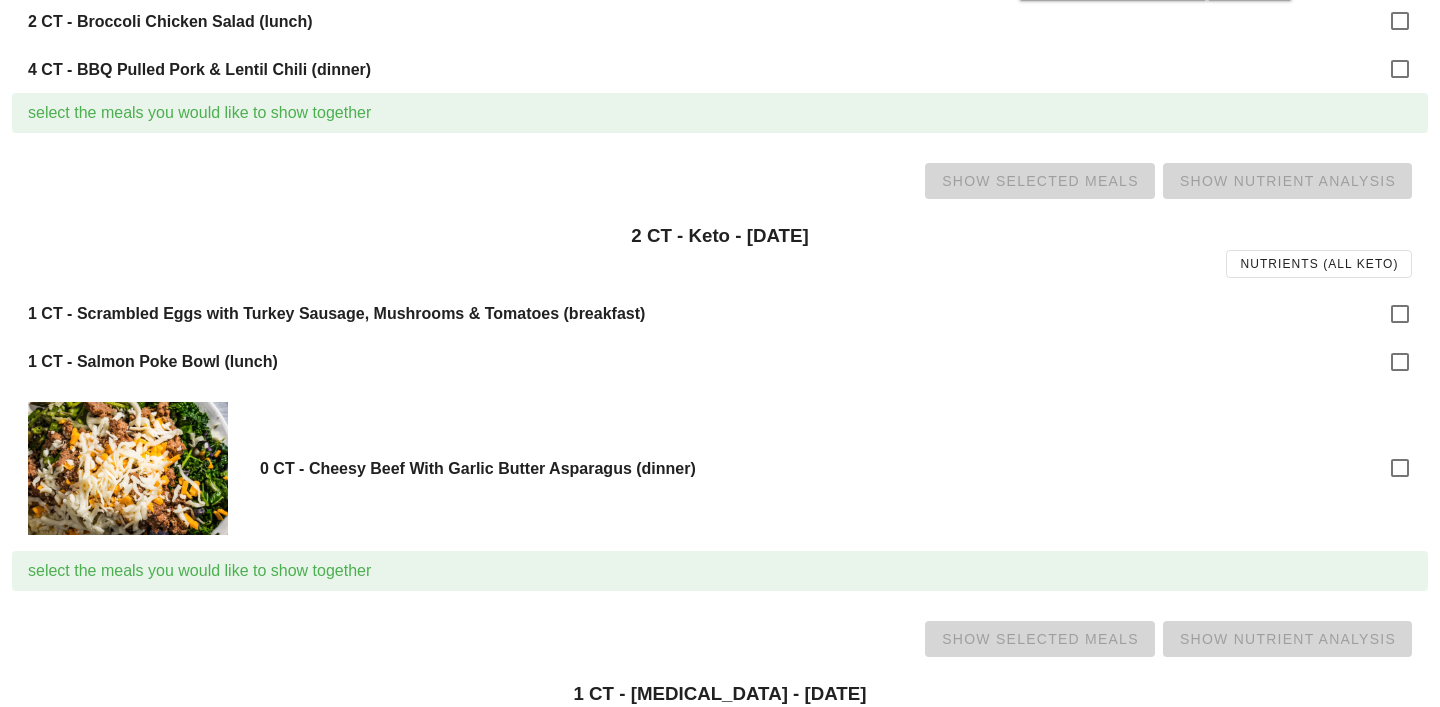 scroll, scrollTop: 1210, scrollLeft: 0, axis: vertical 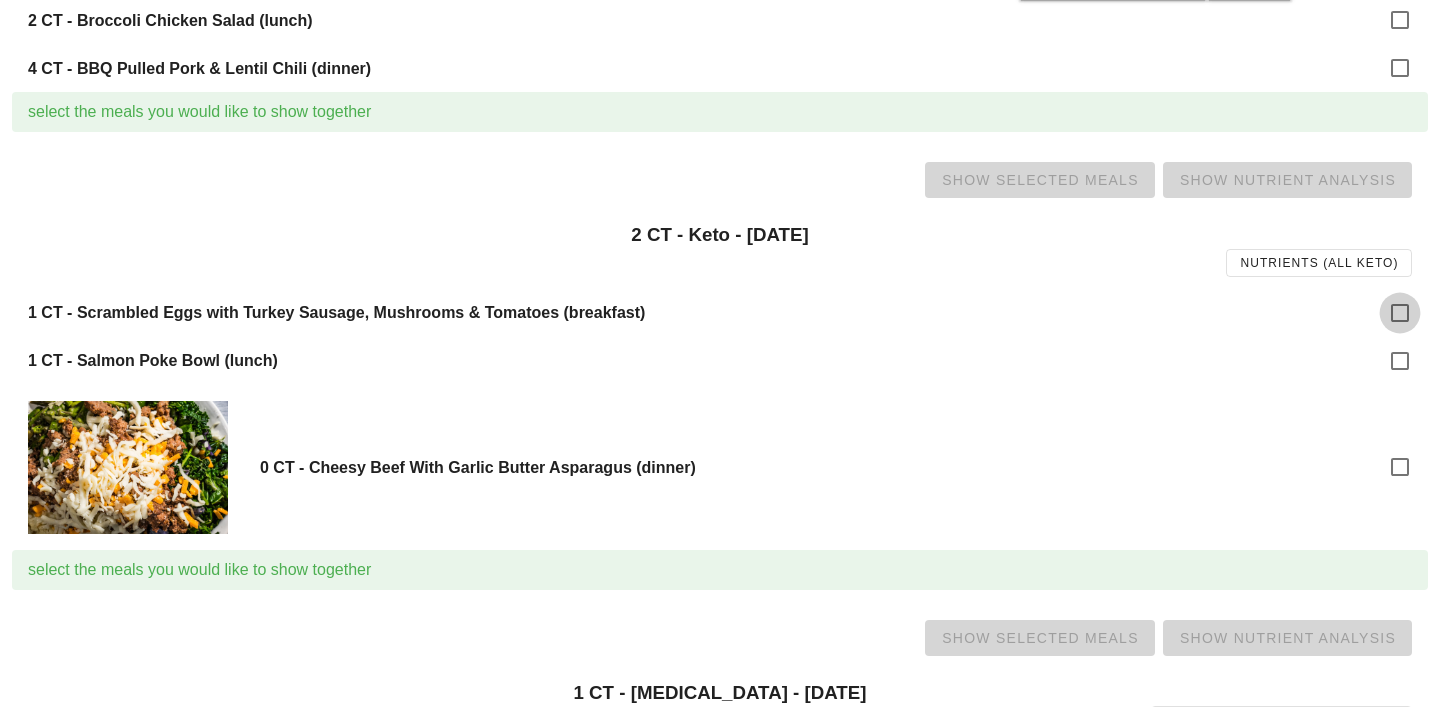 click at bounding box center [1400, 313] 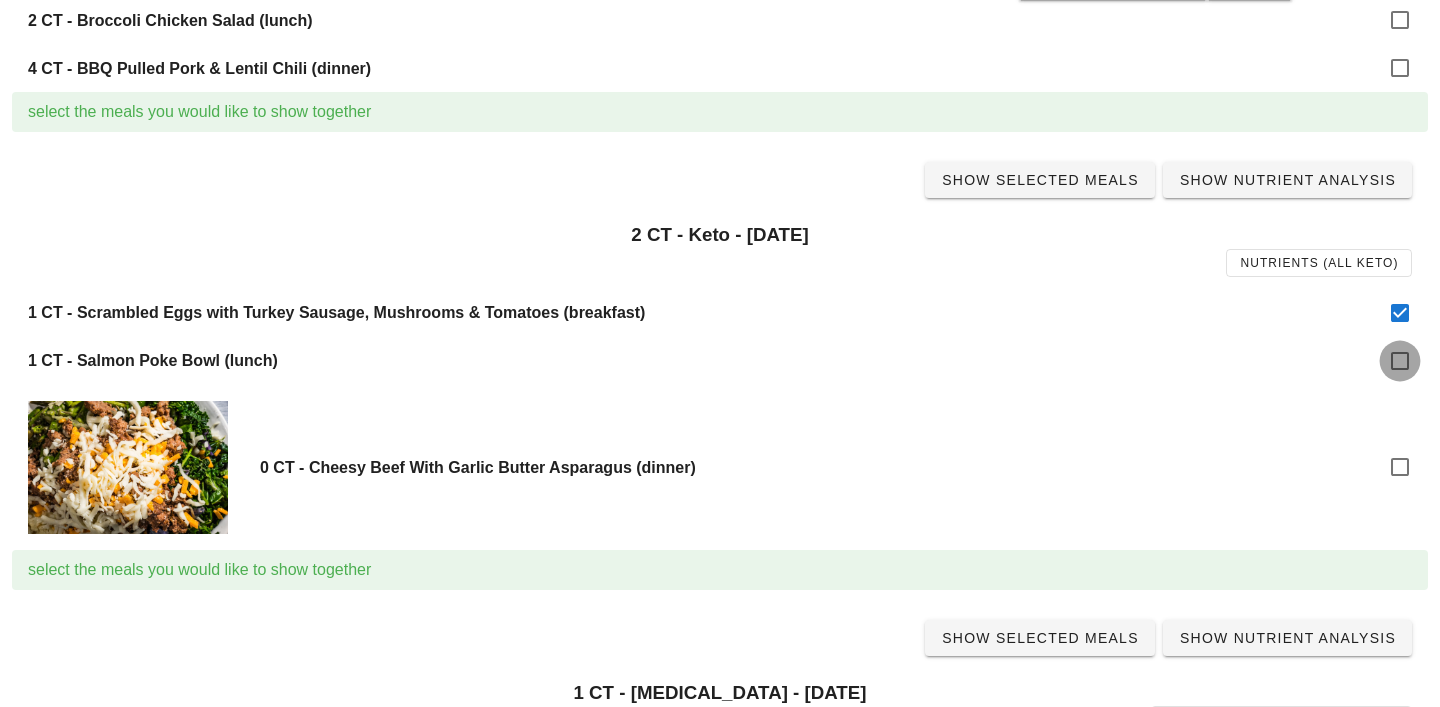 click at bounding box center [1400, 361] 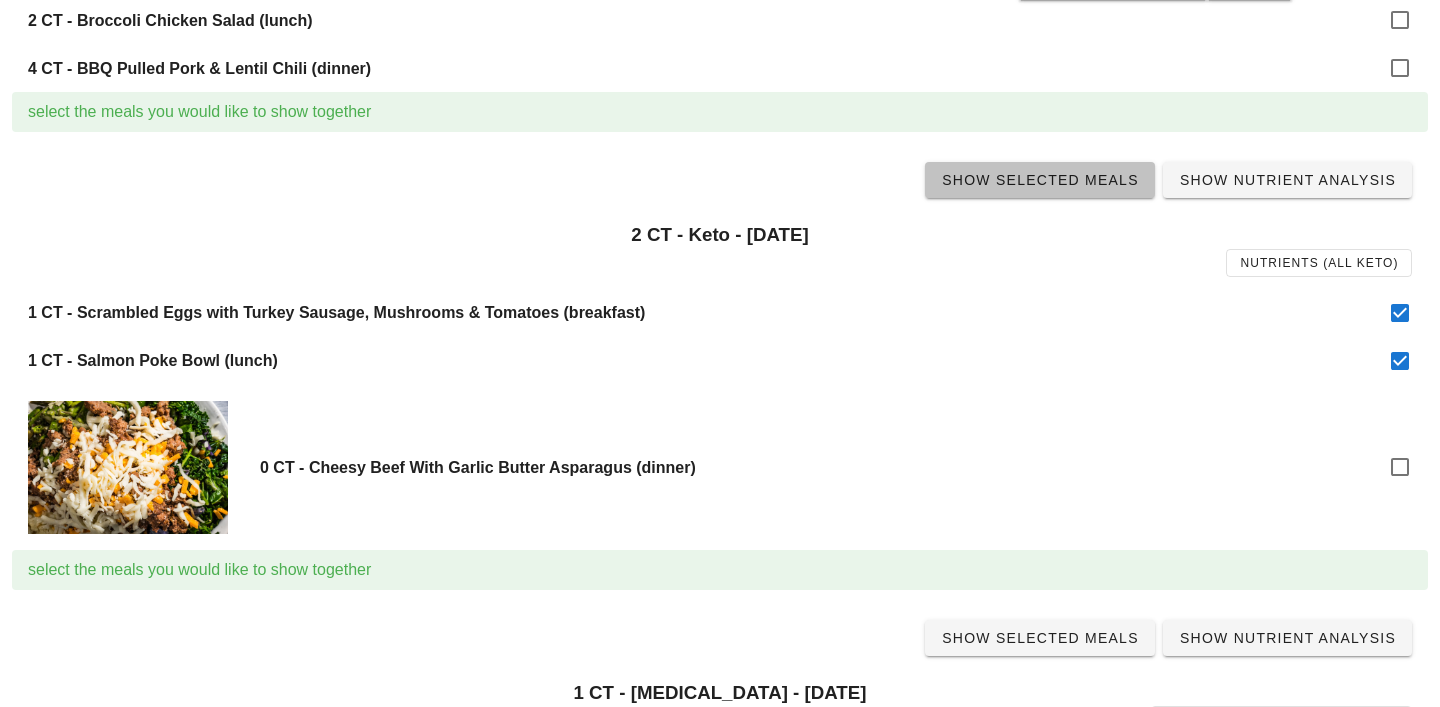 click on "Show Selected Meals" at bounding box center [1040, 180] 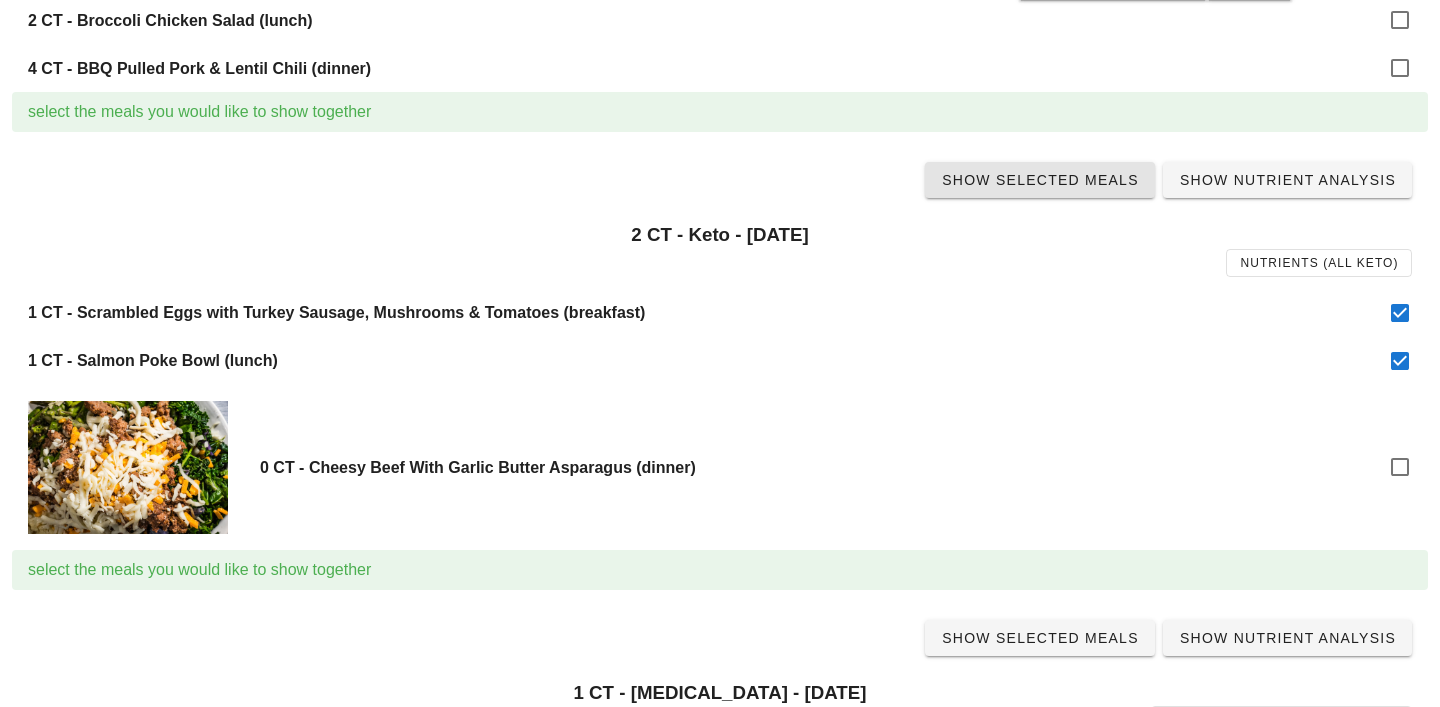 scroll, scrollTop: 0, scrollLeft: 0, axis: both 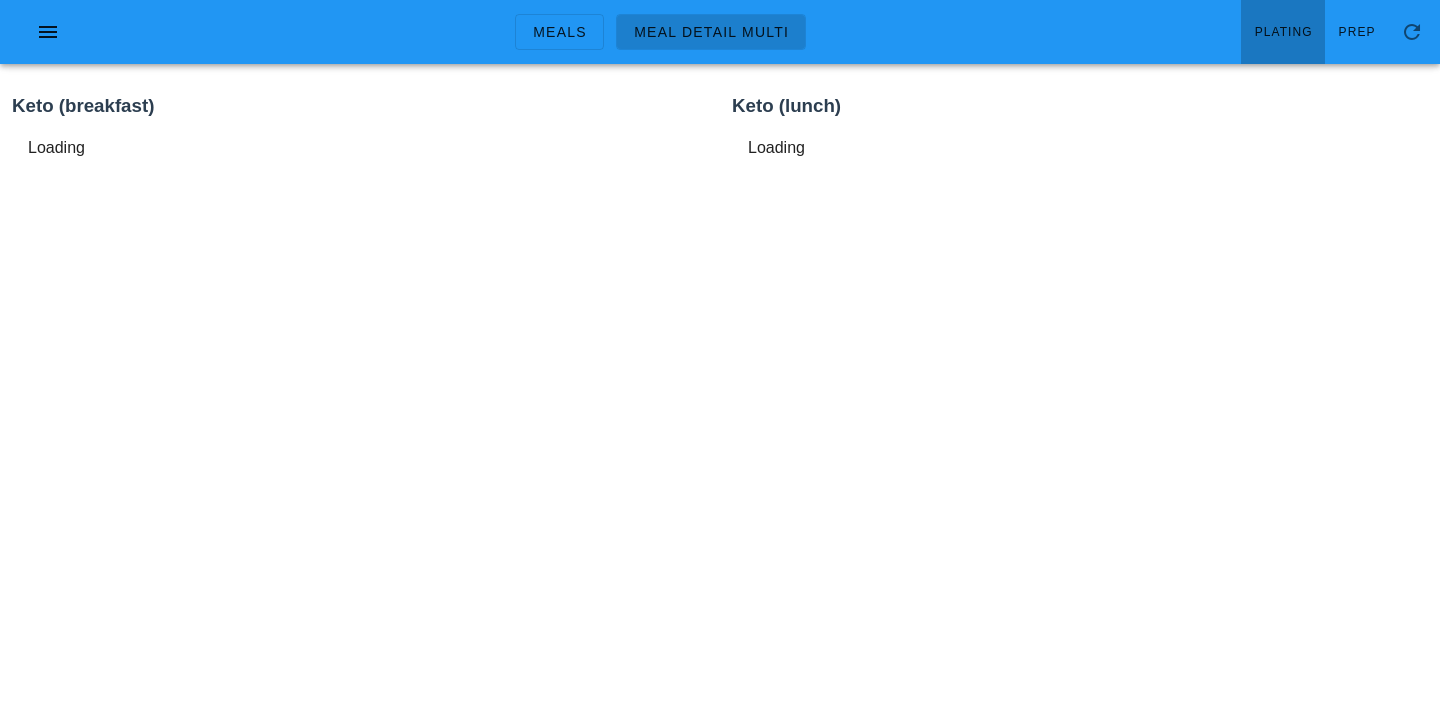 click on "Plating" at bounding box center (1283, 32) 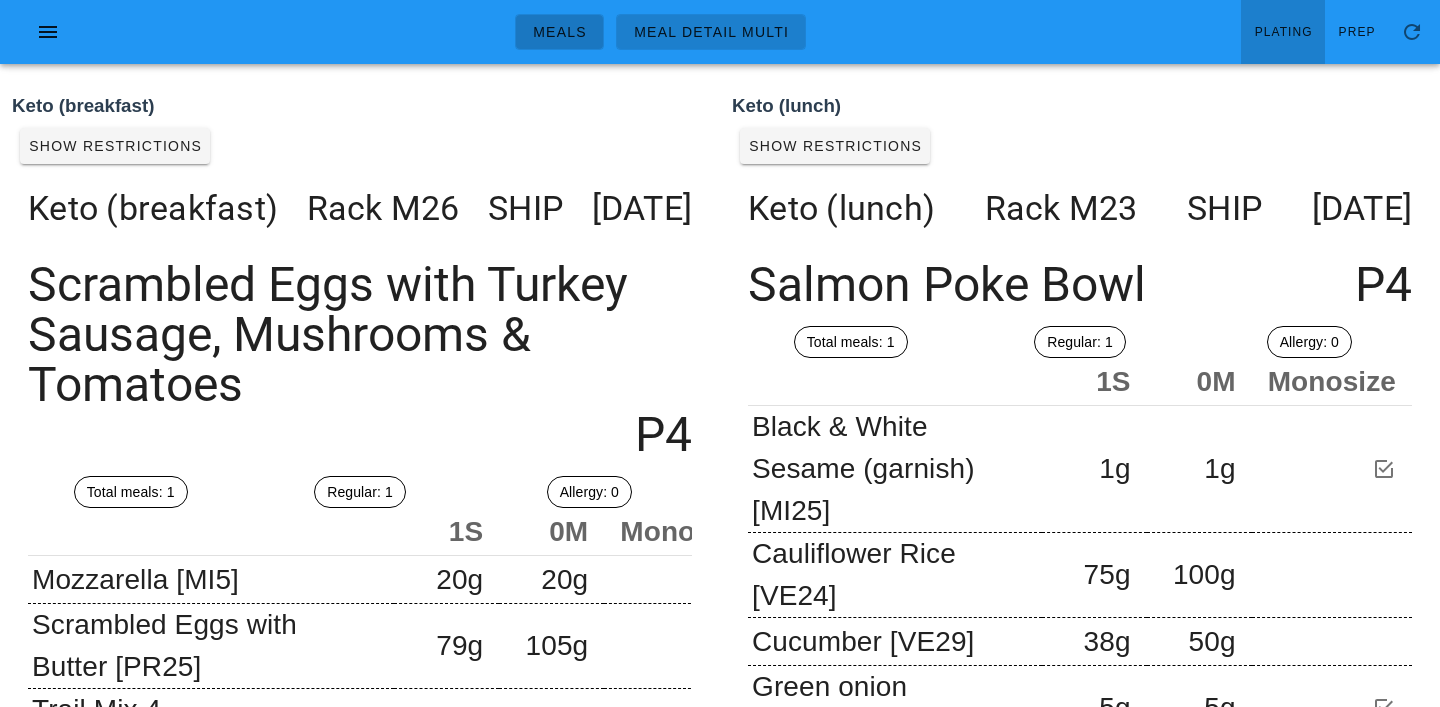 click on "Meals" at bounding box center (559, 32) 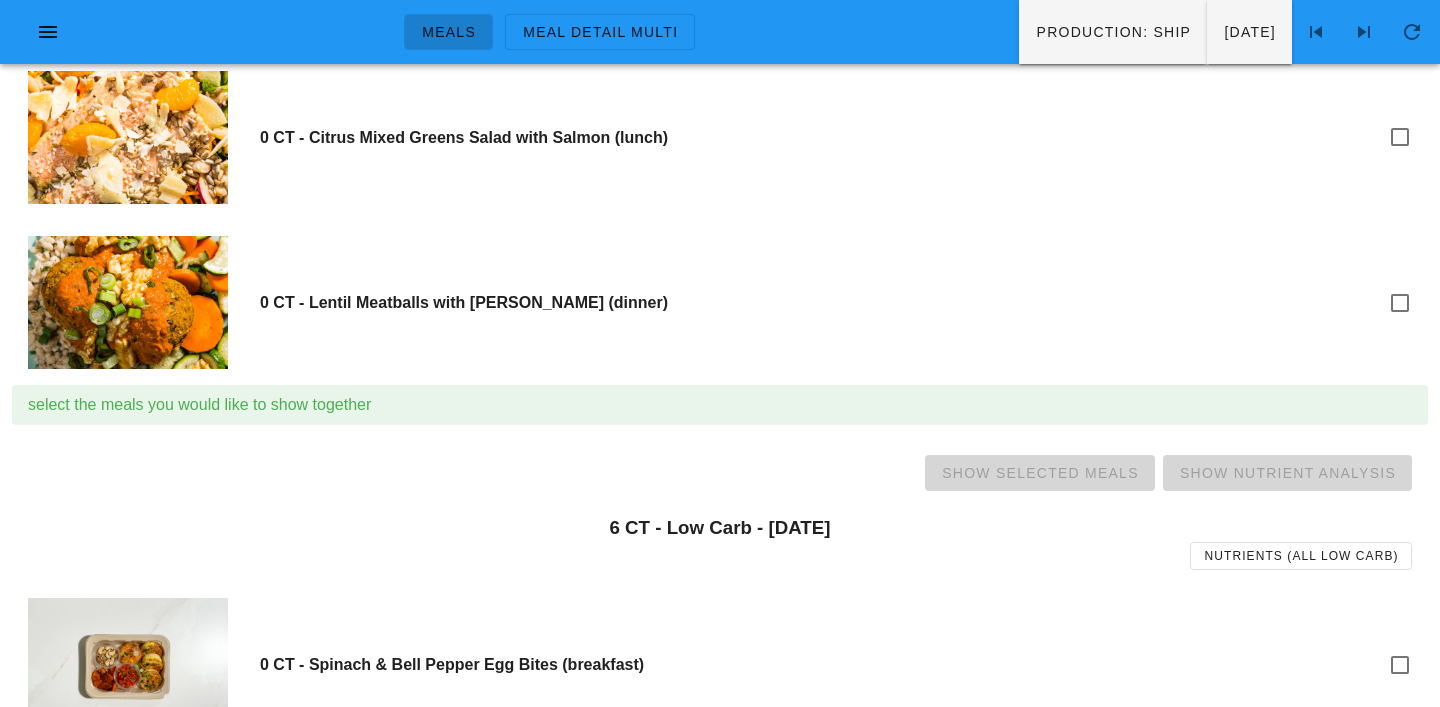 scroll, scrollTop: 0, scrollLeft: 0, axis: both 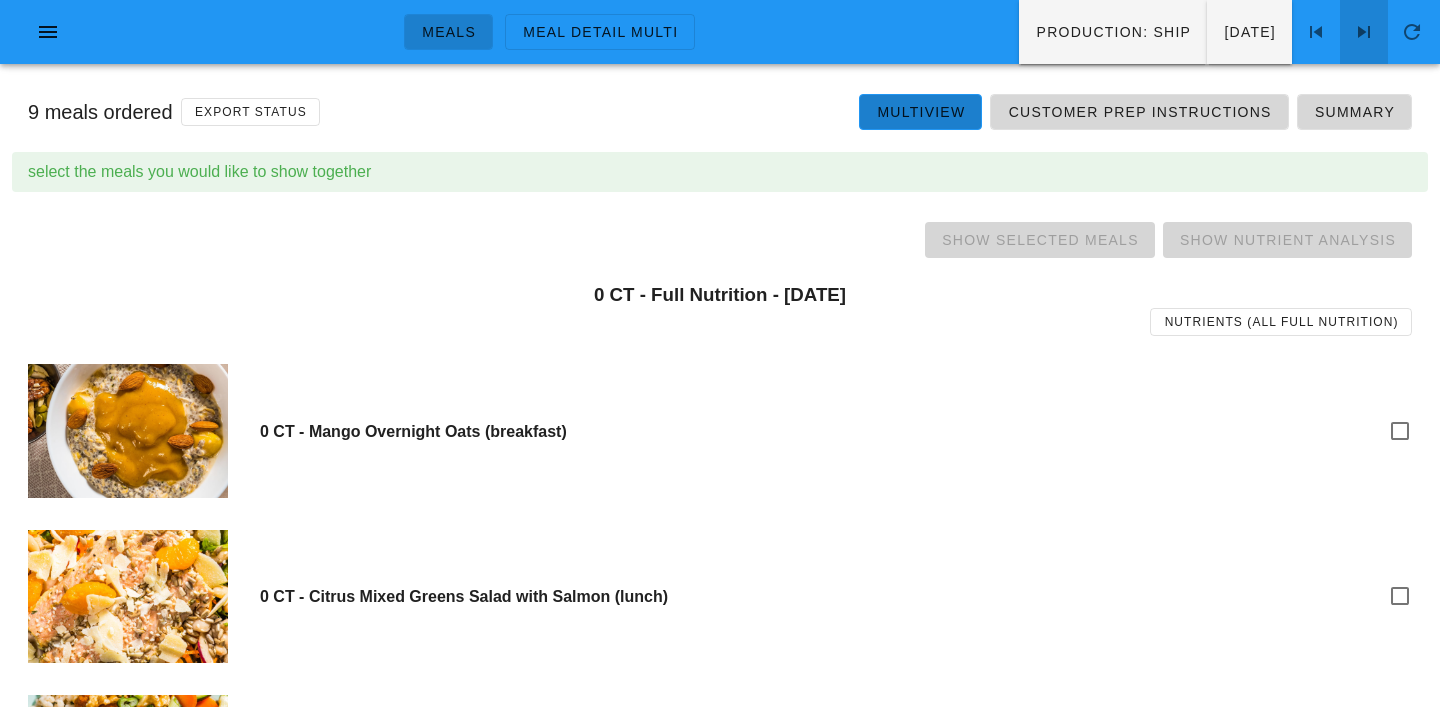 click at bounding box center [1364, 32] 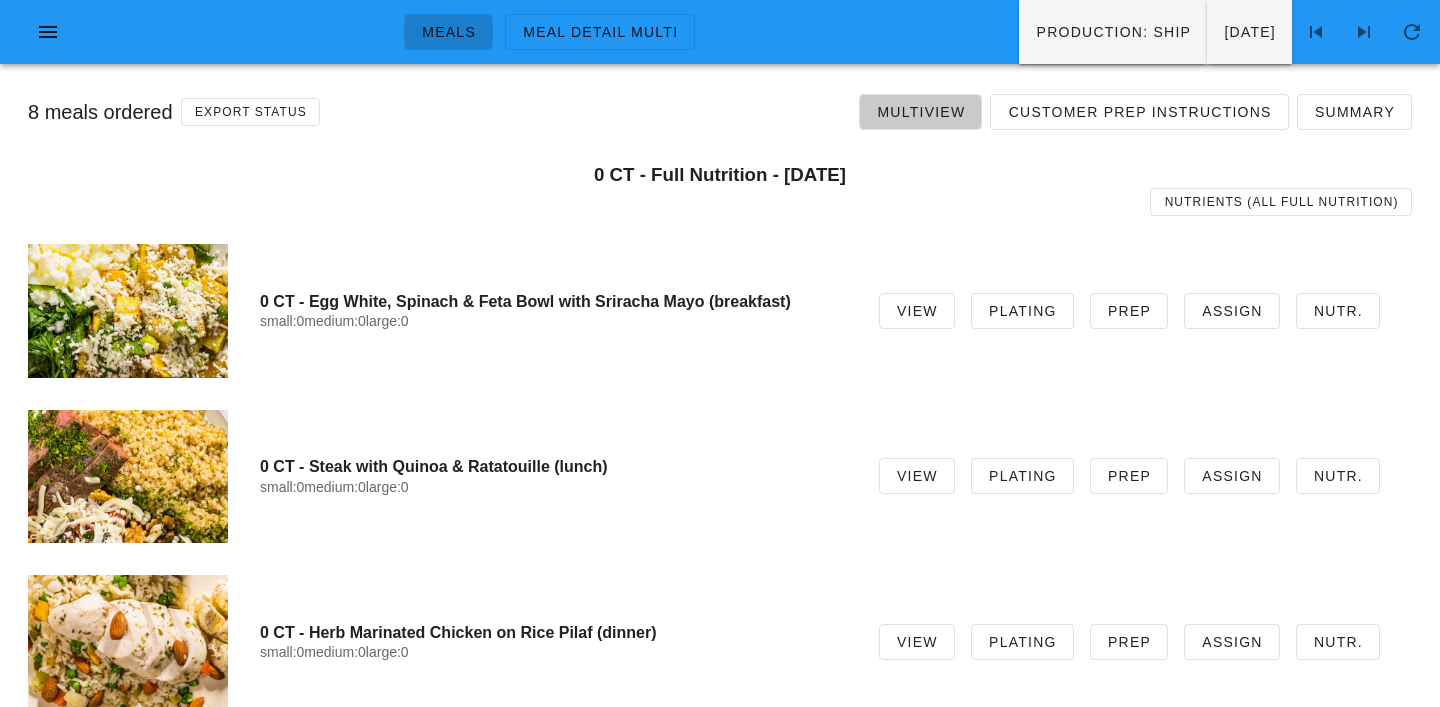 click on "Multiview" at bounding box center [920, 112] 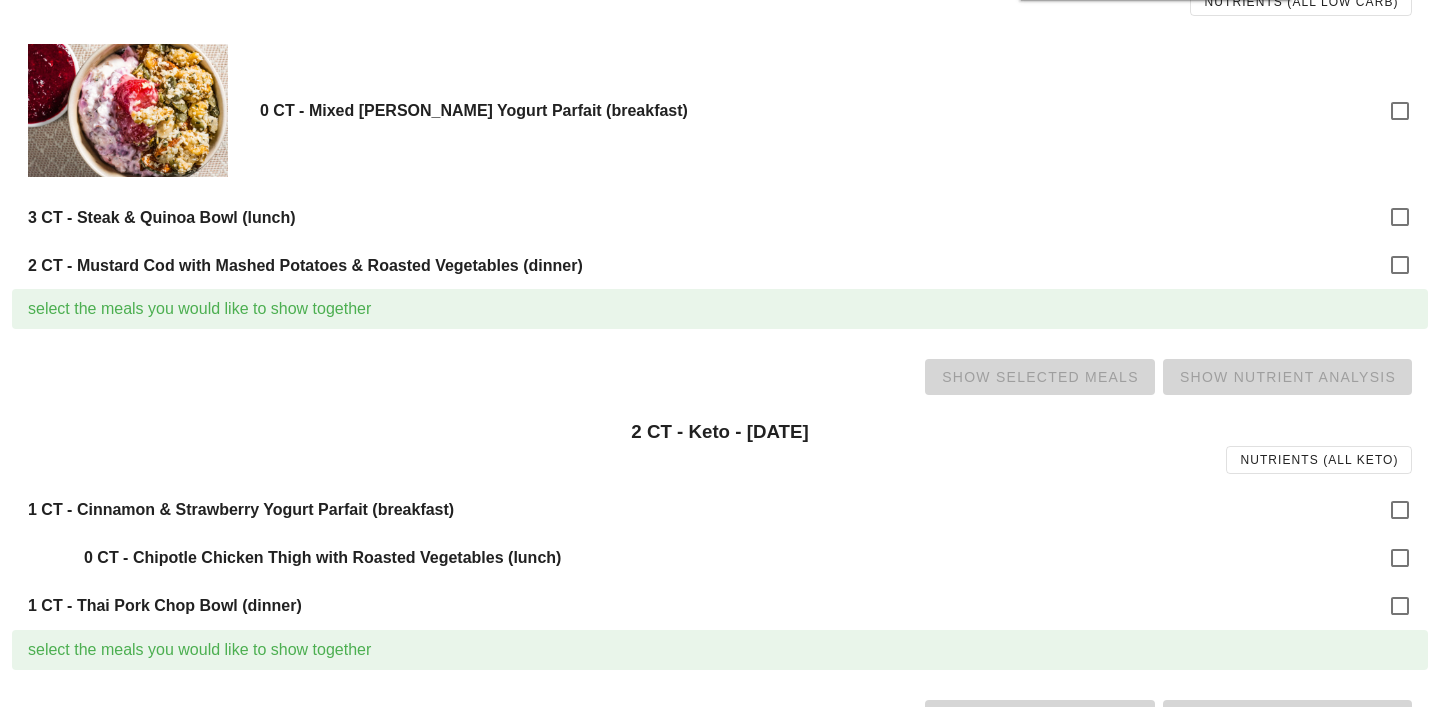 scroll, scrollTop: 1014, scrollLeft: 0, axis: vertical 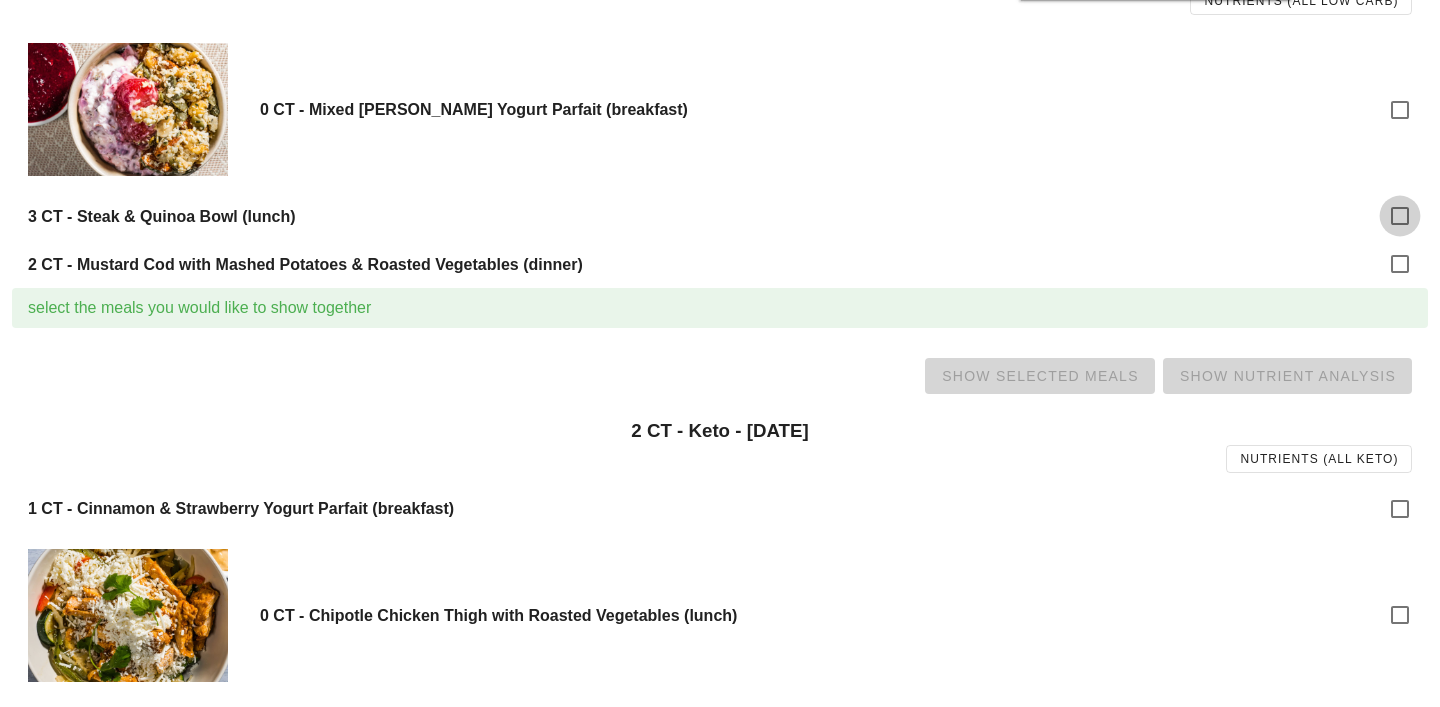 click at bounding box center [1400, 216] 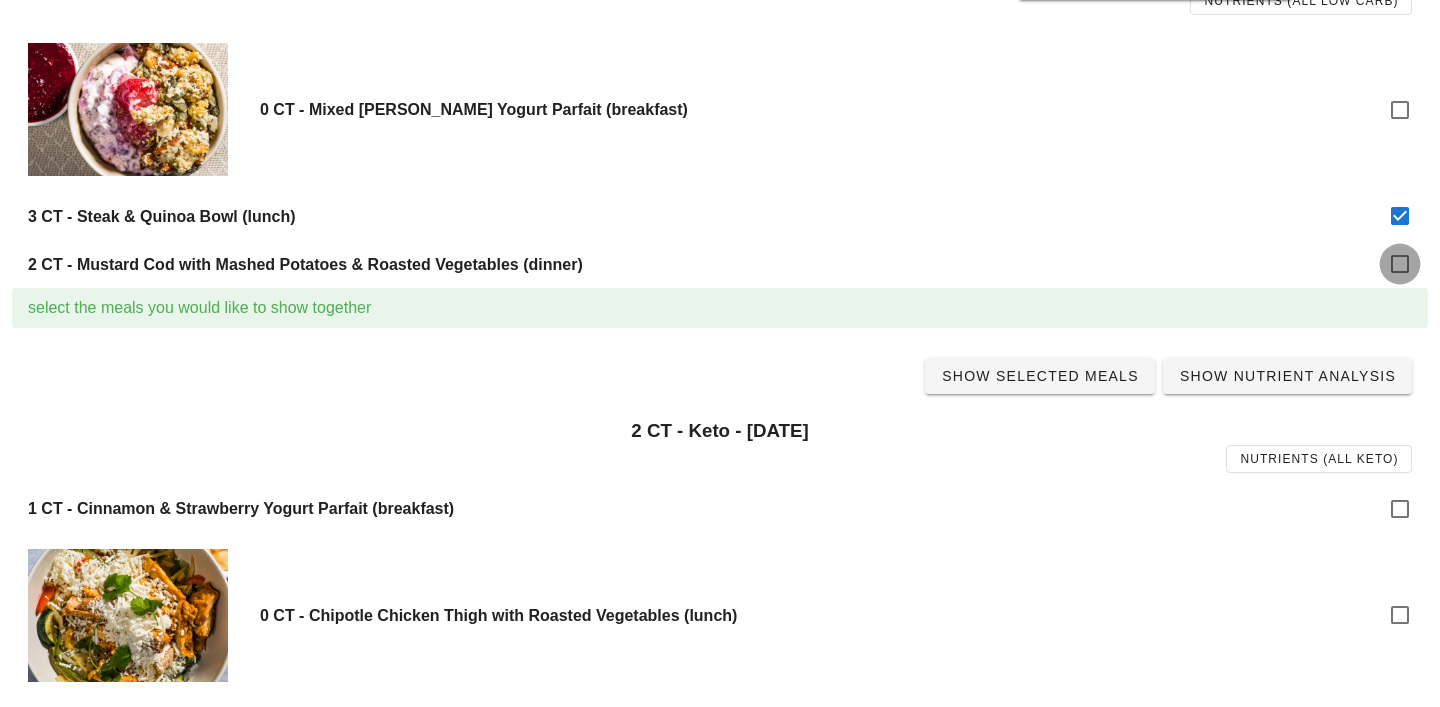click at bounding box center [1400, 264] 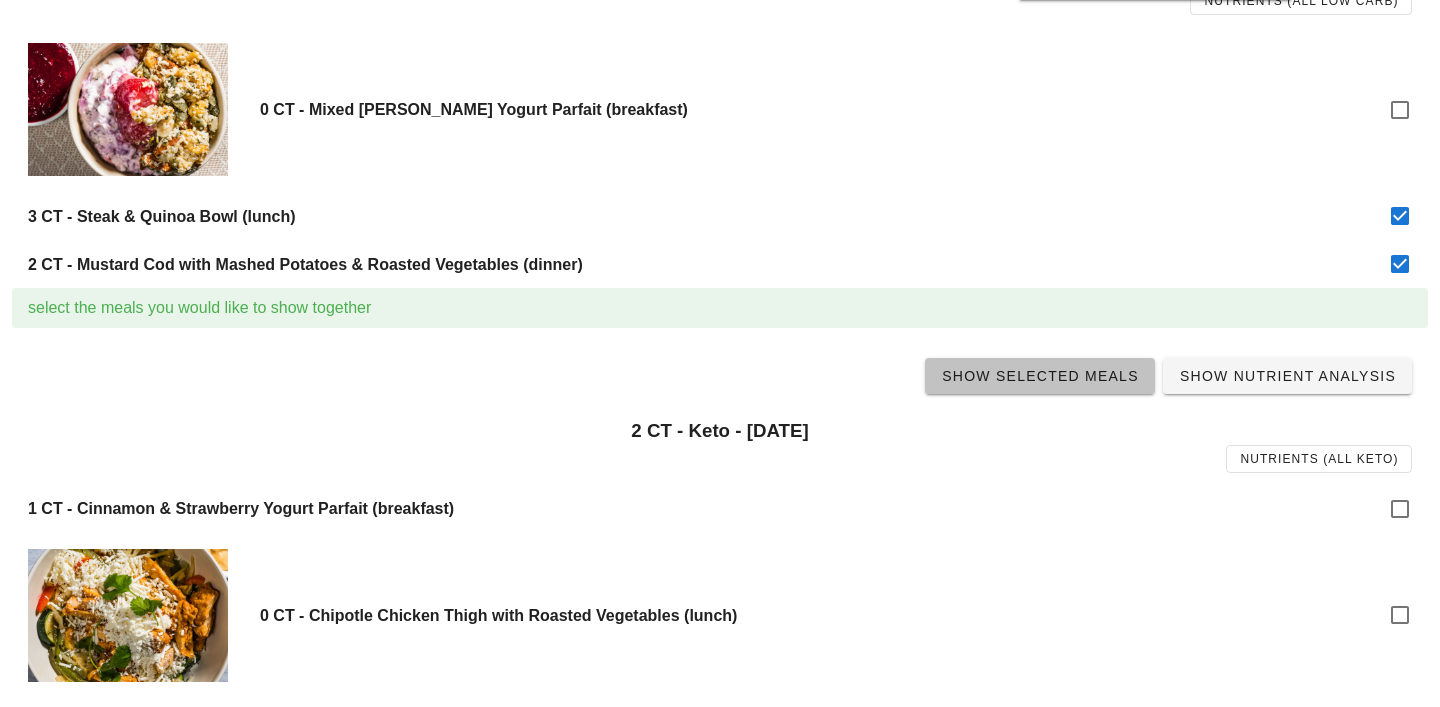 click on "Show Selected Meals" at bounding box center (1040, 376) 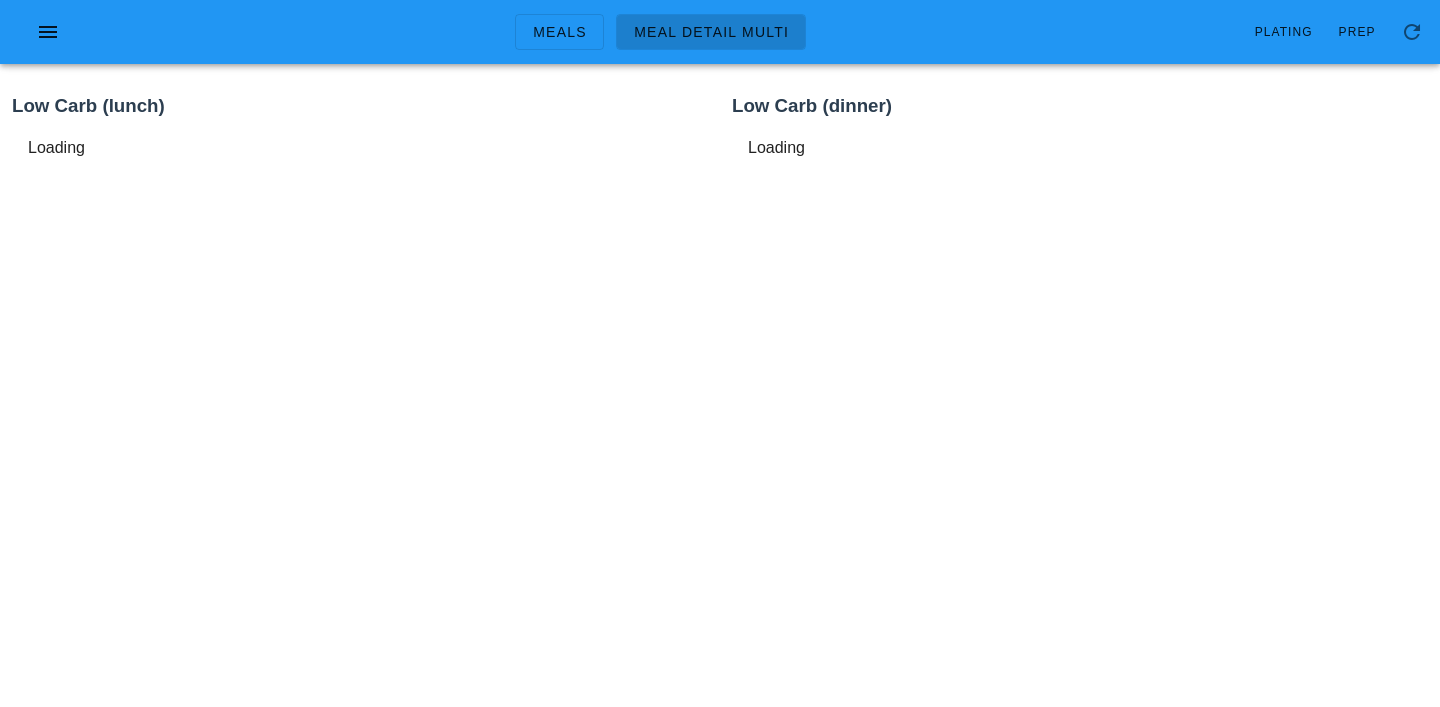 scroll, scrollTop: 0, scrollLeft: 0, axis: both 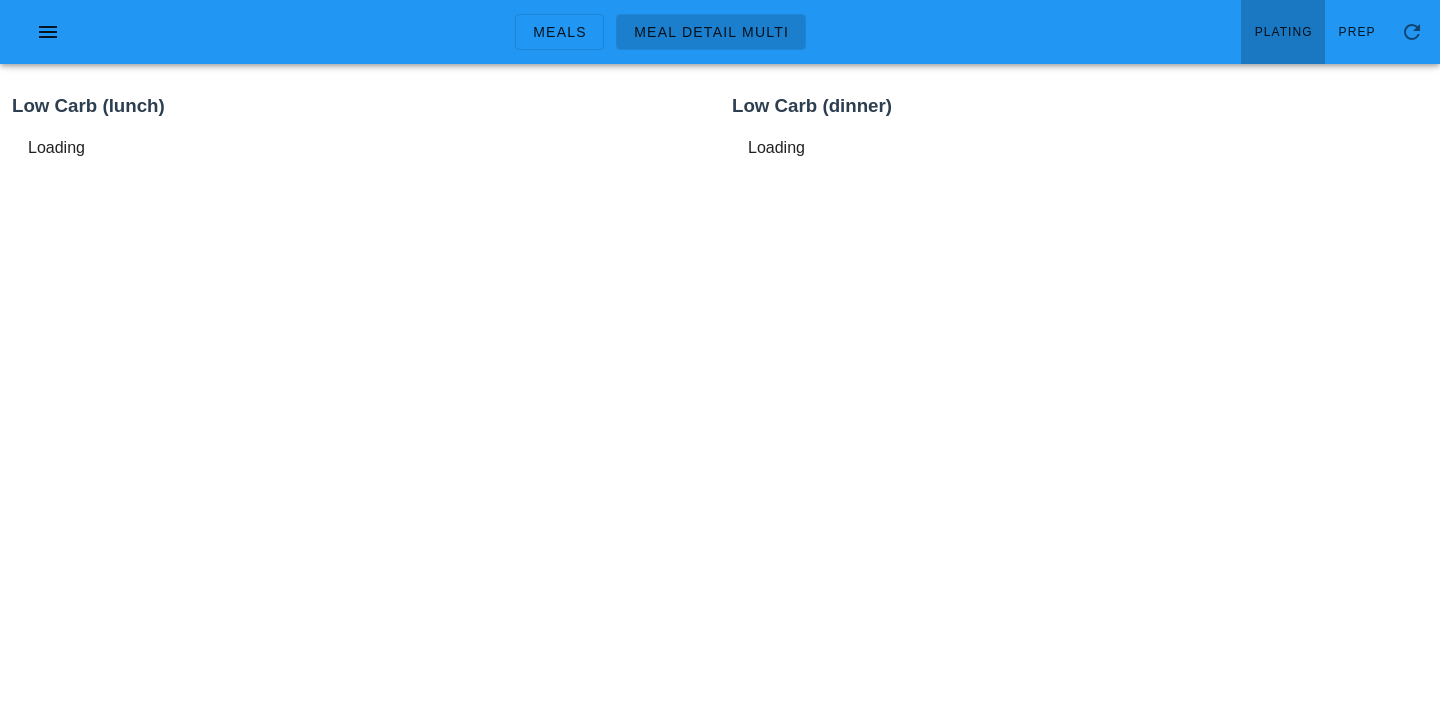 click on "Plating" at bounding box center (1283, 32) 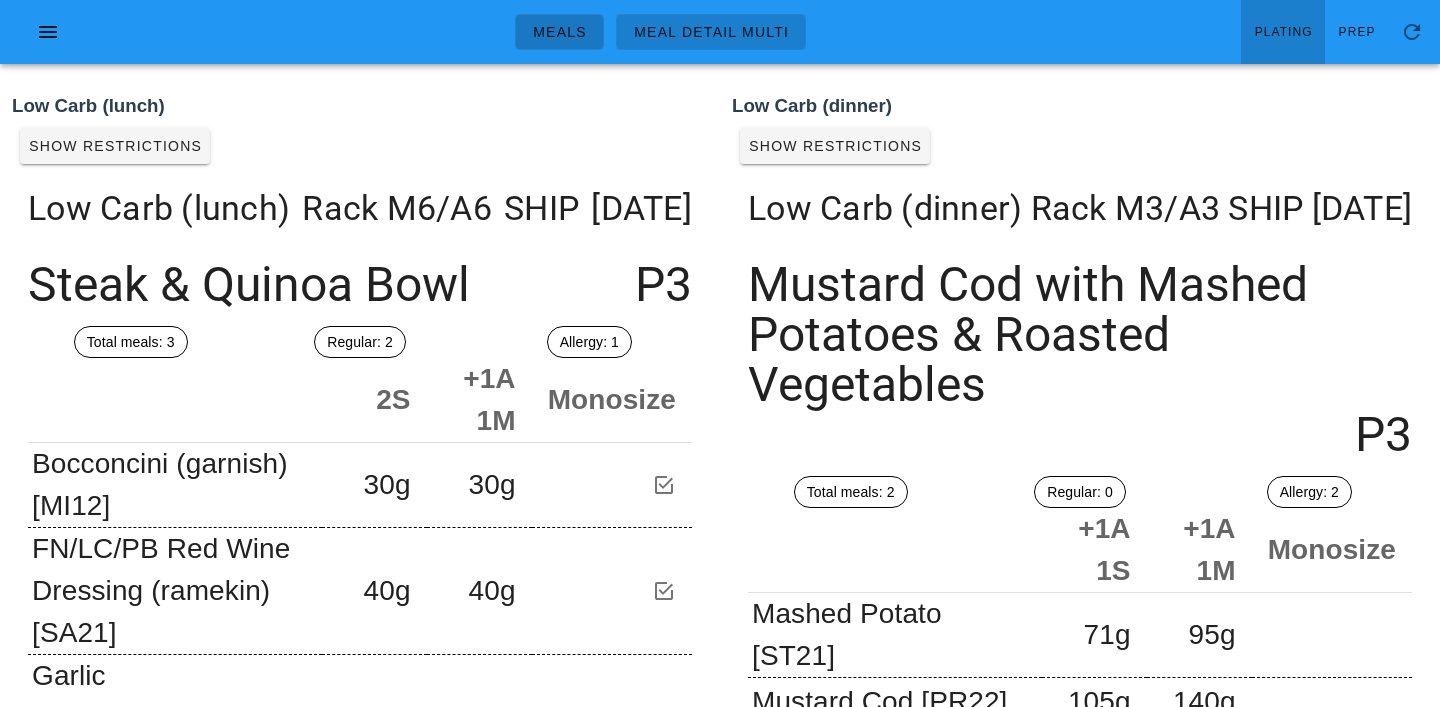click on "Meals" at bounding box center [559, 32] 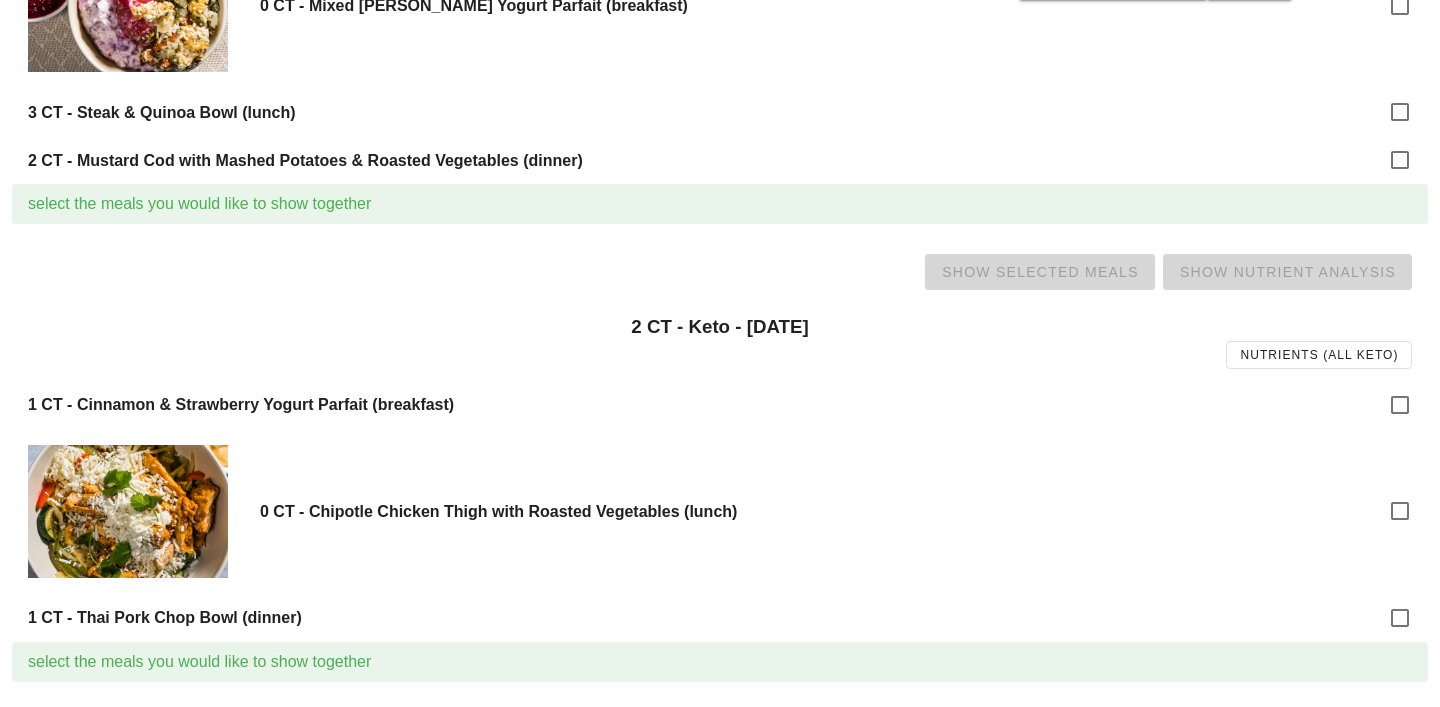 scroll, scrollTop: 1123, scrollLeft: 0, axis: vertical 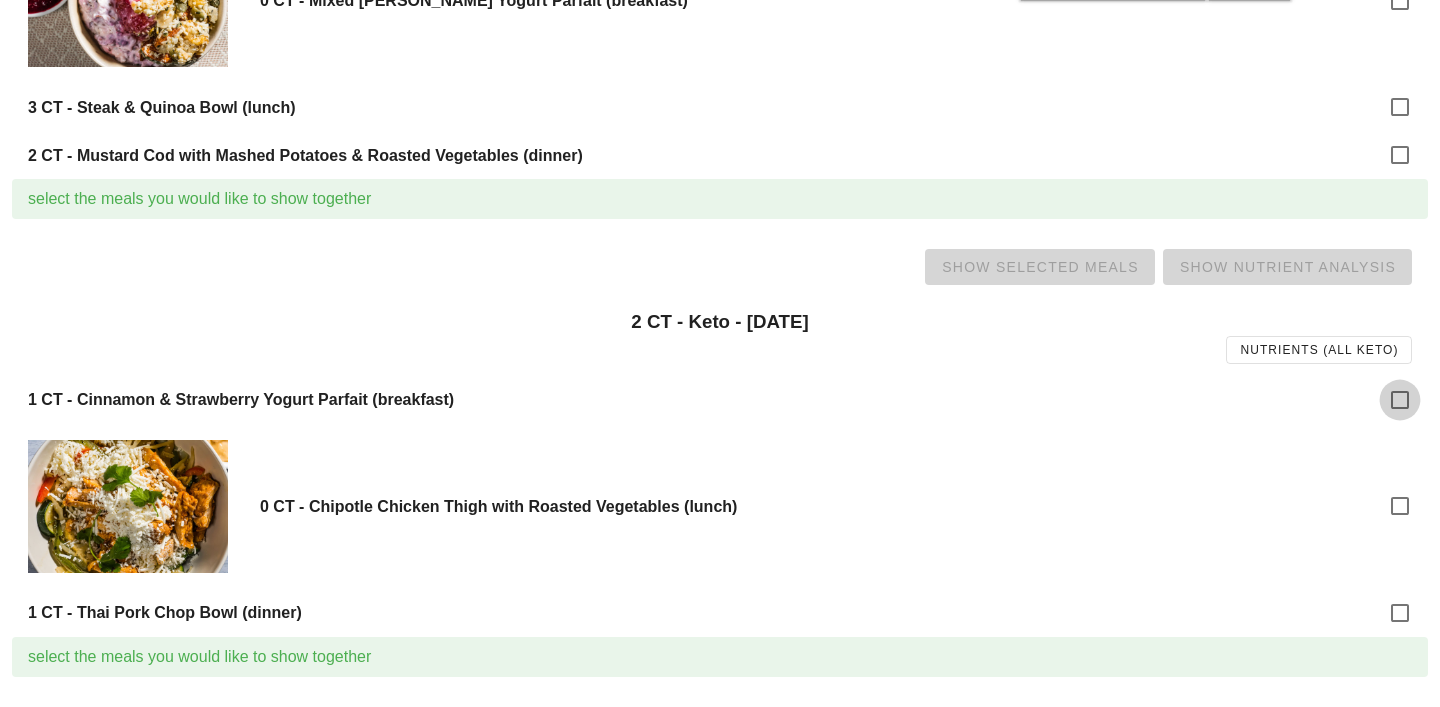 click at bounding box center [1400, 400] 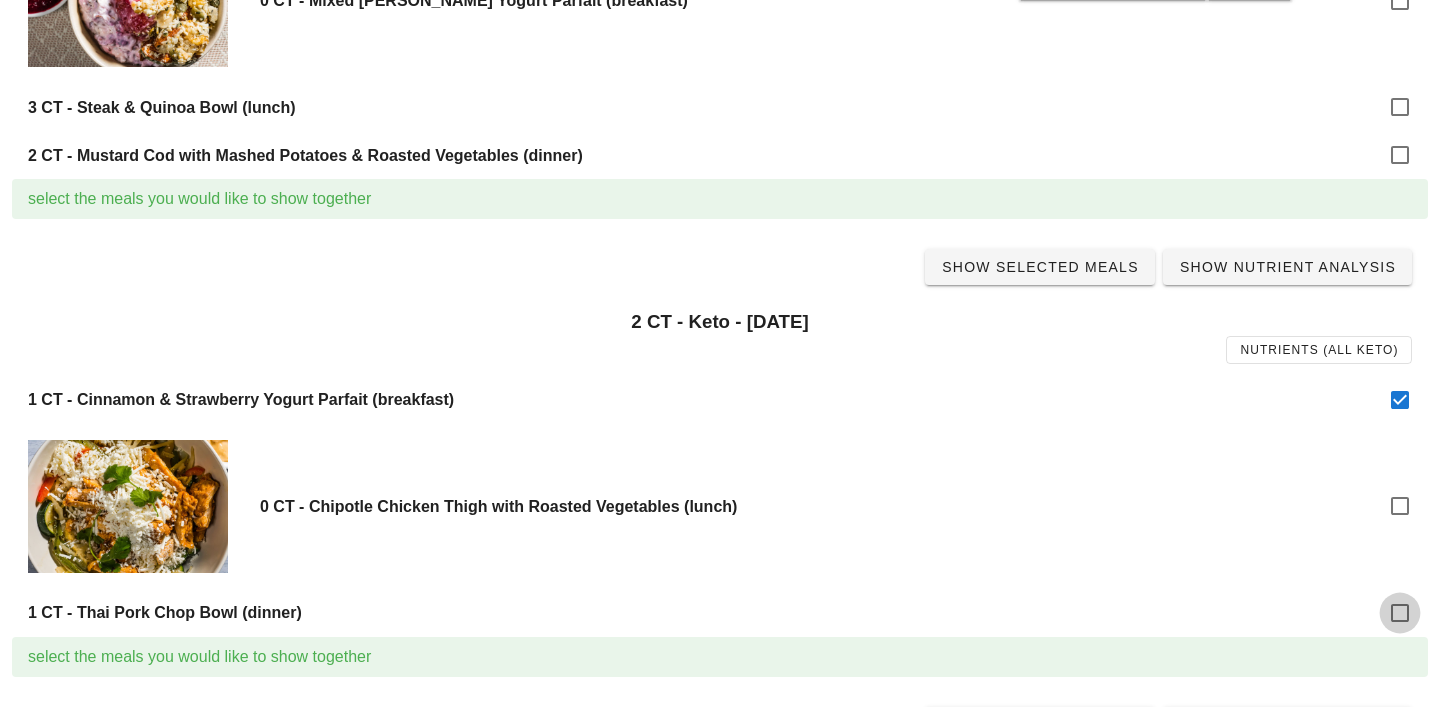 click at bounding box center [1400, 613] 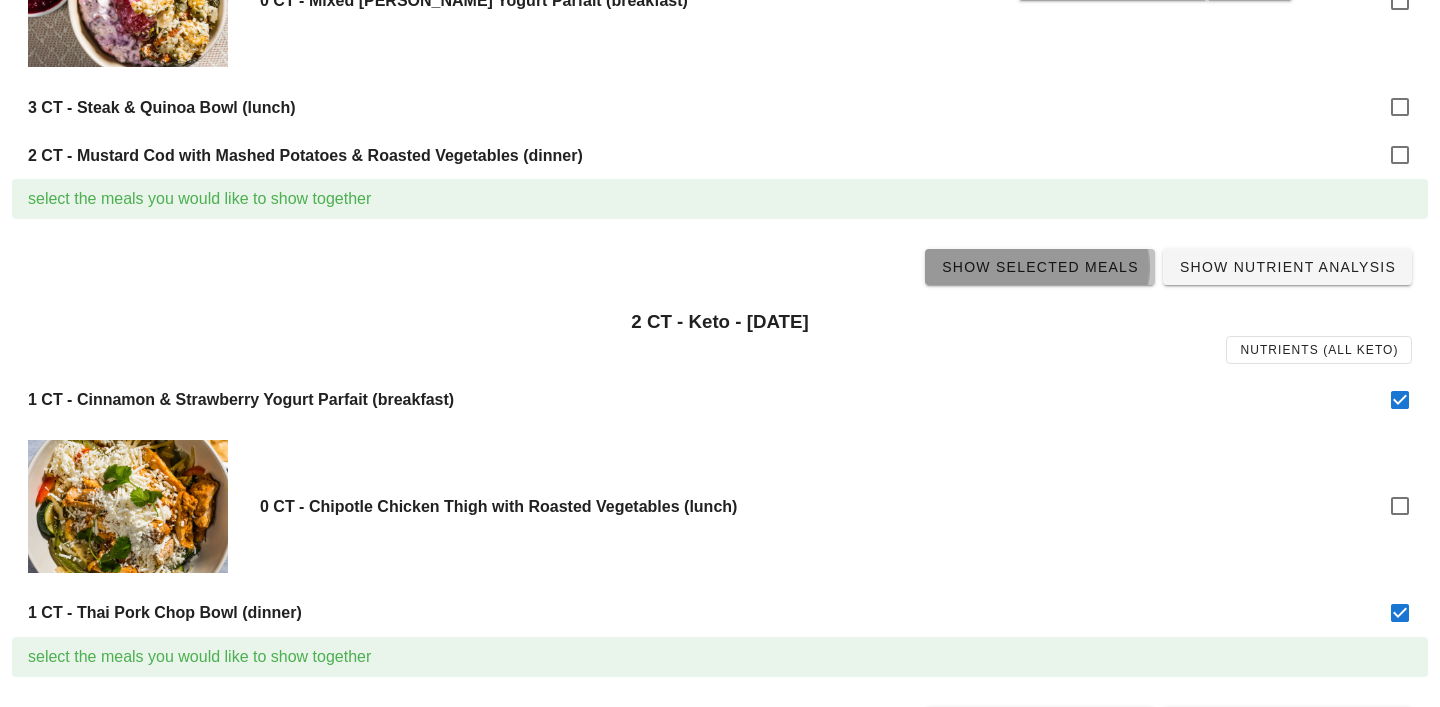 click on "Show Selected Meals" at bounding box center (1040, 267) 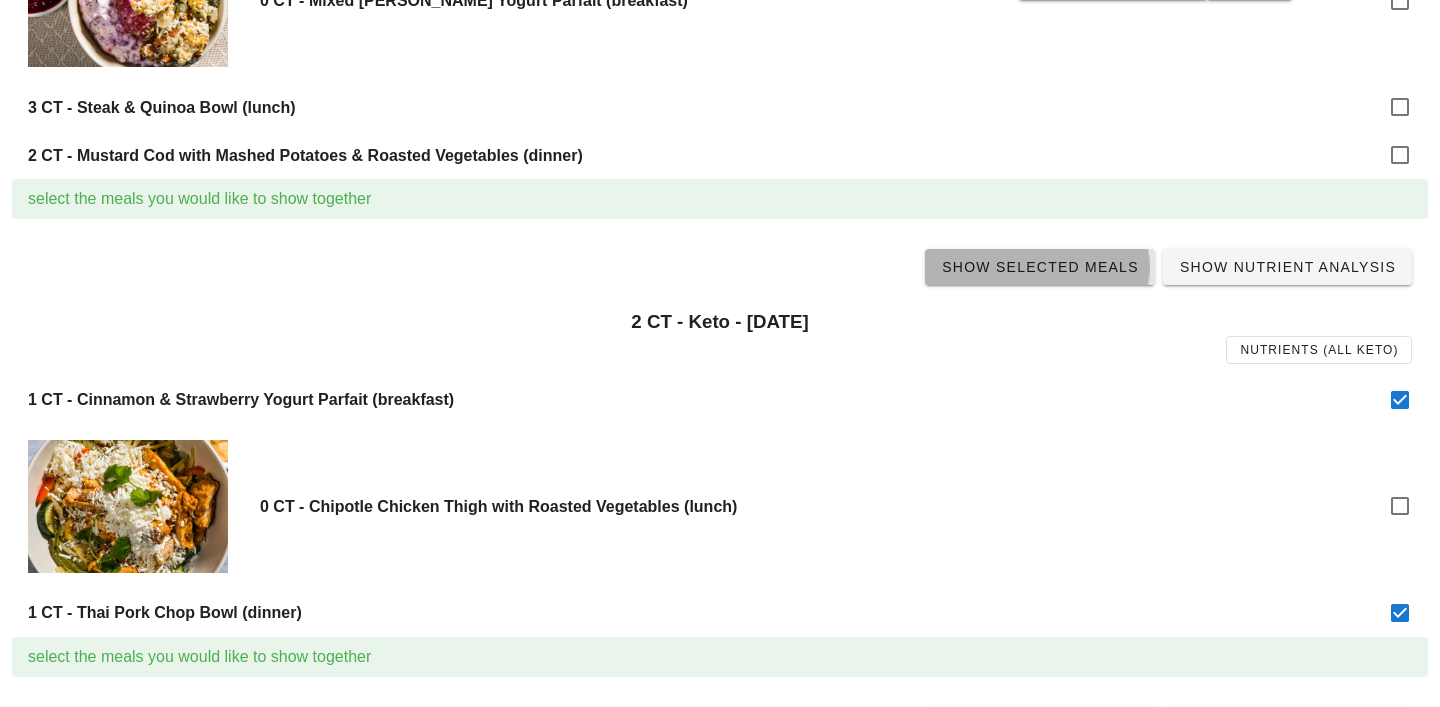 scroll, scrollTop: 0, scrollLeft: 0, axis: both 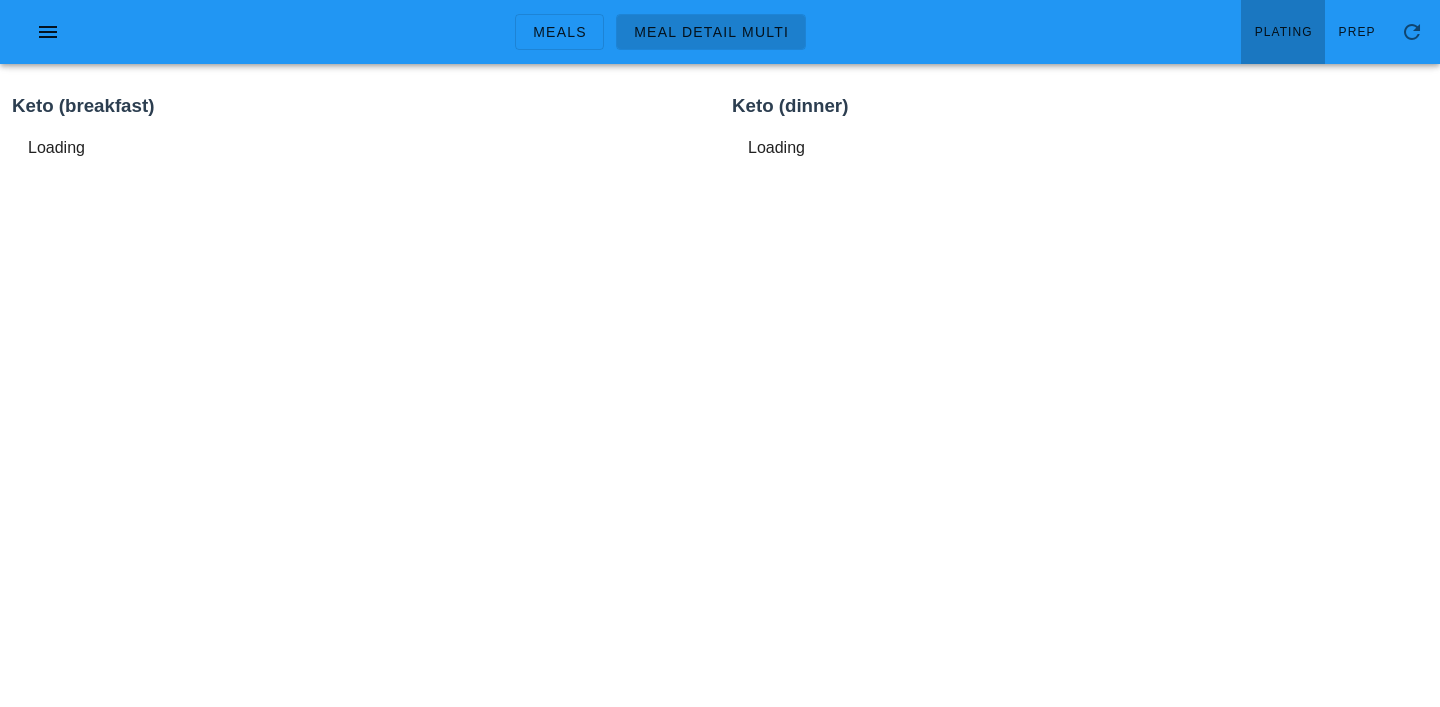 click on "Plating" at bounding box center (1283, 32) 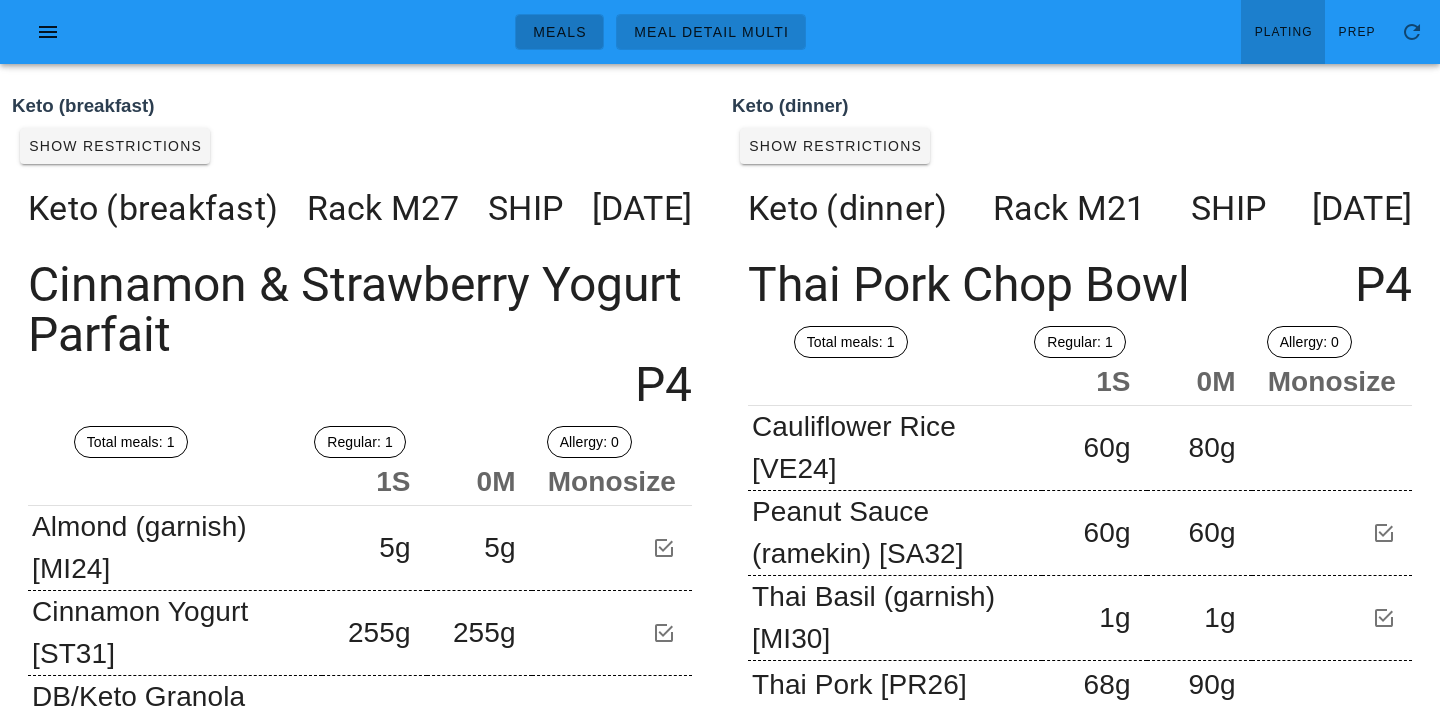 click on "Meals" at bounding box center (559, 32) 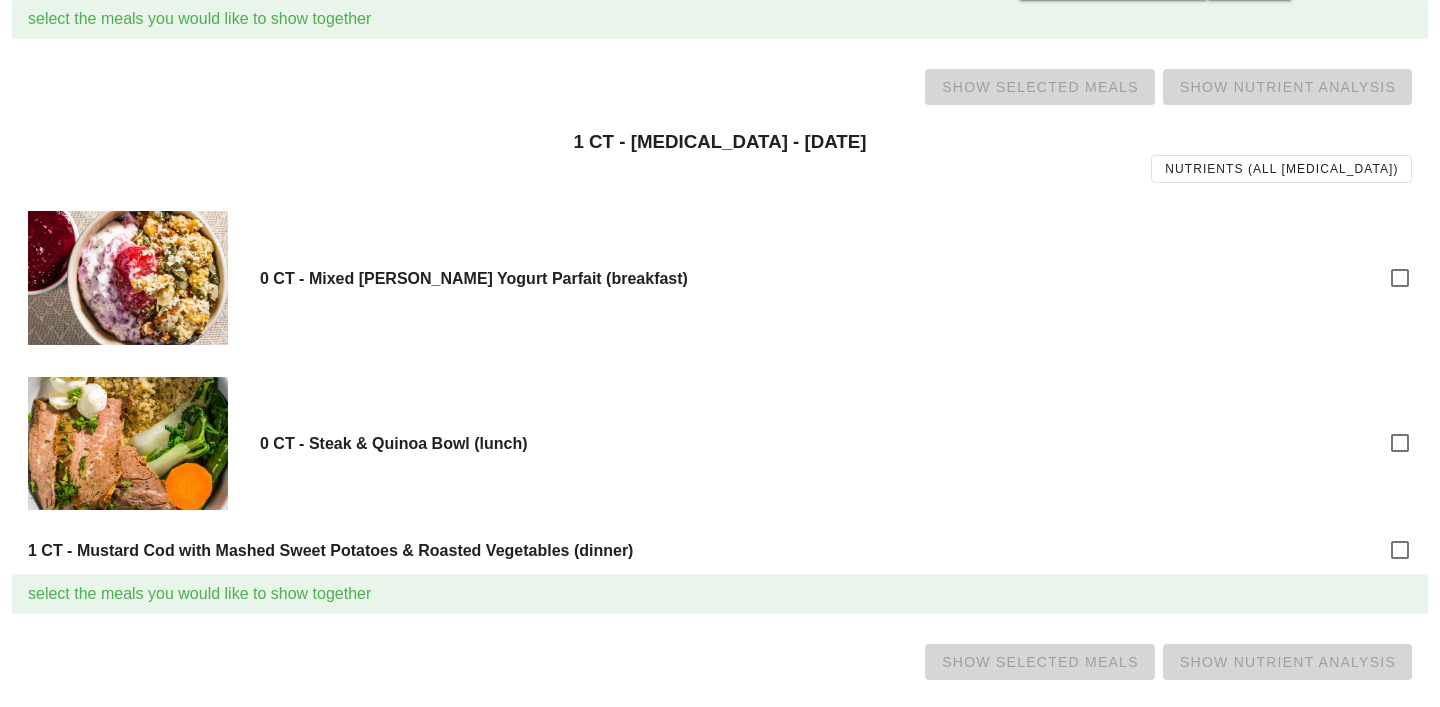 scroll, scrollTop: 1767, scrollLeft: 0, axis: vertical 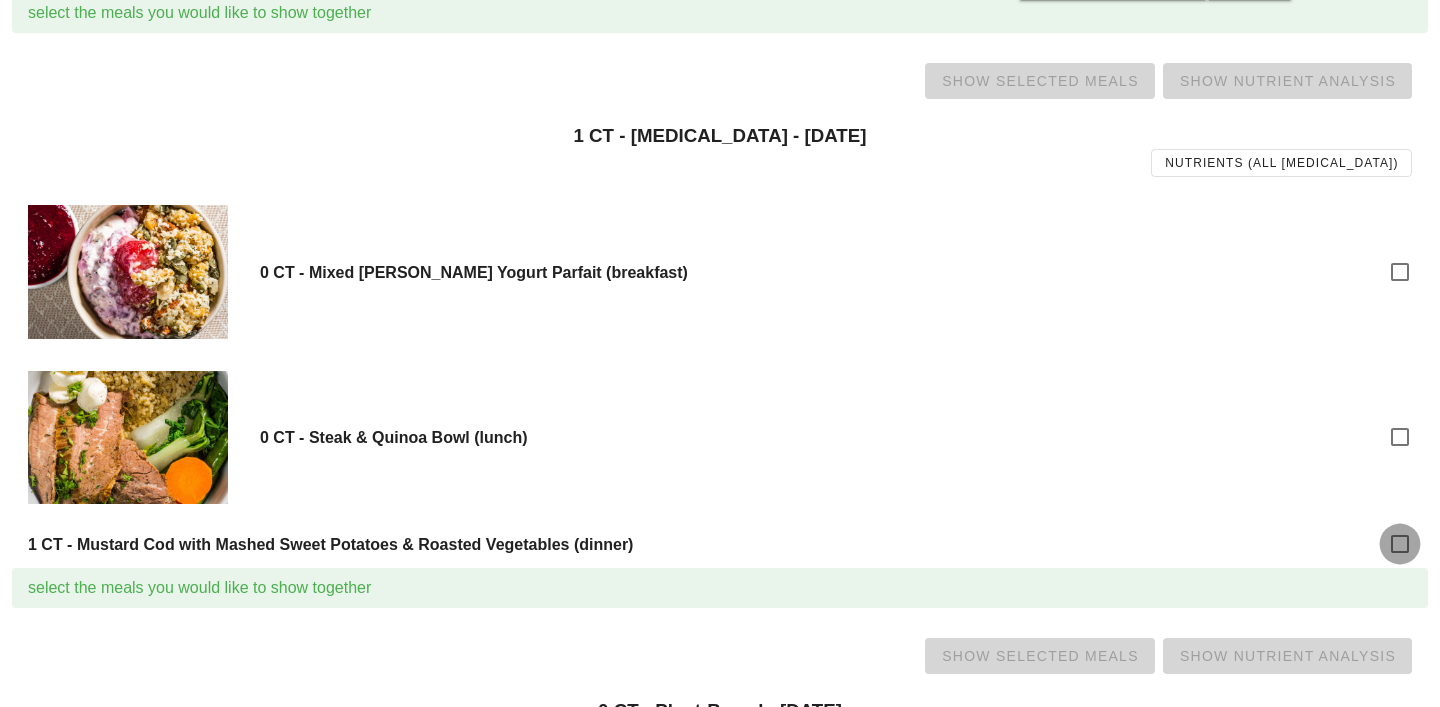 click at bounding box center (1400, 544) 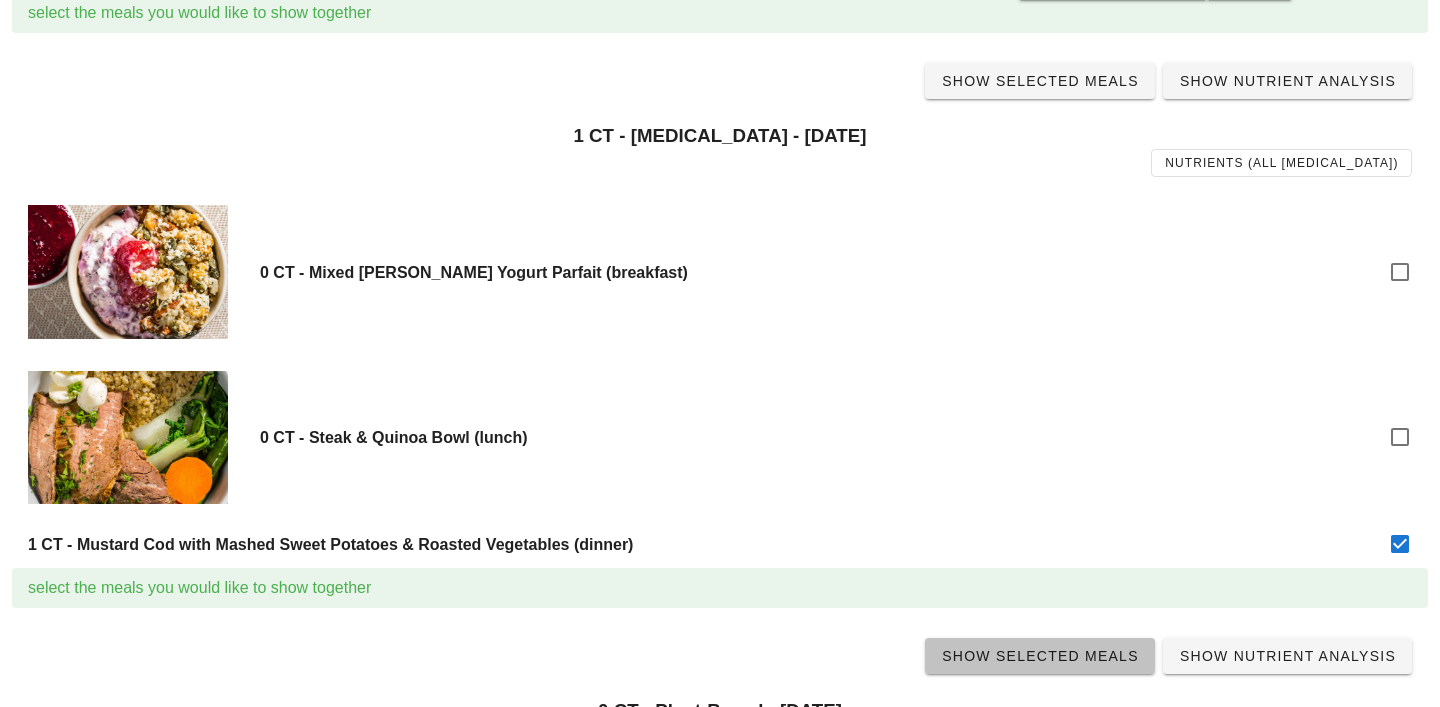 click on "Show Selected Meals" at bounding box center (1040, 656) 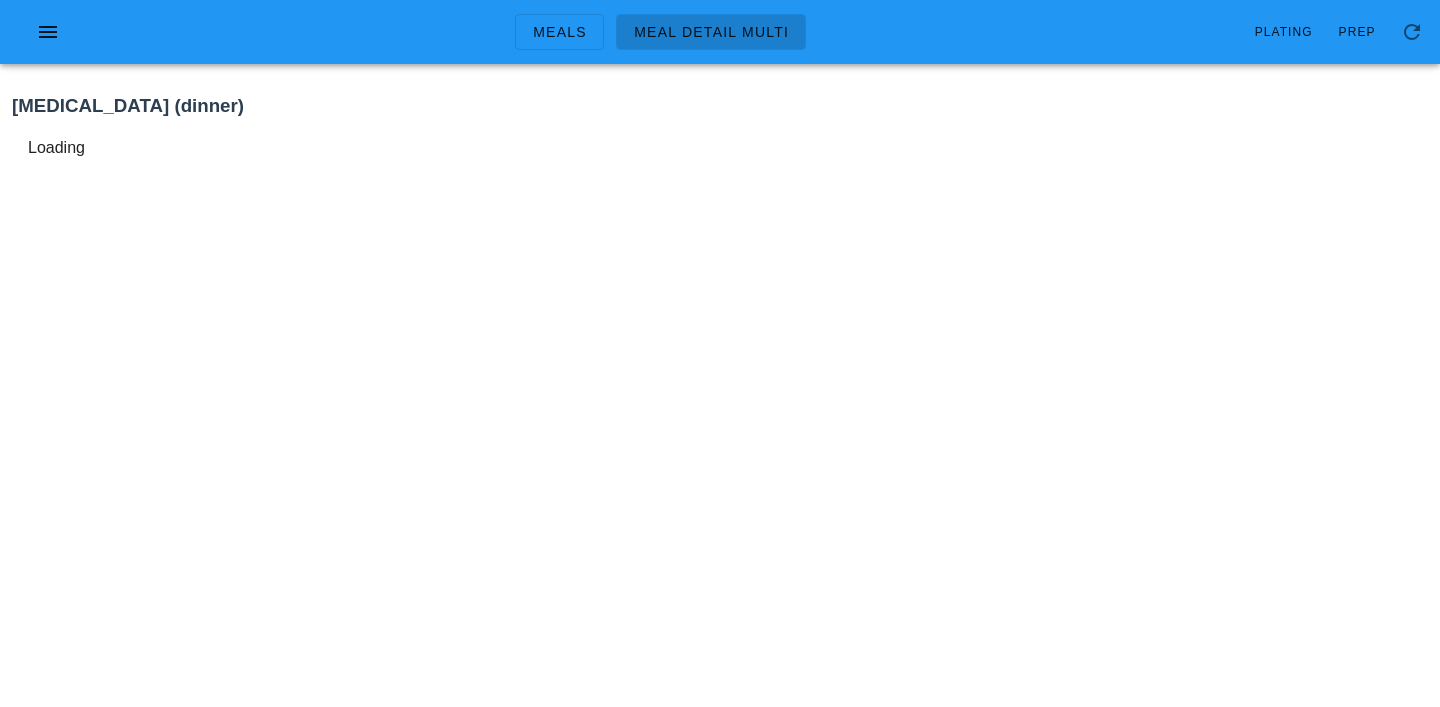 scroll, scrollTop: 0, scrollLeft: 0, axis: both 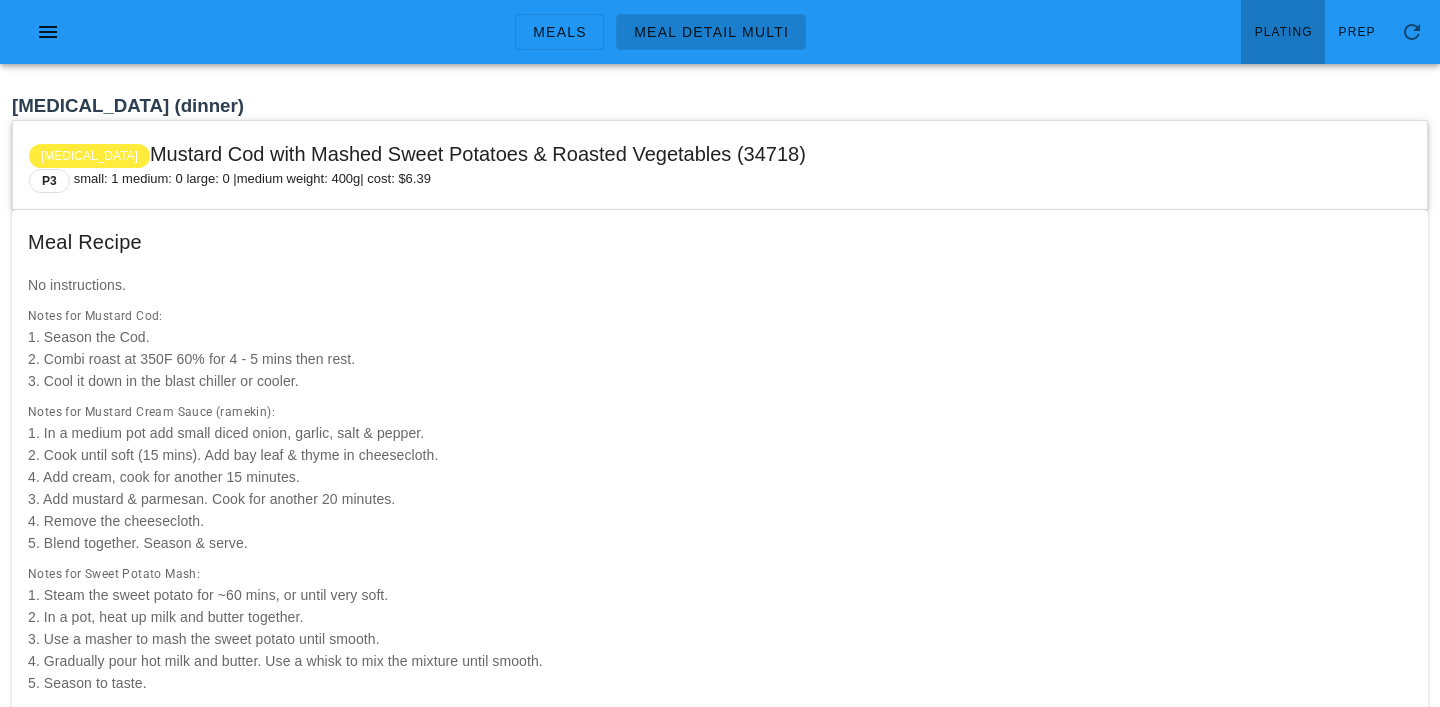 click on "Plating" at bounding box center [1283, 32] 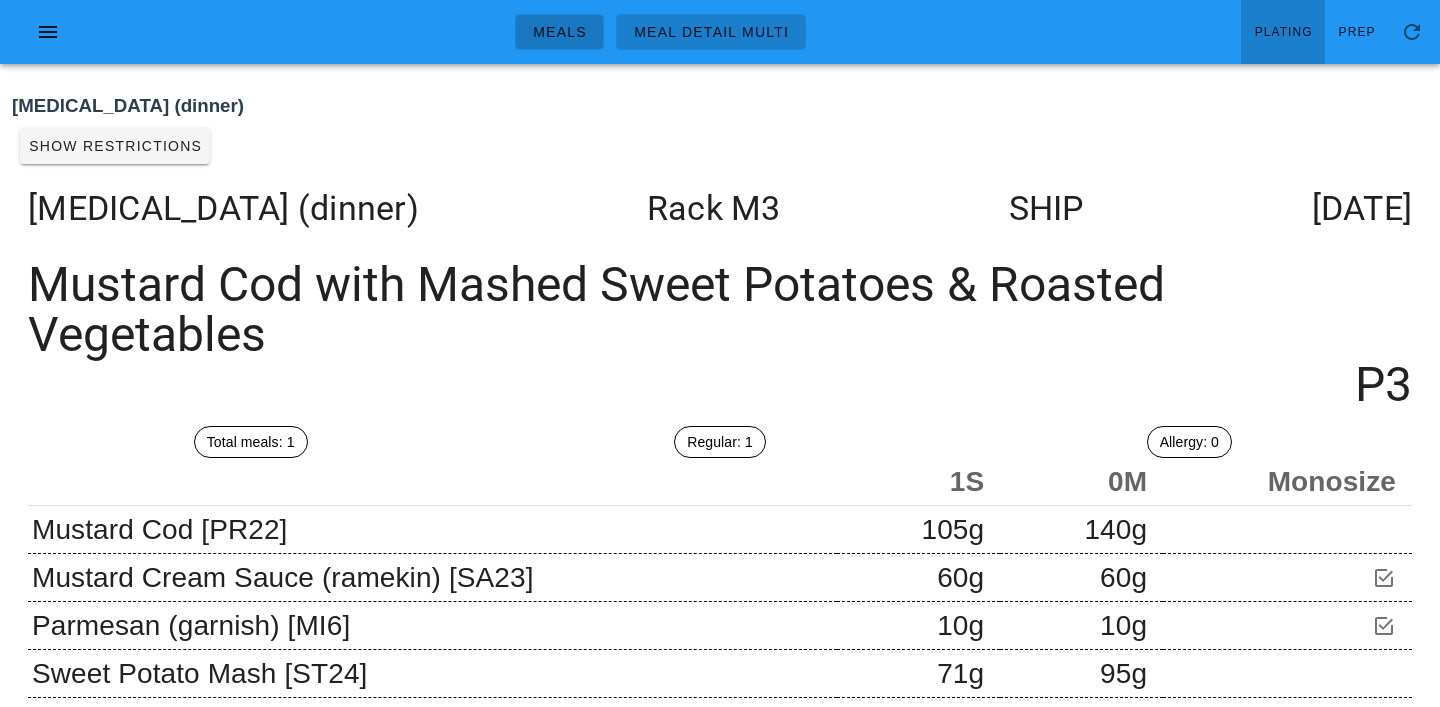click on "Meals" at bounding box center (559, 32) 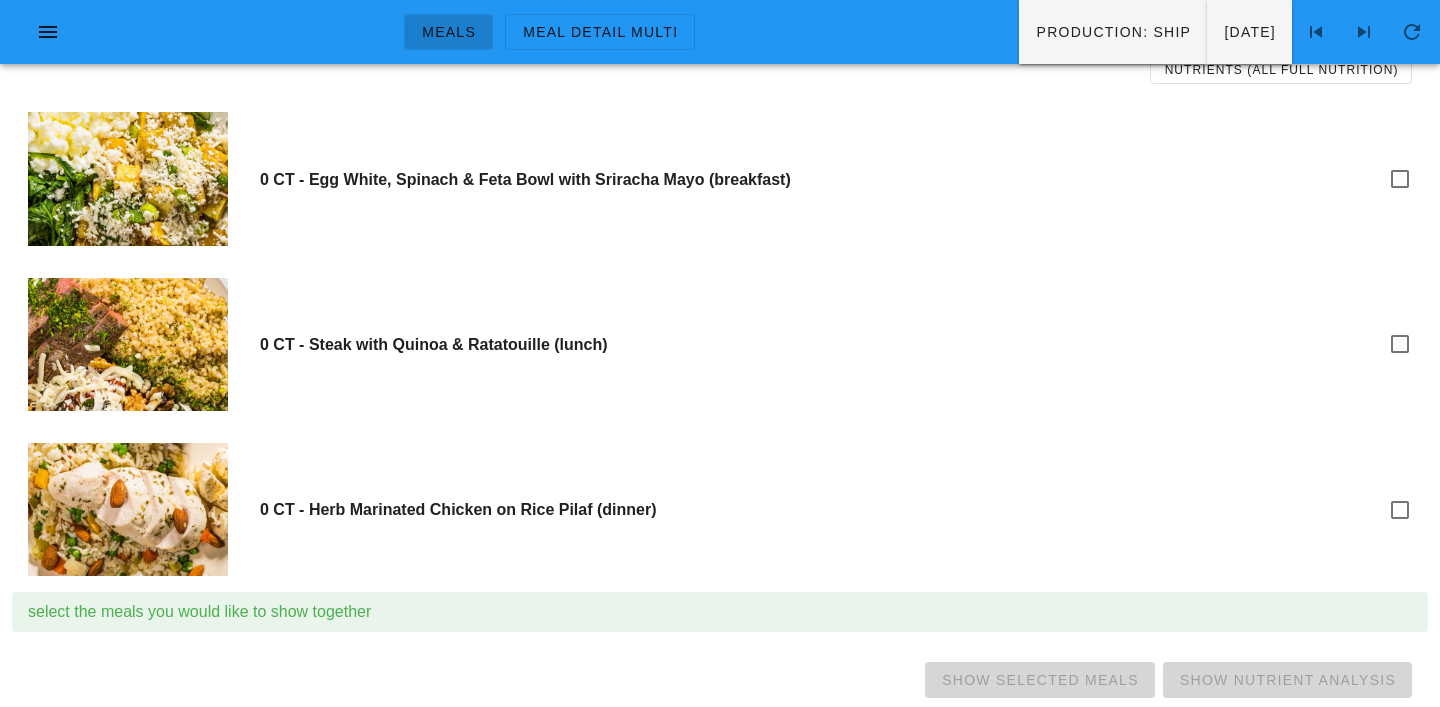 scroll, scrollTop: 0, scrollLeft: 0, axis: both 